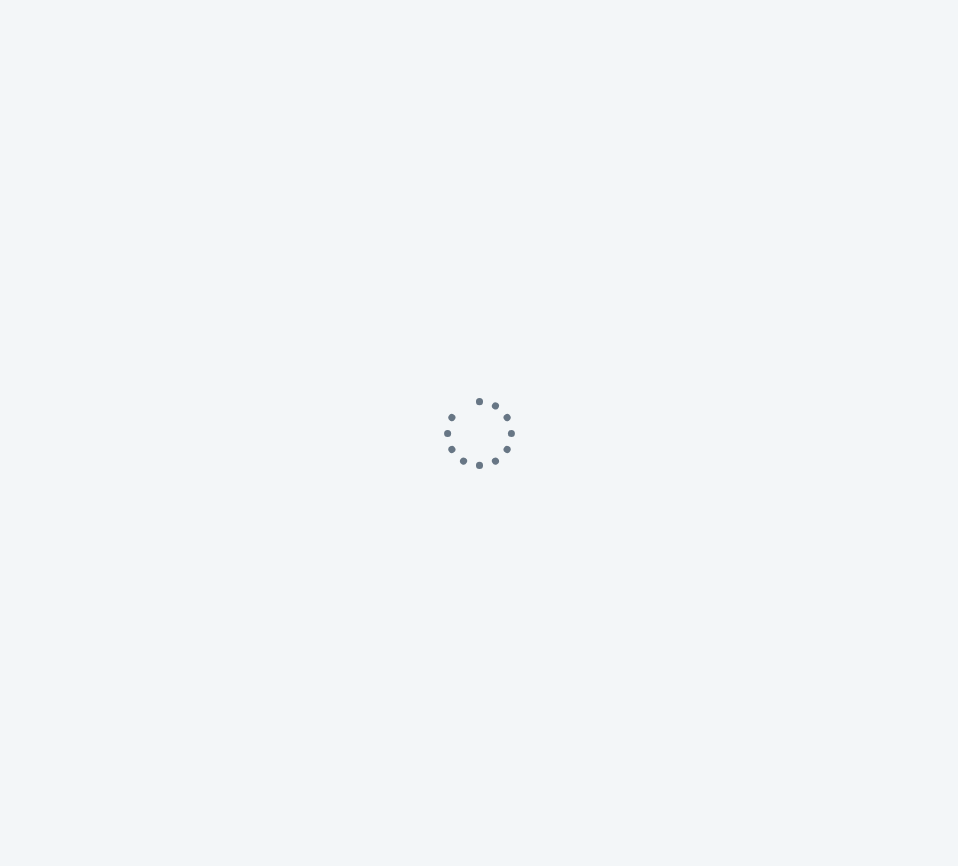 scroll, scrollTop: 0, scrollLeft: 0, axis: both 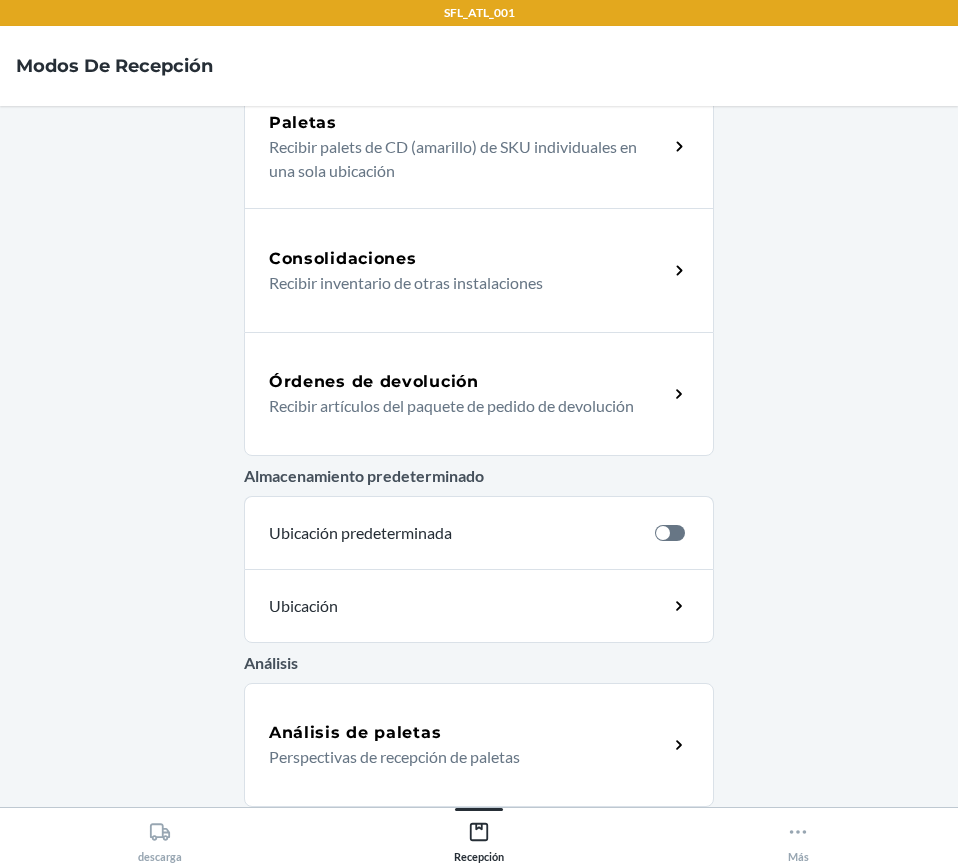 click on "Órdenes de devolución" at bounding box center [374, 382] 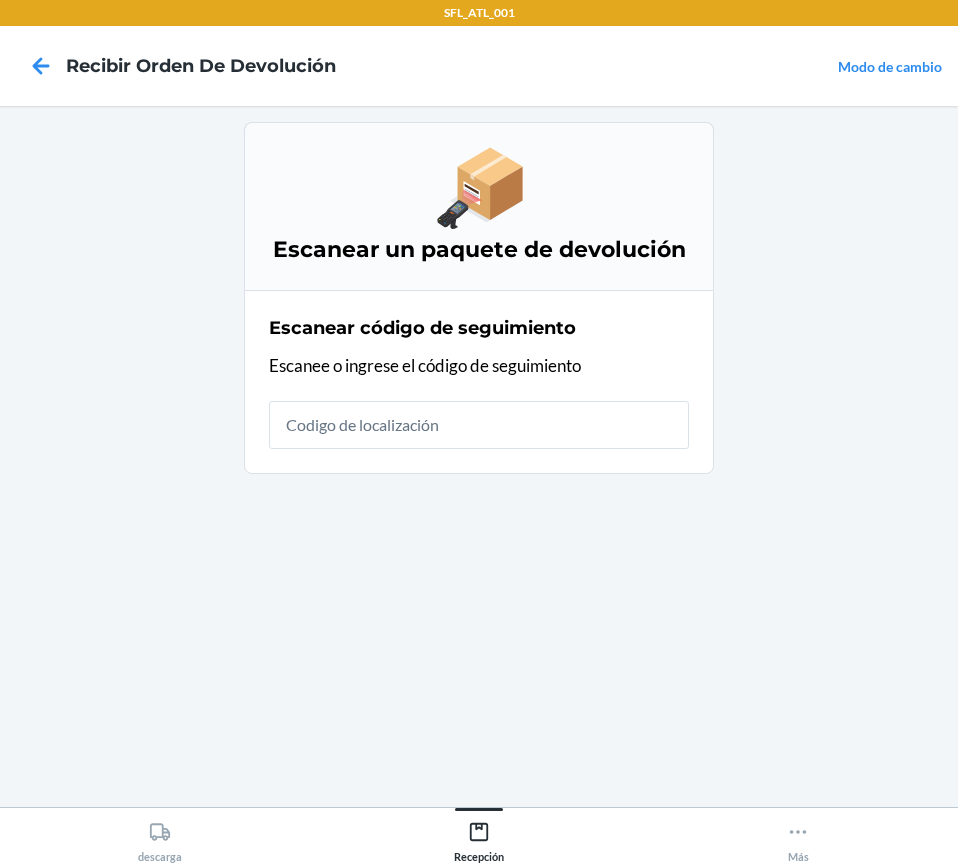 scroll, scrollTop: 0, scrollLeft: 0, axis: both 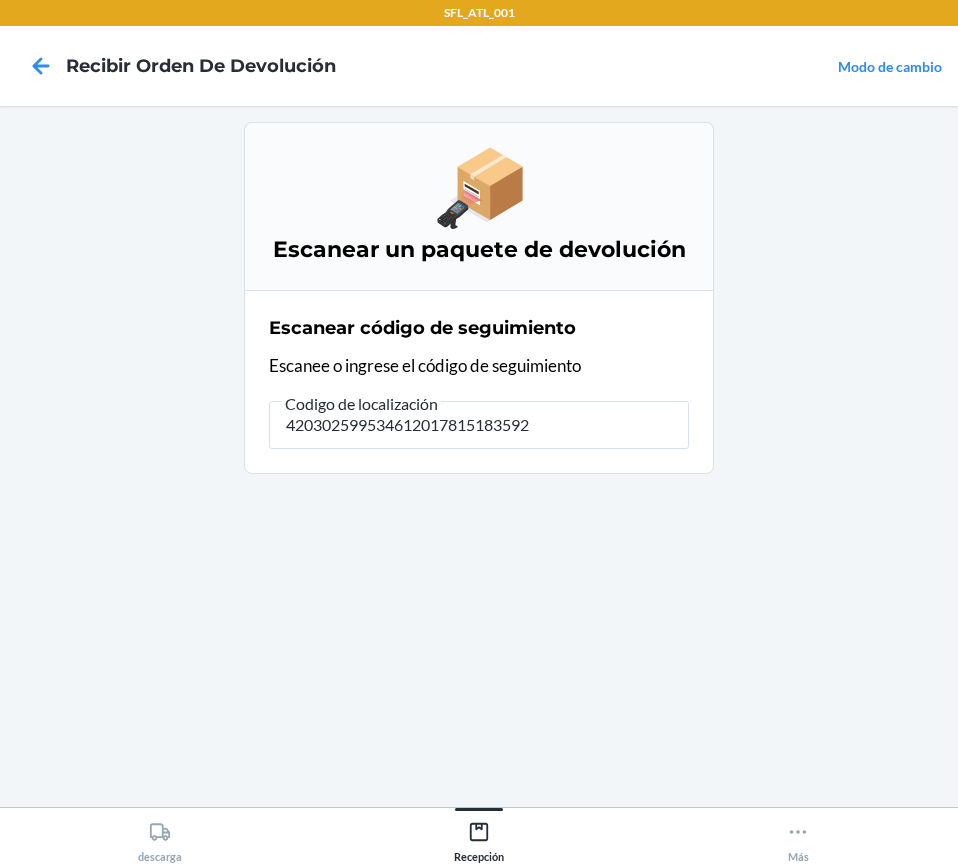 type on "4203025995346120178151835928" 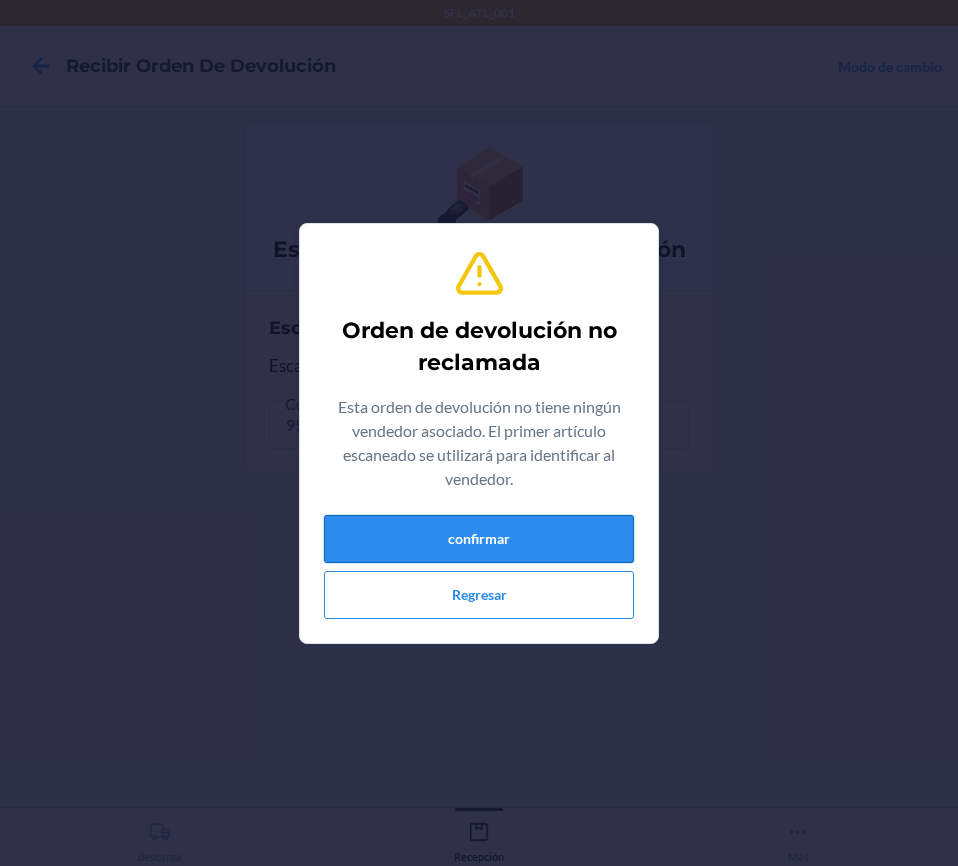 click on "confirmar" at bounding box center [479, 539] 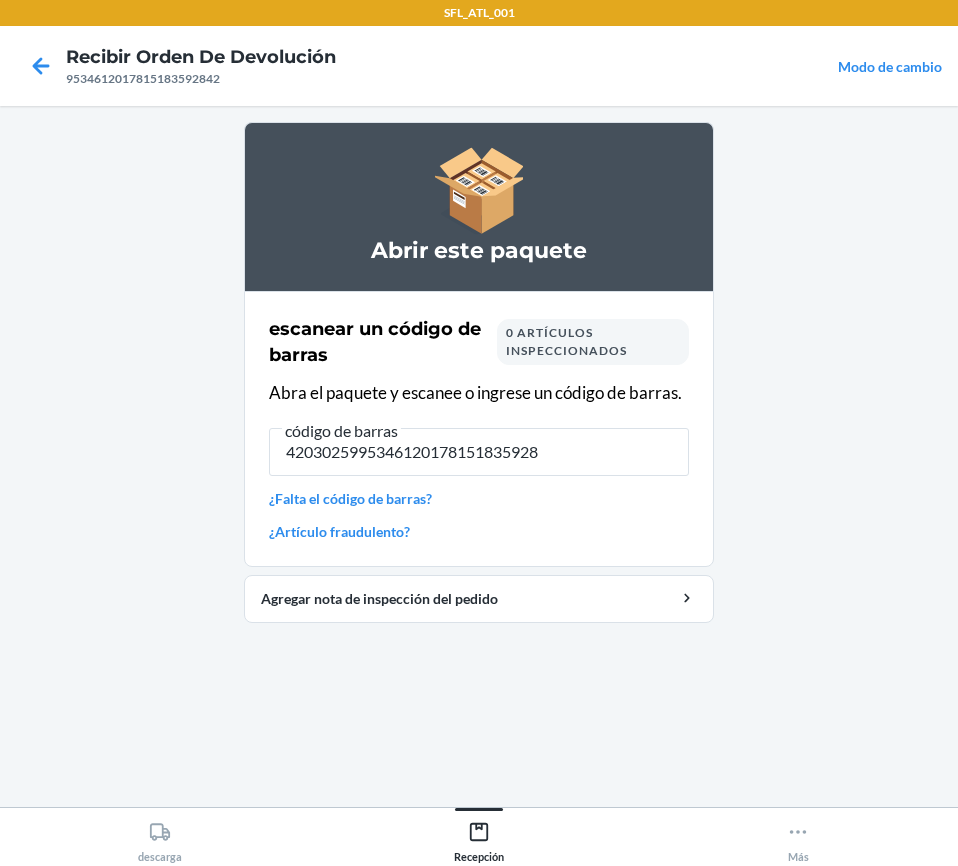 type on "42030259953461201781518359284" 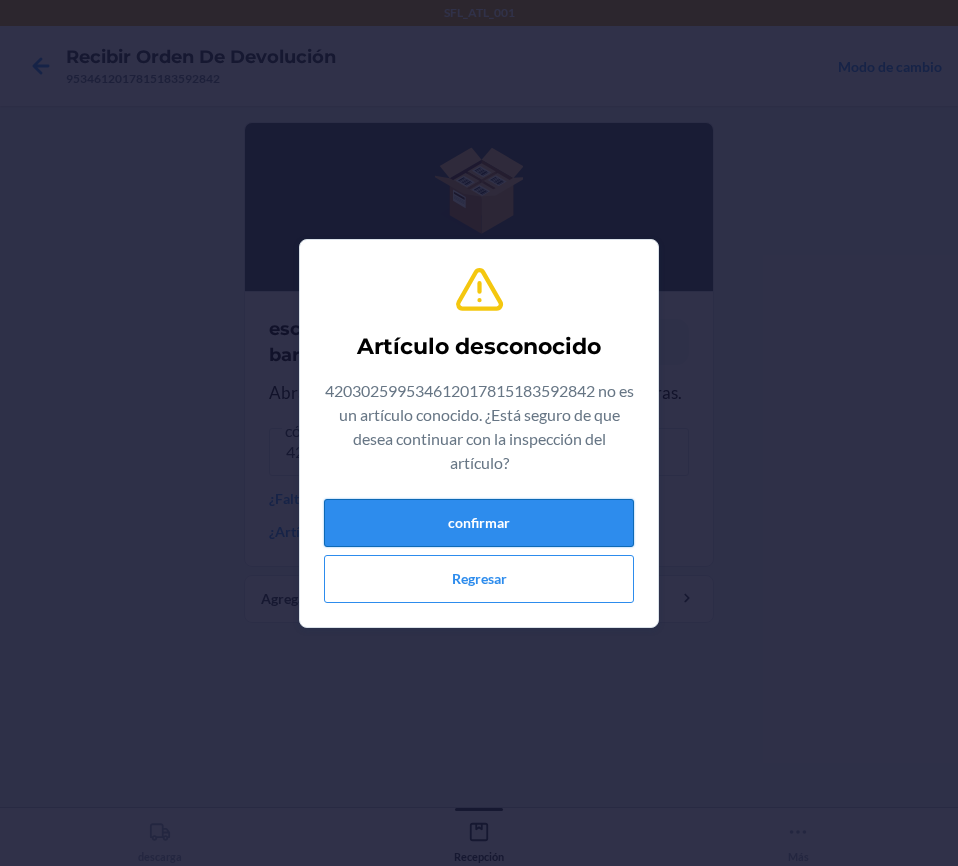 click on "confirmar" at bounding box center [479, 523] 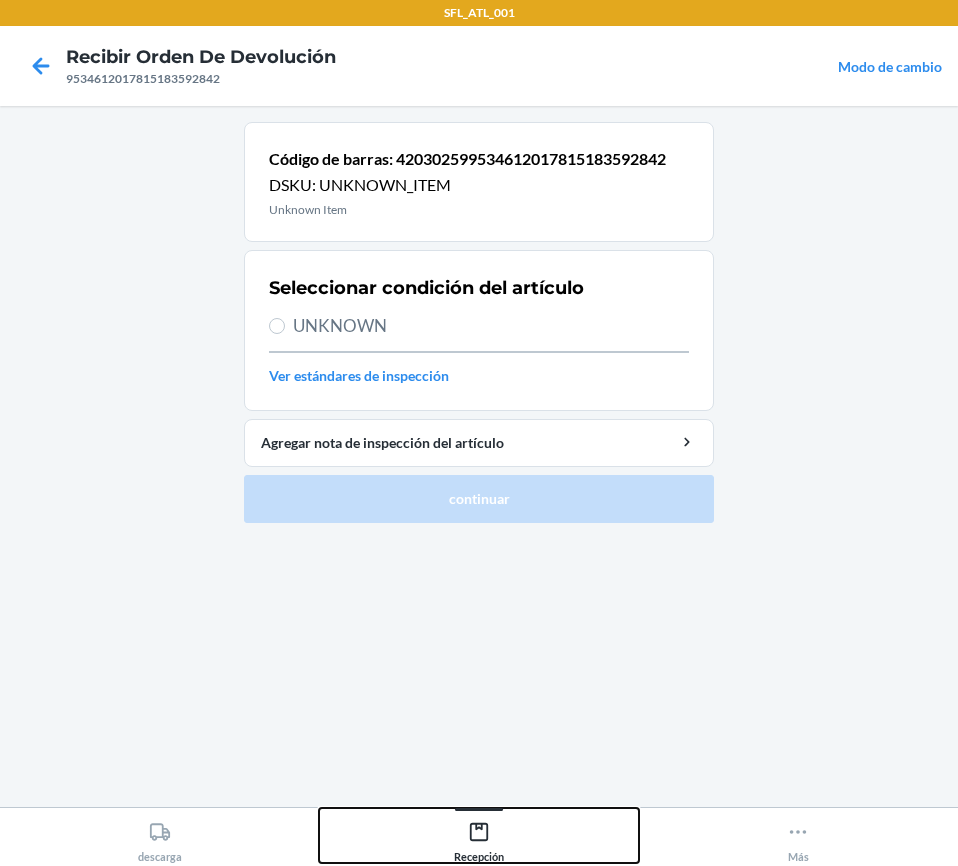 click on "Recepción" at bounding box center [479, 838] 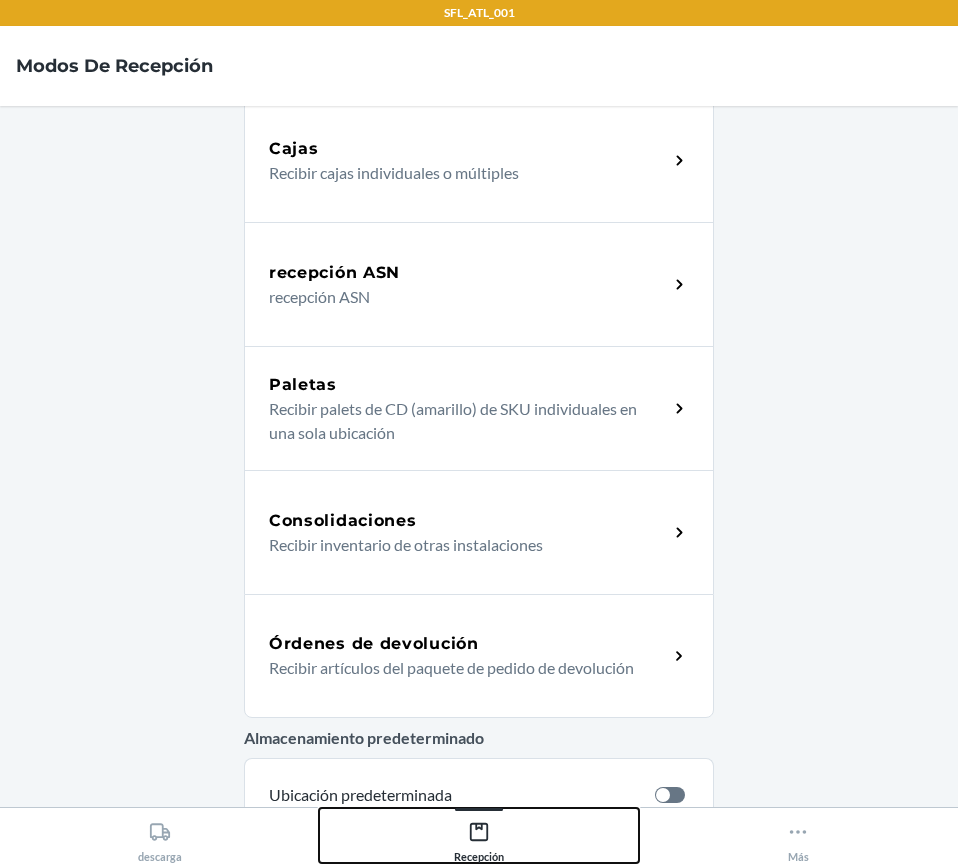 scroll, scrollTop: 300, scrollLeft: 0, axis: vertical 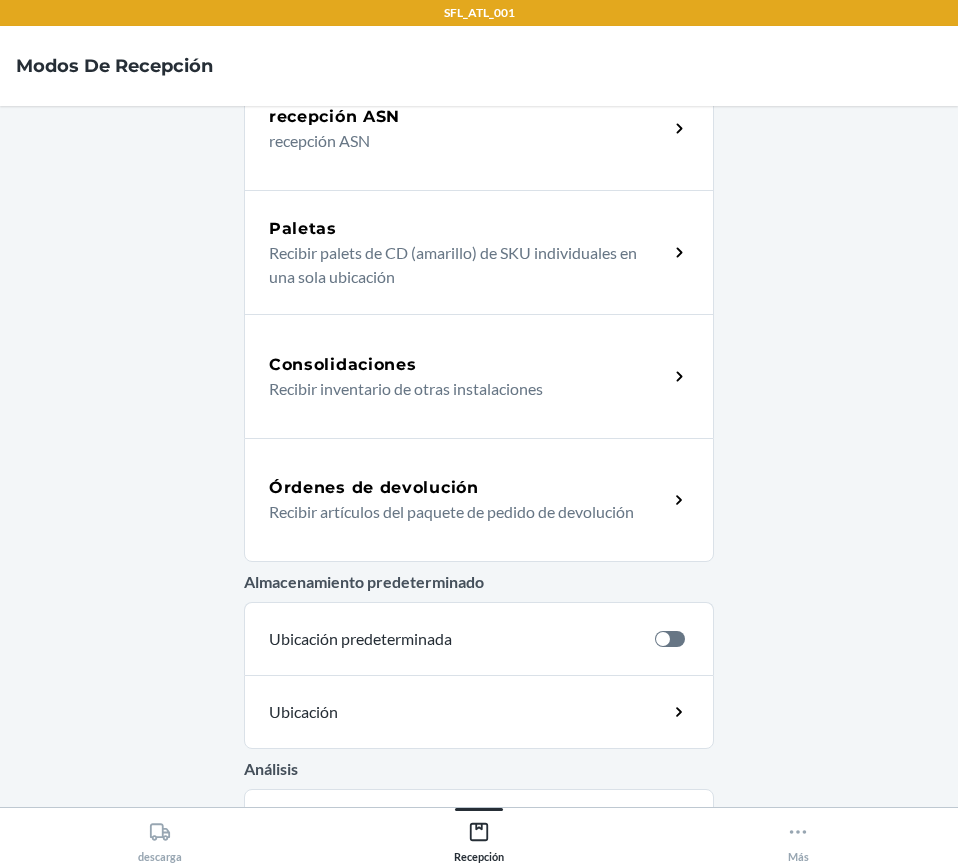 click on "Órdenes de devolución Recibir artículos del paquete de pedido de devolución" at bounding box center (479, 500) 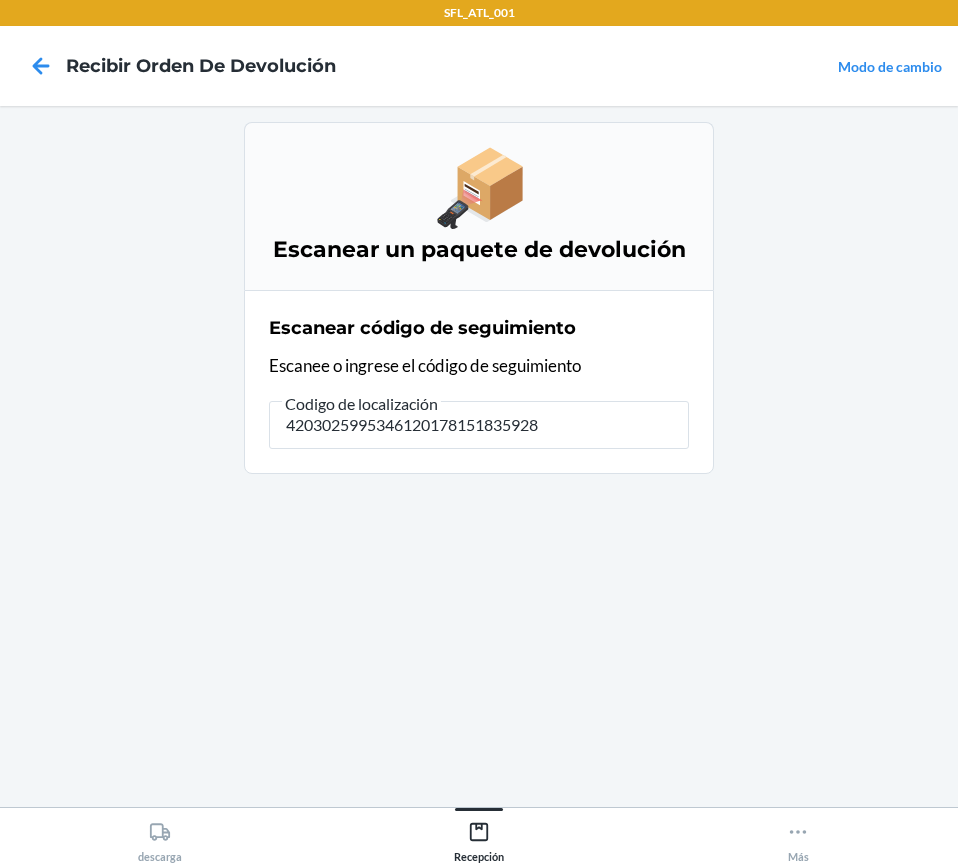 type on "42030259953461201781518359284" 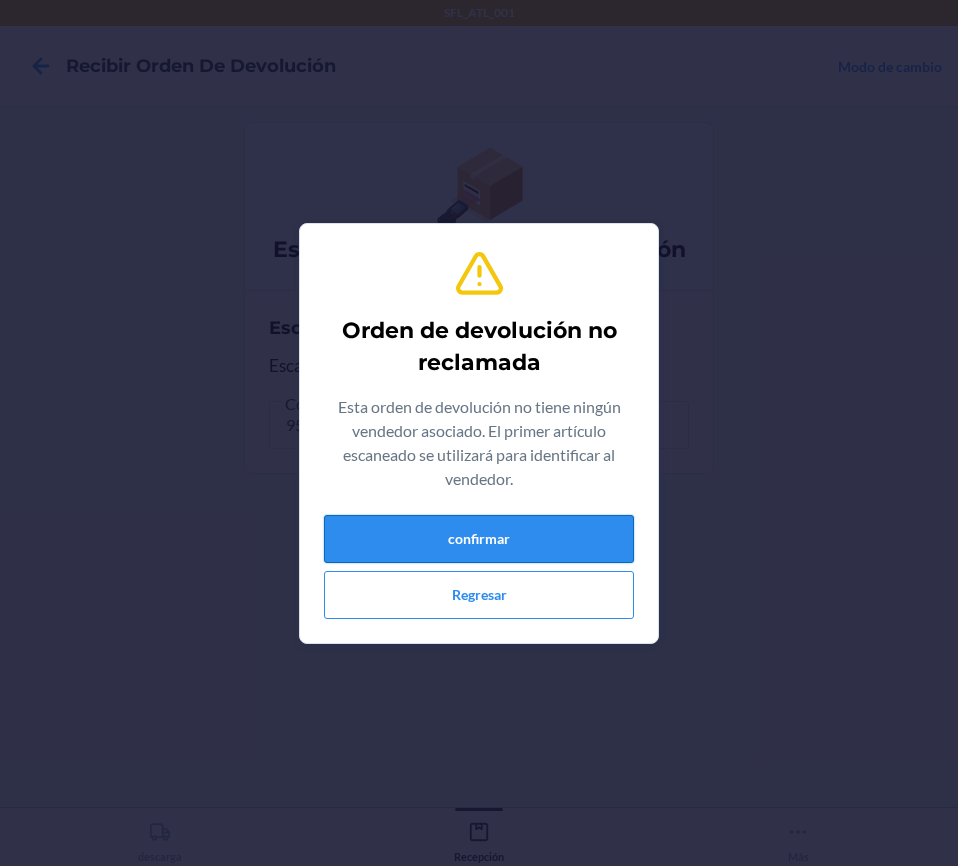 click on "confirmar" at bounding box center [479, 539] 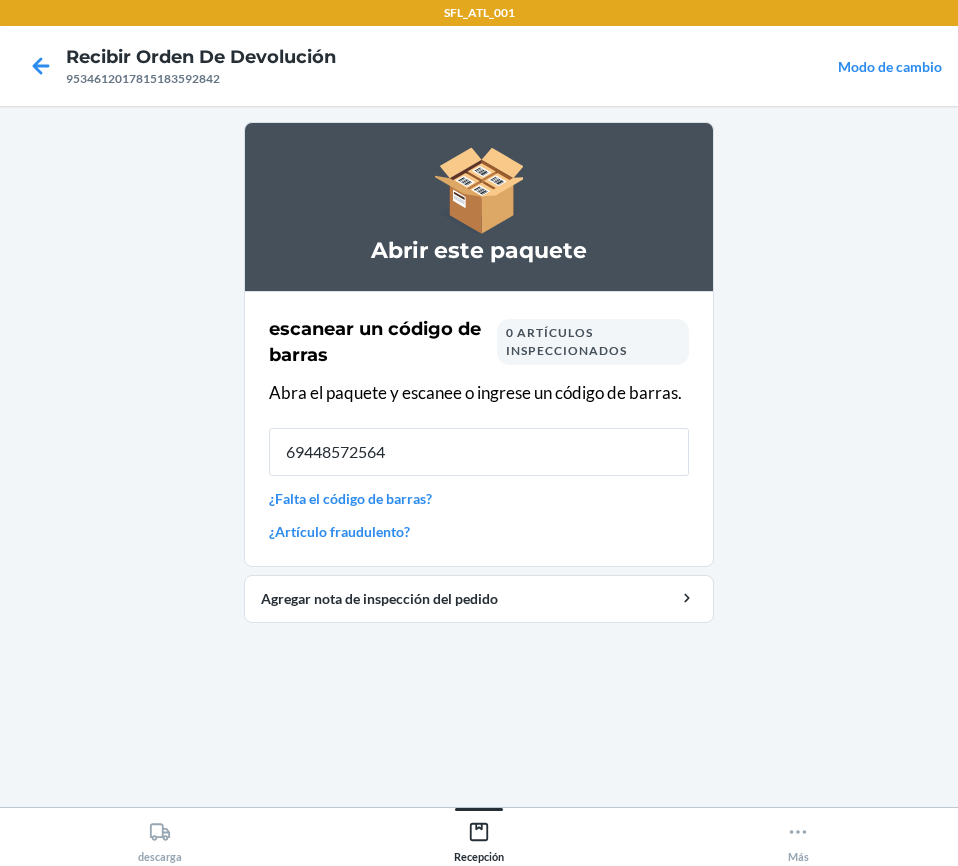 type on "[CREDIT_CARD_NUMBER]" 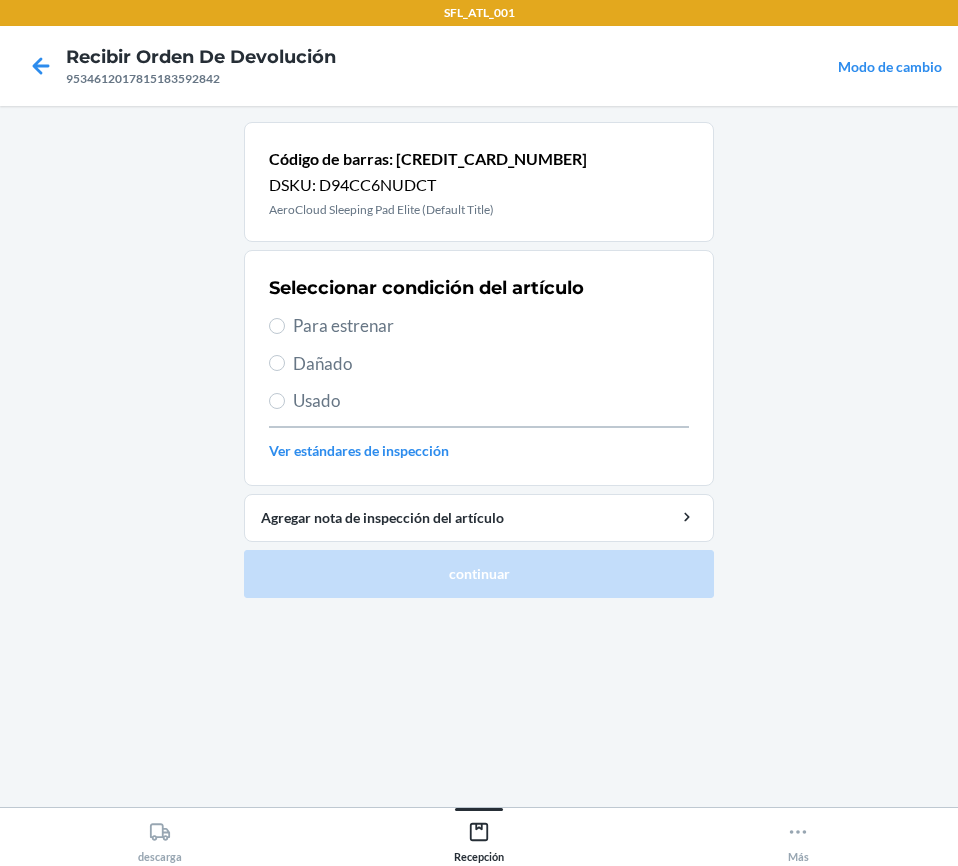 click on "Para estrenar" at bounding box center [479, 326] 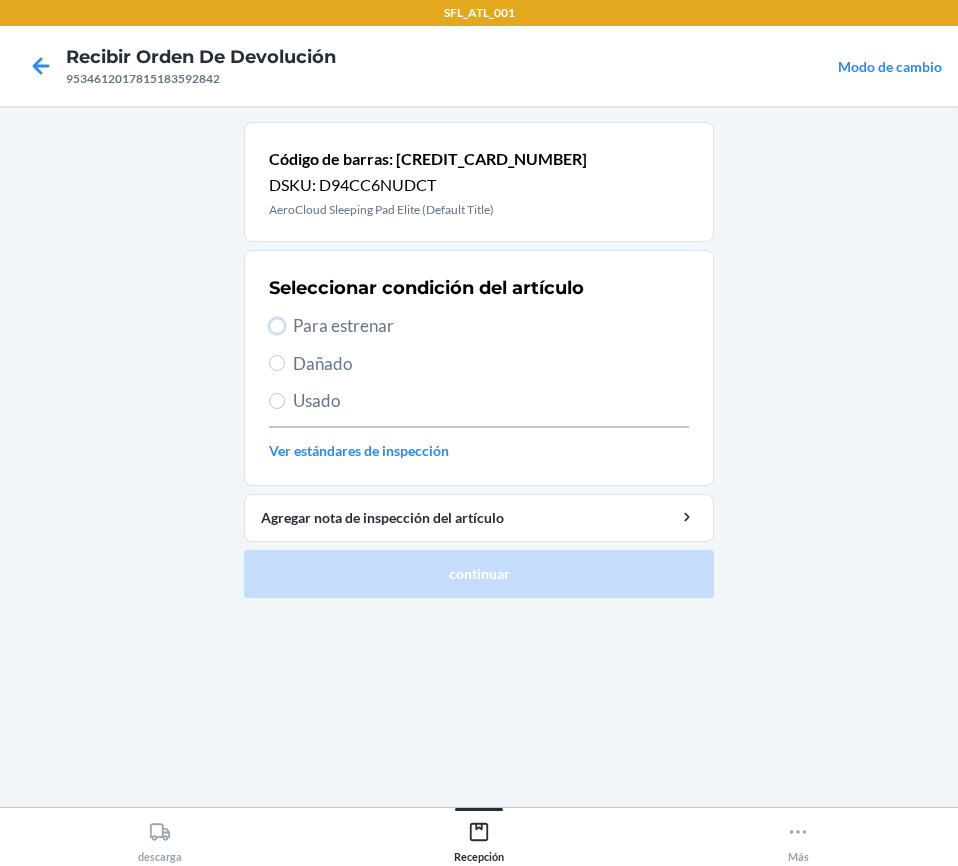 click on "Para estrenar" at bounding box center (277, 326) 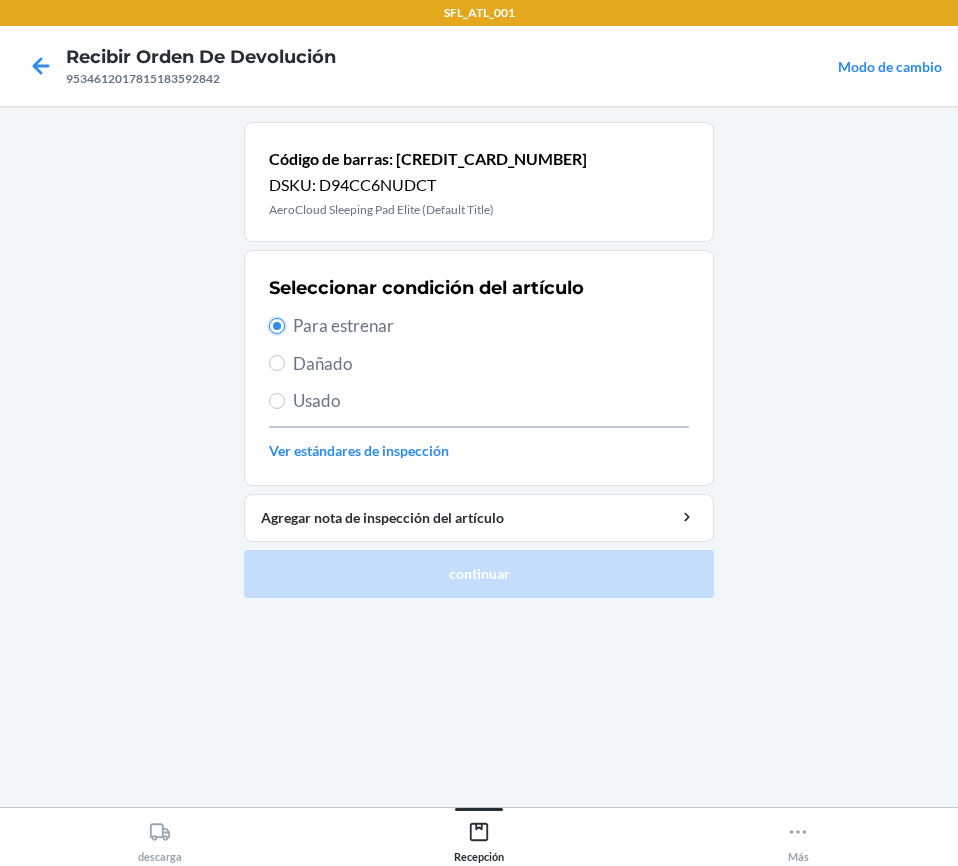 radio on "true" 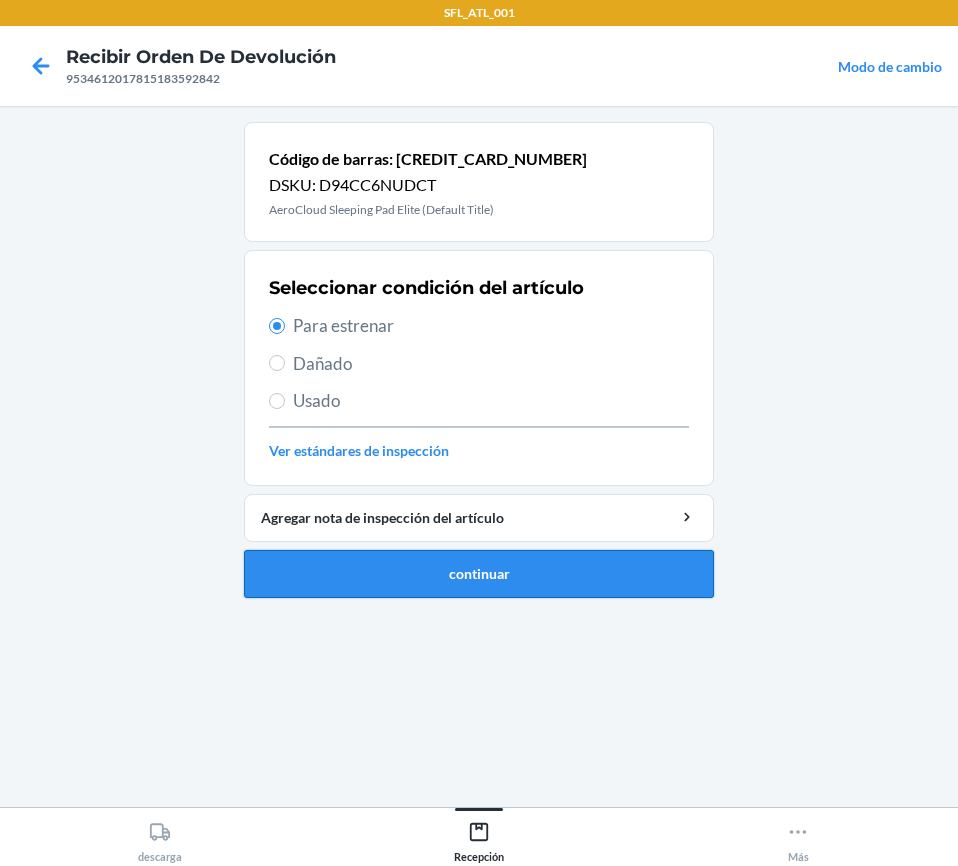 click on "continuar" at bounding box center (479, 574) 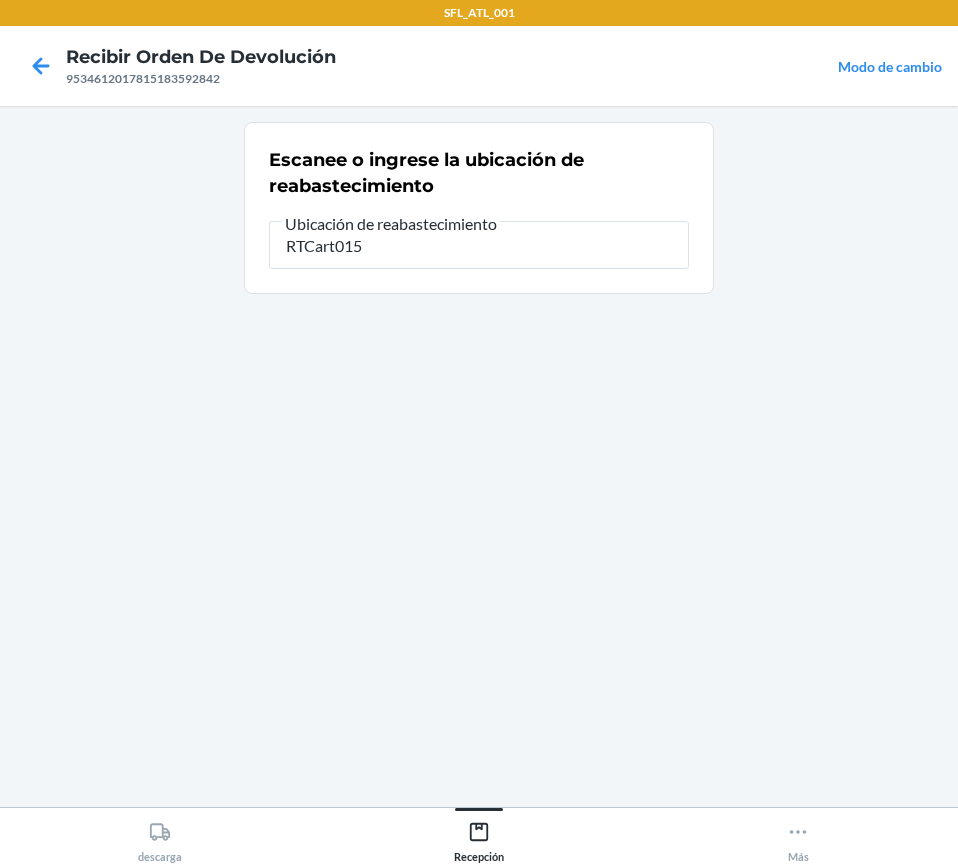 type on "RTCart015" 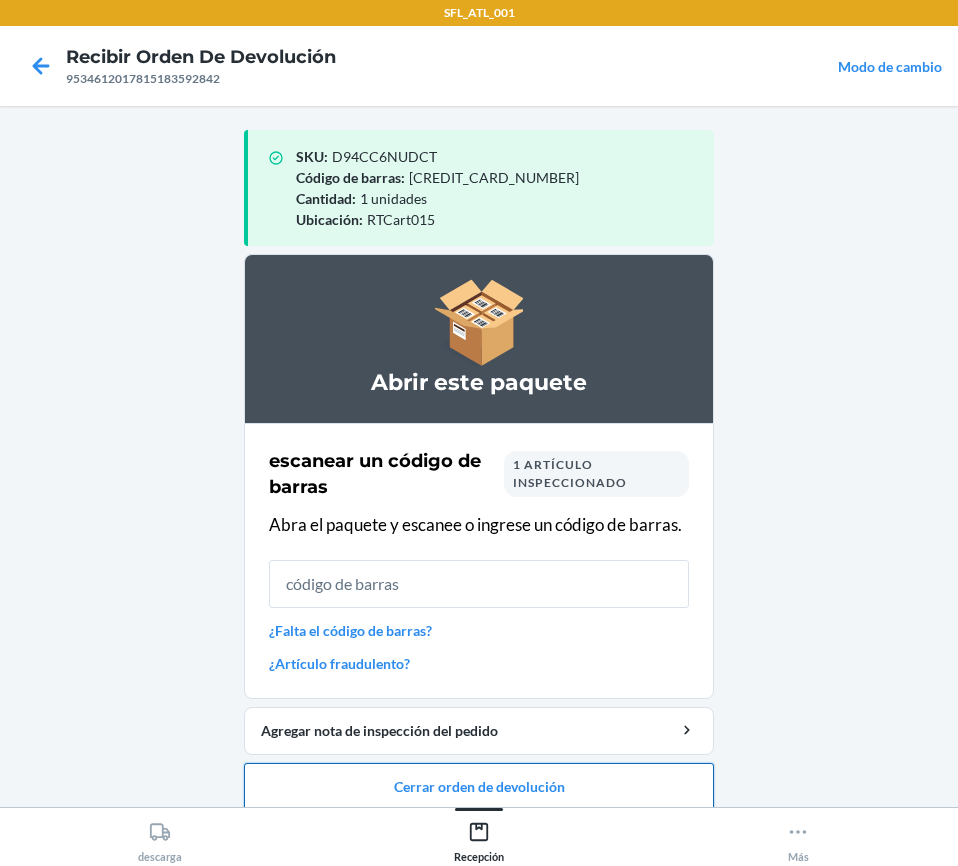 click on "Cerrar orden de devolución" at bounding box center (479, 787) 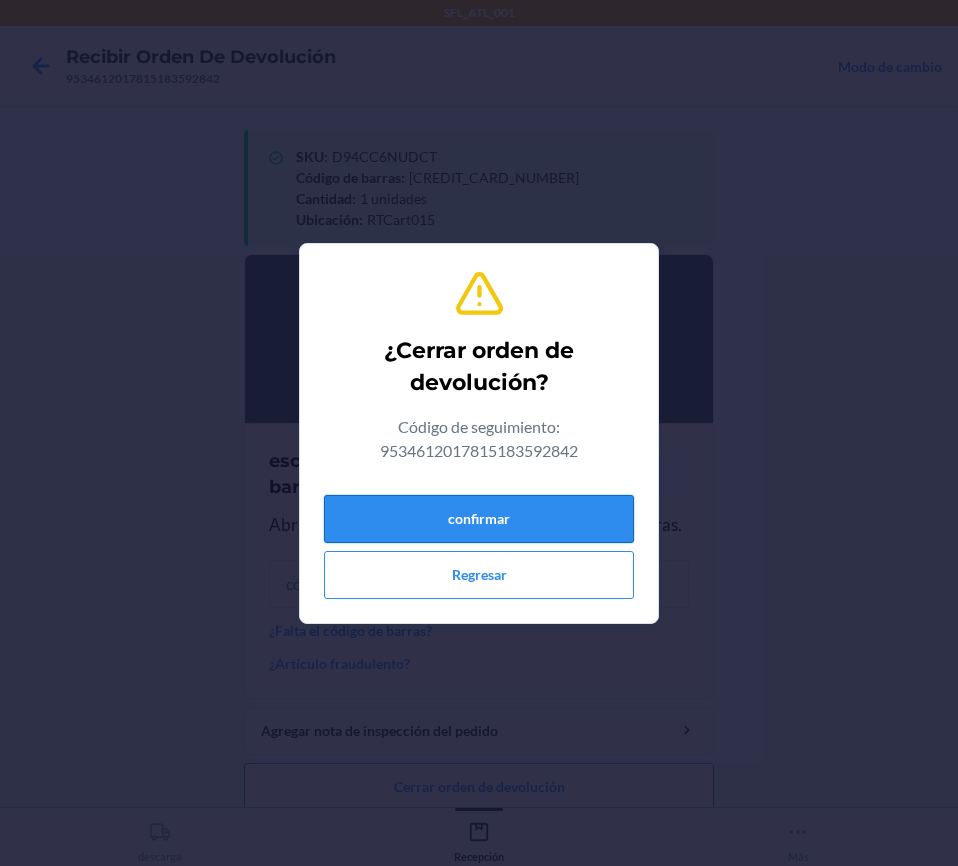 click on "confirmar" at bounding box center [479, 519] 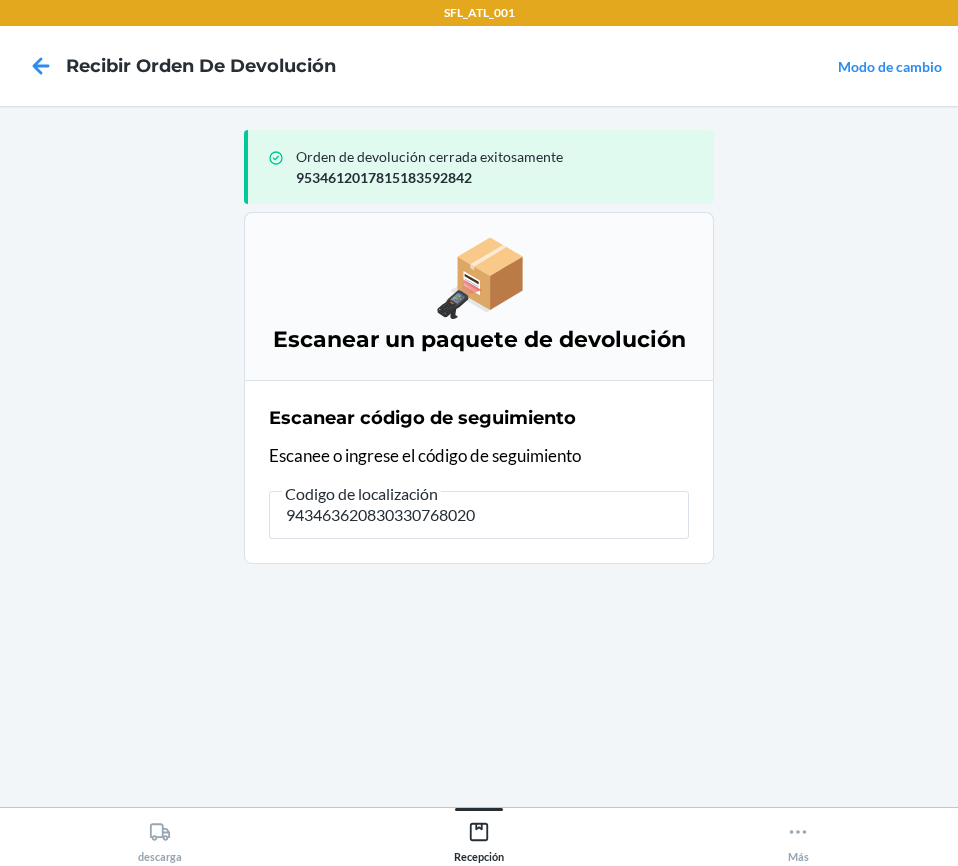 type on "9434636208303307680201" 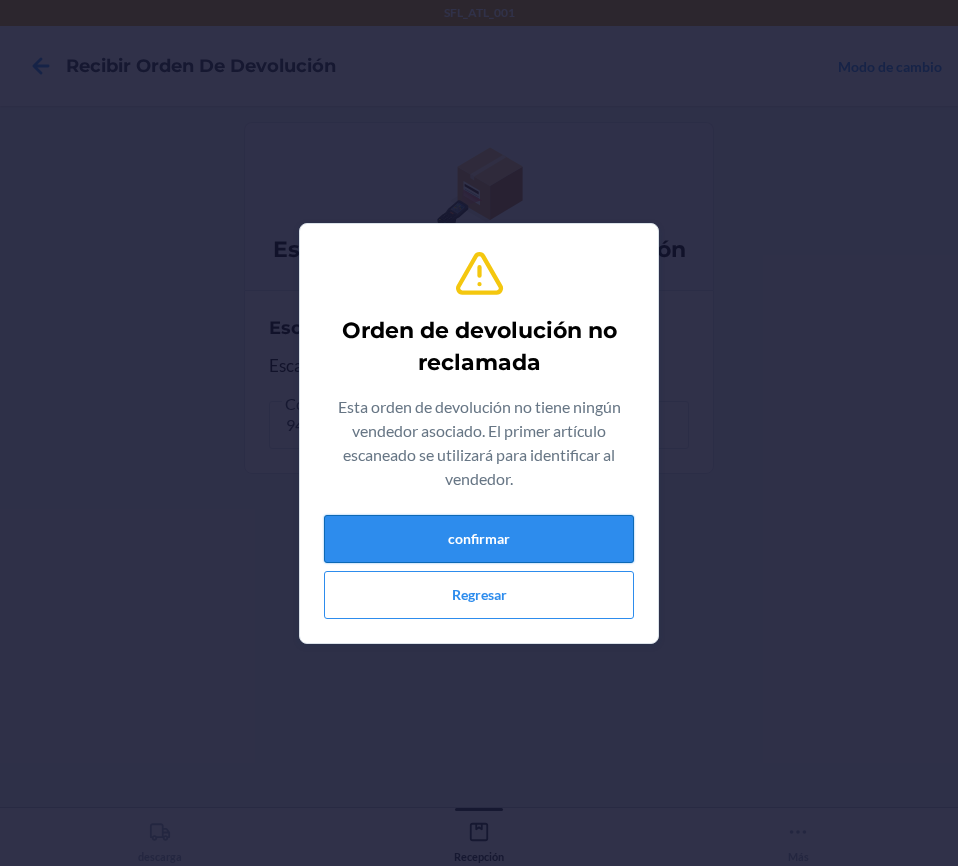 click on "confirmar" at bounding box center (479, 539) 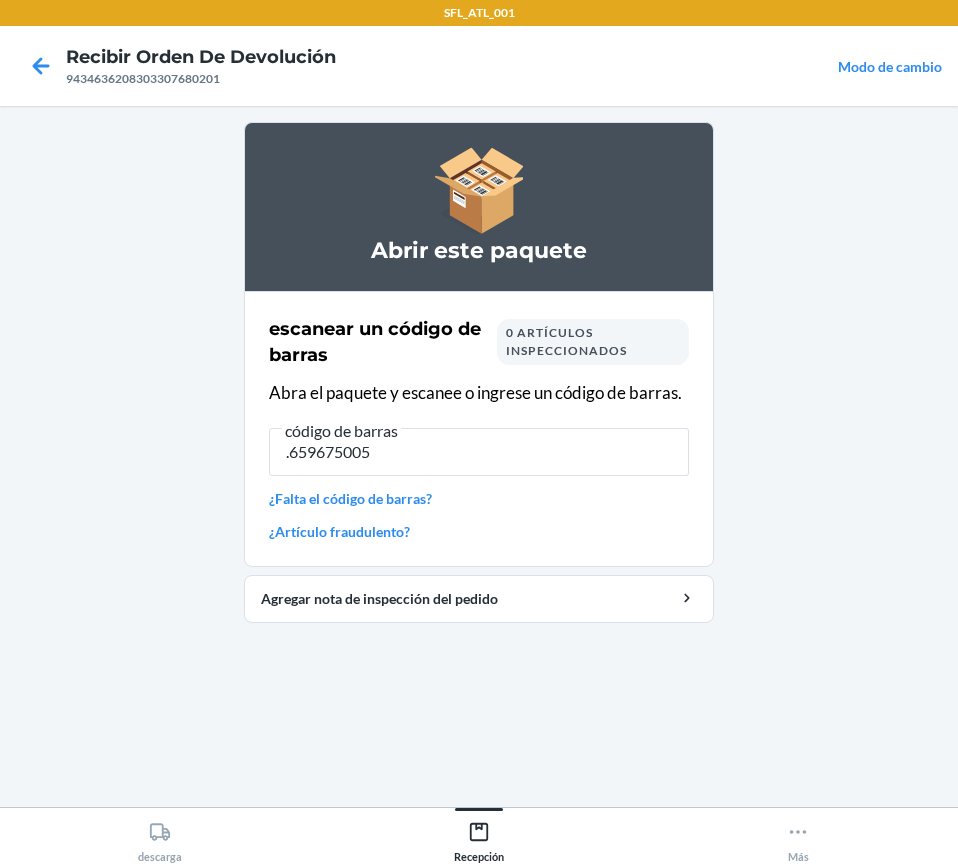 type on ".6596750055" 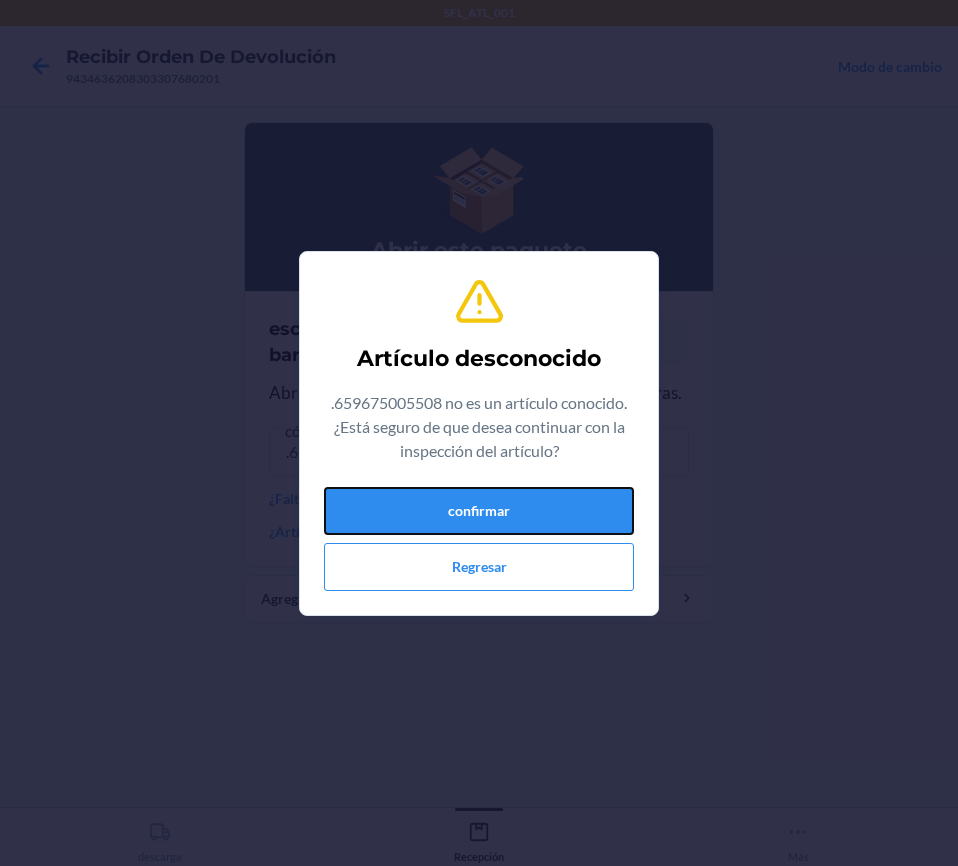 click on "confirmar" at bounding box center (479, 511) 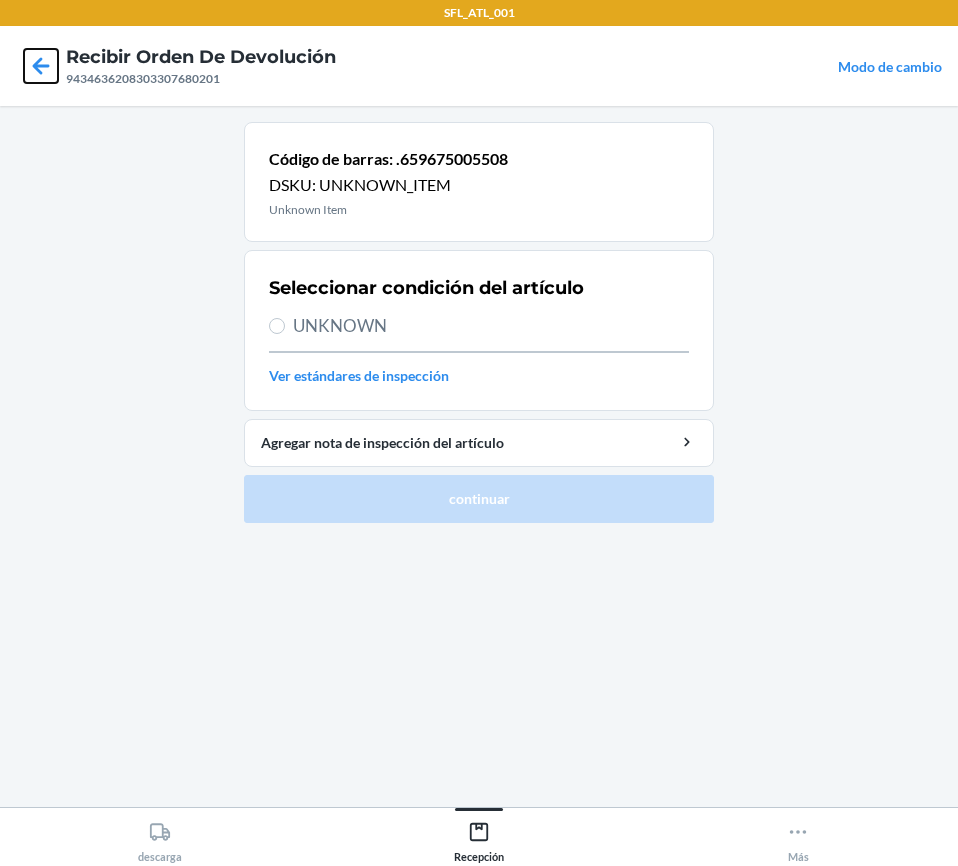 click 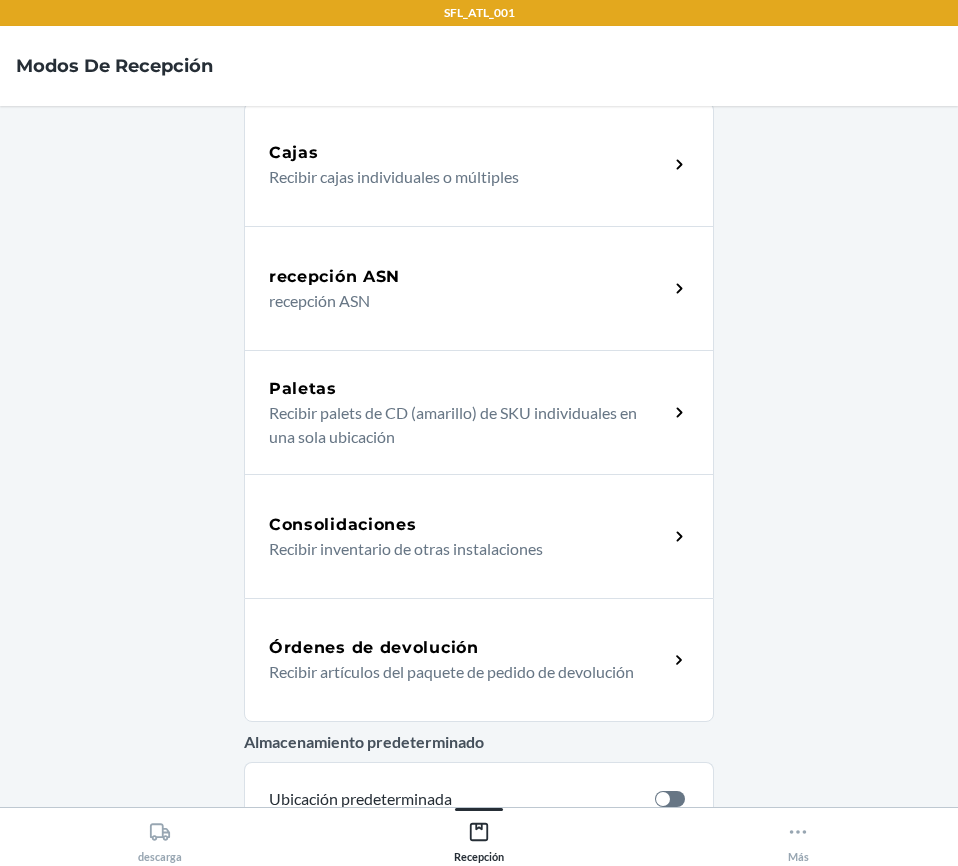scroll, scrollTop: 300, scrollLeft: 0, axis: vertical 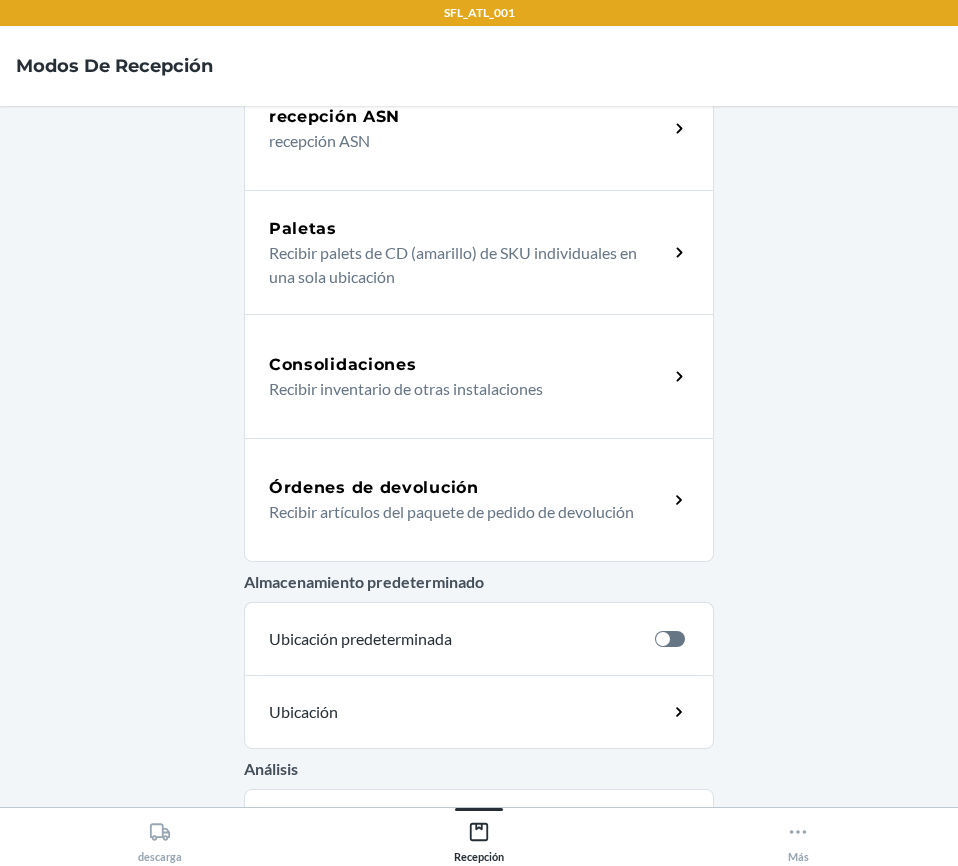 click on "Recibir artículos del paquete de pedido de devolución" at bounding box center [460, 512] 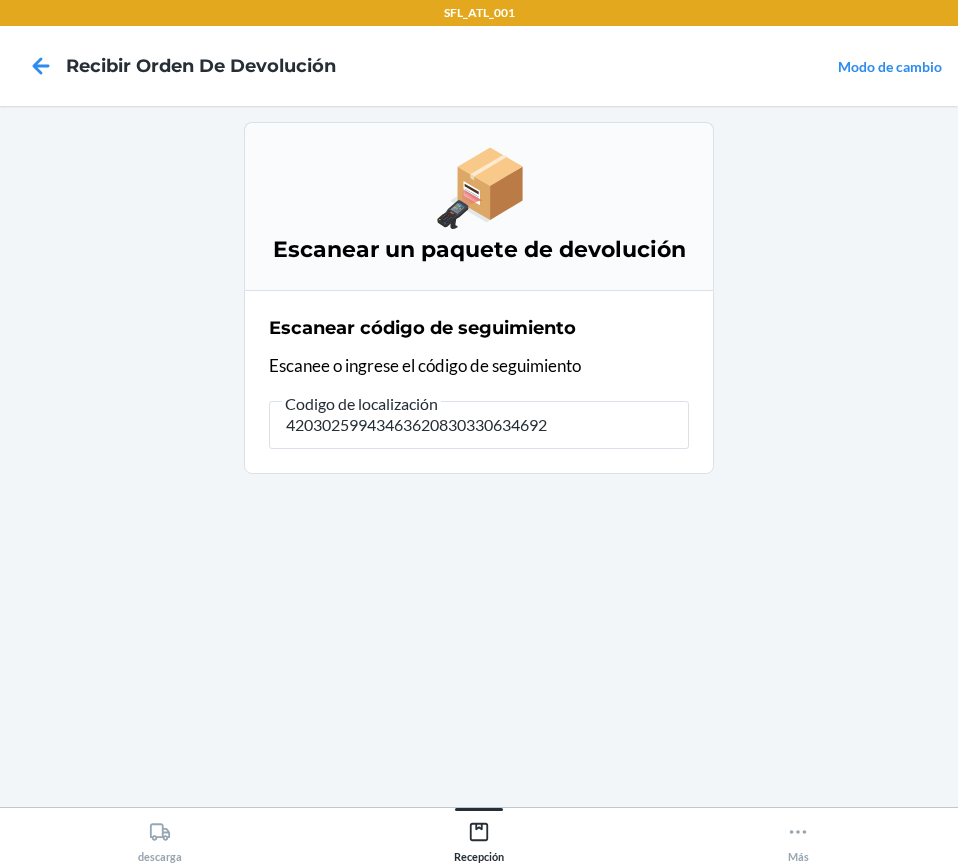 type on "420302599434636208303306346924" 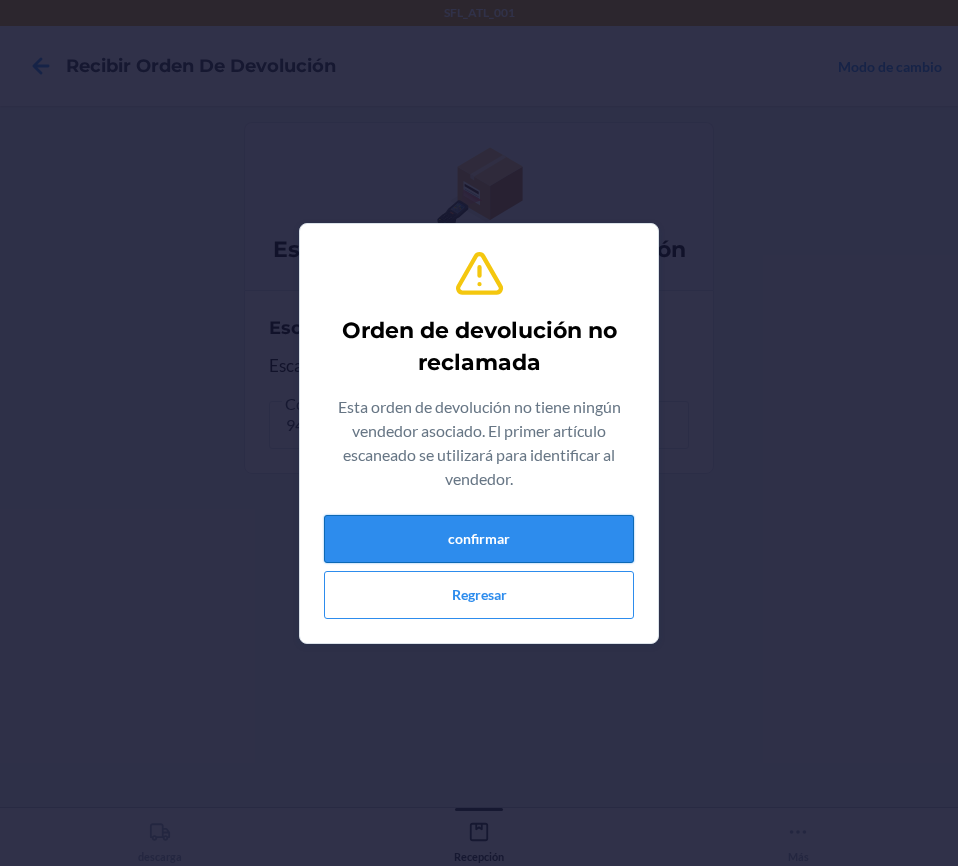 click on "confirmar" at bounding box center (479, 539) 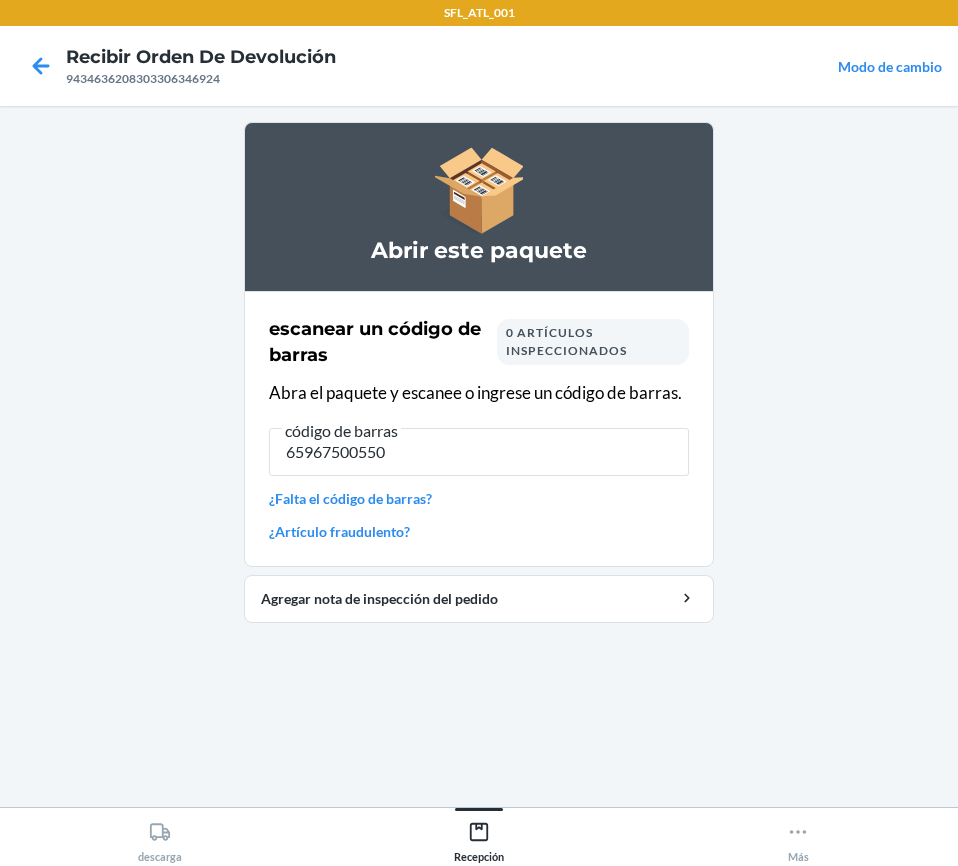type on "659675005508" 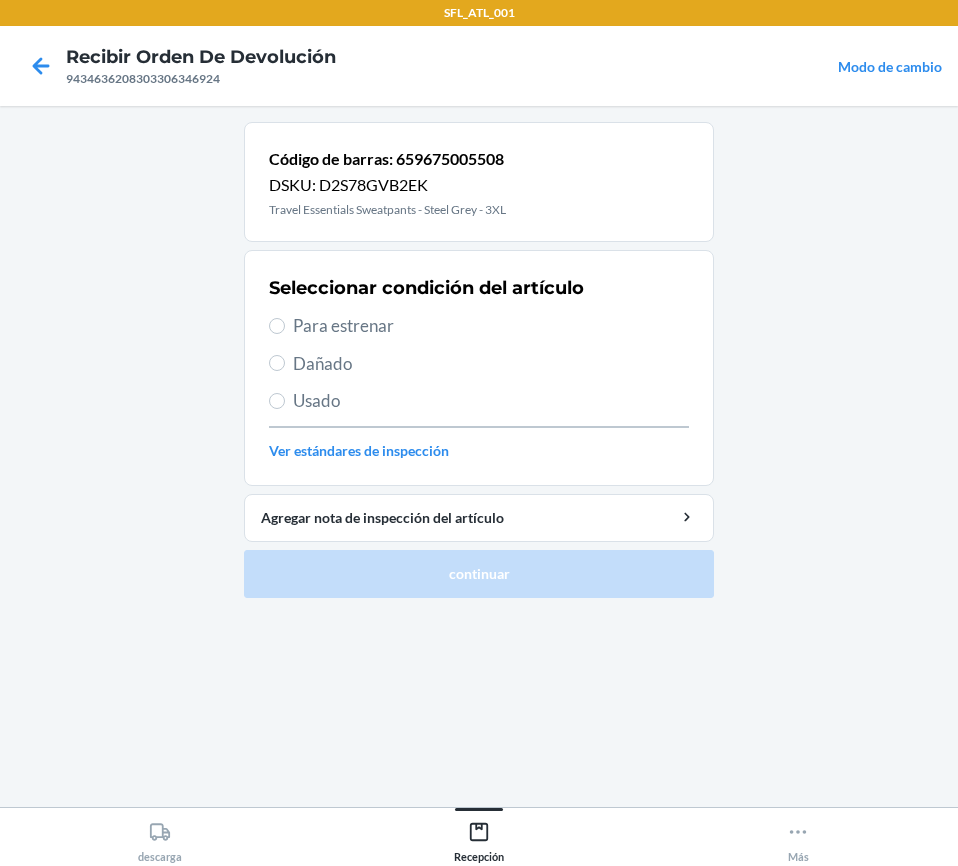 drag, startPoint x: 512, startPoint y: 534, endPoint x: 836, endPoint y: 349, distance: 373.0965 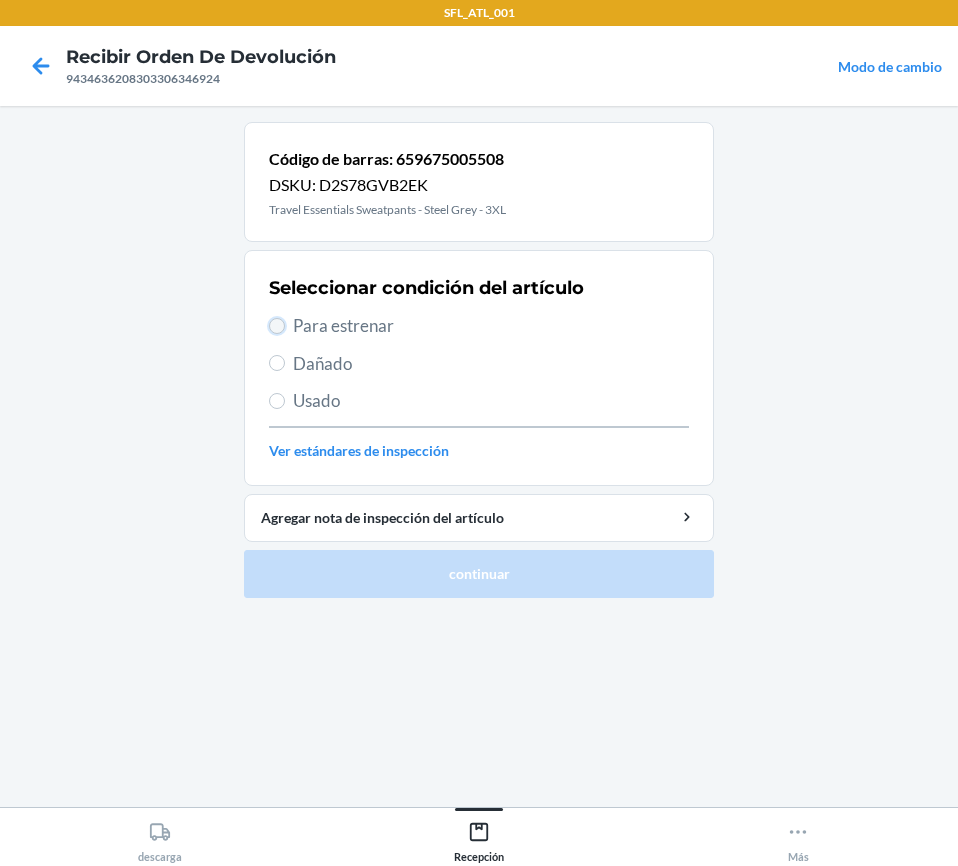 click on "Para estrenar" at bounding box center [277, 326] 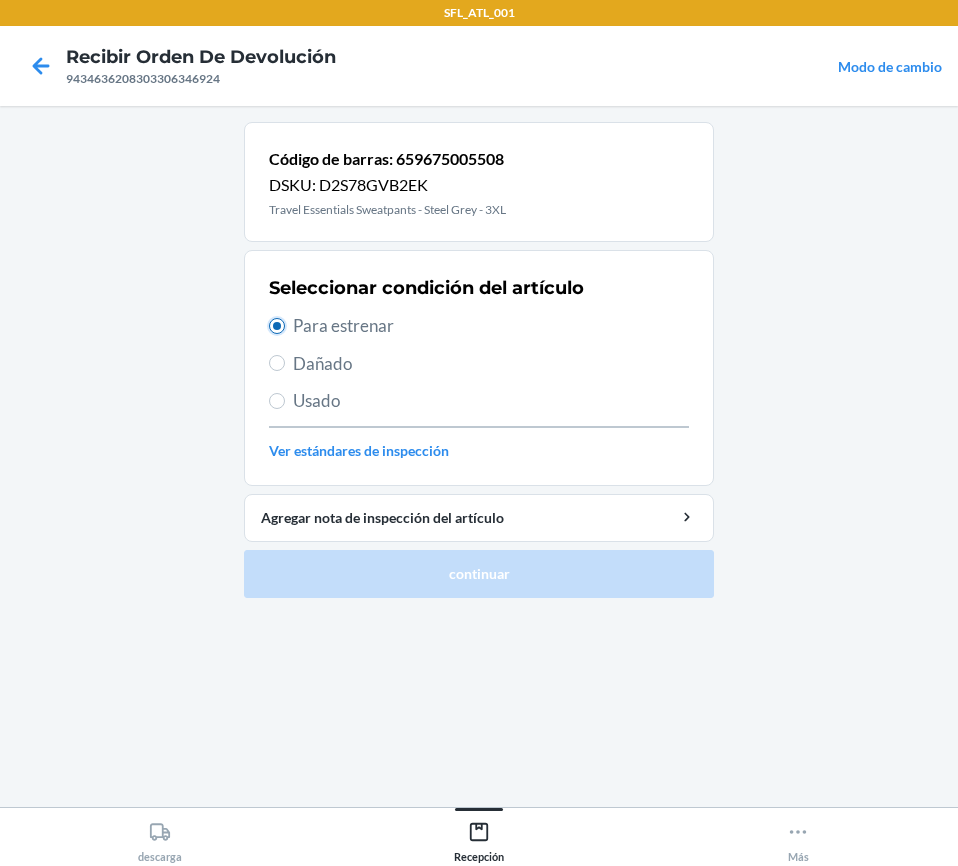 radio on "true" 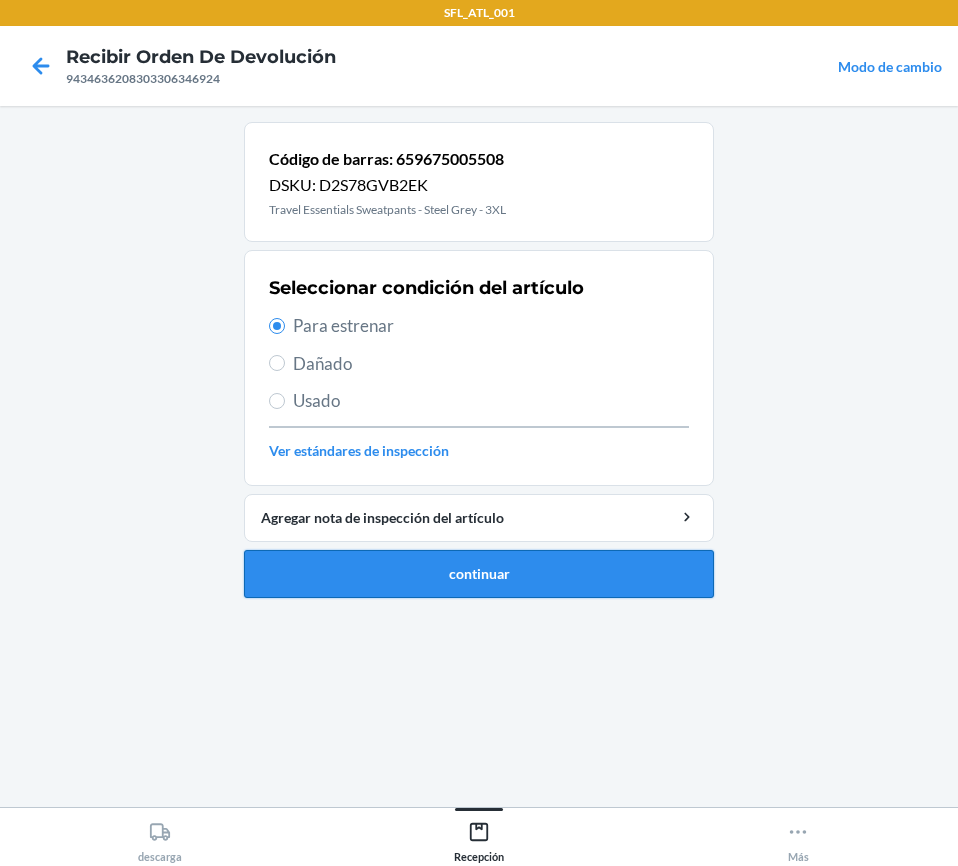 click on "continuar" at bounding box center [479, 574] 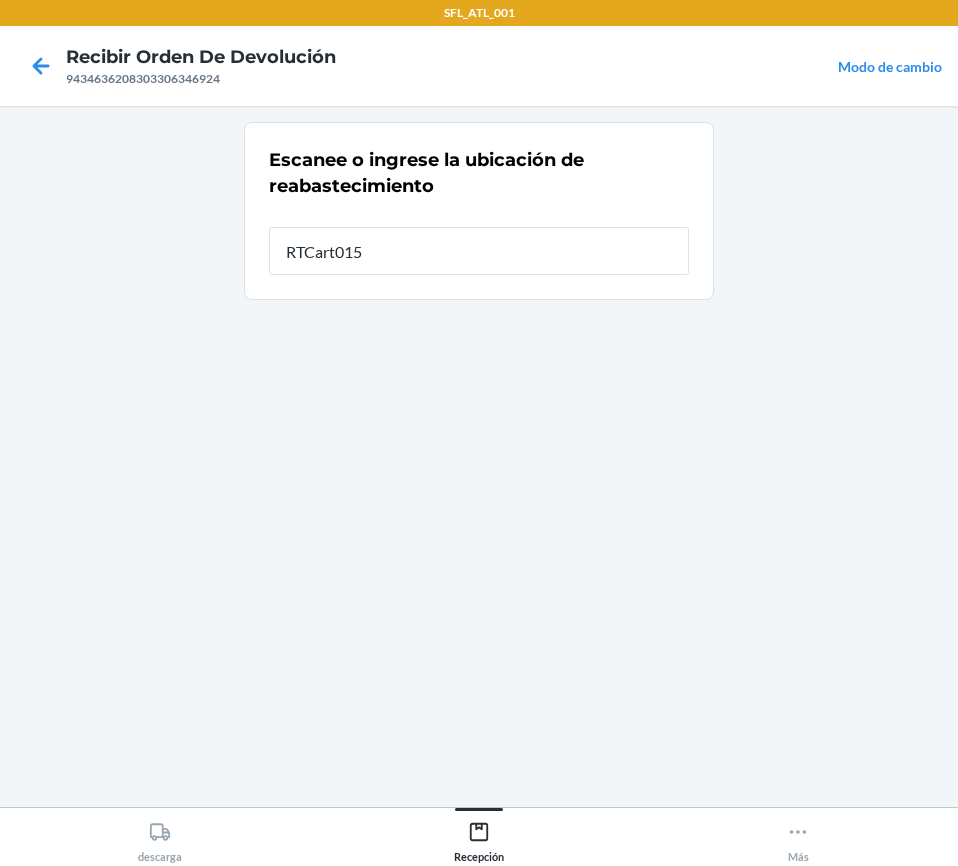 type on "RTCart015" 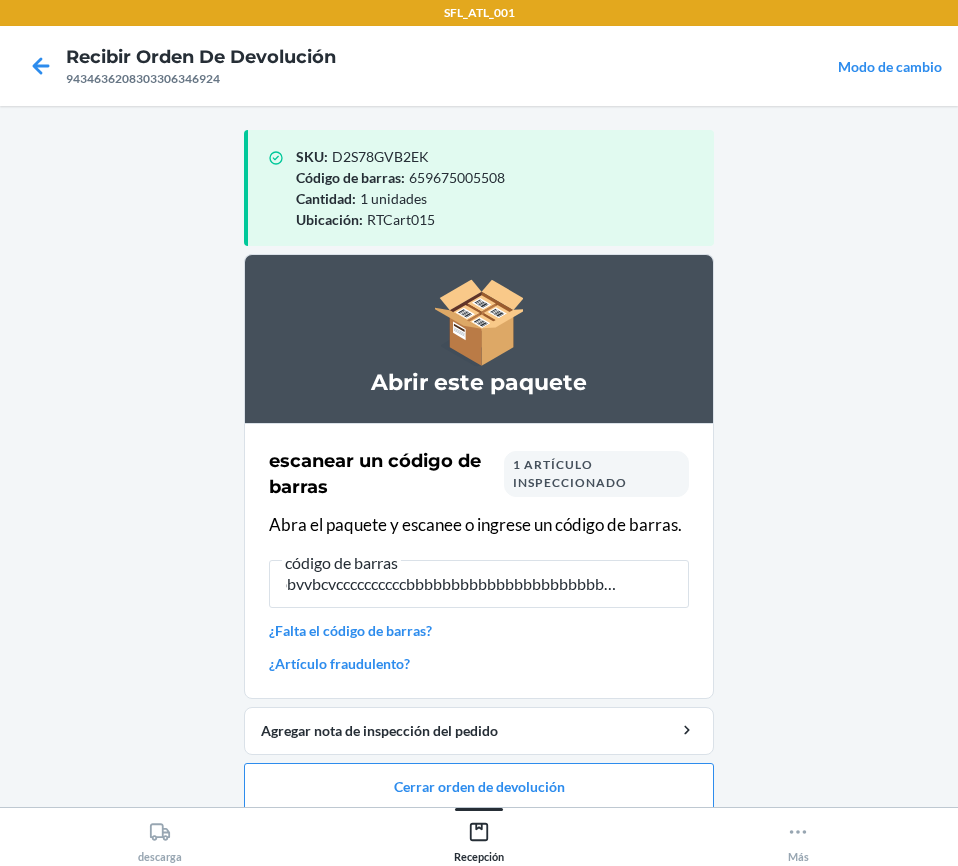 scroll, scrollTop: 0, scrollLeft: 0, axis: both 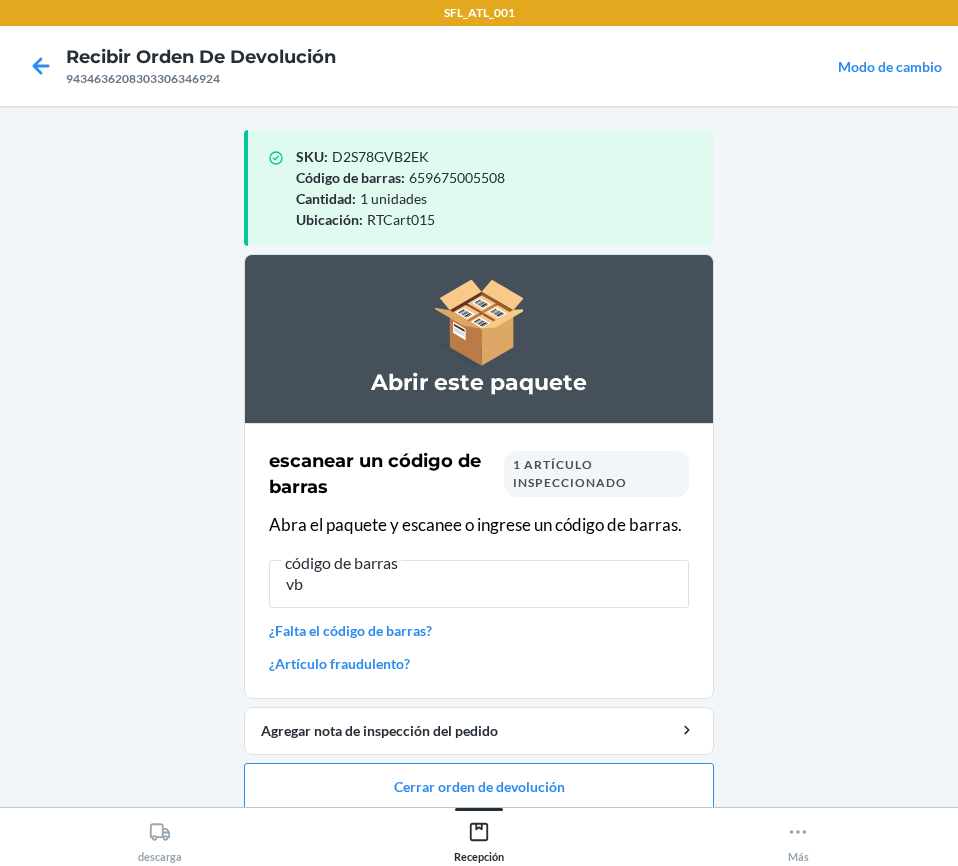 type on "v" 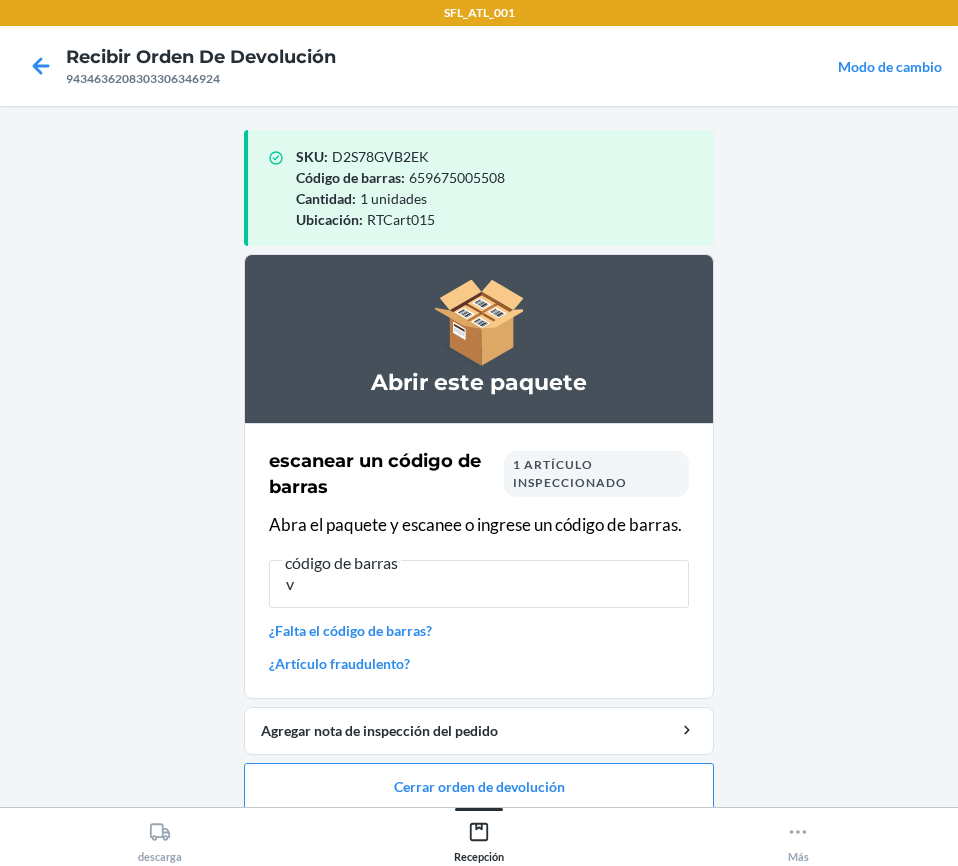 type 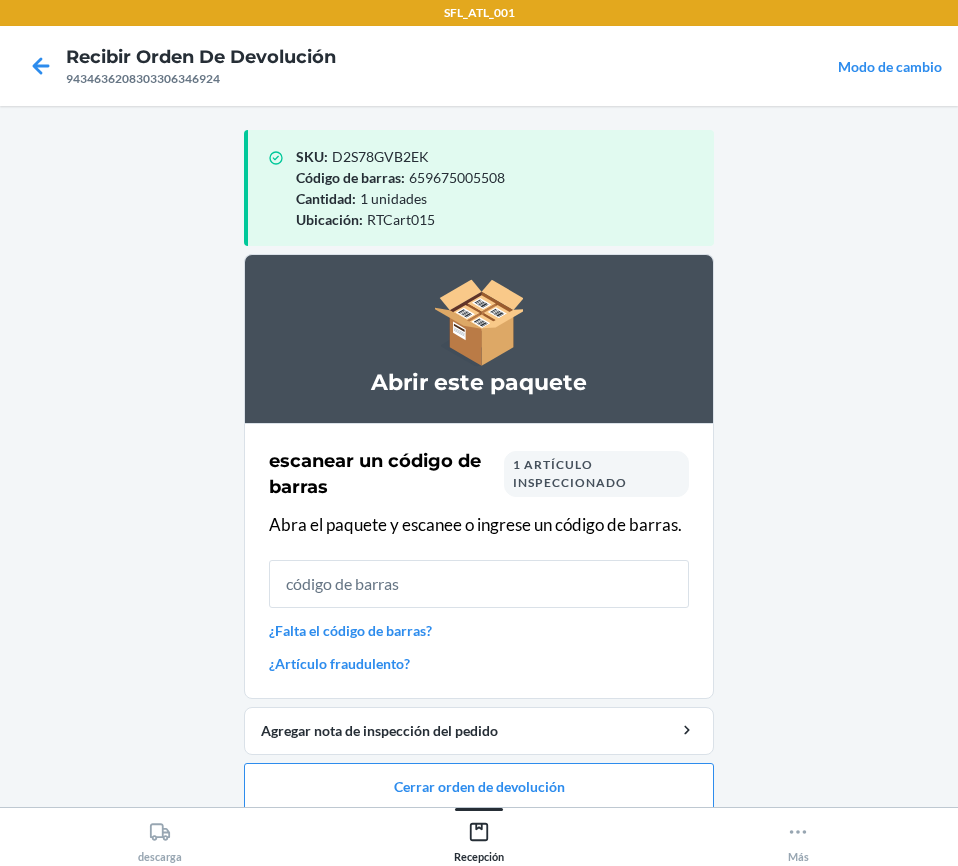 click on "¿Falta el código de barras?" at bounding box center (479, 630) 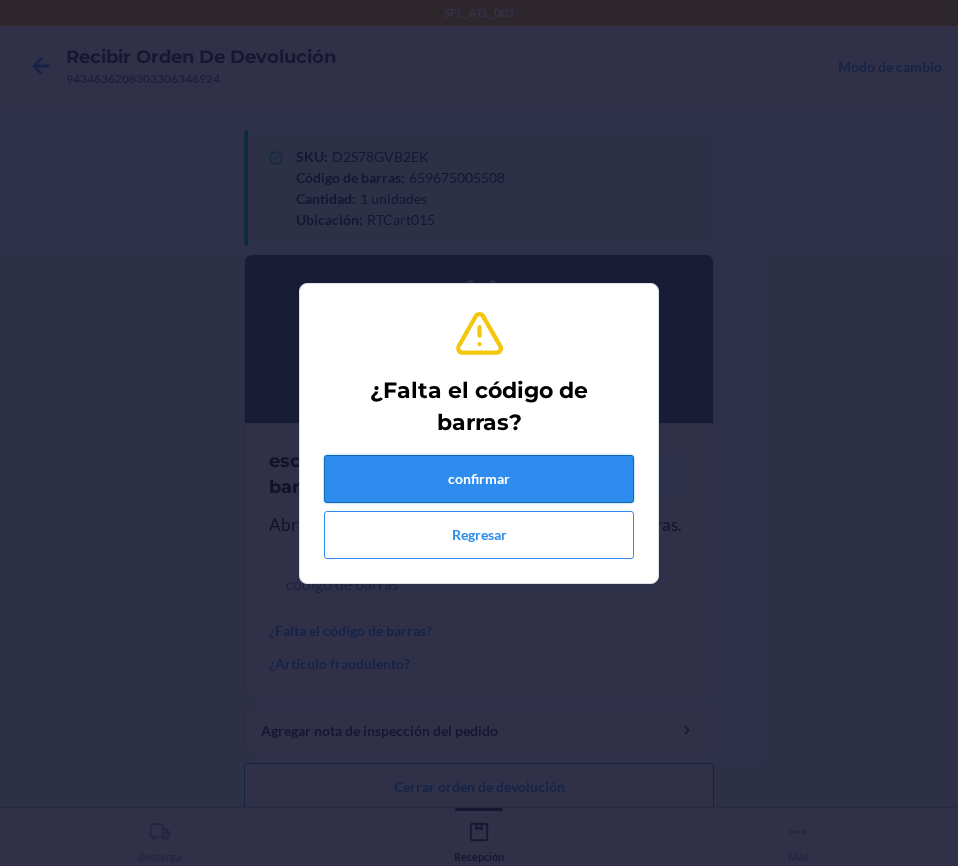 click on "confirmar" at bounding box center (479, 479) 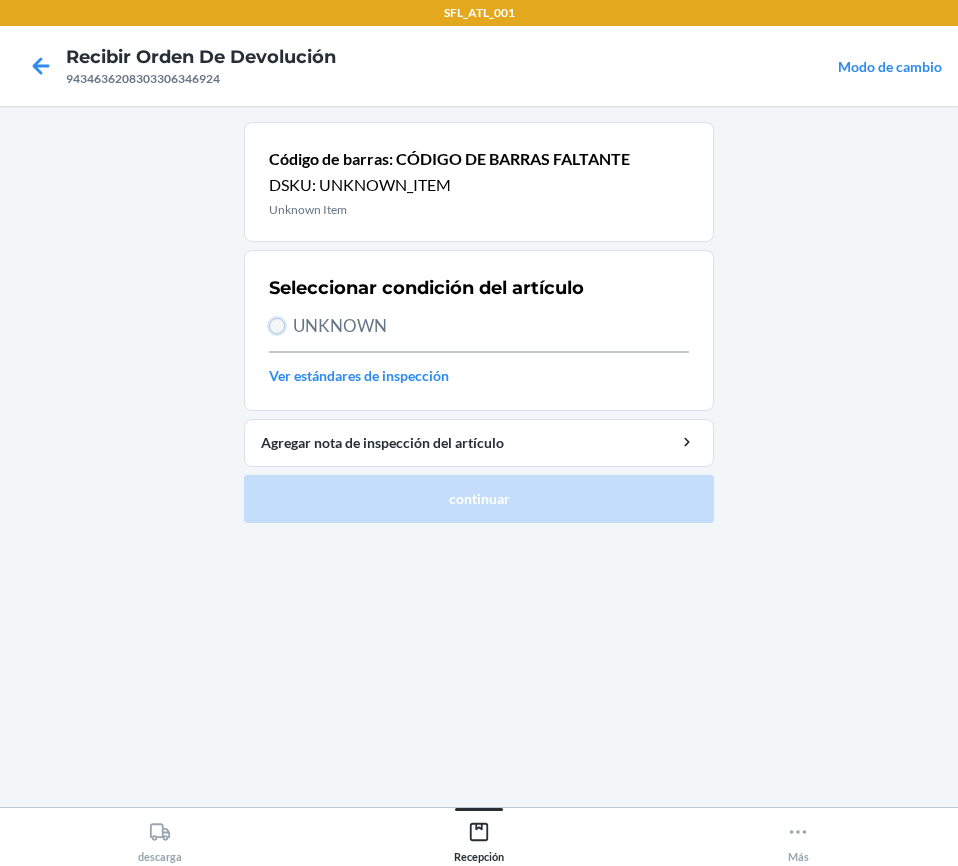click on "UNKNOWN" at bounding box center [277, 326] 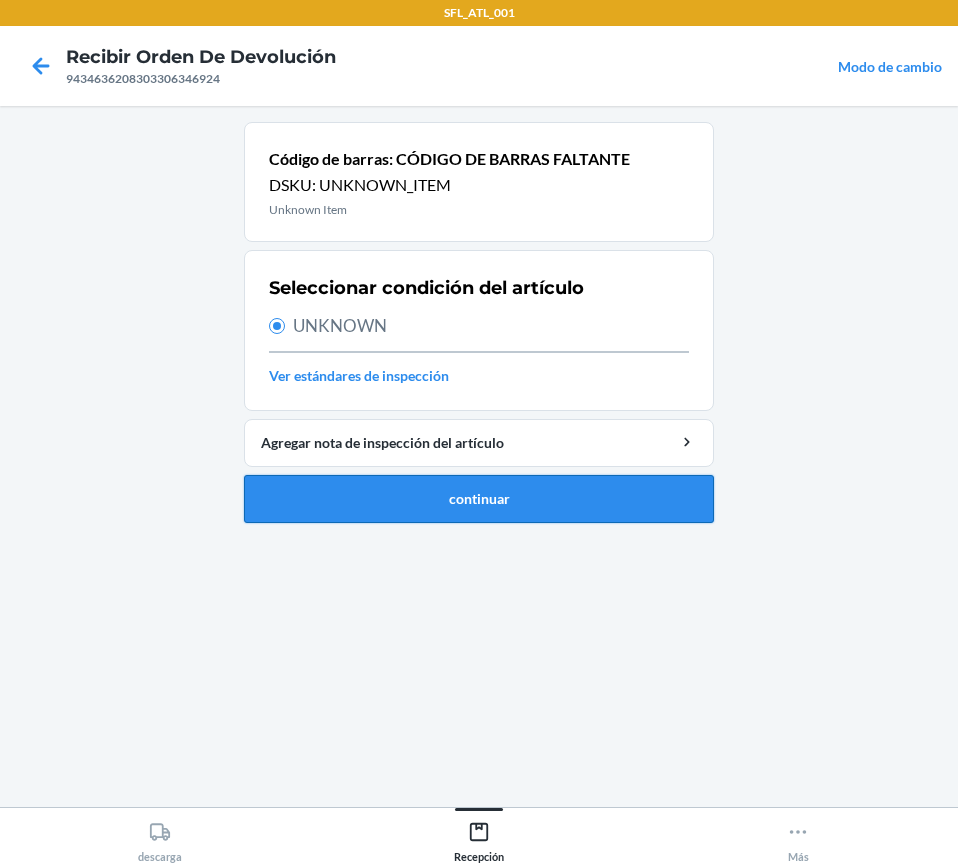 click on "continuar" at bounding box center [479, 499] 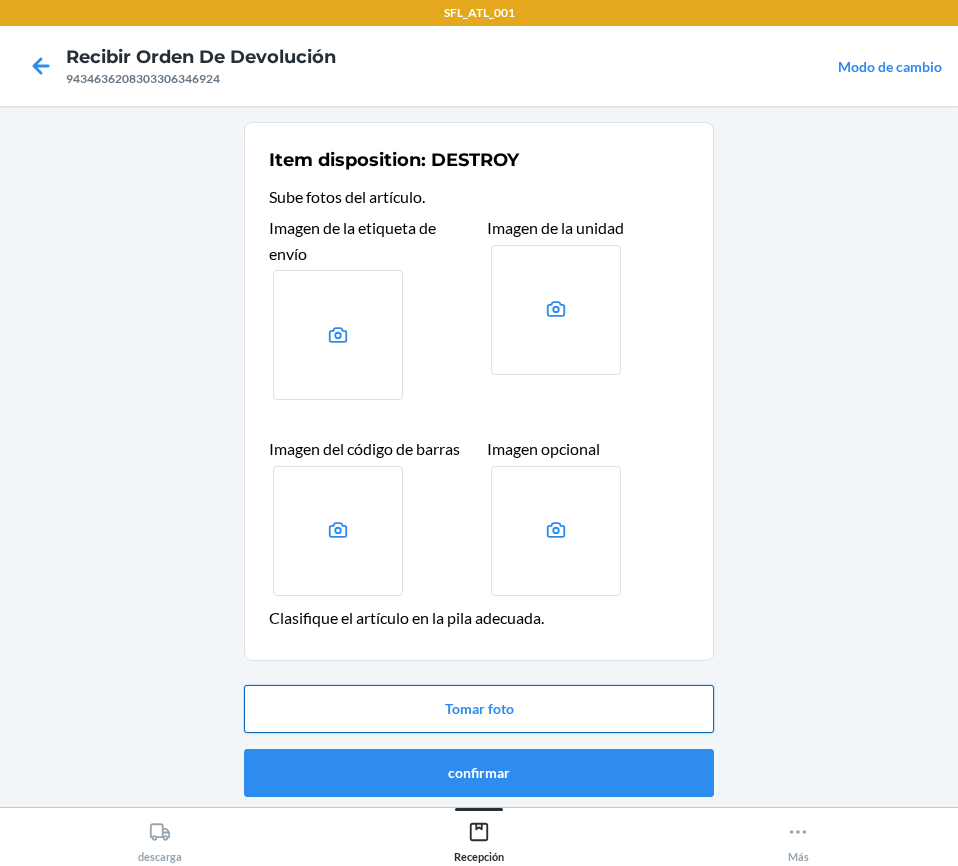 click on "Tomar foto" at bounding box center (479, 709) 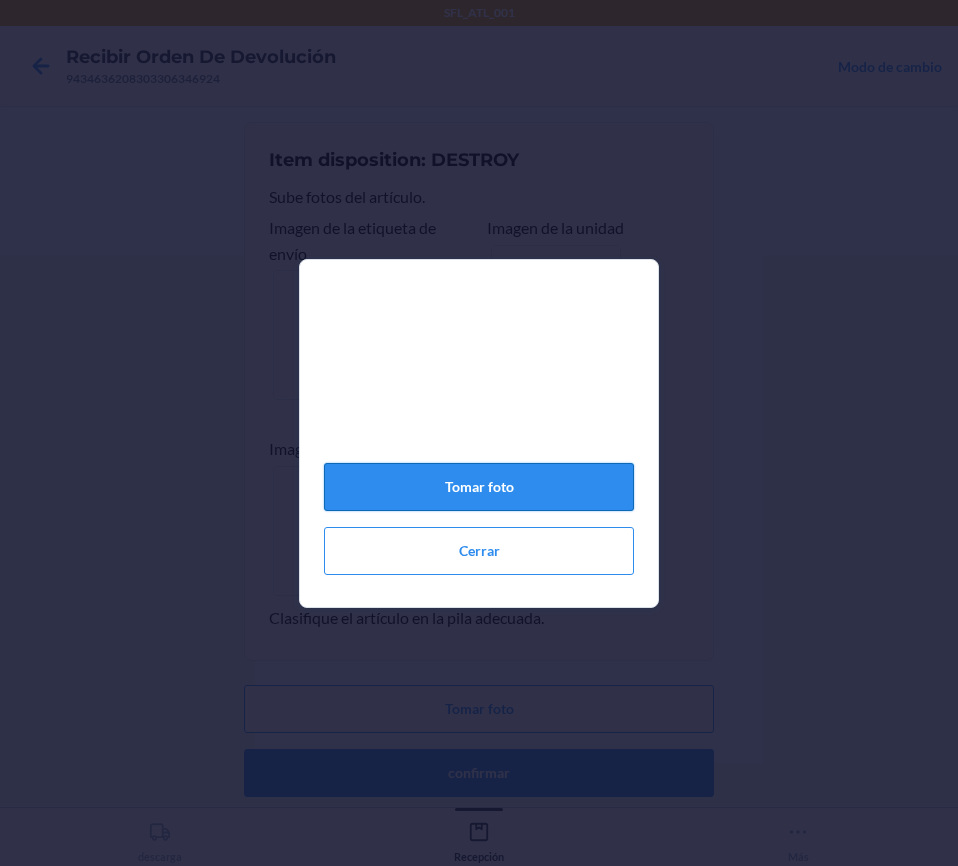 click on "Tomar foto" 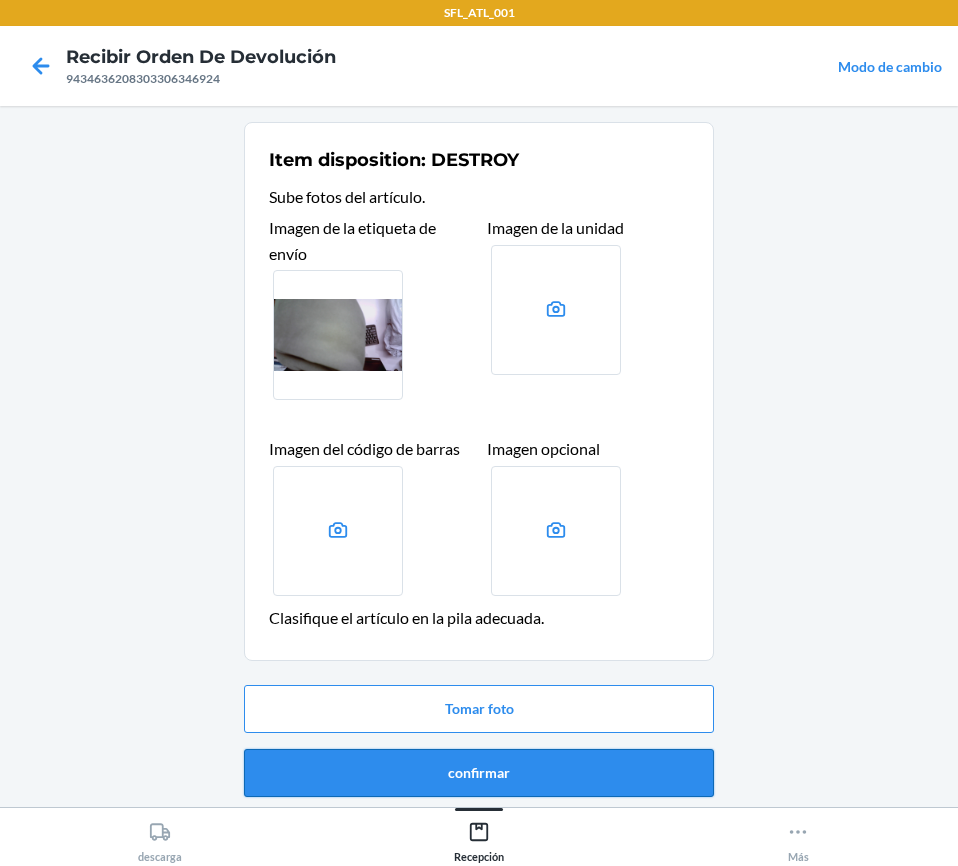 click on "confirmar" at bounding box center [479, 773] 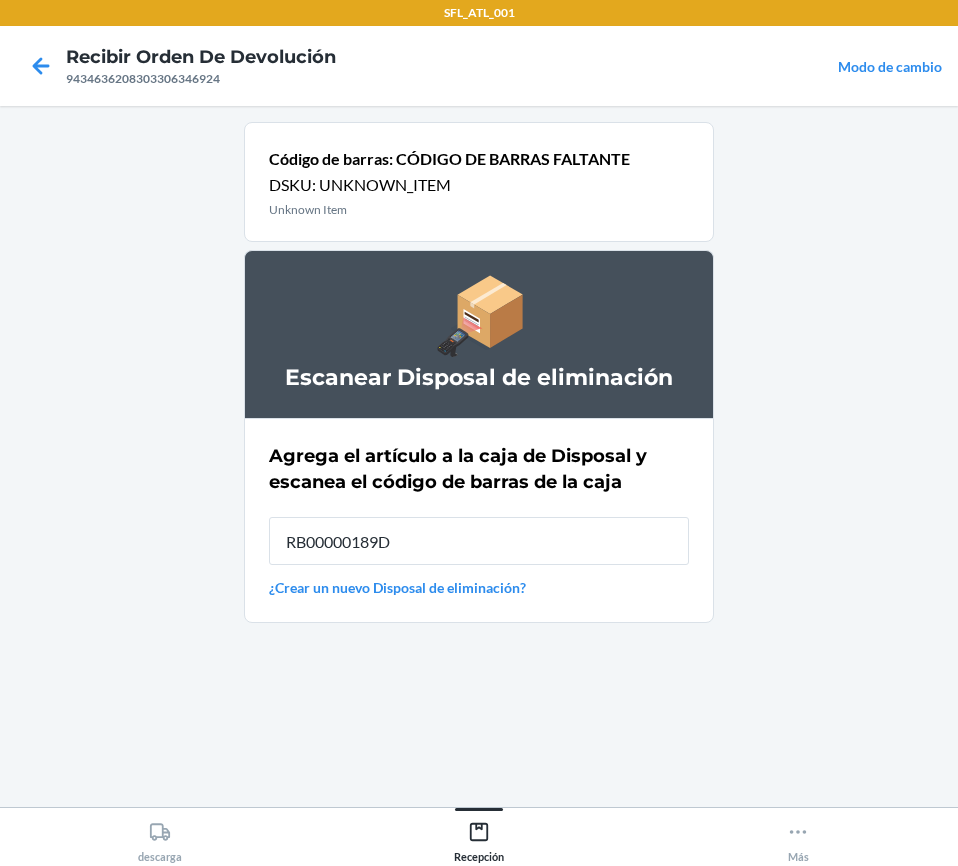 type on "RB00000189D" 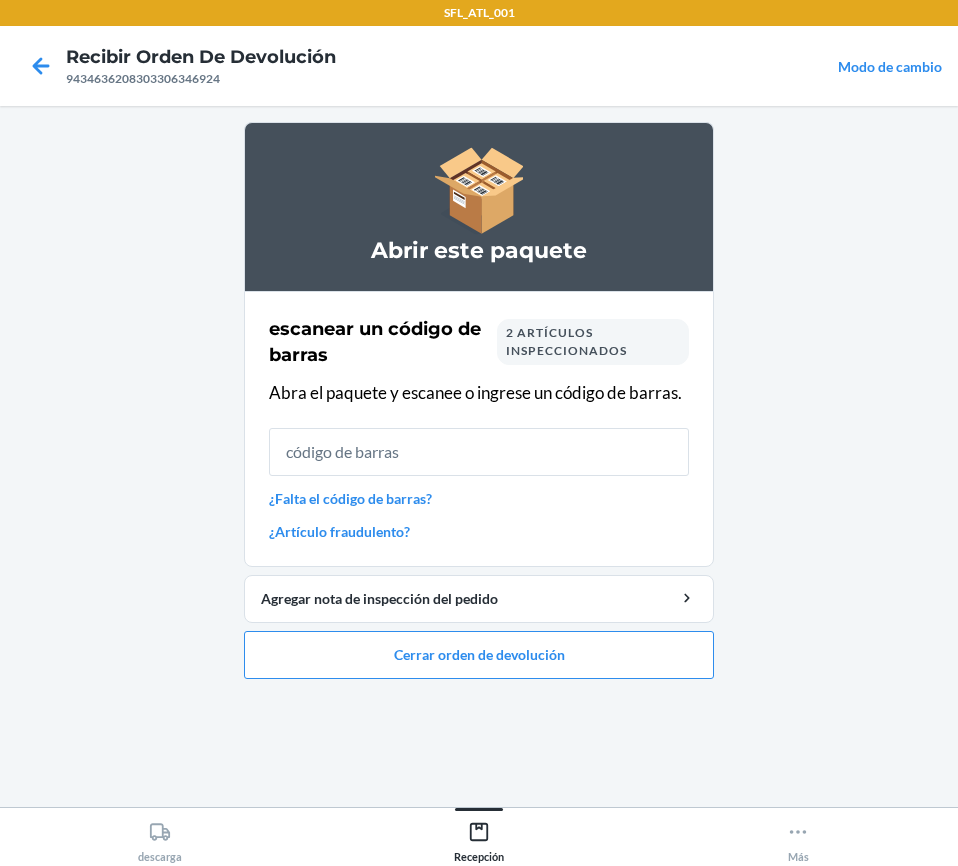 click on "¿Falta el código de barras?" at bounding box center [479, 498] 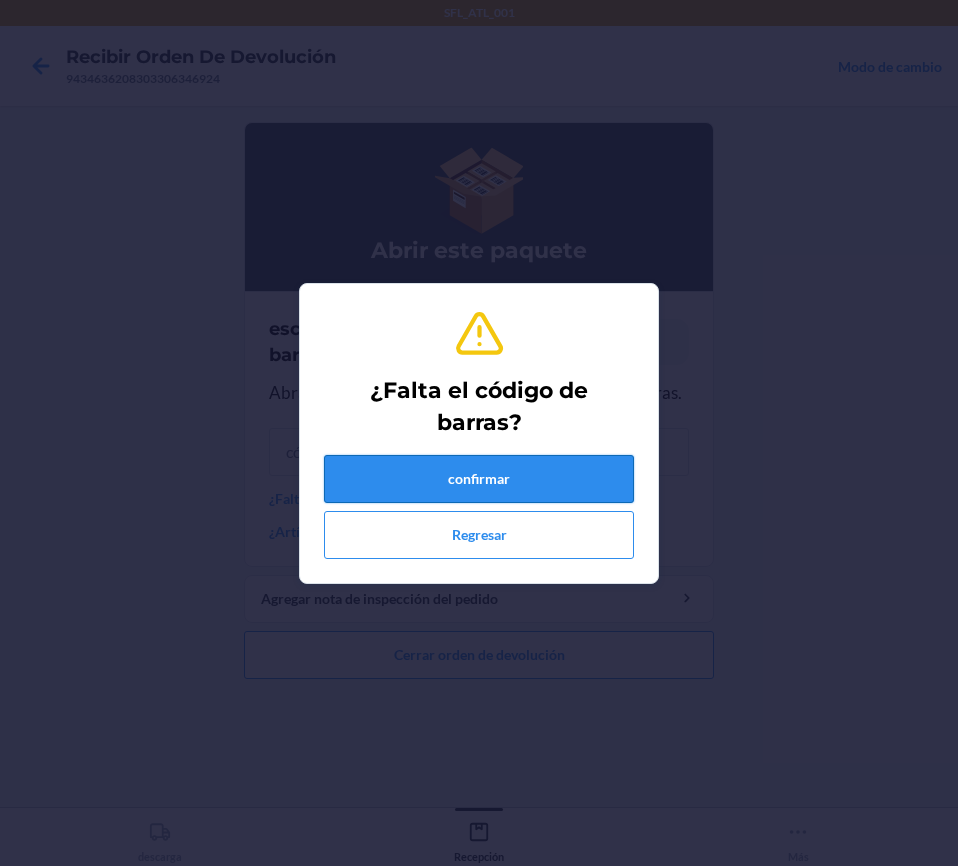 click on "confirmar" at bounding box center [479, 479] 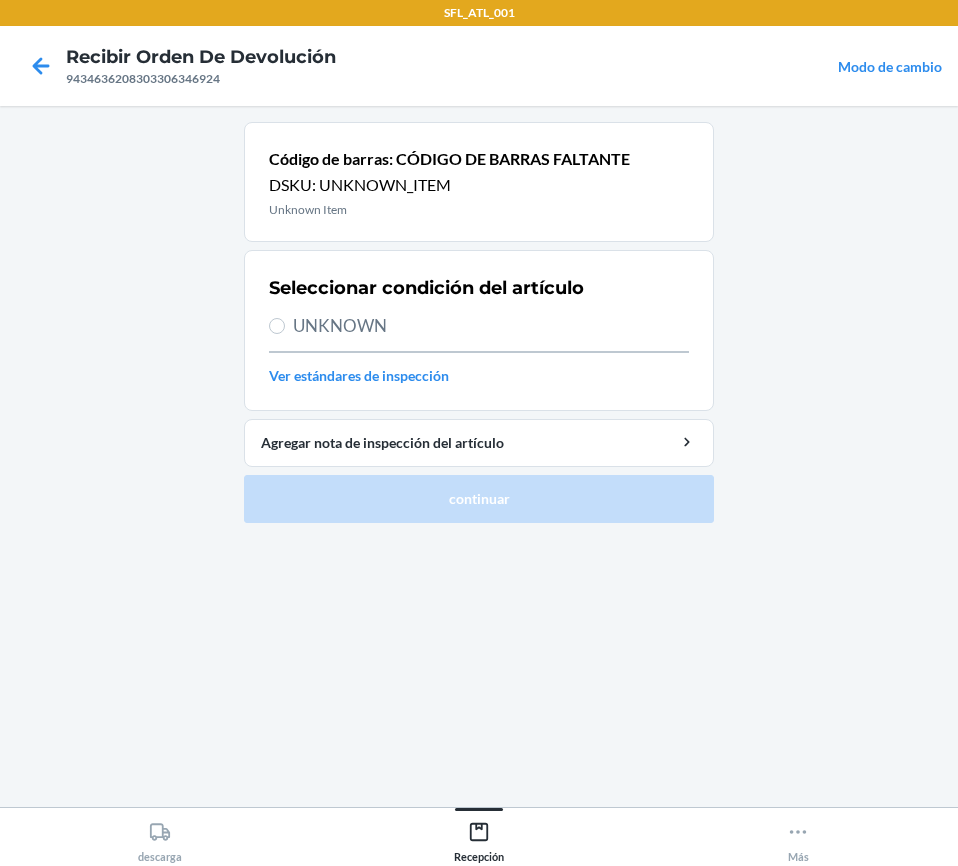 drag, startPoint x: 287, startPoint y: 332, endPoint x: 416, endPoint y: 453, distance: 176.86719 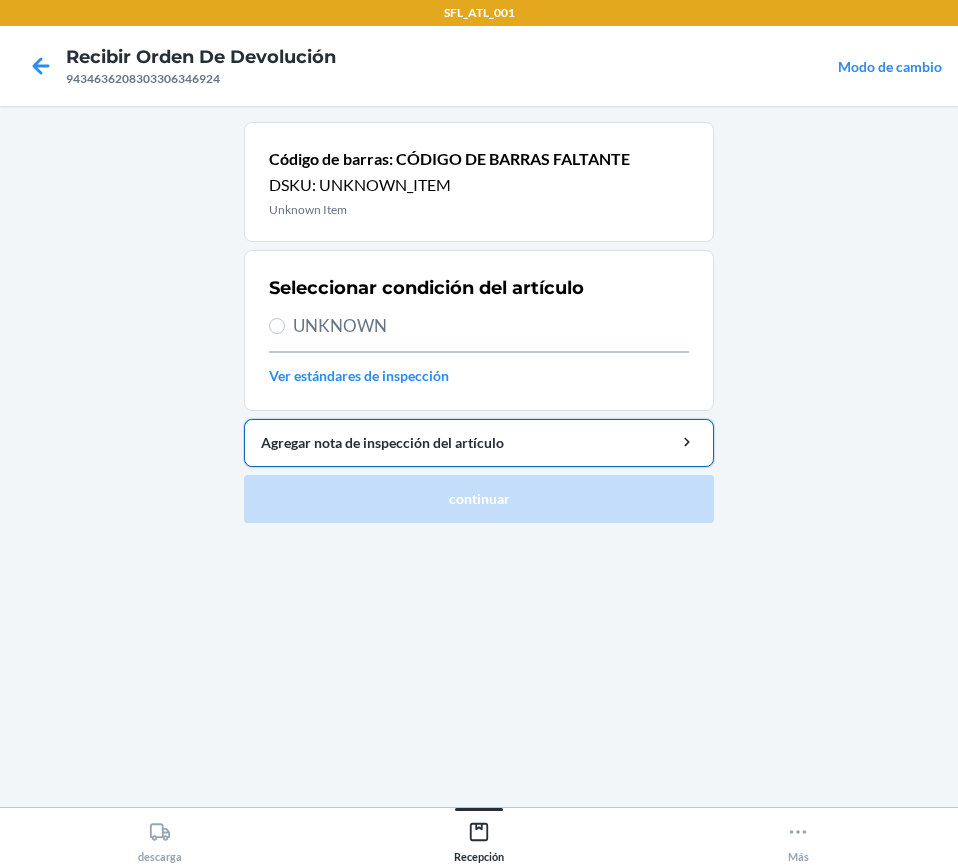 click on "UNKNOWN" at bounding box center [479, 326] 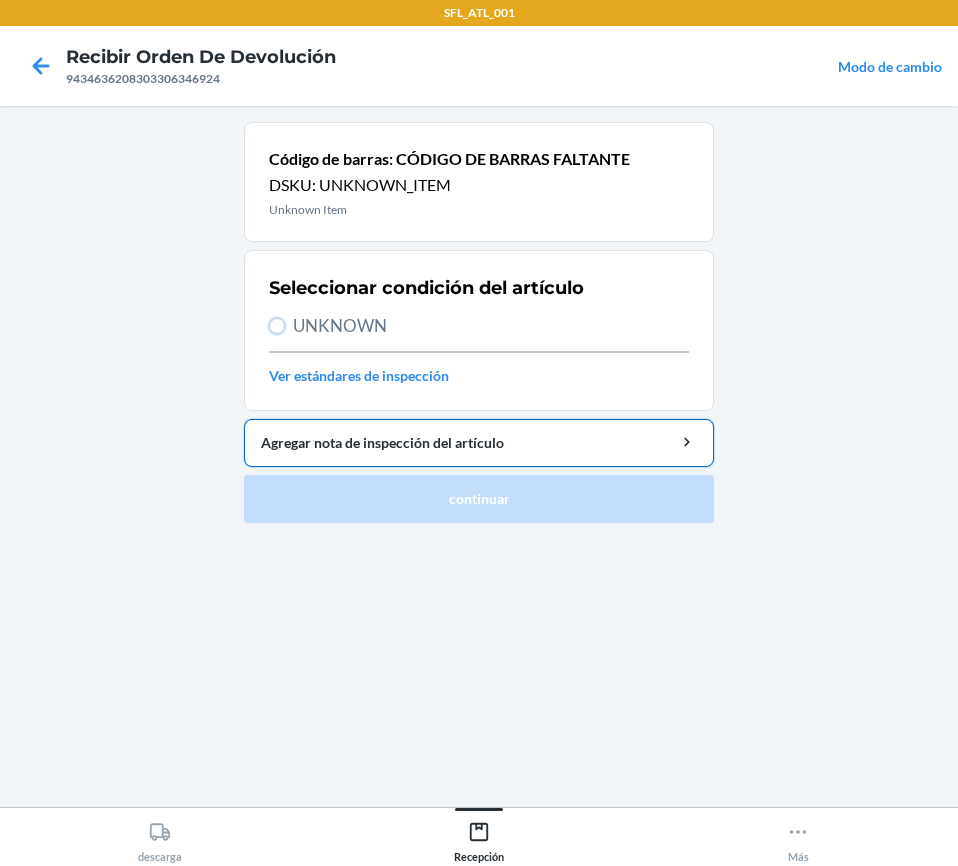 click on "UNKNOWN" at bounding box center (277, 326) 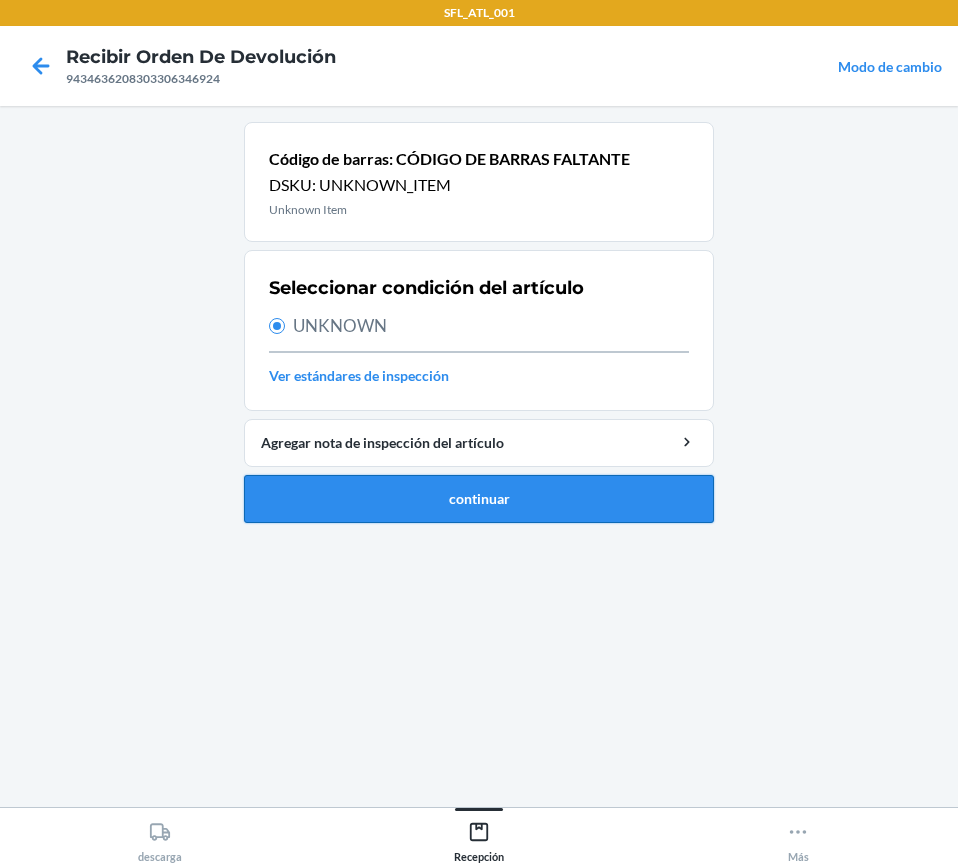 click on "continuar" at bounding box center (479, 499) 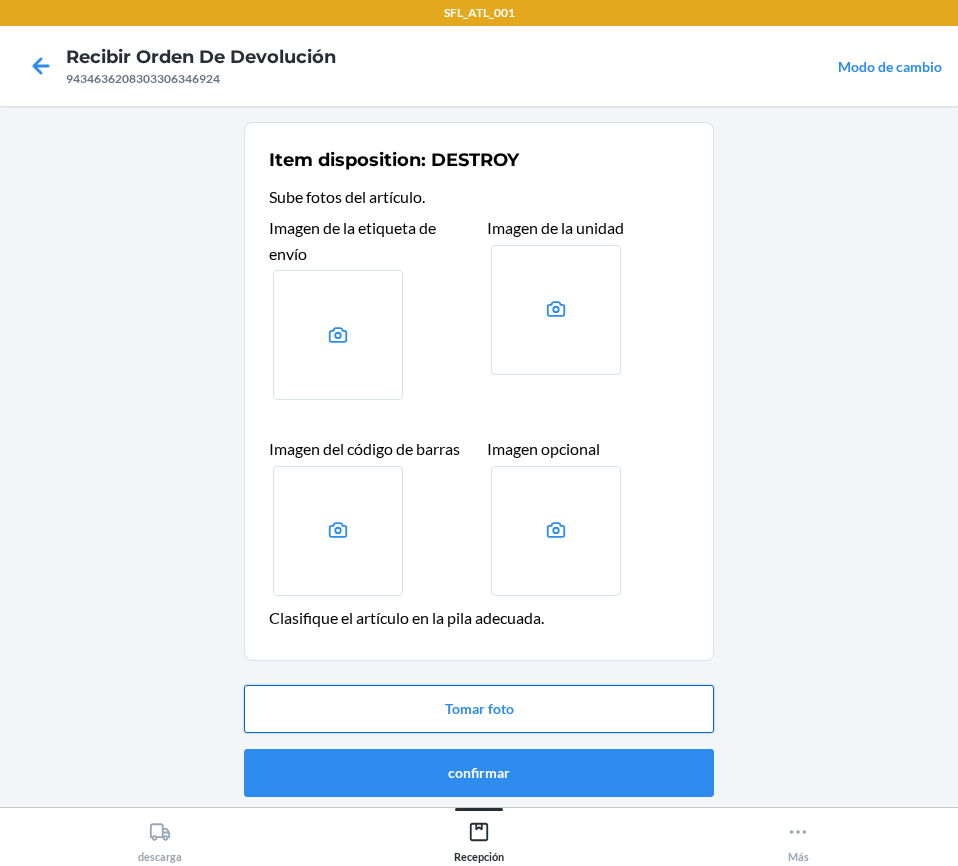 click on "Tomar foto" at bounding box center (479, 709) 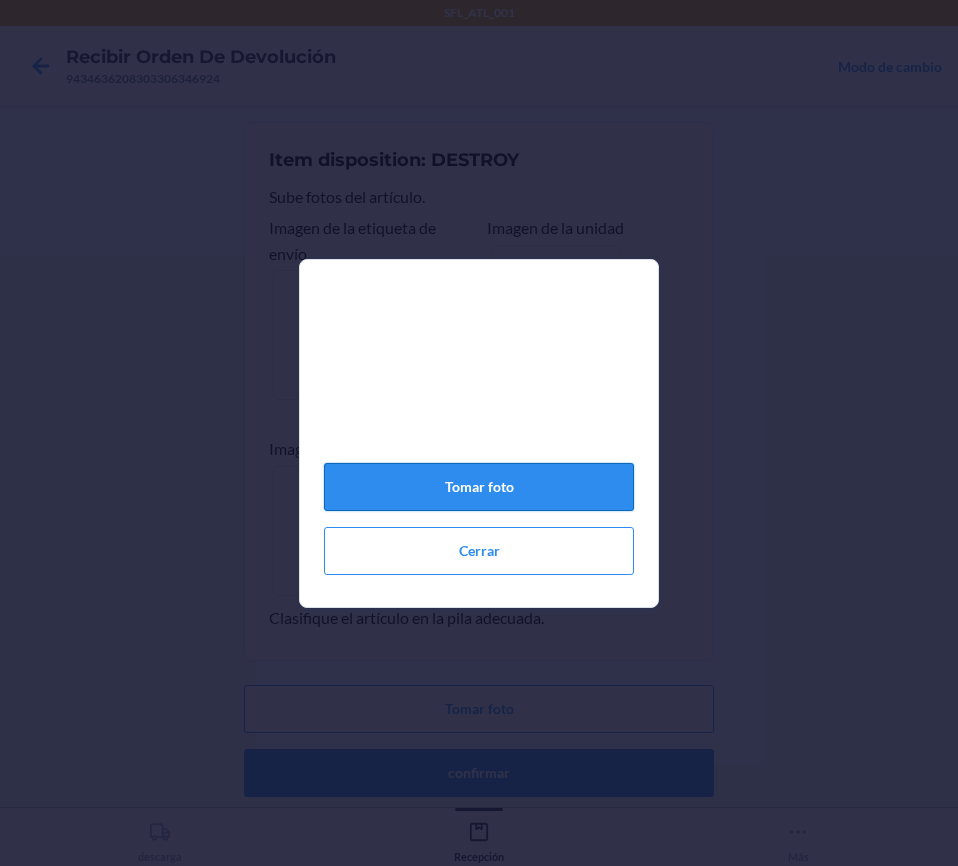 click on "Tomar foto" 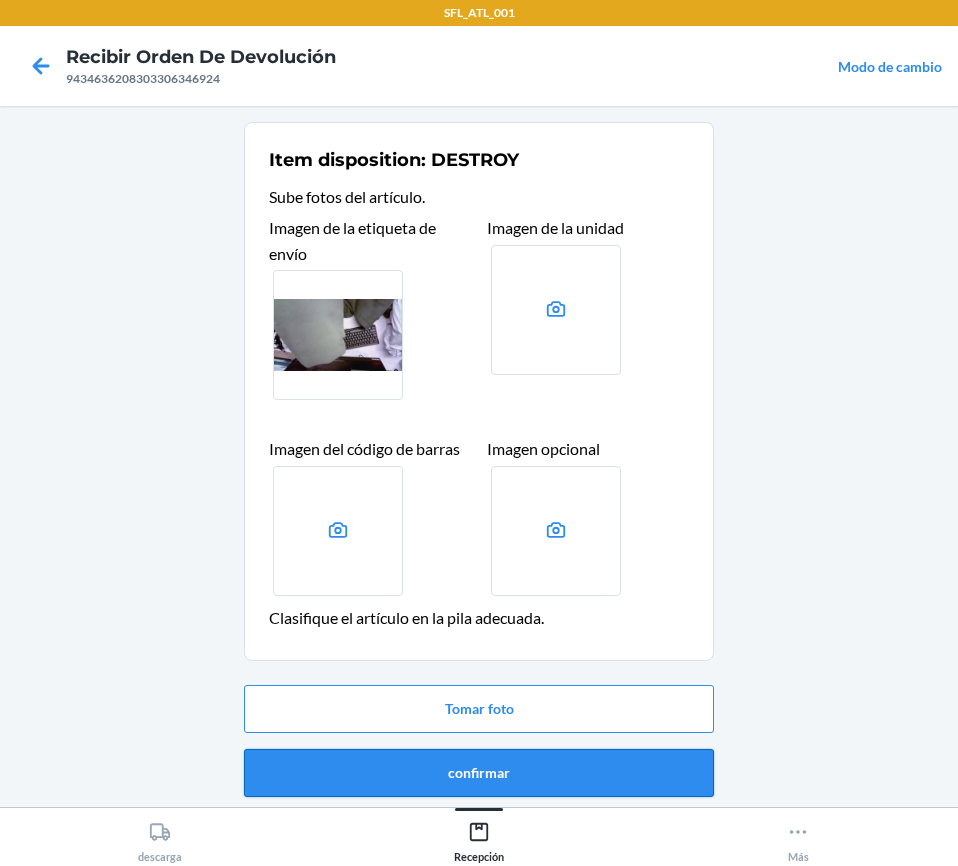 click on "confirmar" at bounding box center [479, 773] 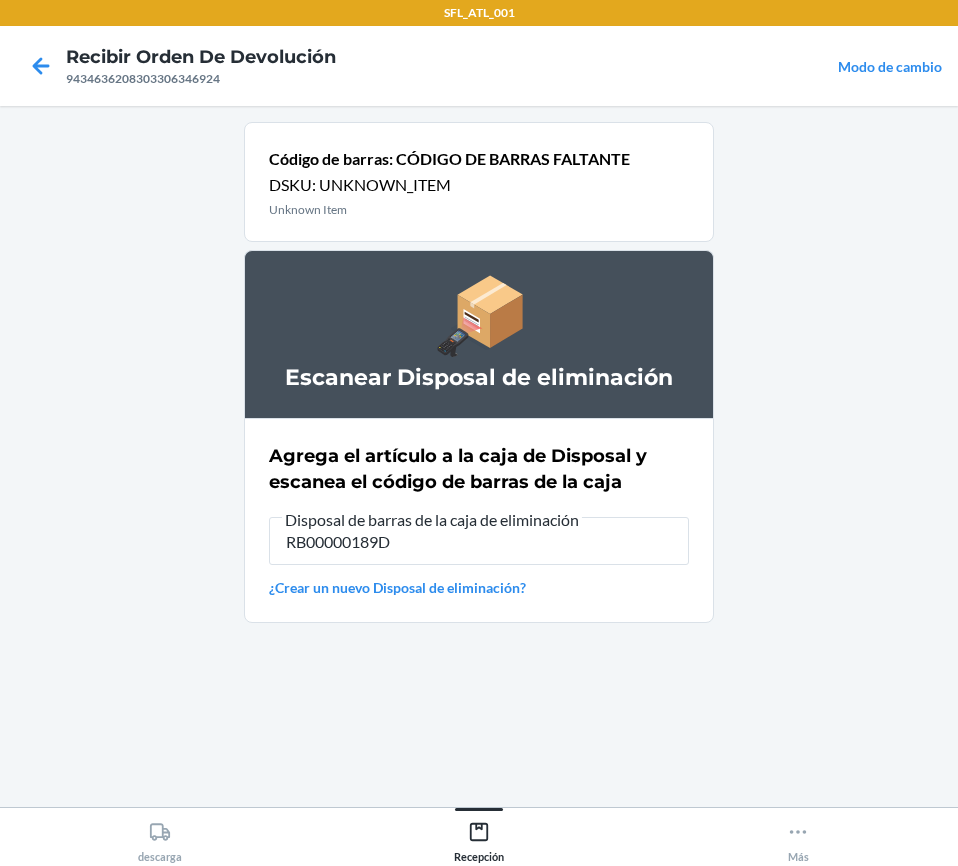 type on "RB00000189D" 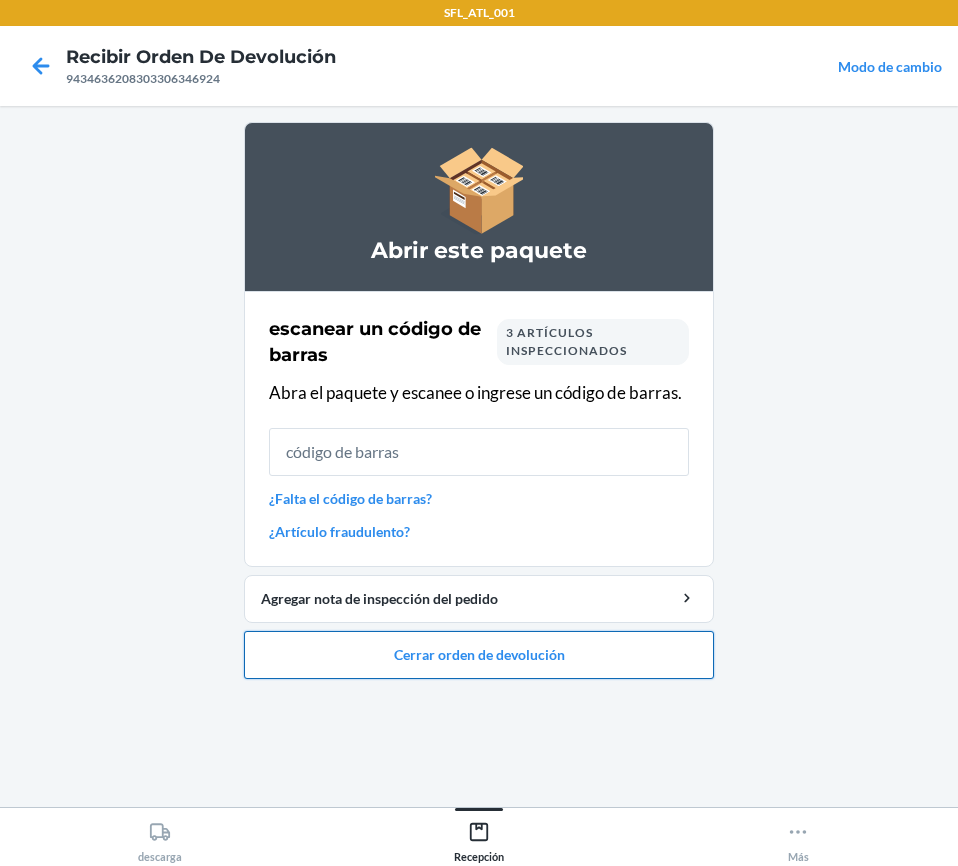 click on "Cerrar orden de devolución" at bounding box center [479, 655] 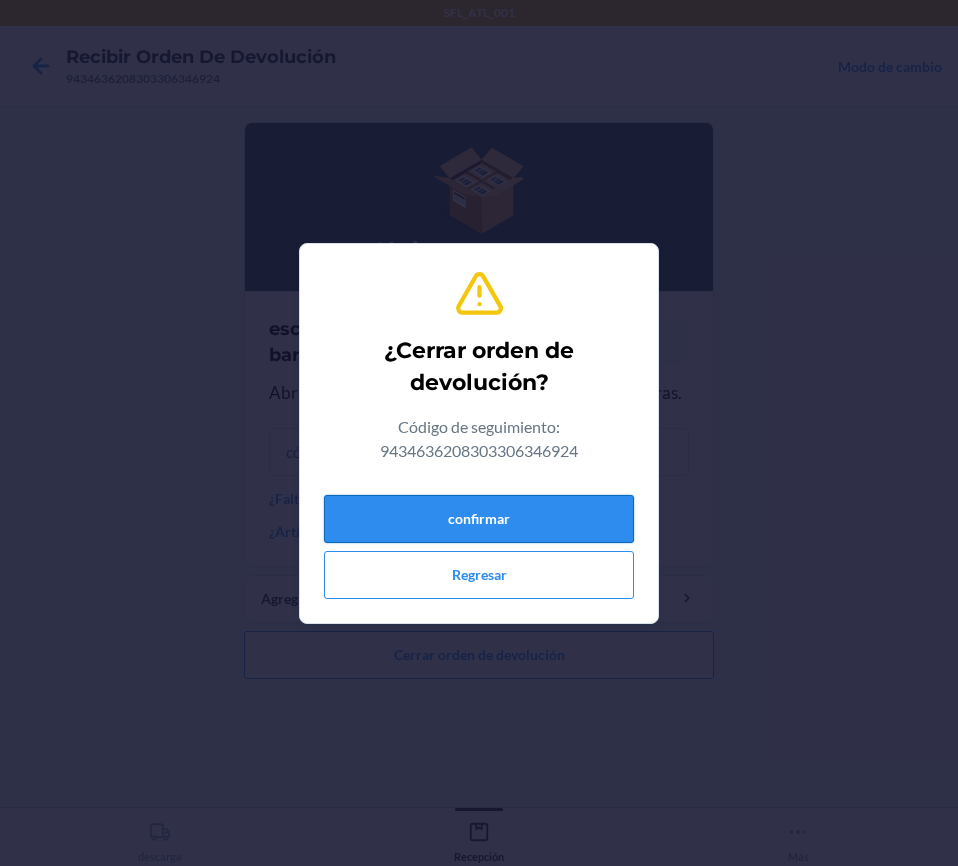 click on "confirmar" at bounding box center (479, 519) 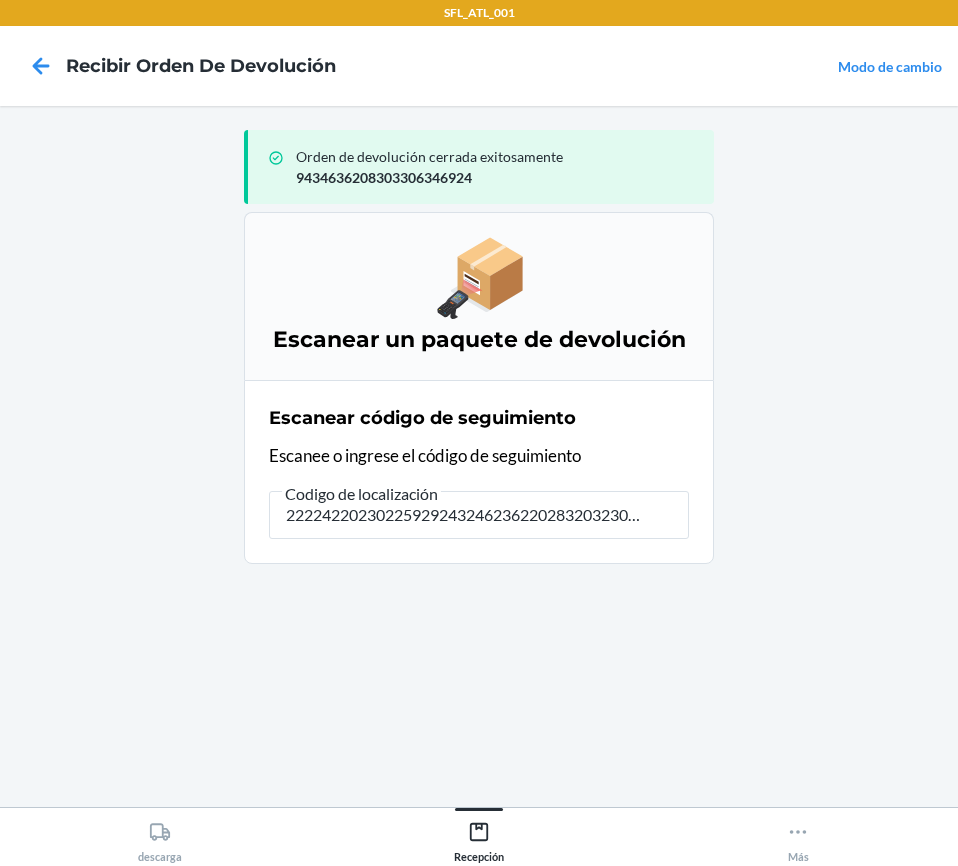 type on "2222422023022592924324623622028320323027226321" 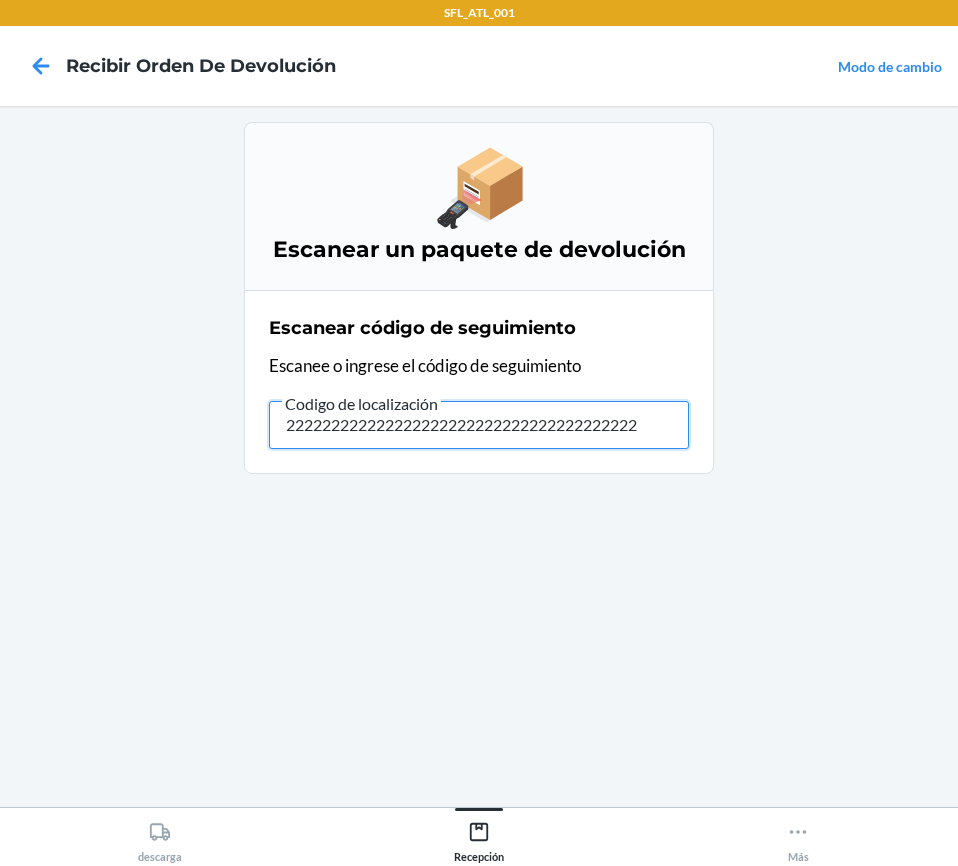 scroll, scrollTop: 0, scrollLeft: 0, axis: both 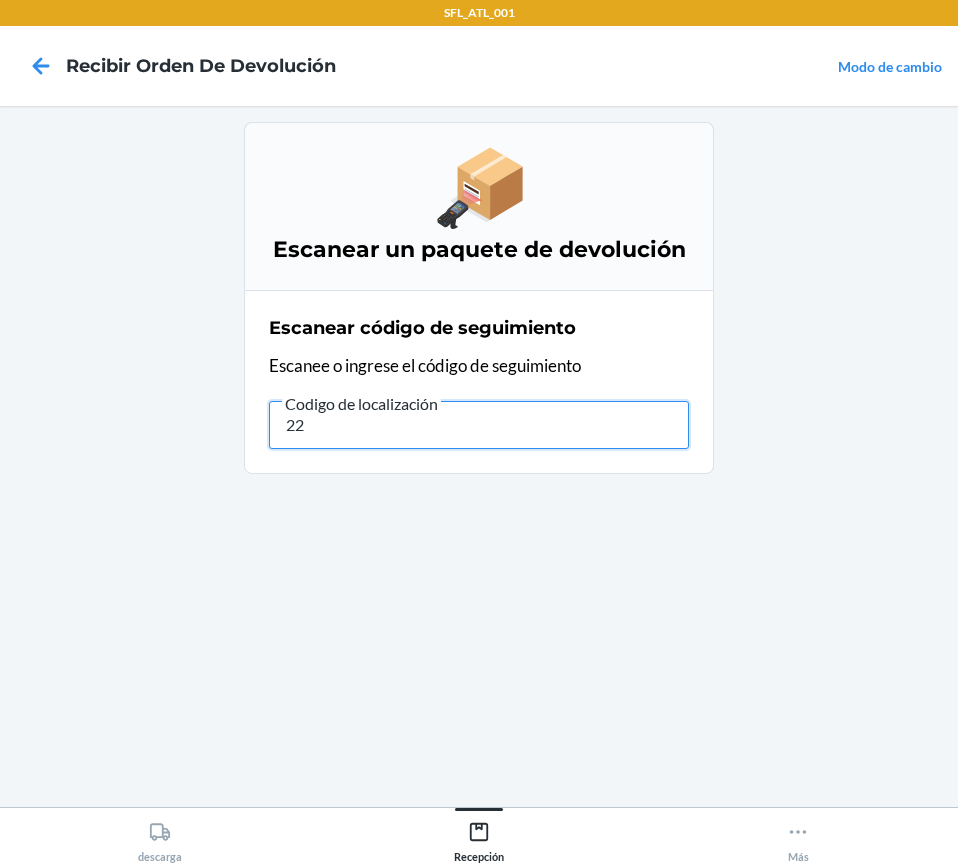 type on "2" 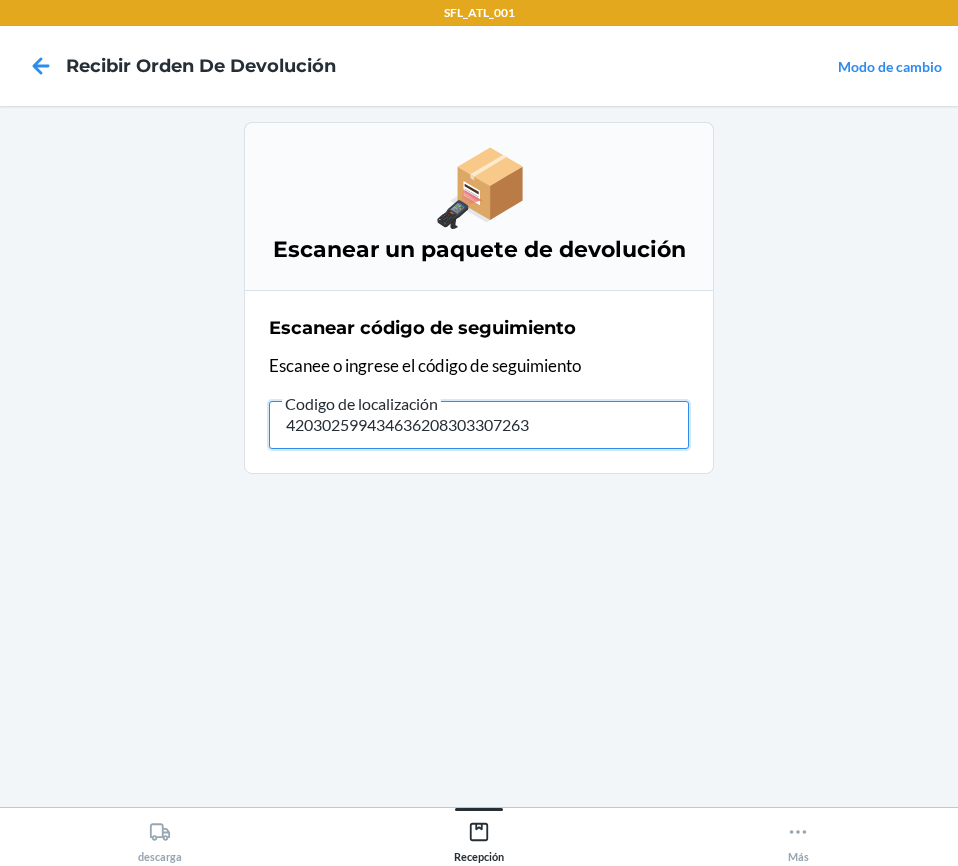type on "4203025994346362083033072631" 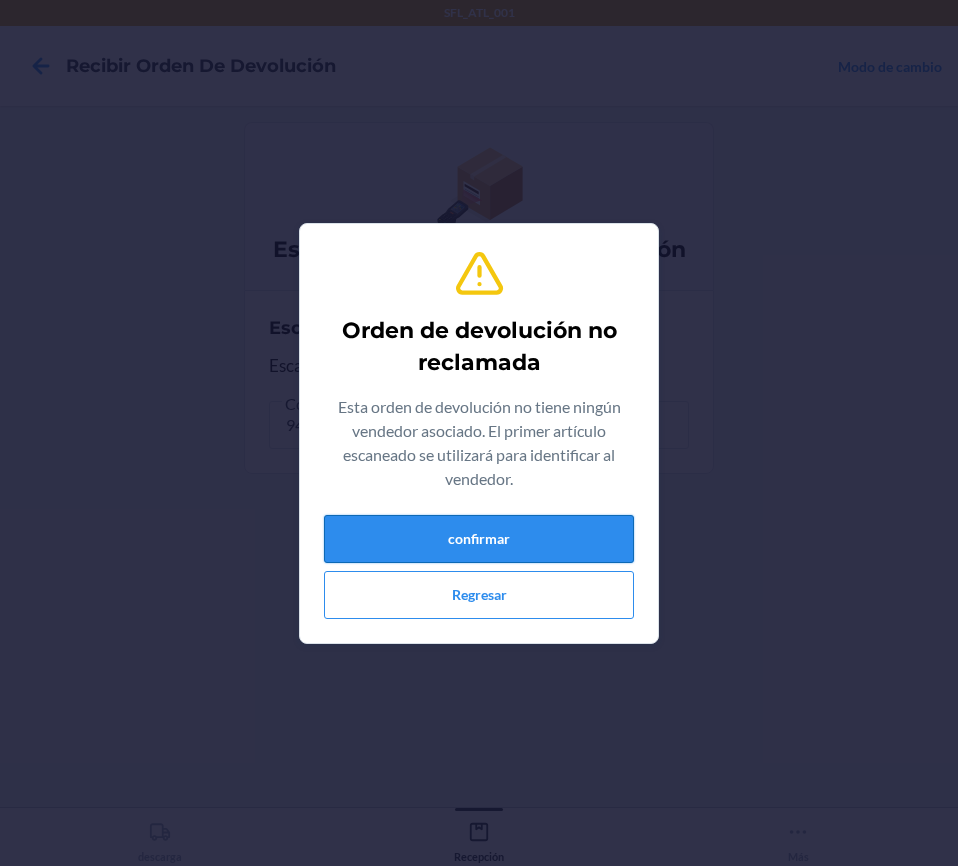 click on "confirmar" at bounding box center [479, 539] 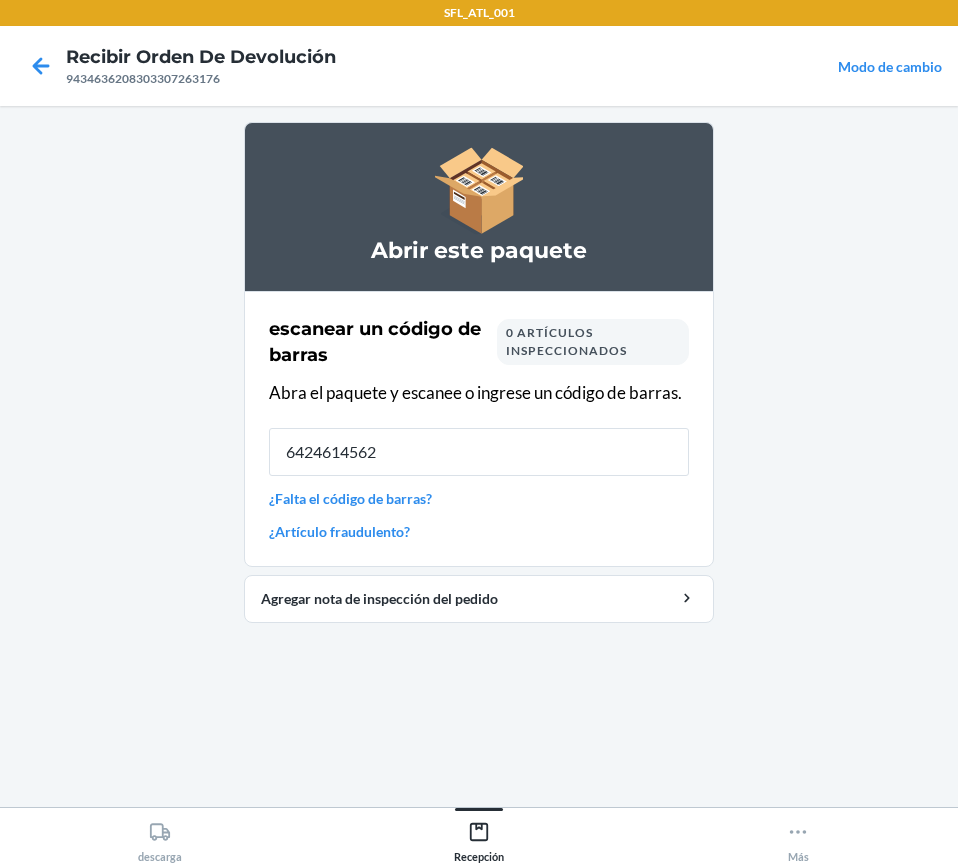 type on "64246145627" 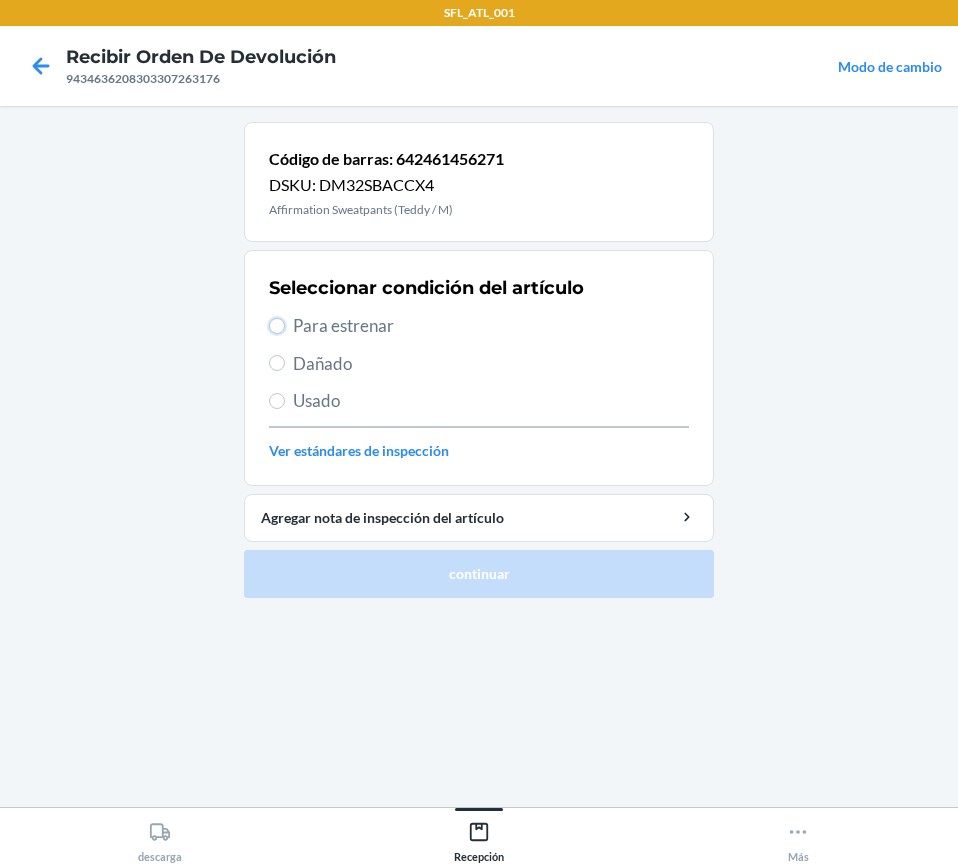 drag, startPoint x: 280, startPoint y: 318, endPoint x: 711, endPoint y: 612, distance: 521.72504 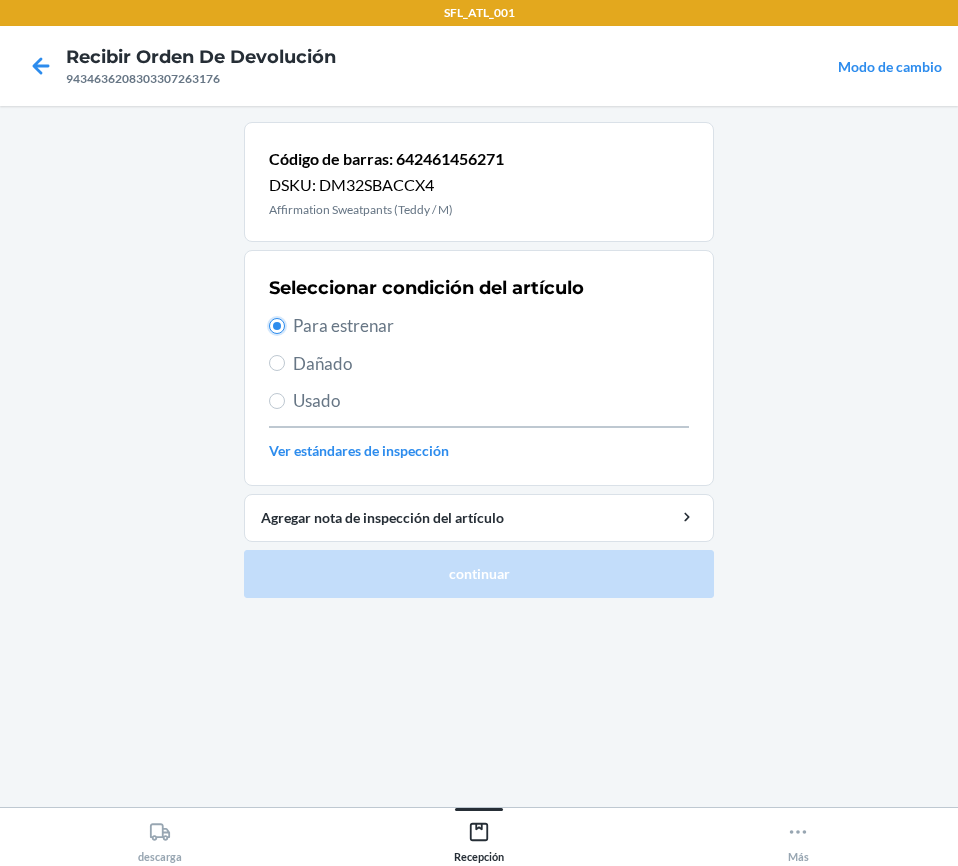radio on "true" 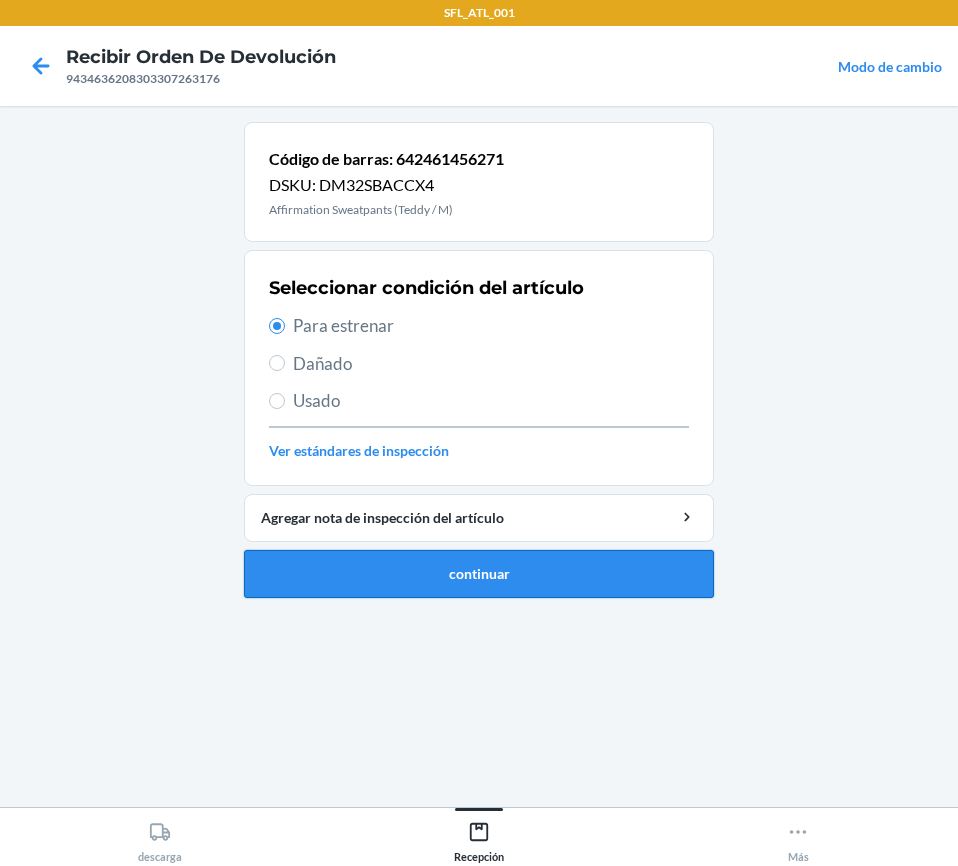click on "continuar" at bounding box center [479, 574] 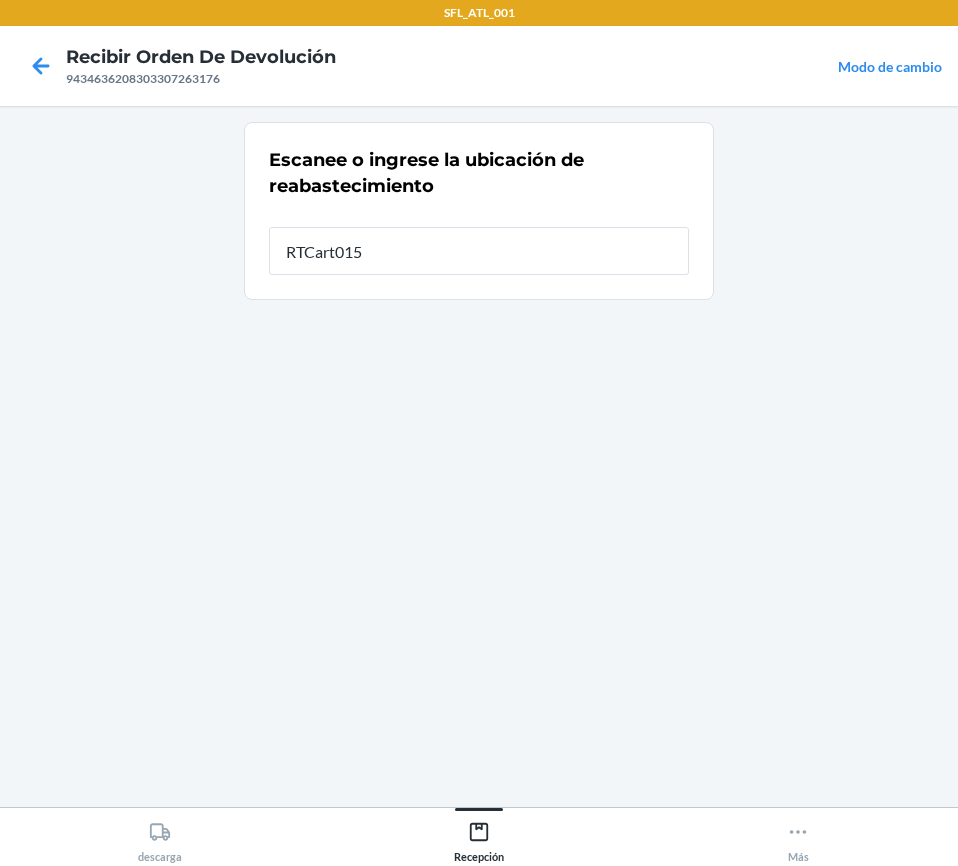 type on "RTCart015" 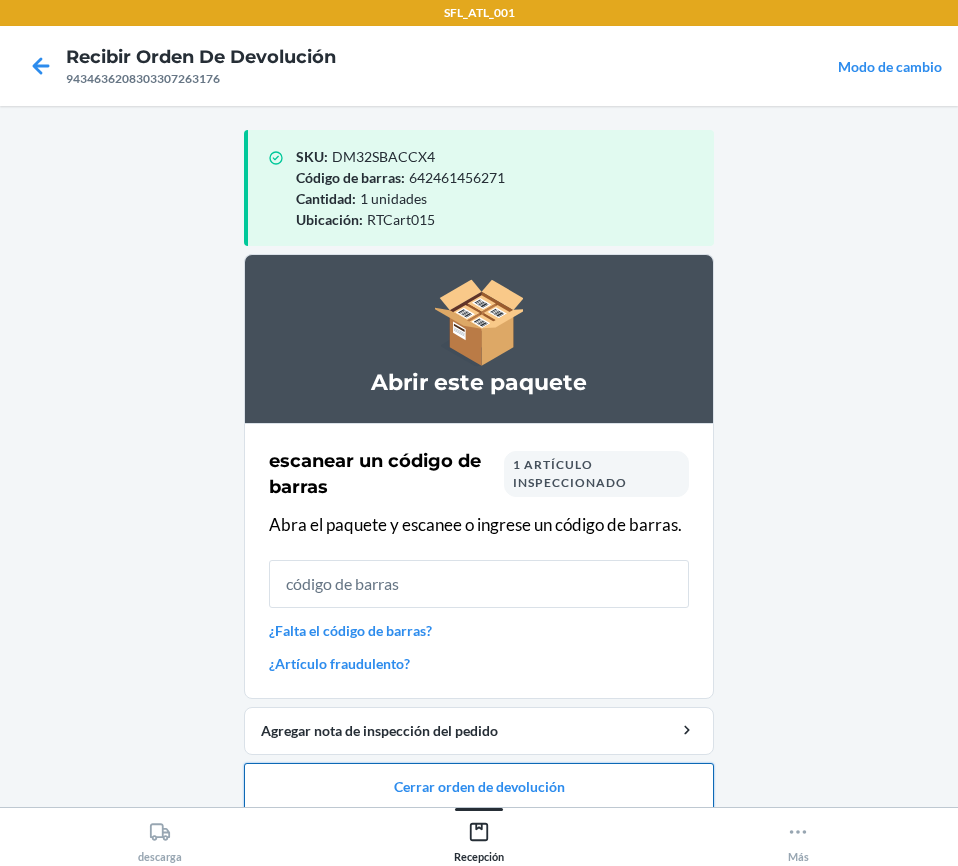 click on "Cerrar orden de devolución" at bounding box center [479, 787] 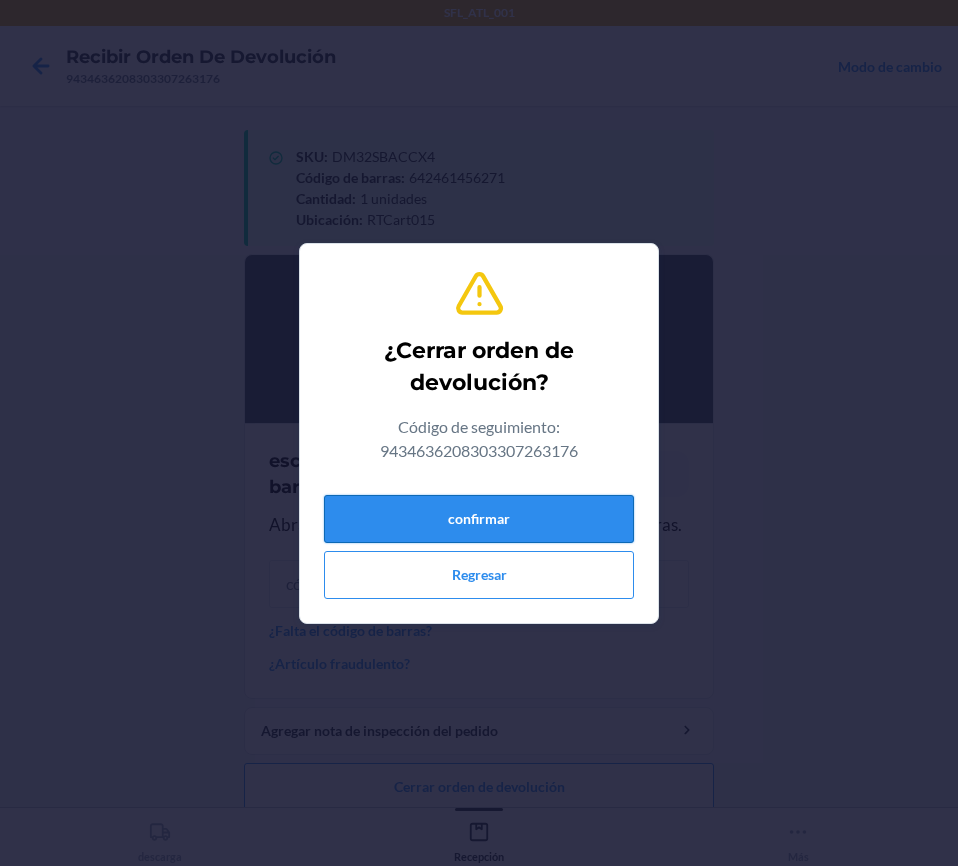 click on "confirmar" at bounding box center [479, 519] 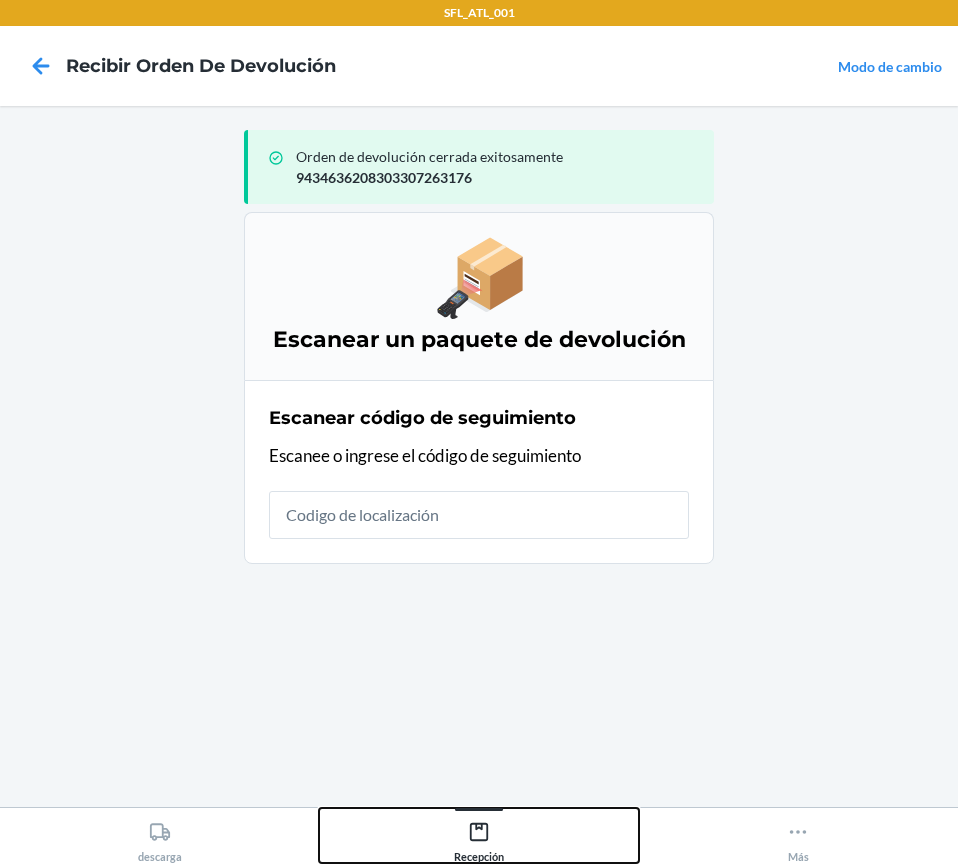 click 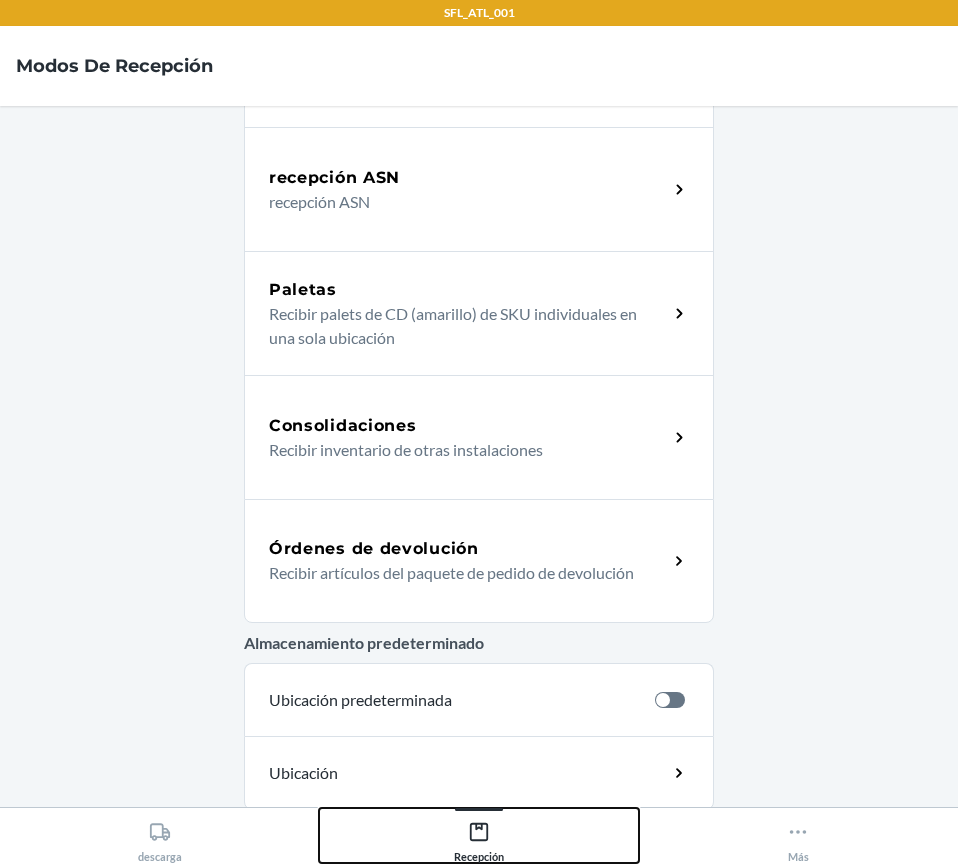 scroll, scrollTop: 406, scrollLeft: 0, axis: vertical 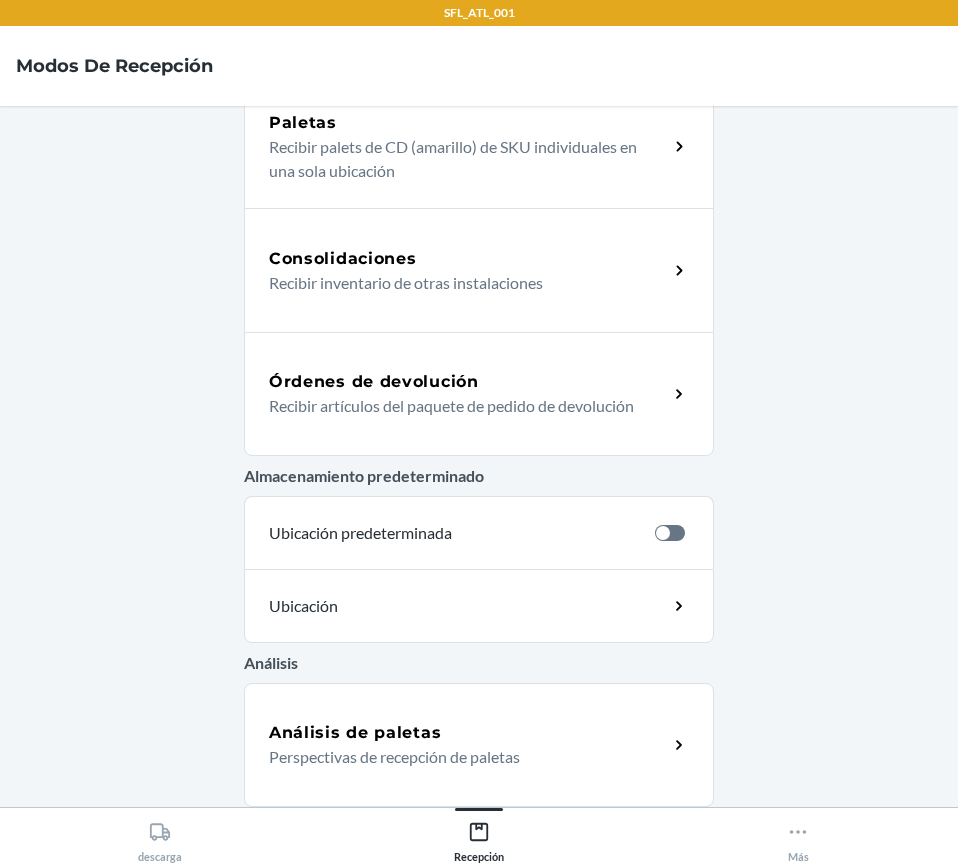 click on "Órdenes de devolución" at bounding box center (468, 382) 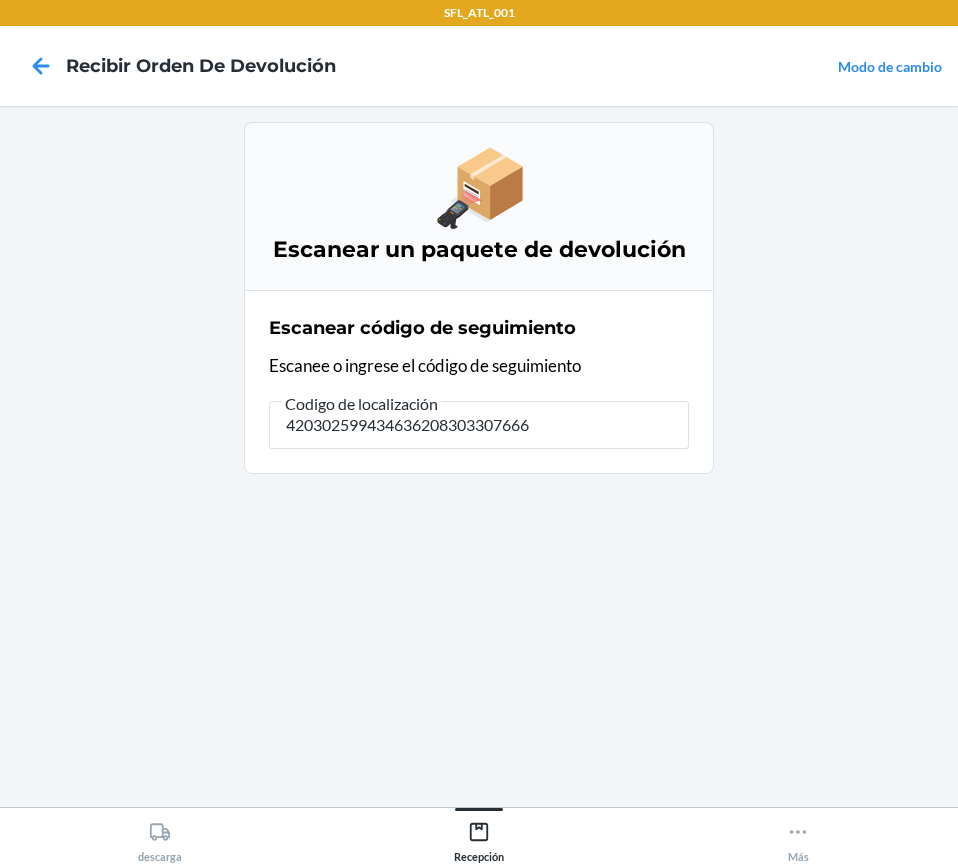 type on "4203025994346362083033076661" 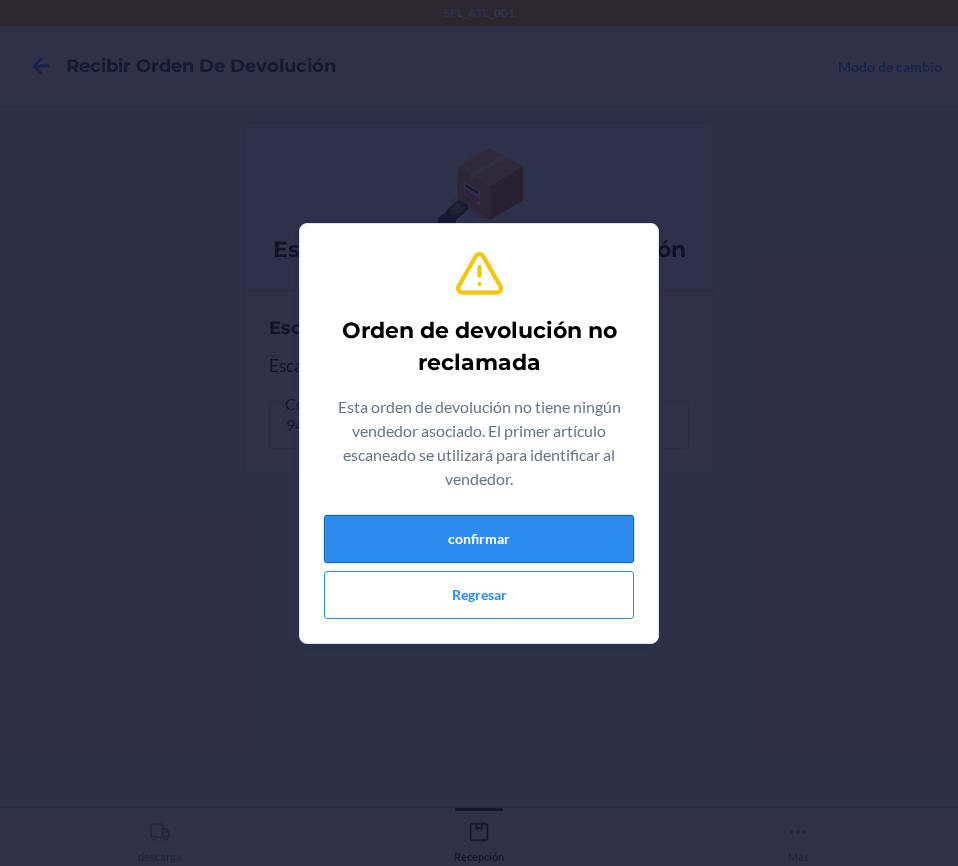 click on "confirmar" at bounding box center [479, 539] 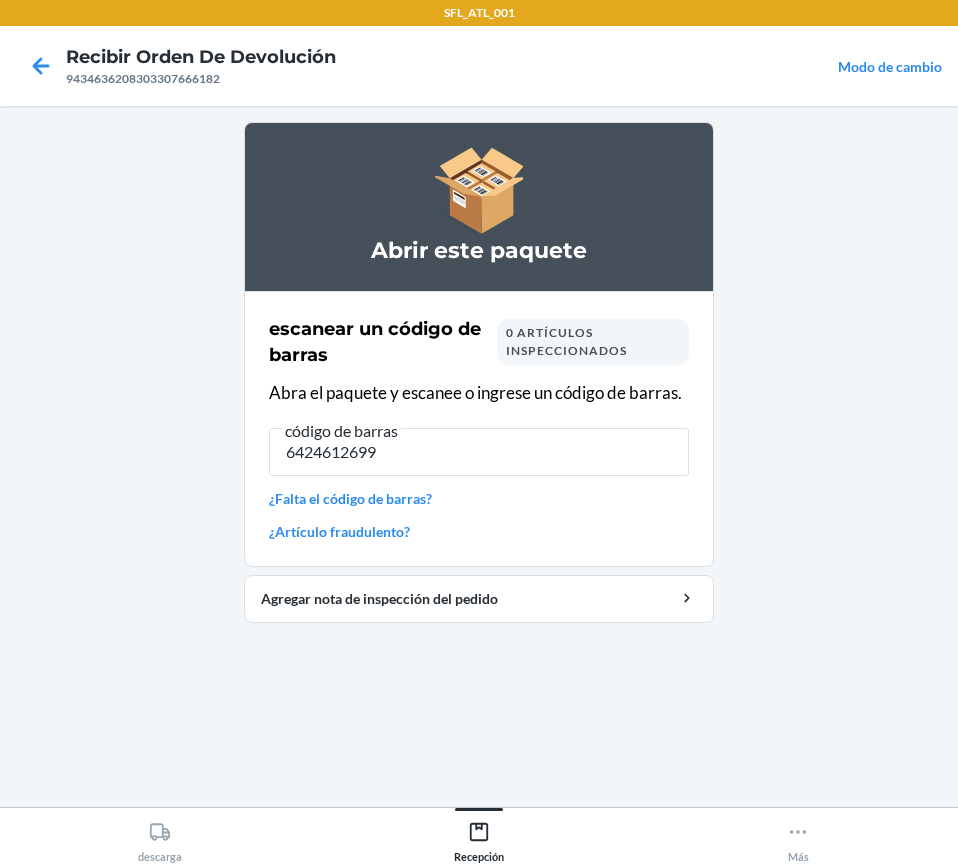 type on "64246126998" 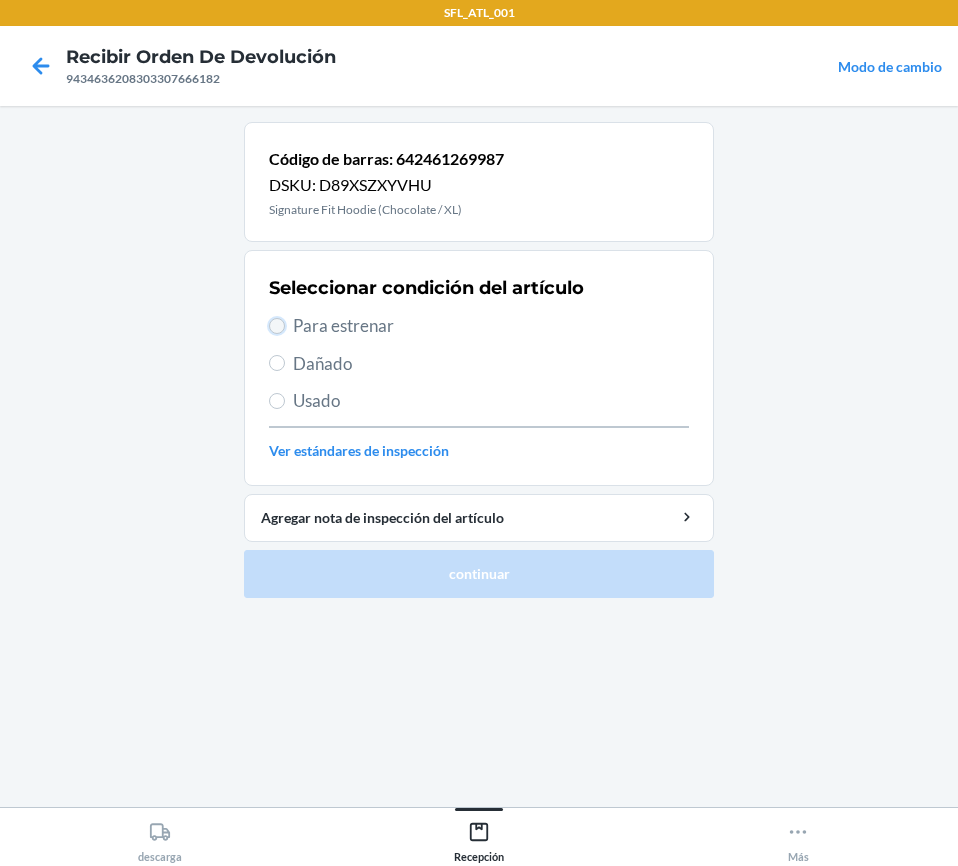 click on "Para estrenar" at bounding box center [277, 326] 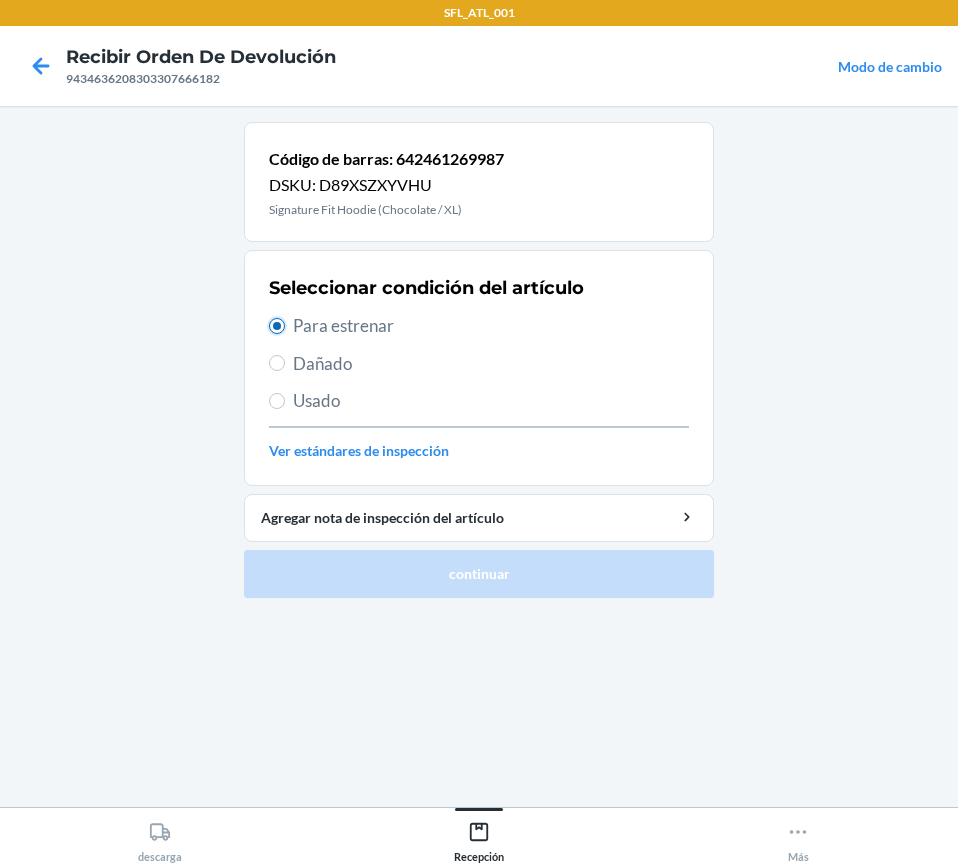 radio on "true" 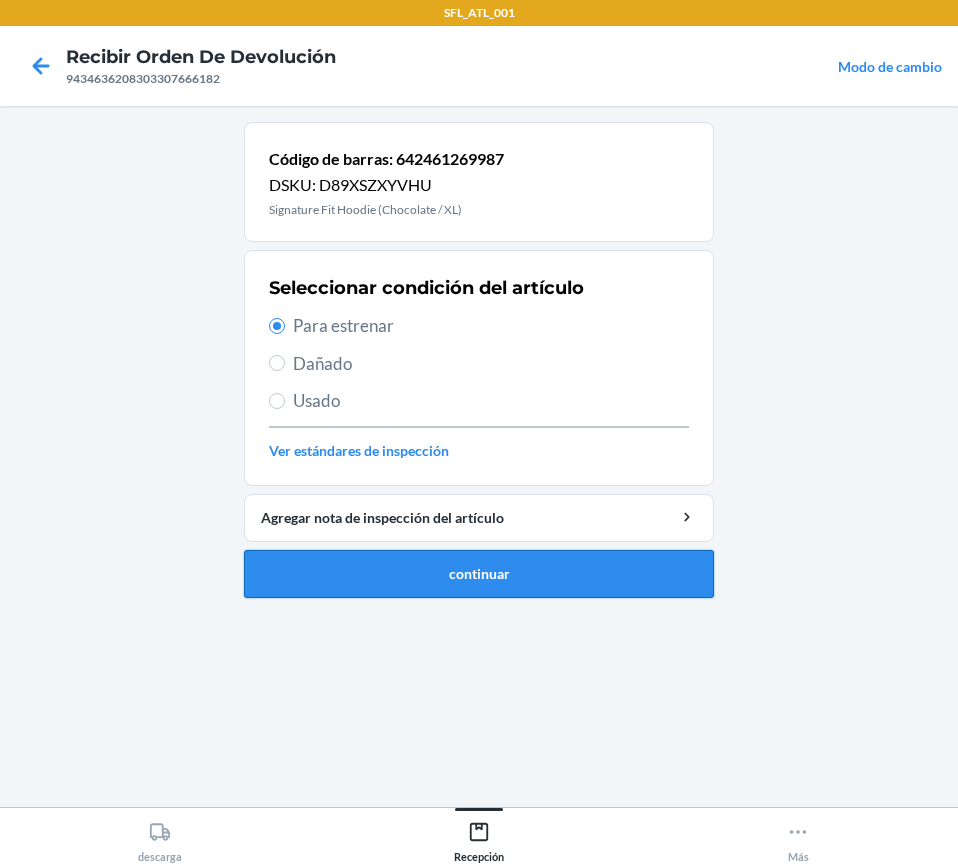 click on "continuar" at bounding box center (479, 574) 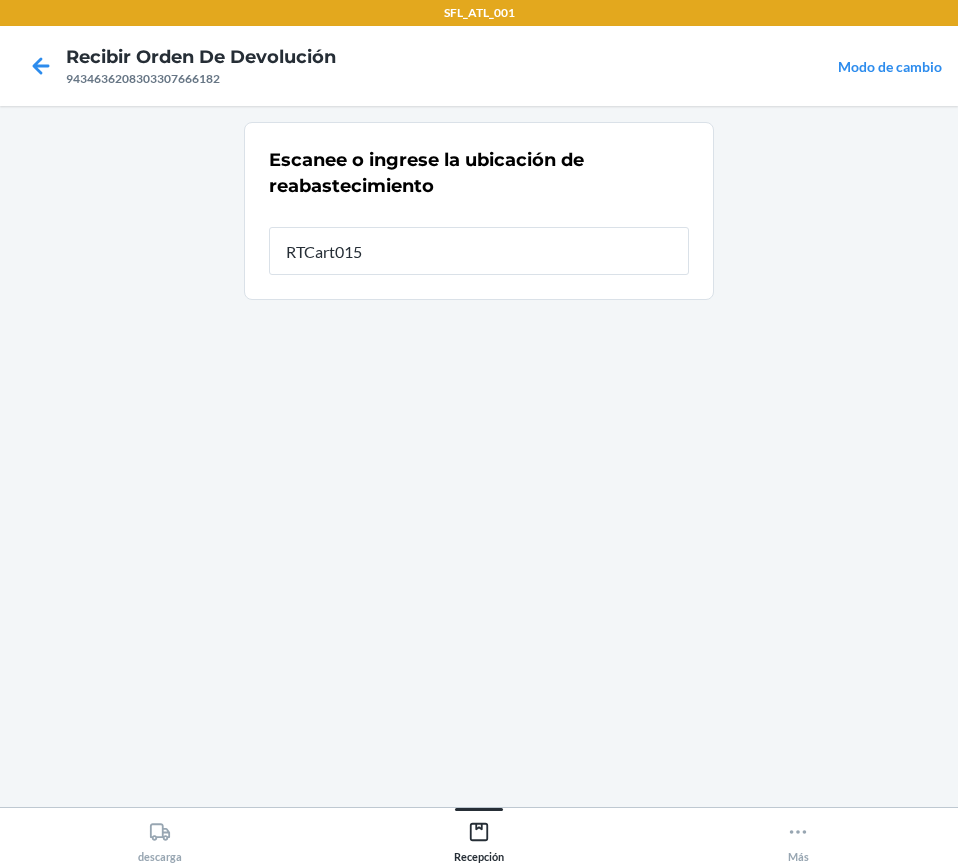 type on "RTCart015" 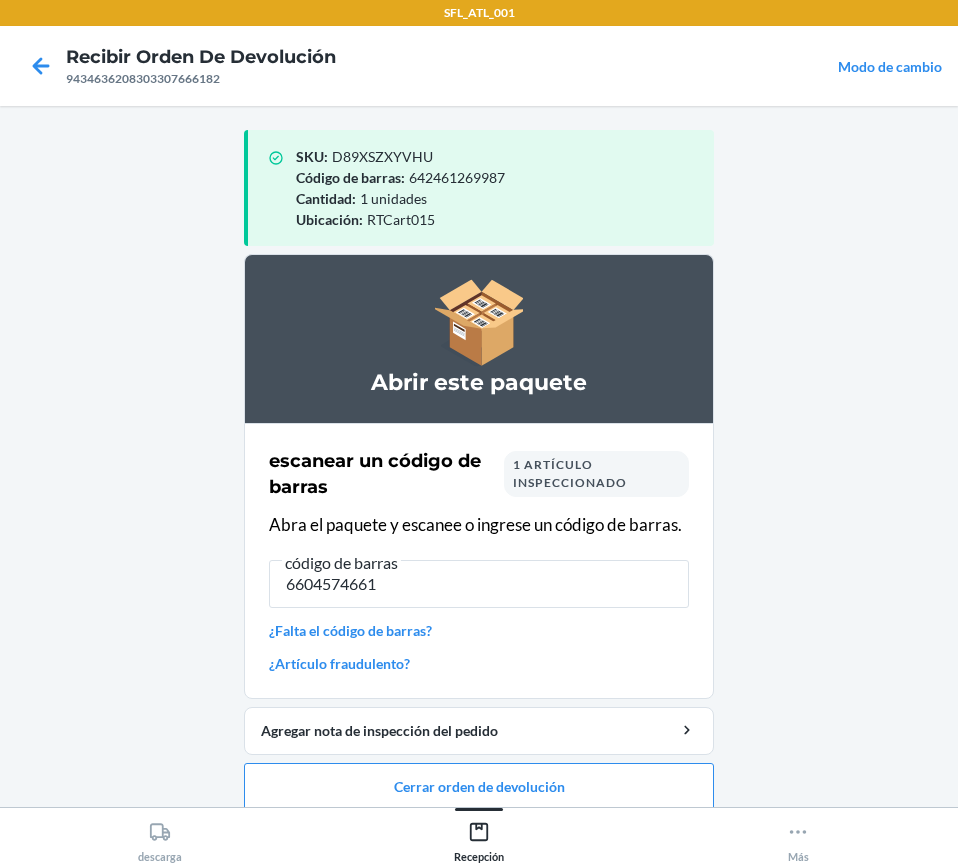 type on "66045746612" 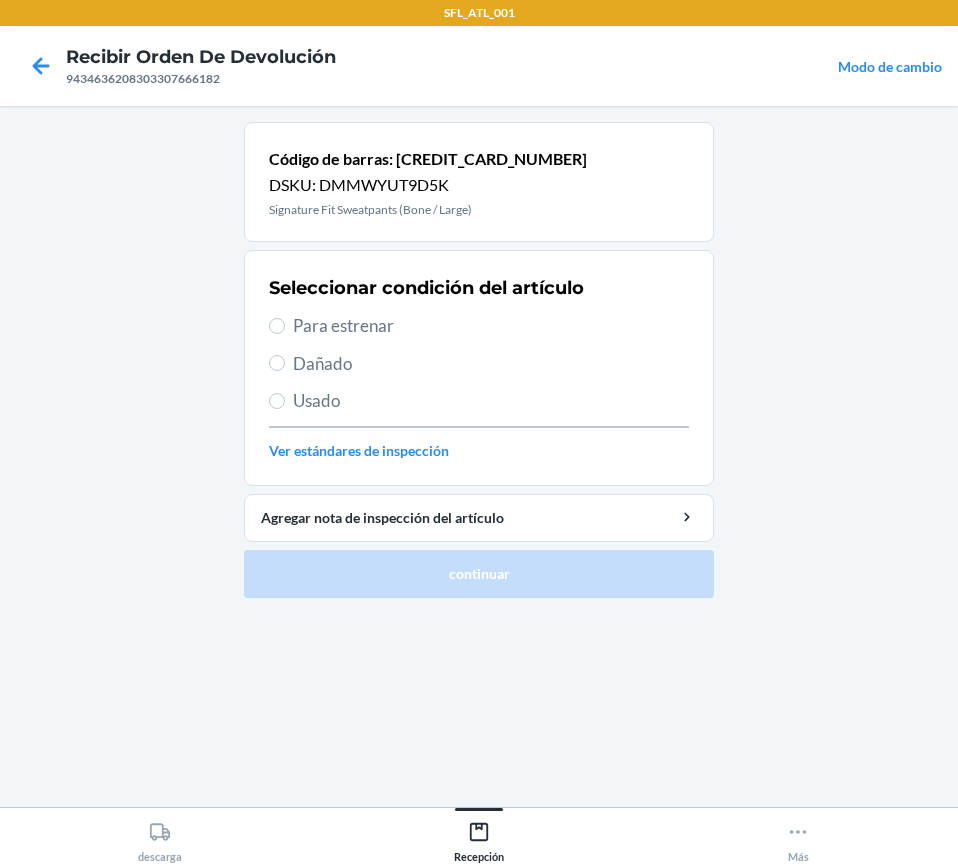 click on "Para estrenar" at bounding box center (479, 326) 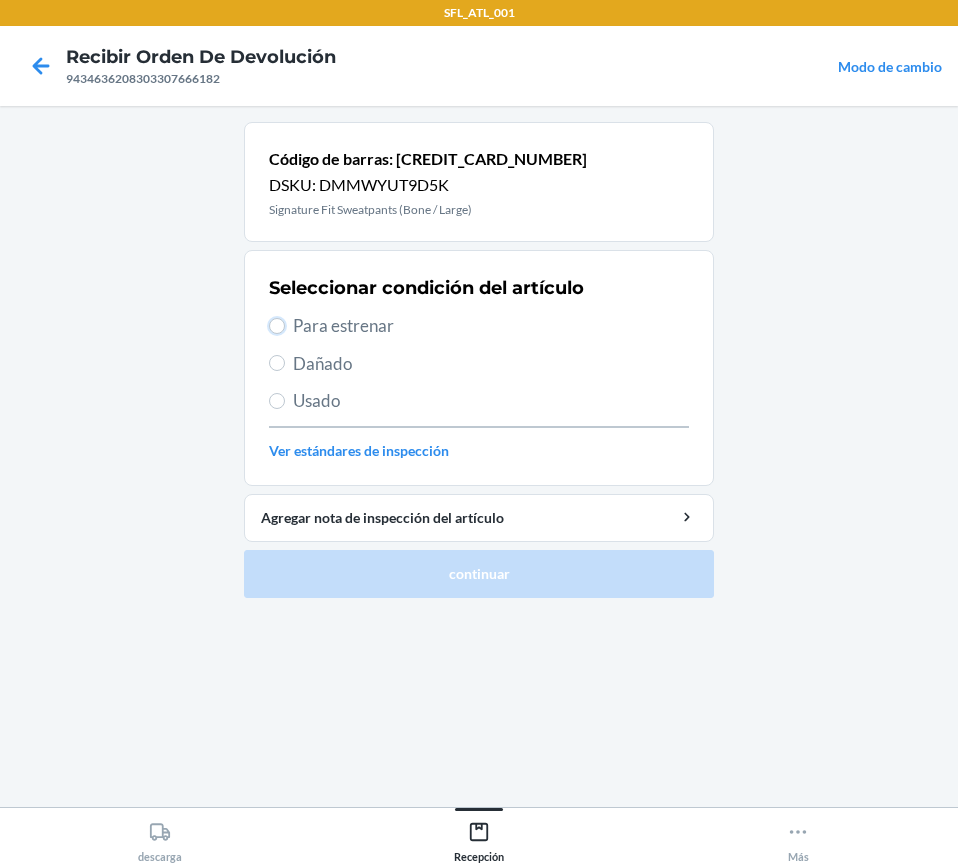 click on "Para estrenar" at bounding box center (277, 326) 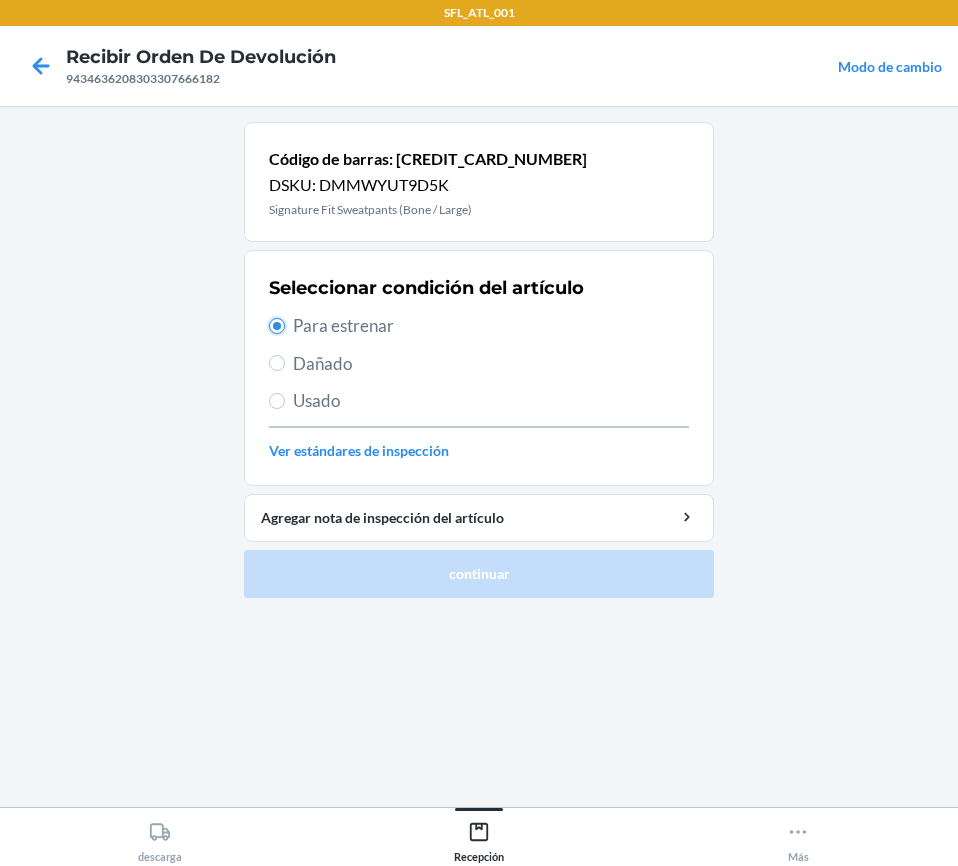 radio on "true" 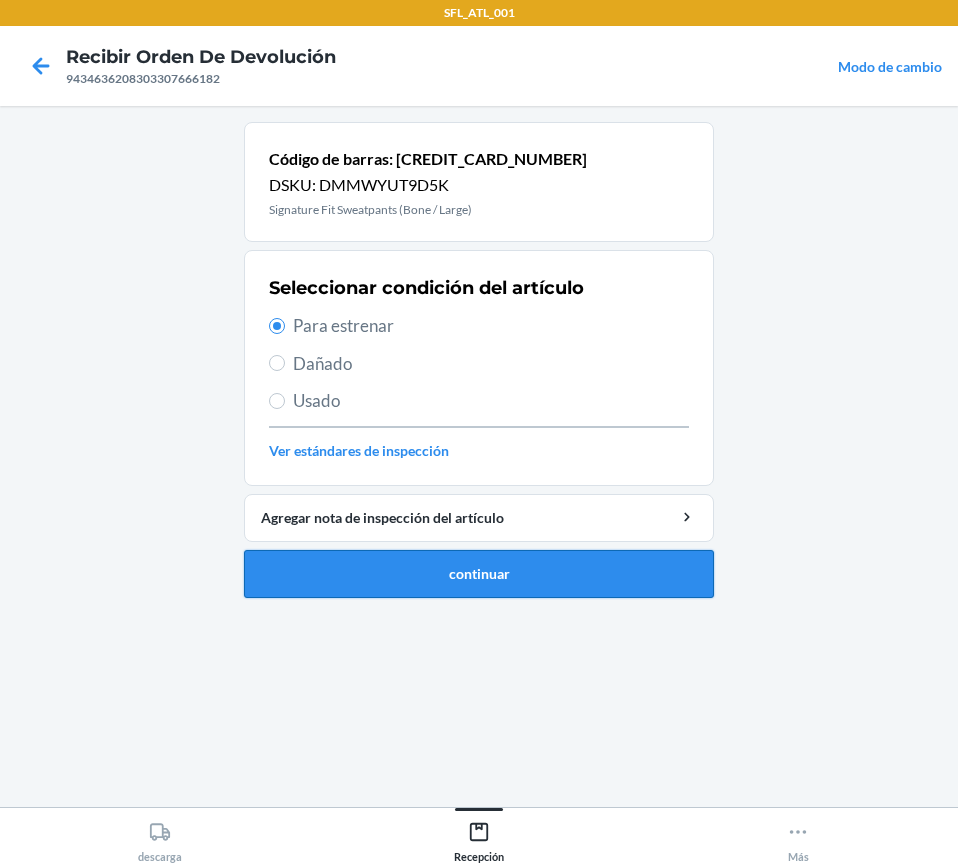drag, startPoint x: 571, startPoint y: 576, endPoint x: 555, endPoint y: 549, distance: 31.38471 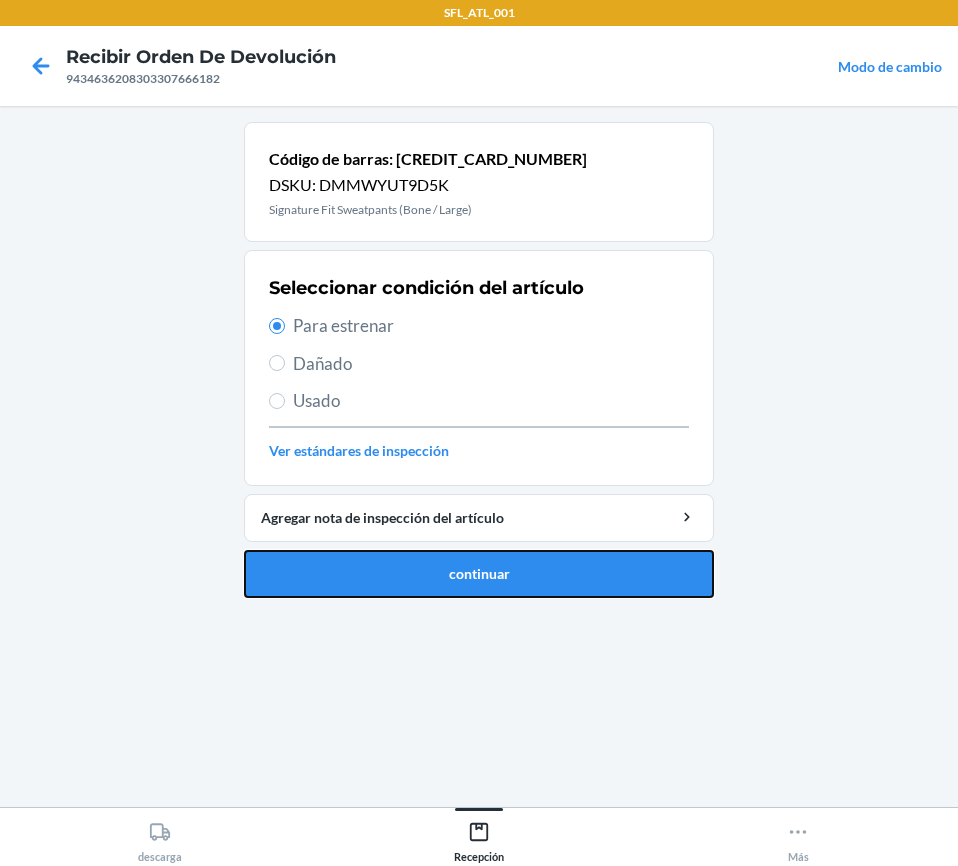 click on "continuar" at bounding box center (479, 574) 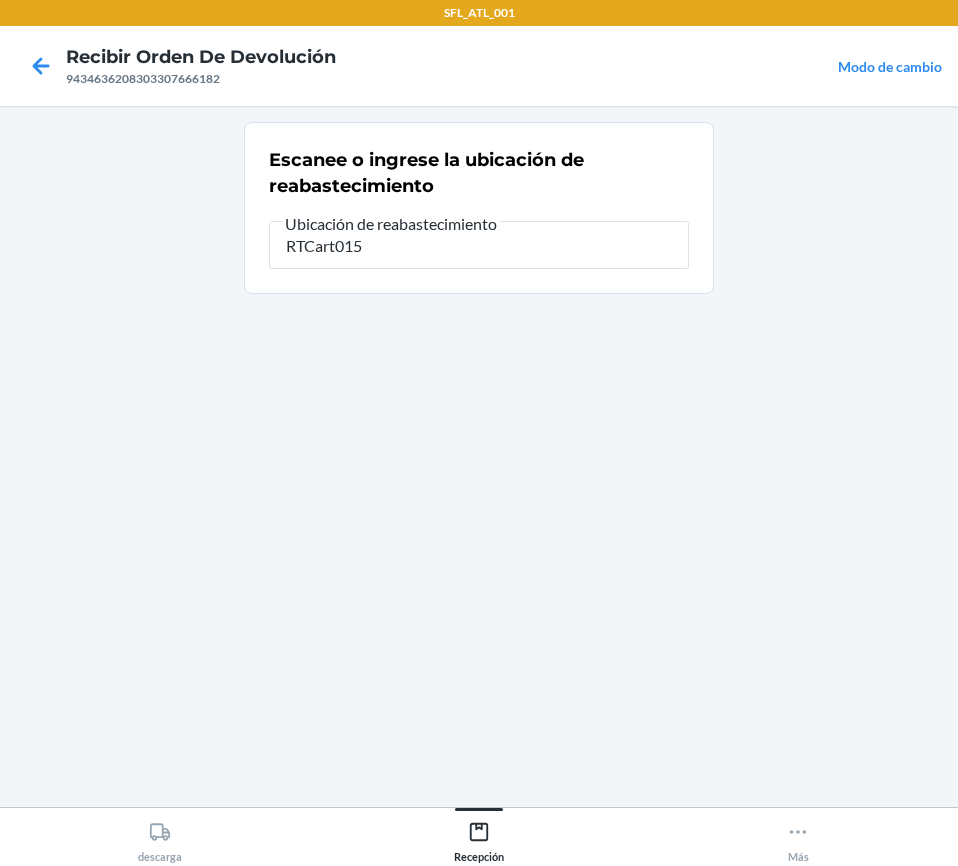 type on "RTCart015" 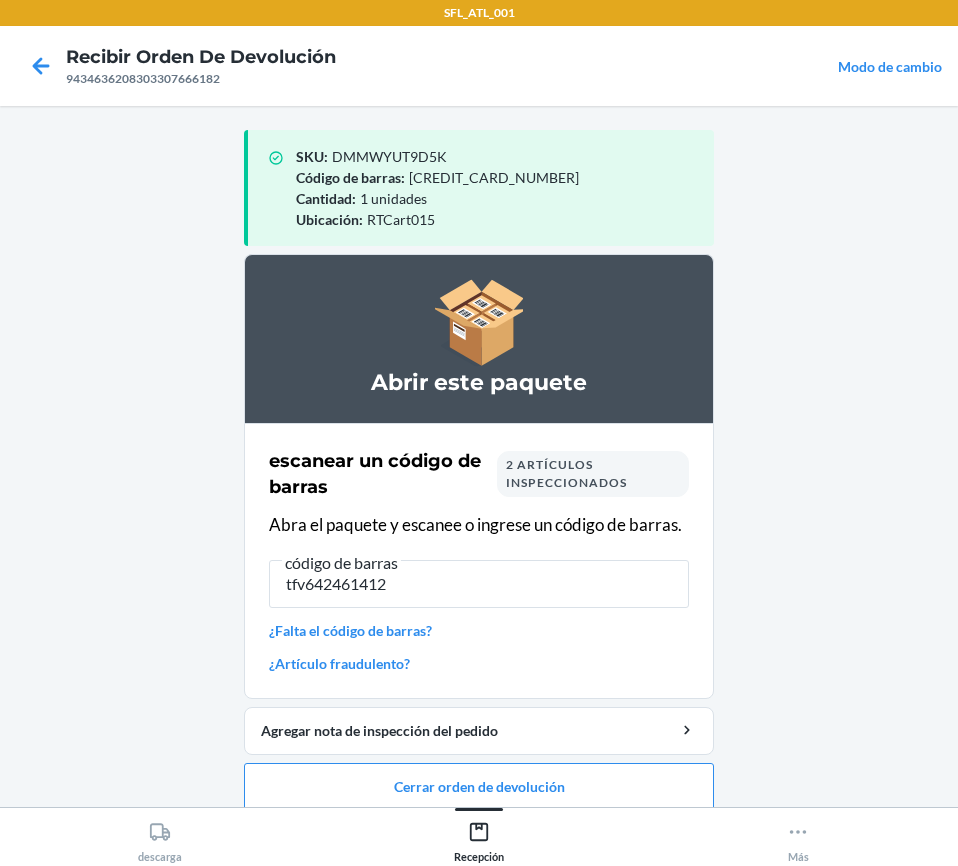 type on "tfv6424614129" 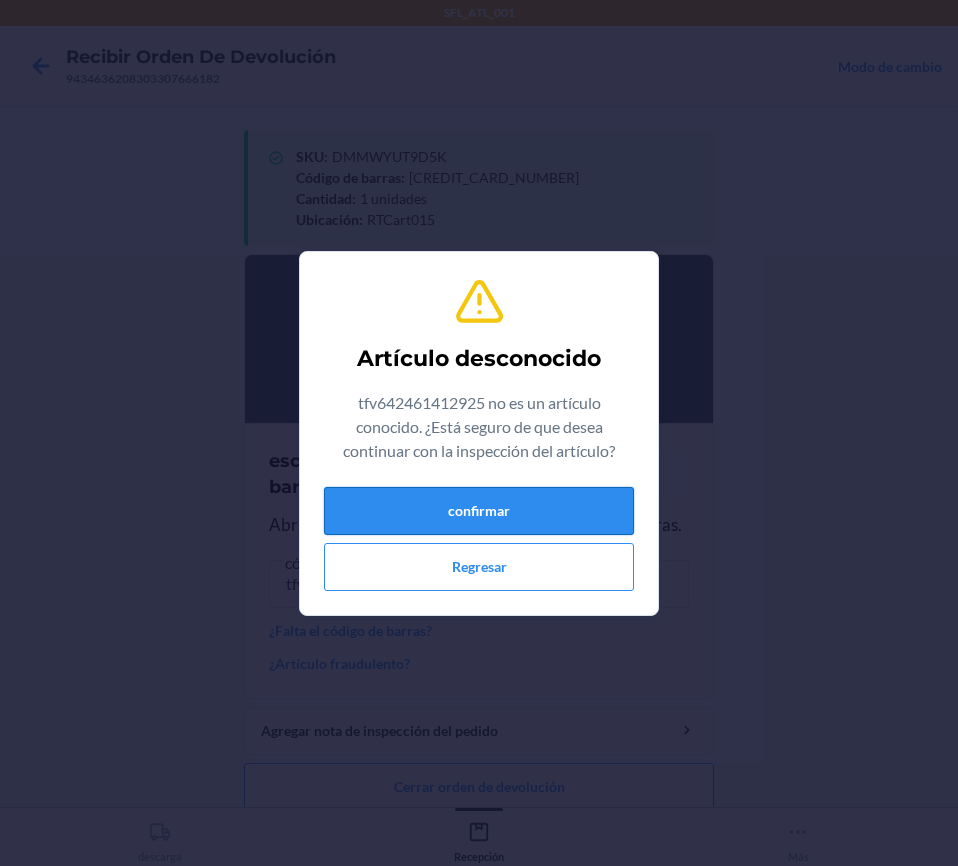 click on "confirmar" at bounding box center (479, 511) 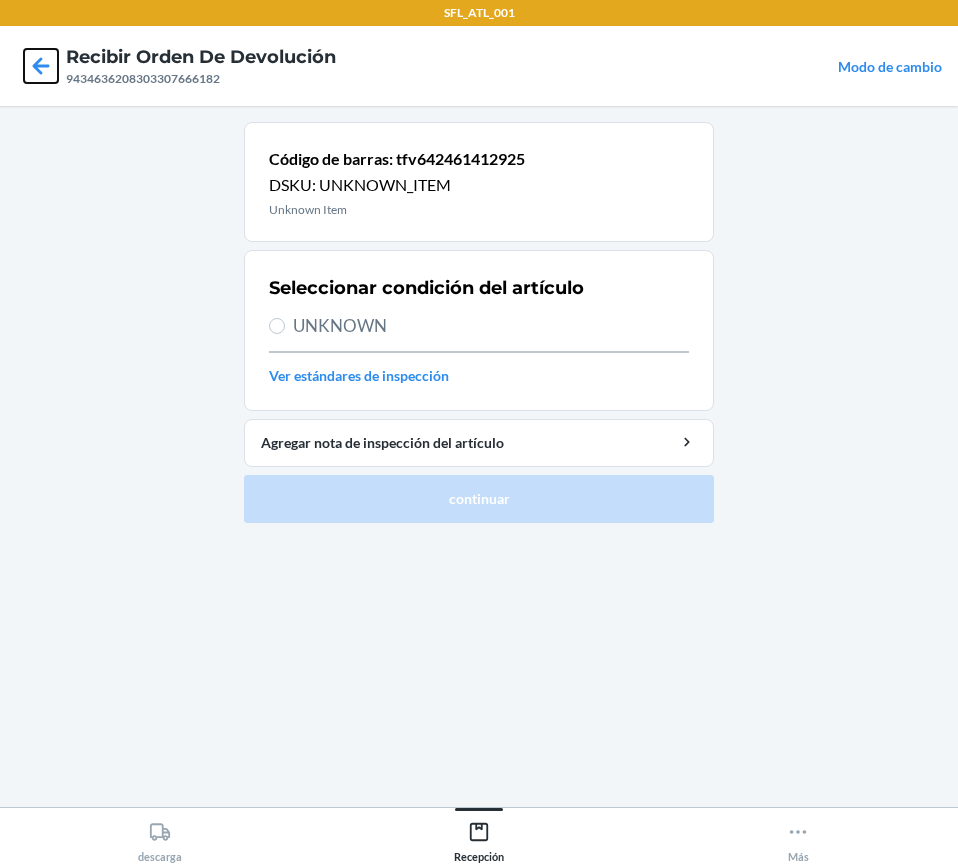 click 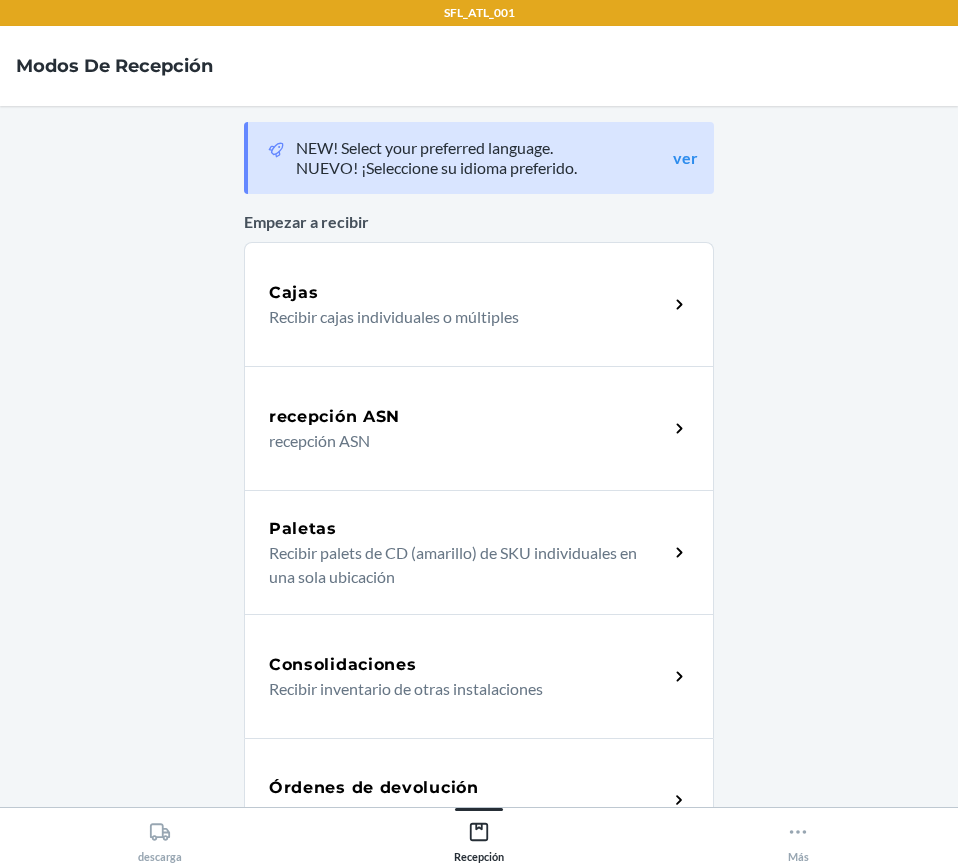 scroll, scrollTop: 200, scrollLeft: 0, axis: vertical 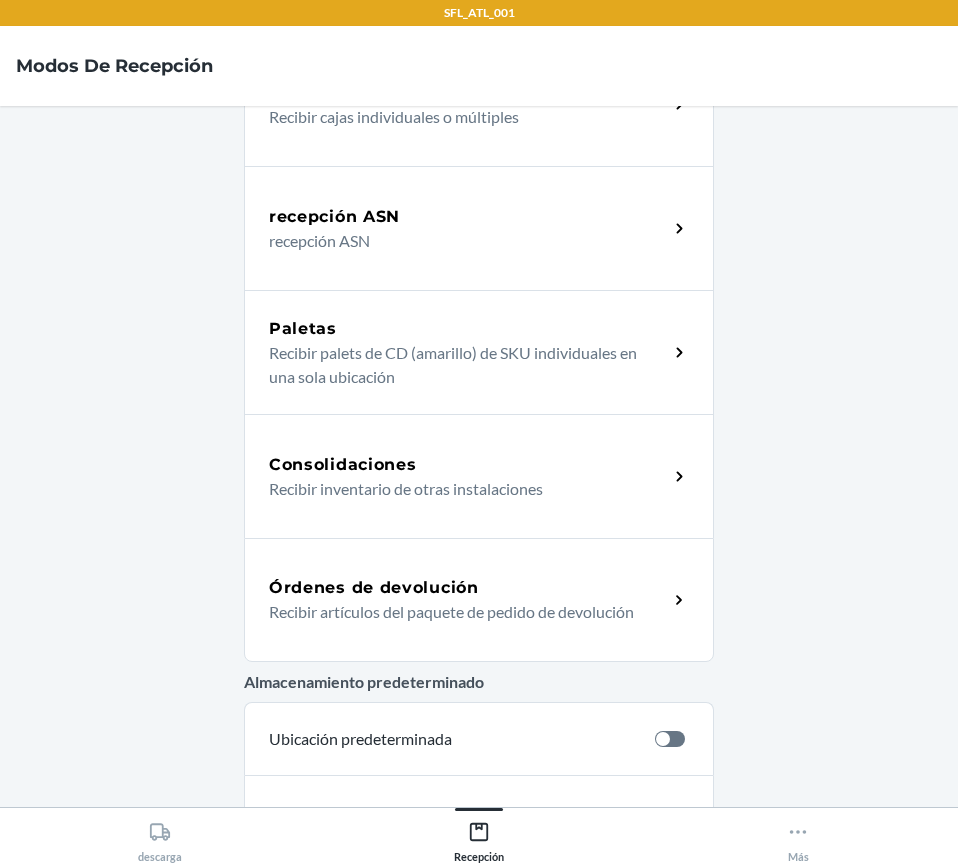 click on "Recibir artículos del paquete de pedido de devolución" at bounding box center [460, 612] 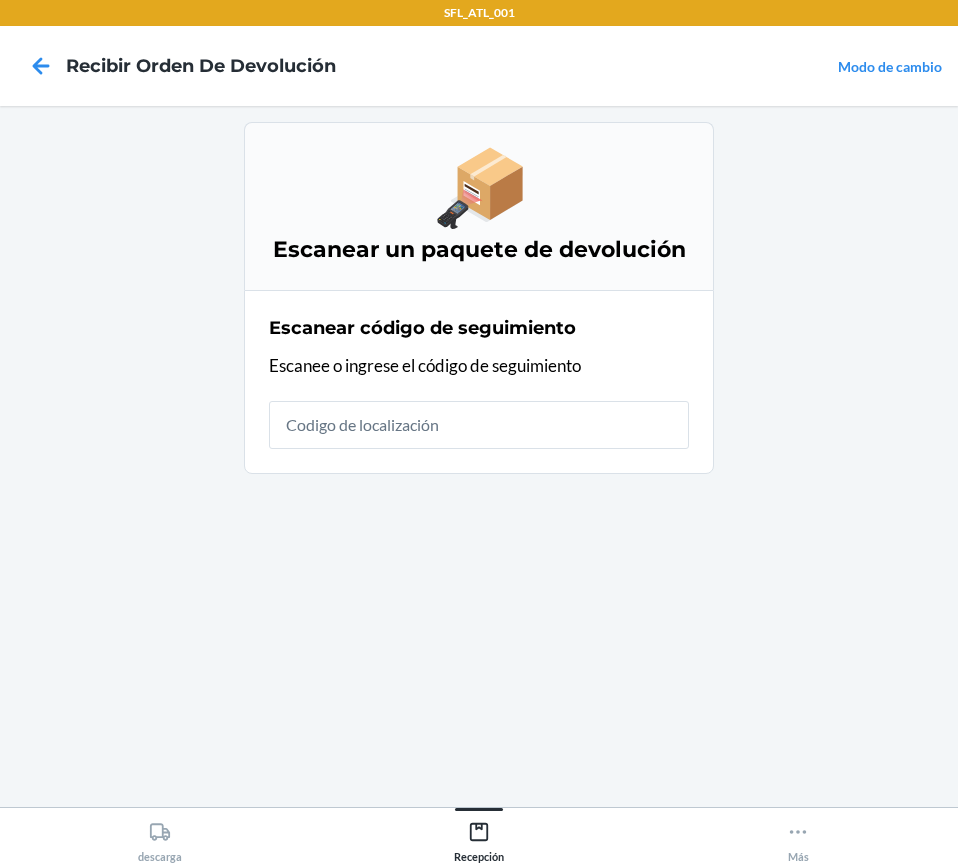 scroll, scrollTop: 0, scrollLeft: 0, axis: both 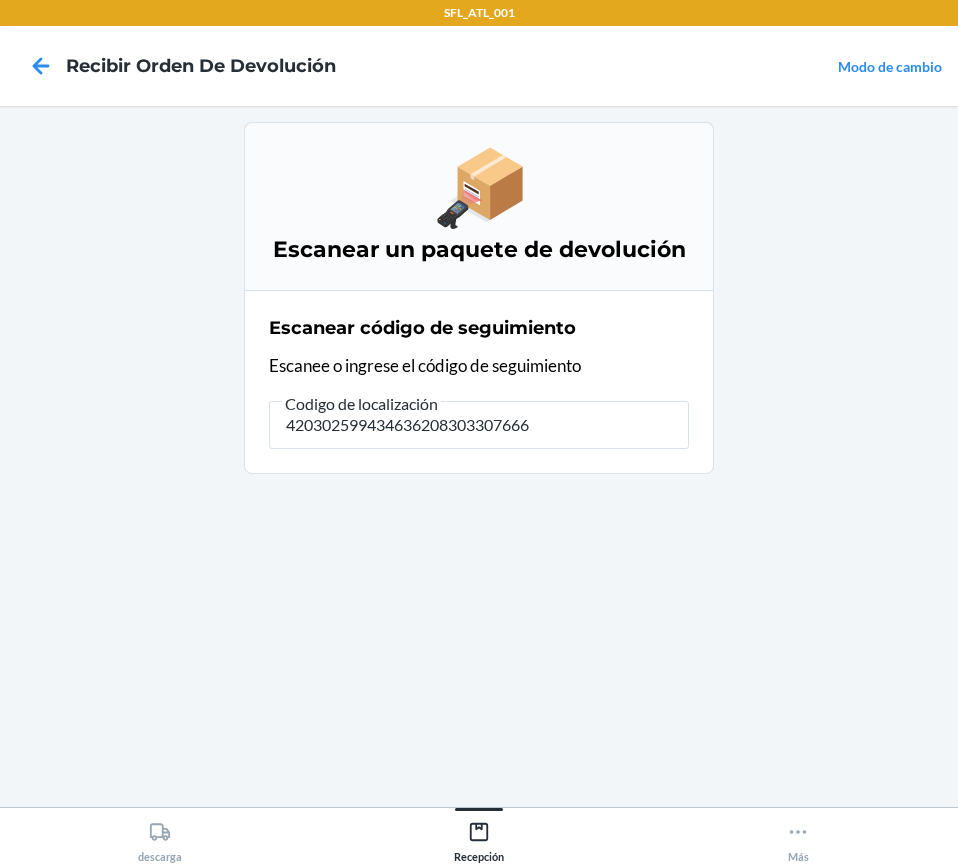 type on "4203025994346362083033076661" 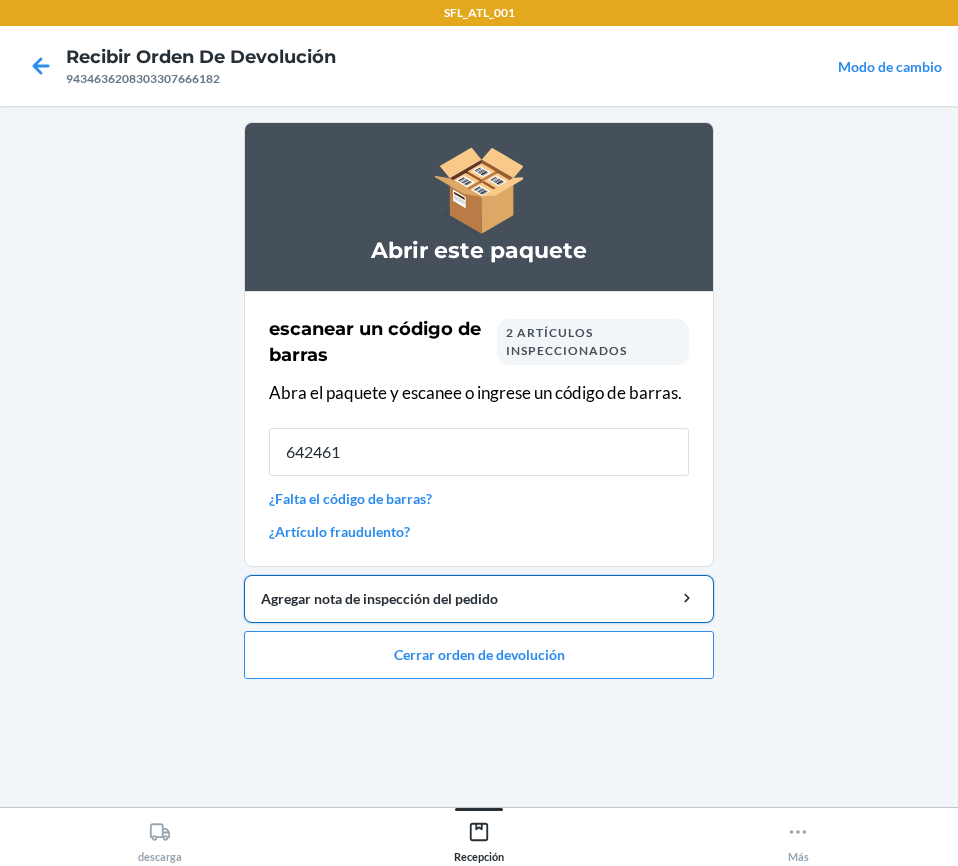 type on "6424614" 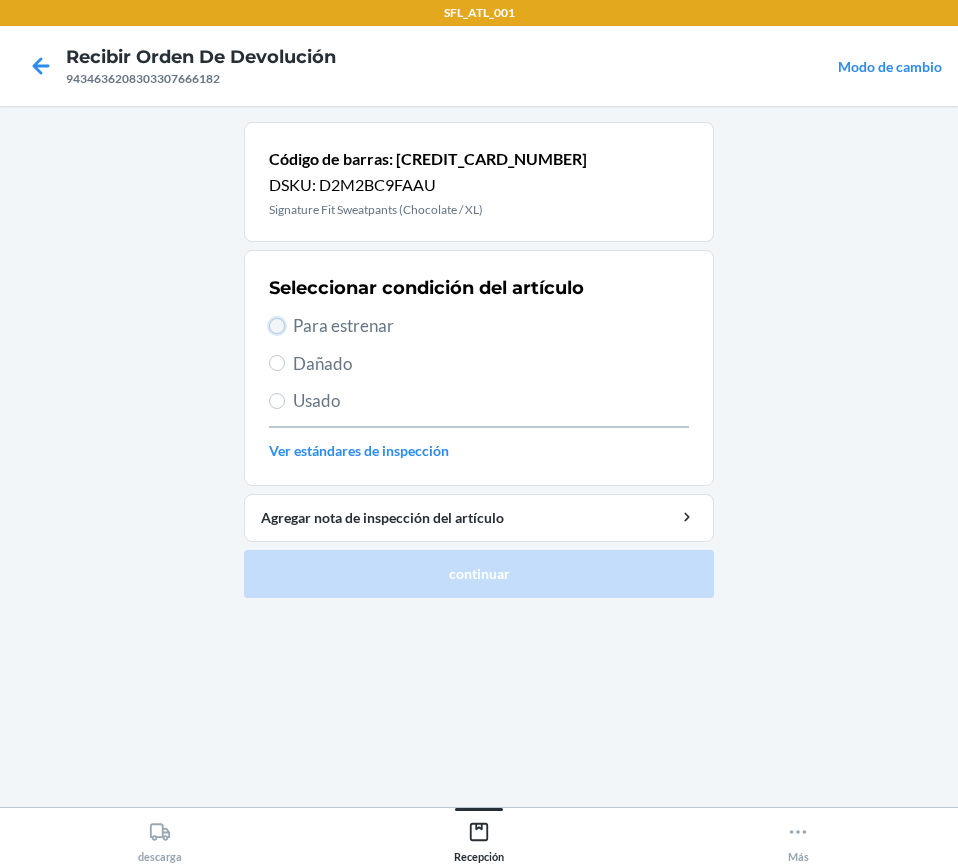 click on "Para estrenar" at bounding box center [277, 326] 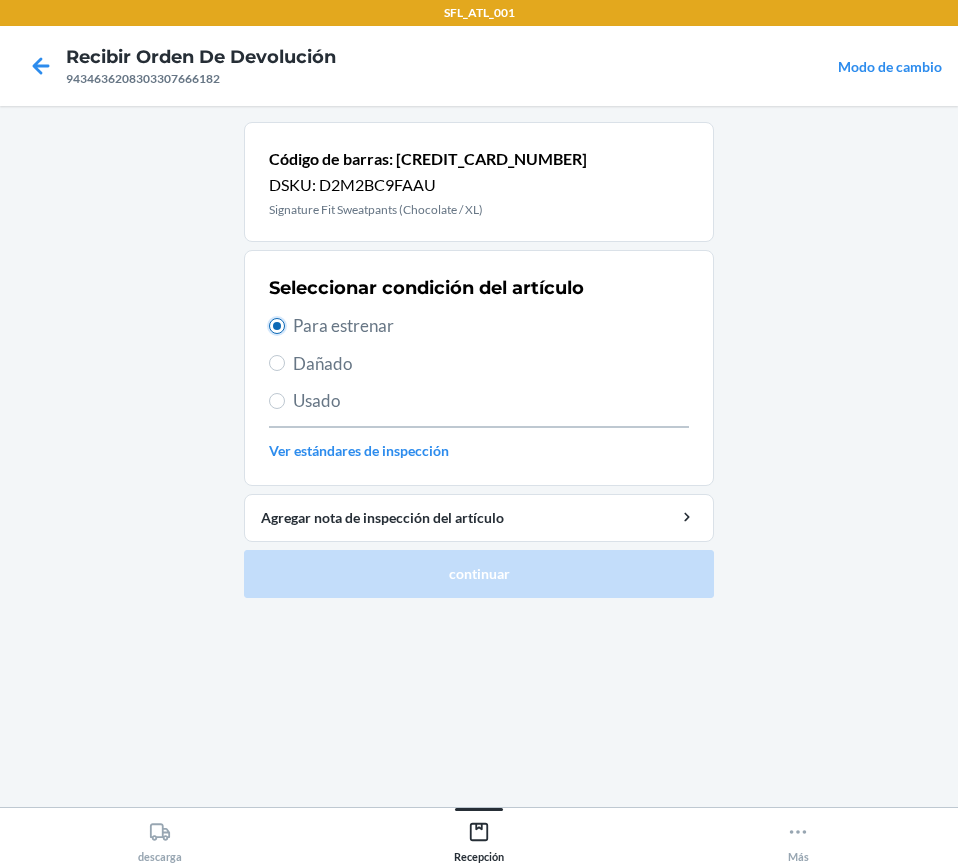 radio on "true" 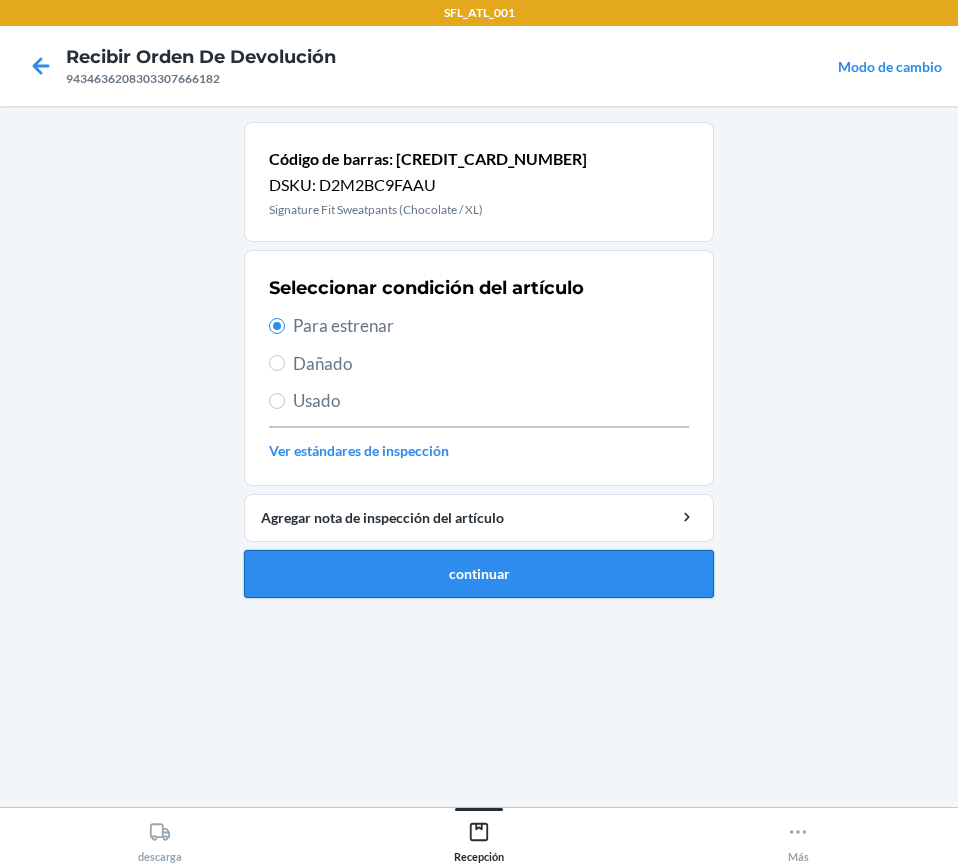 click on "continuar" at bounding box center (479, 574) 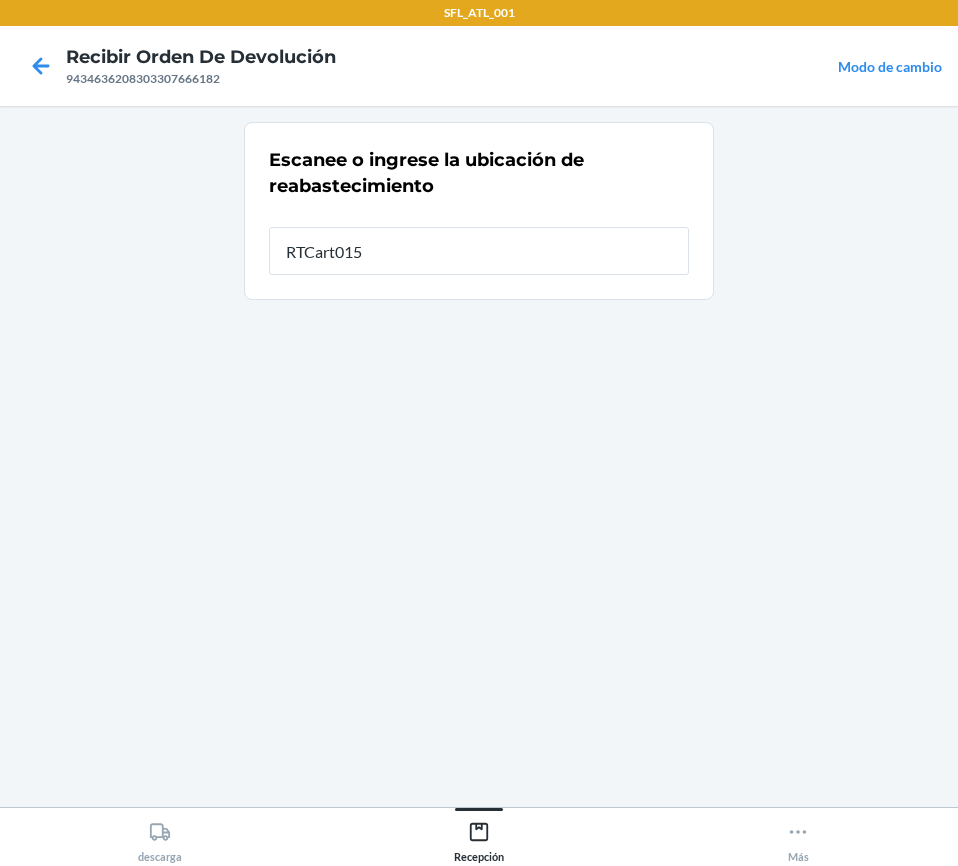 type on "RTCart015" 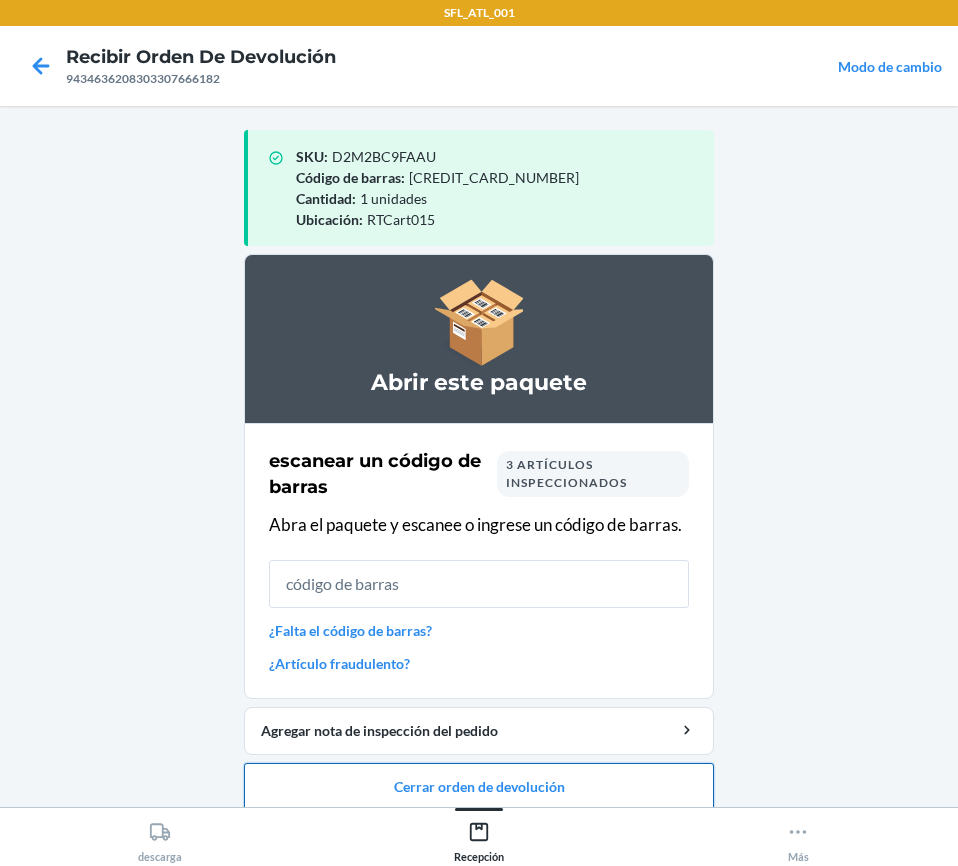 click on "Cerrar orden de devolución" at bounding box center (479, 787) 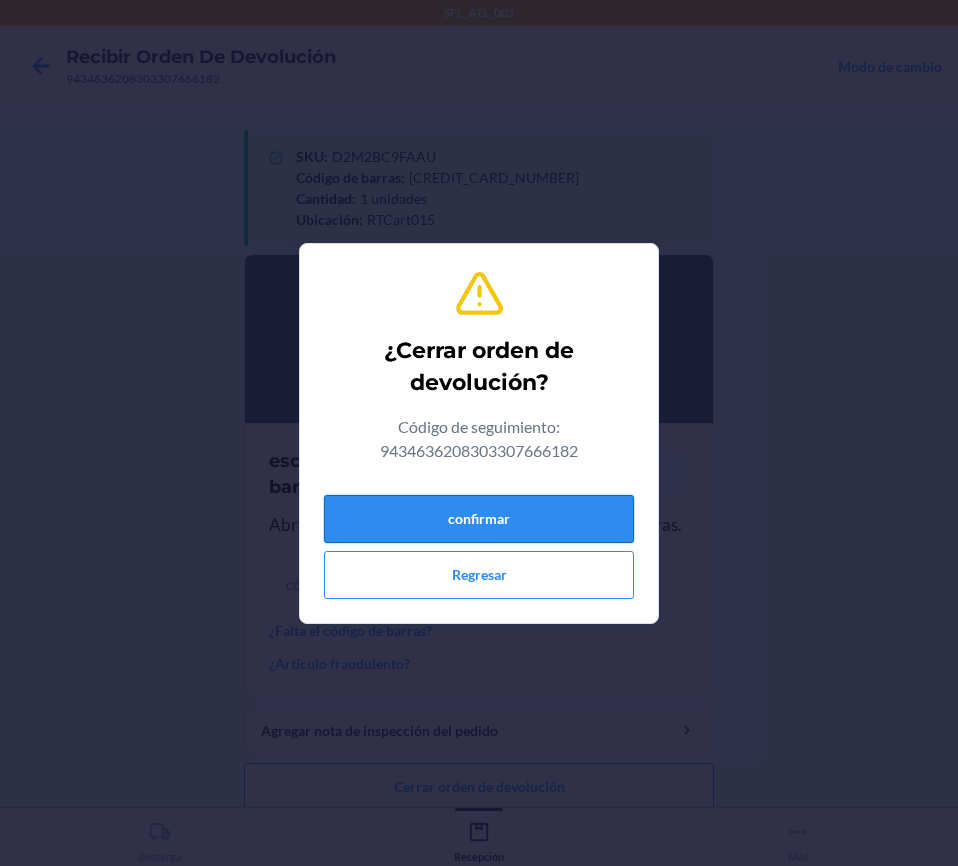 click on "confirmar" at bounding box center (479, 519) 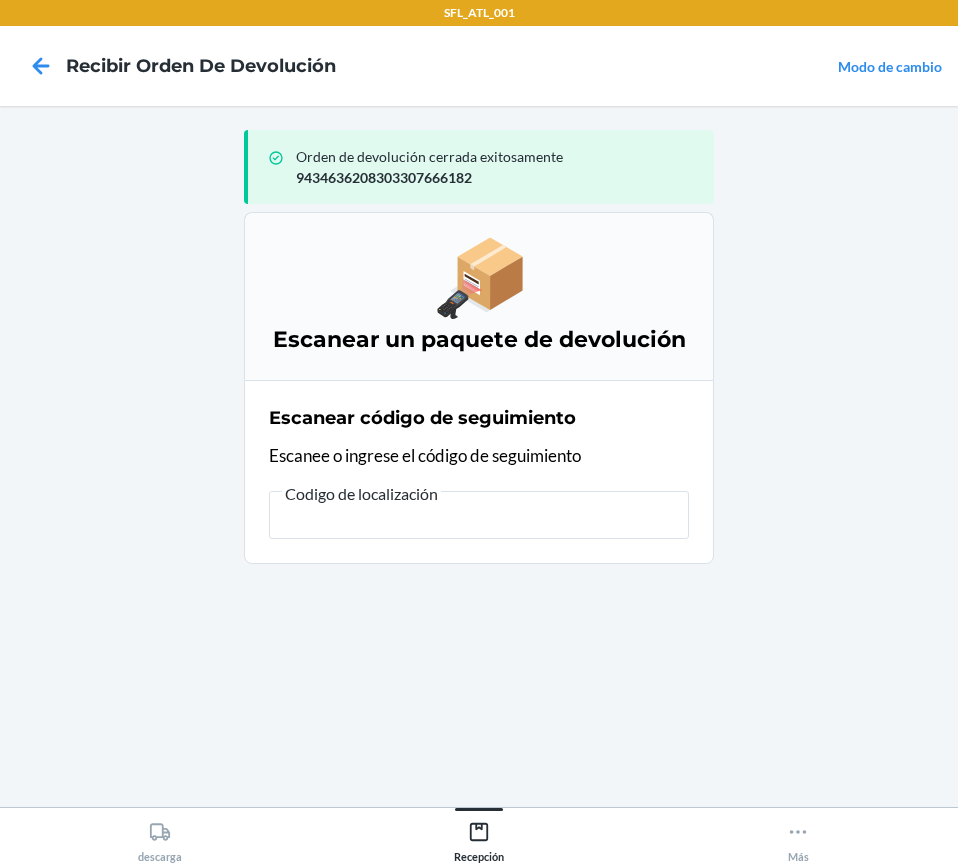 scroll, scrollTop: 0, scrollLeft: 2371, axis: horizontal 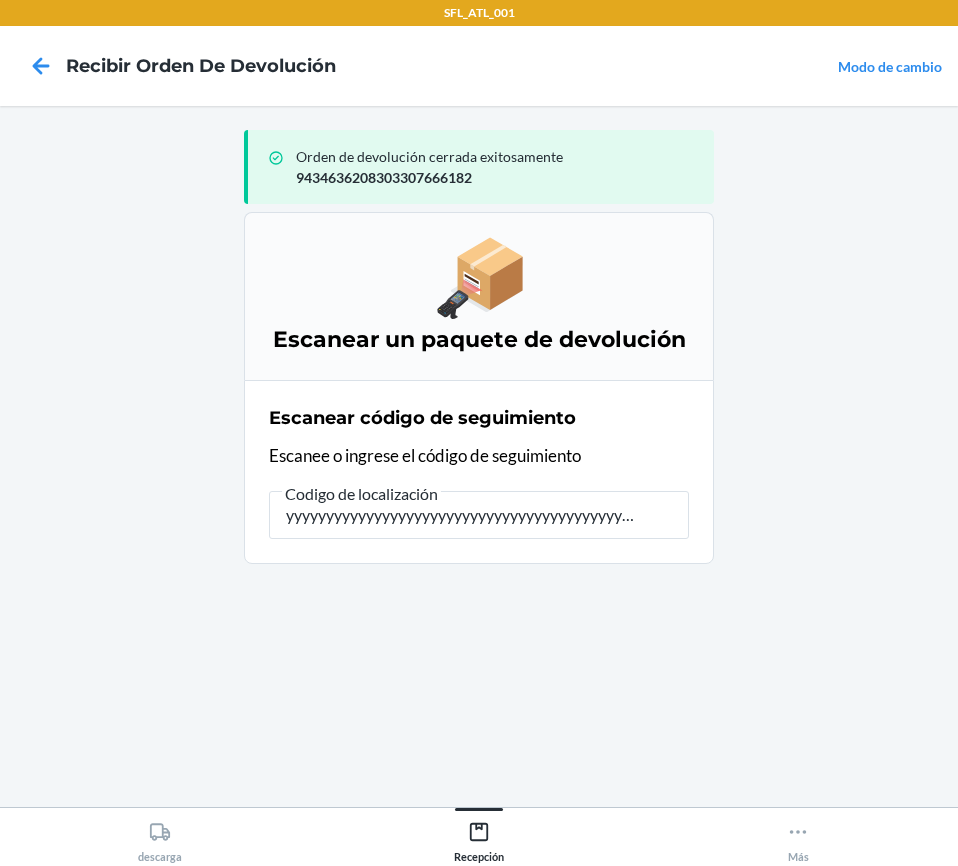drag, startPoint x: 643, startPoint y: 511, endPoint x: 201, endPoint y: 484, distance: 442.82388 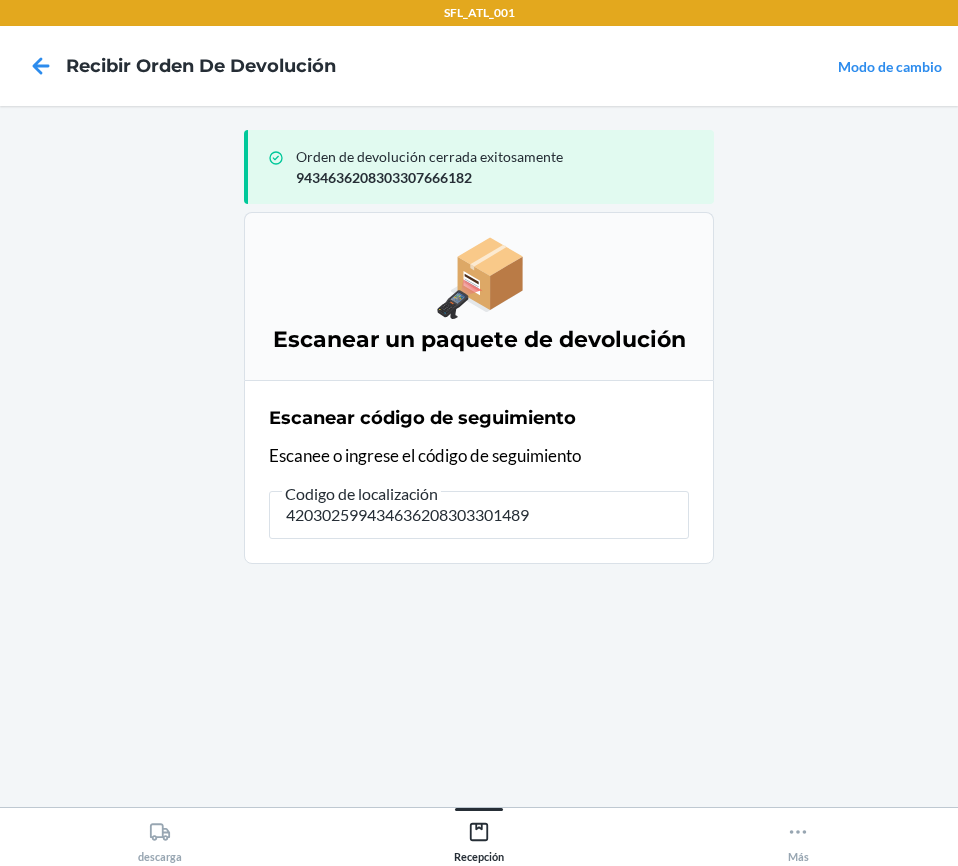 type on "4203025994346362083033014898" 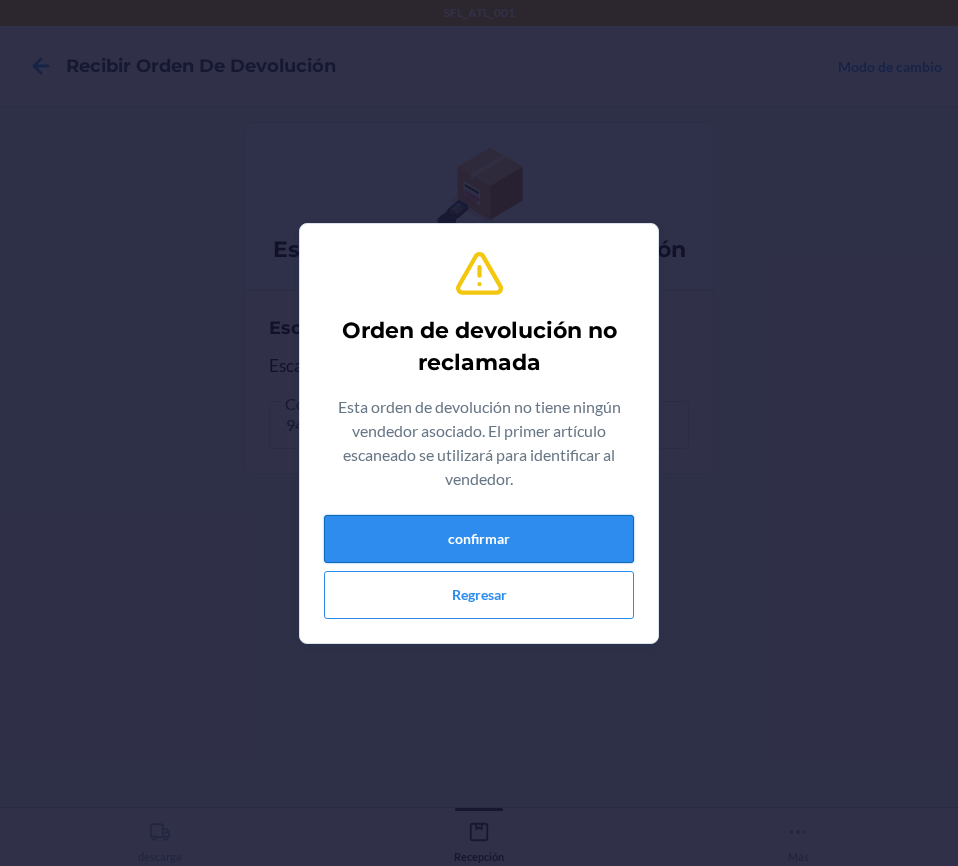 click on "confirmar" at bounding box center [479, 539] 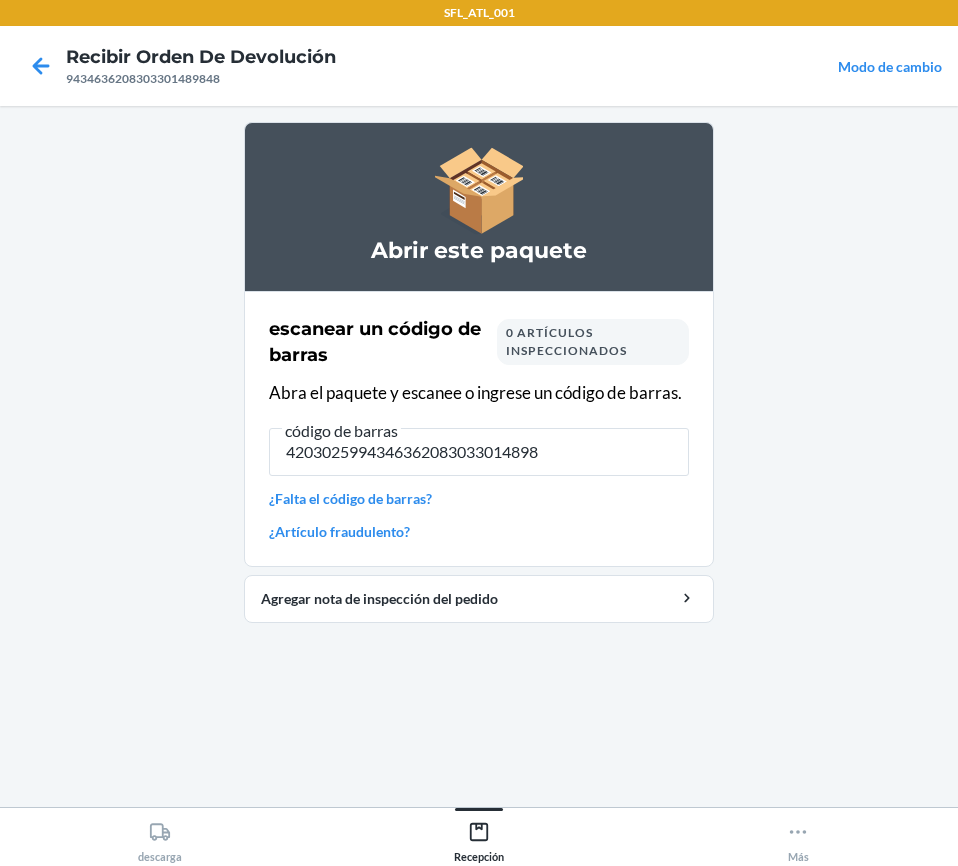 type on "42030259943463620830330148984" 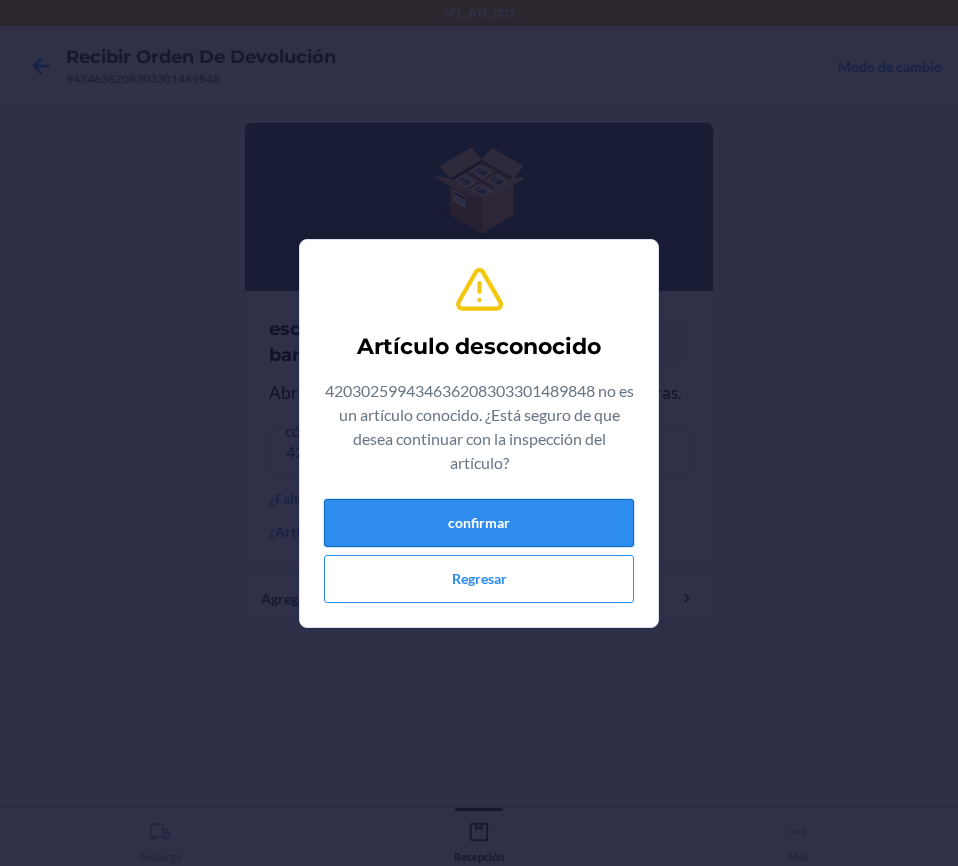 click on "confirmar" at bounding box center [479, 523] 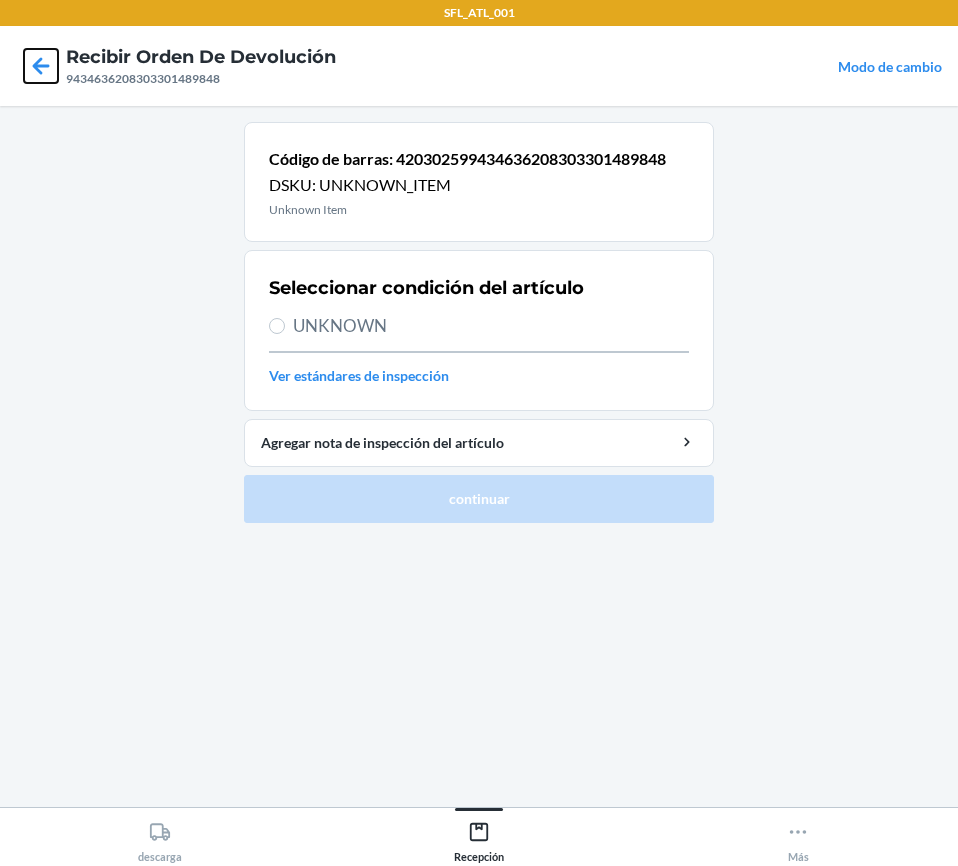 click 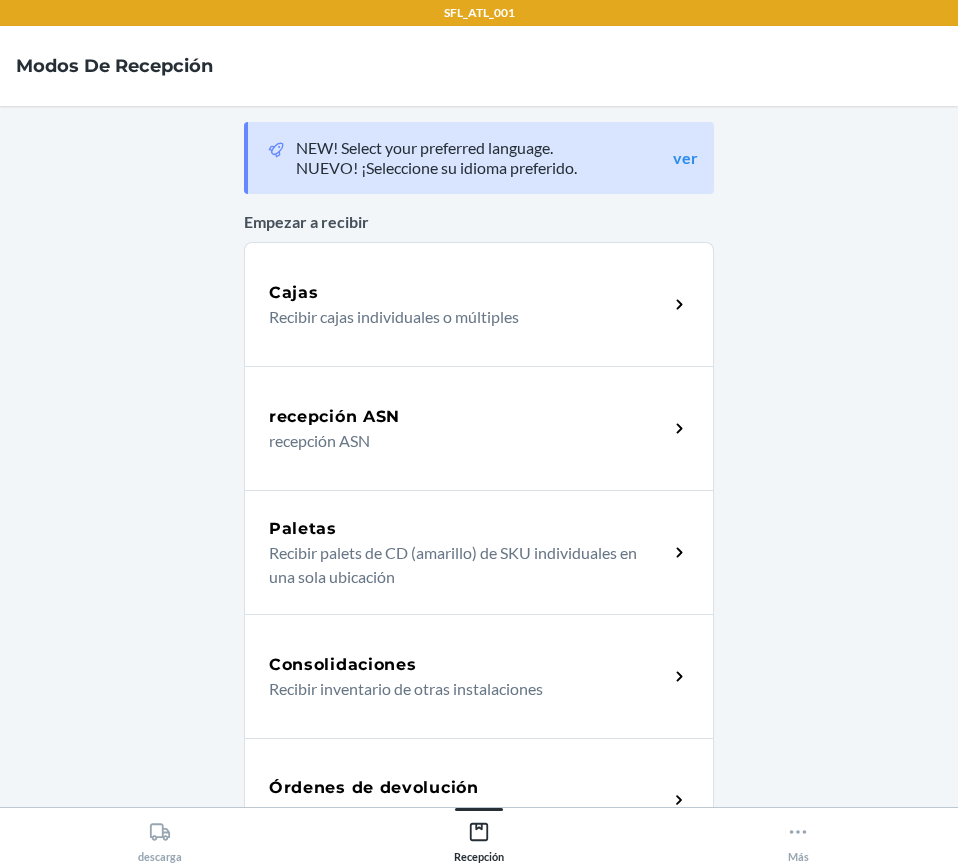 scroll, scrollTop: 400, scrollLeft: 0, axis: vertical 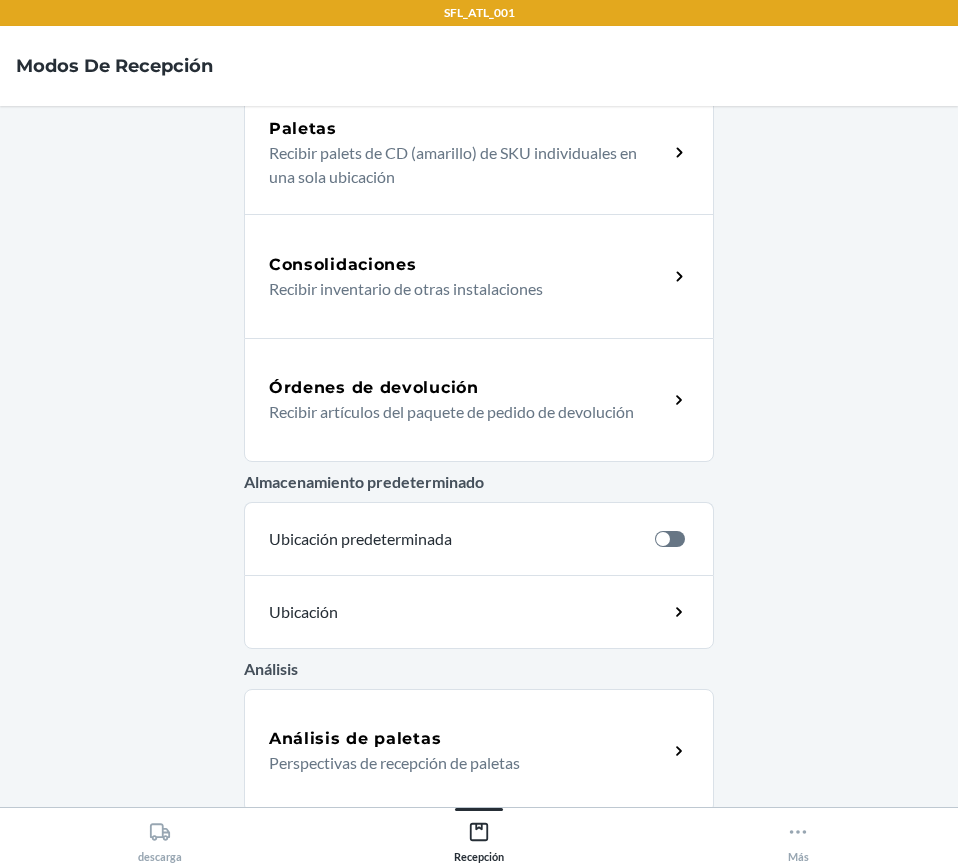 click on "Órdenes de devolución Recibir artículos del paquete de pedido de devolución" at bounding box center [479, 400] 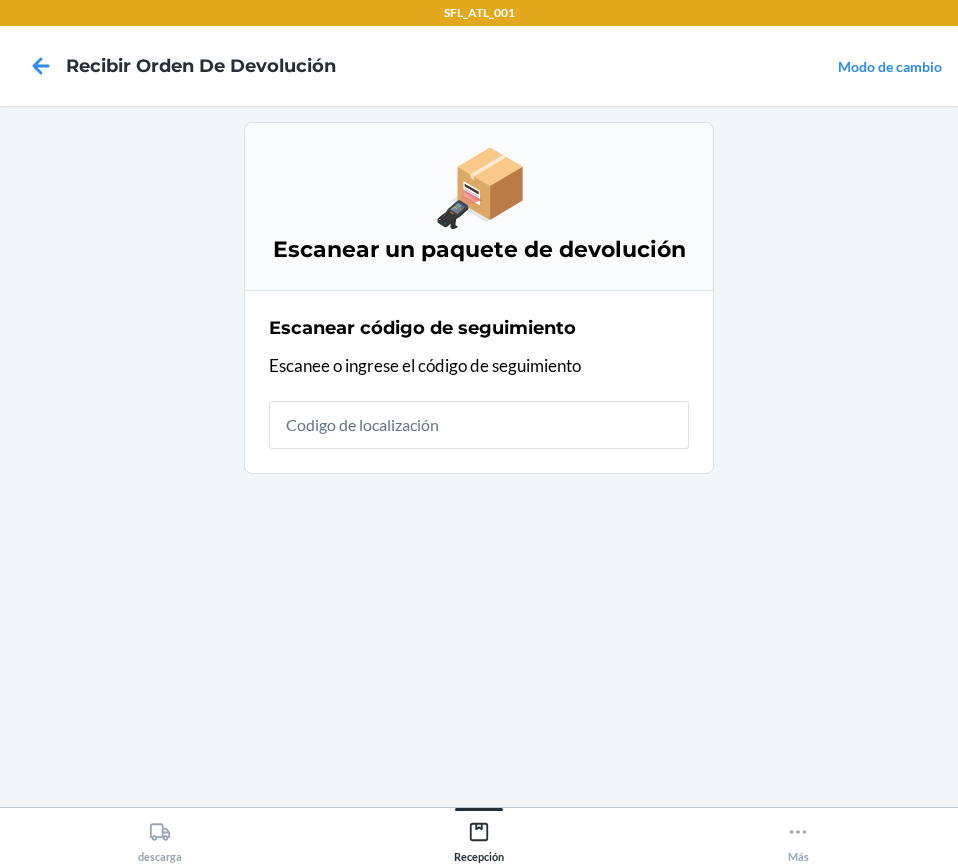 scroll, scrollTop: 0, scrollLeft: 0, axis: both 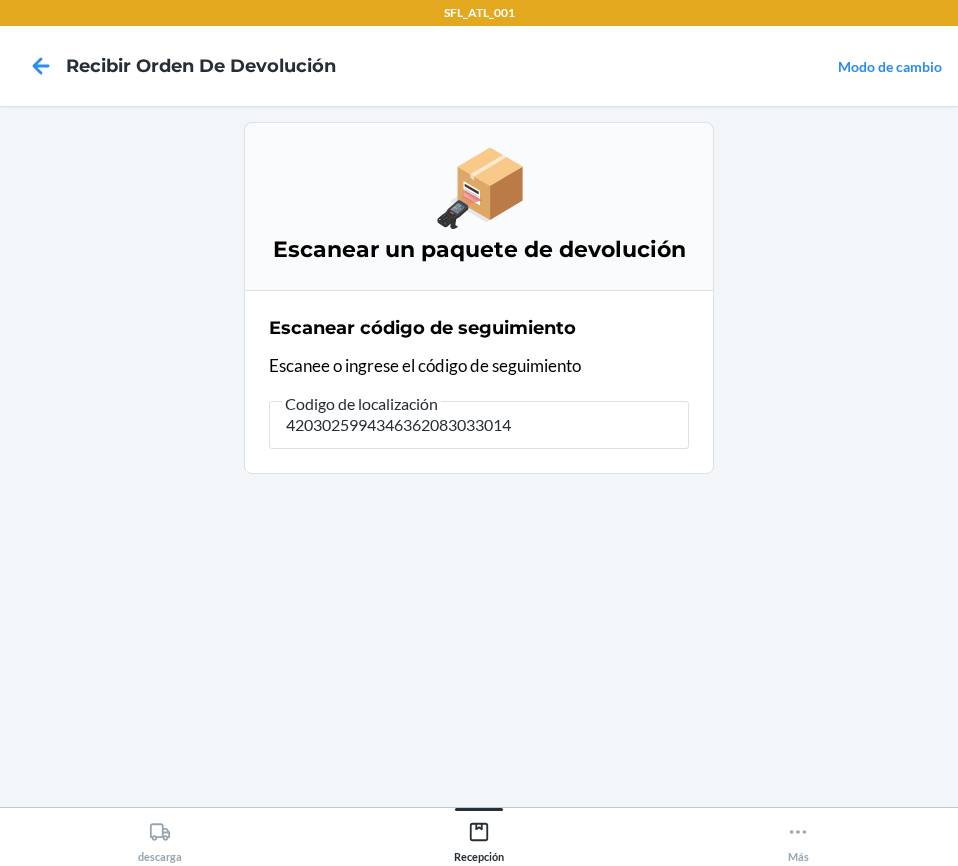 type on "42030259943463620830330148" 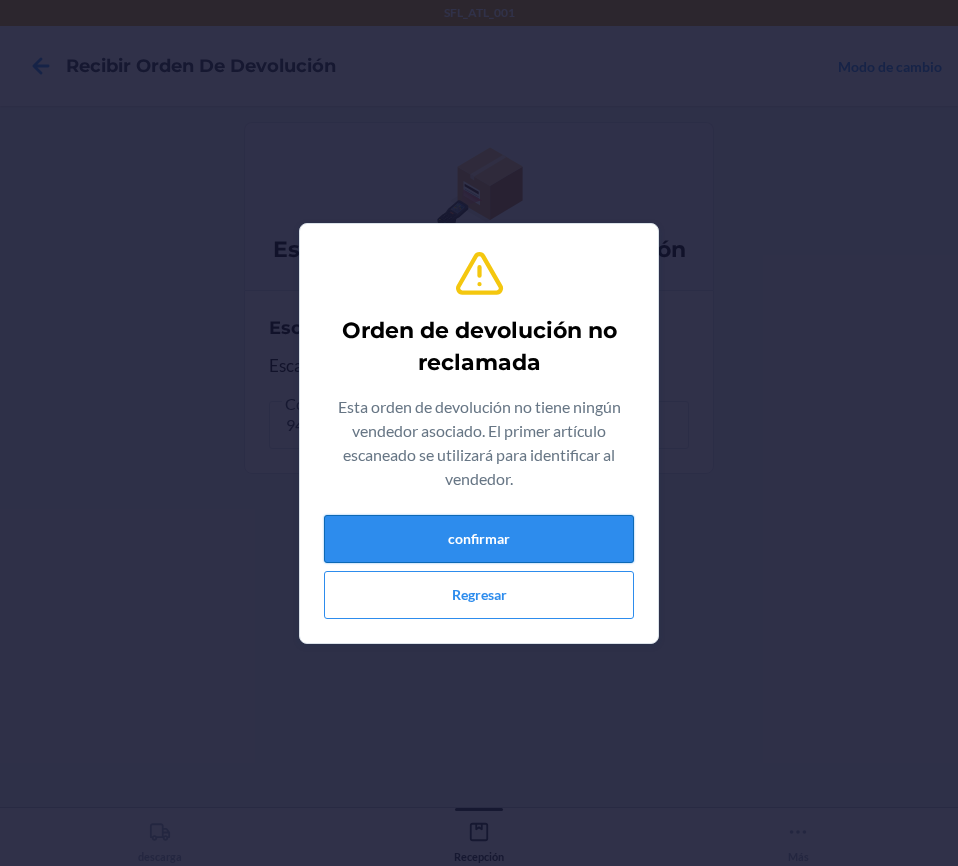 click on "confirmar" at bounding box center [479, 539] 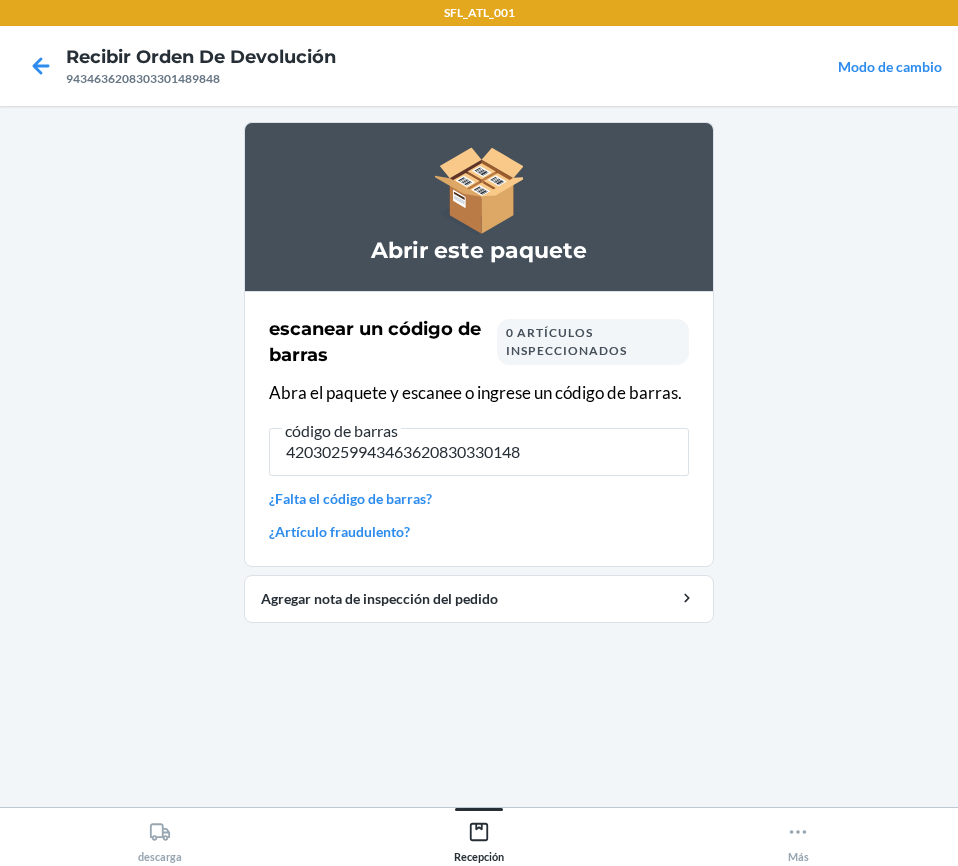 type on "420302599434636208303301489" 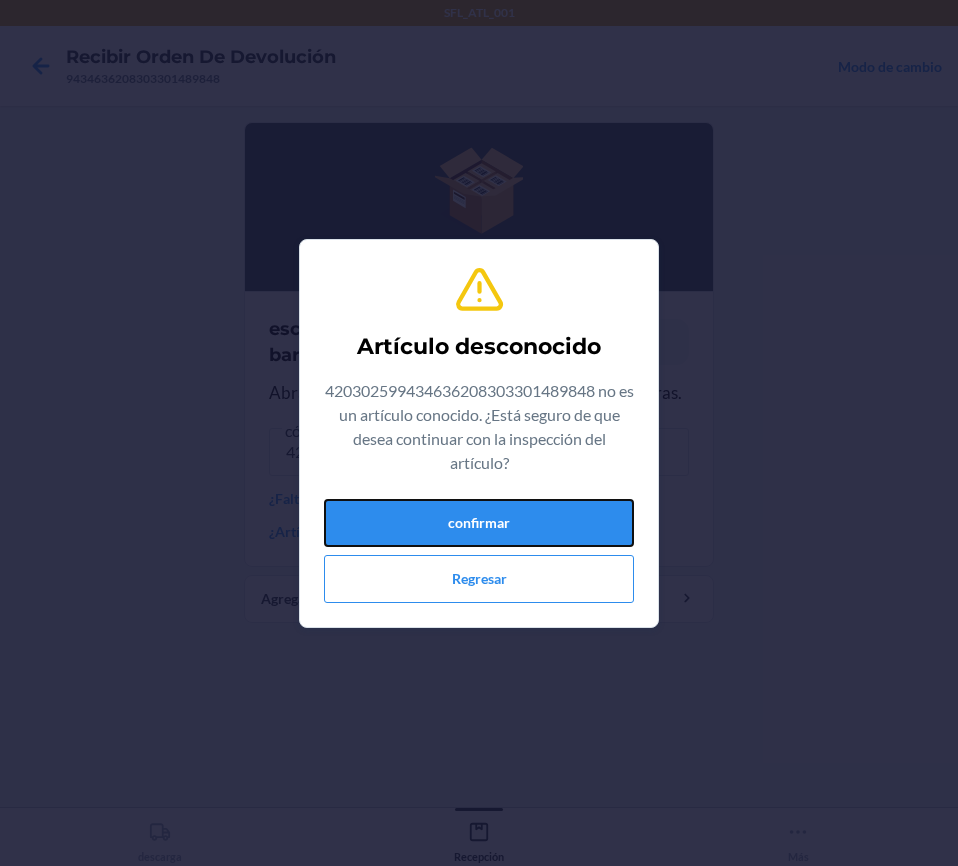 click on "confirmar" at bounding box center (479, 523) 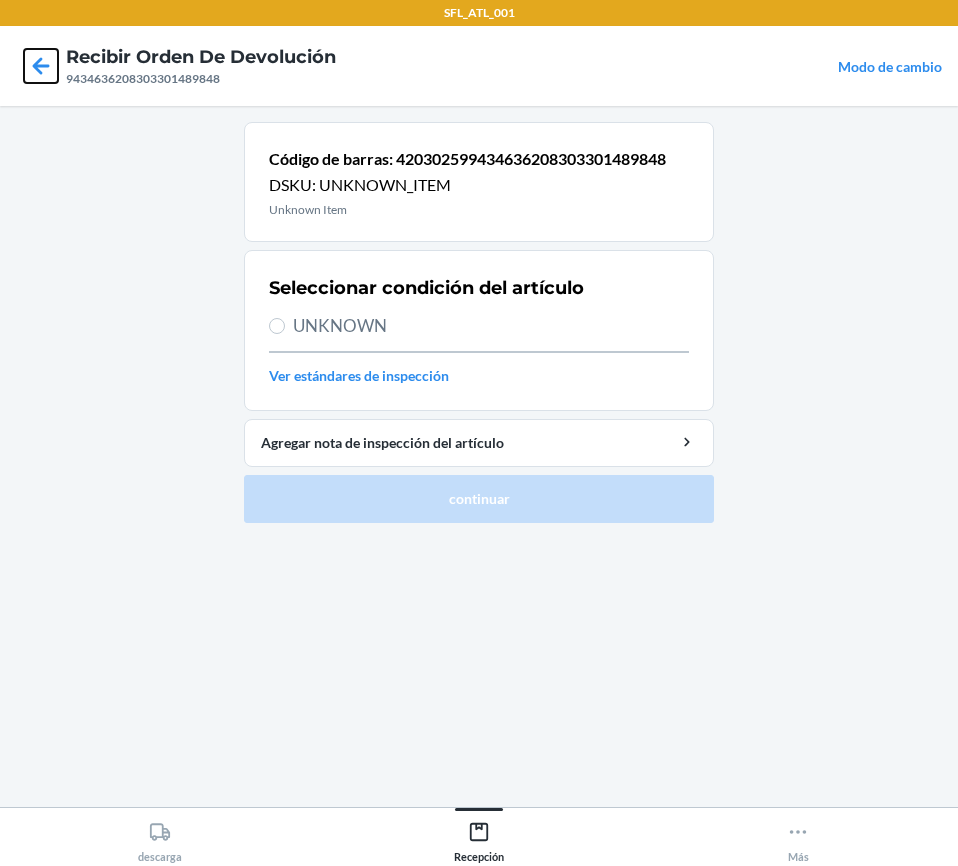 click 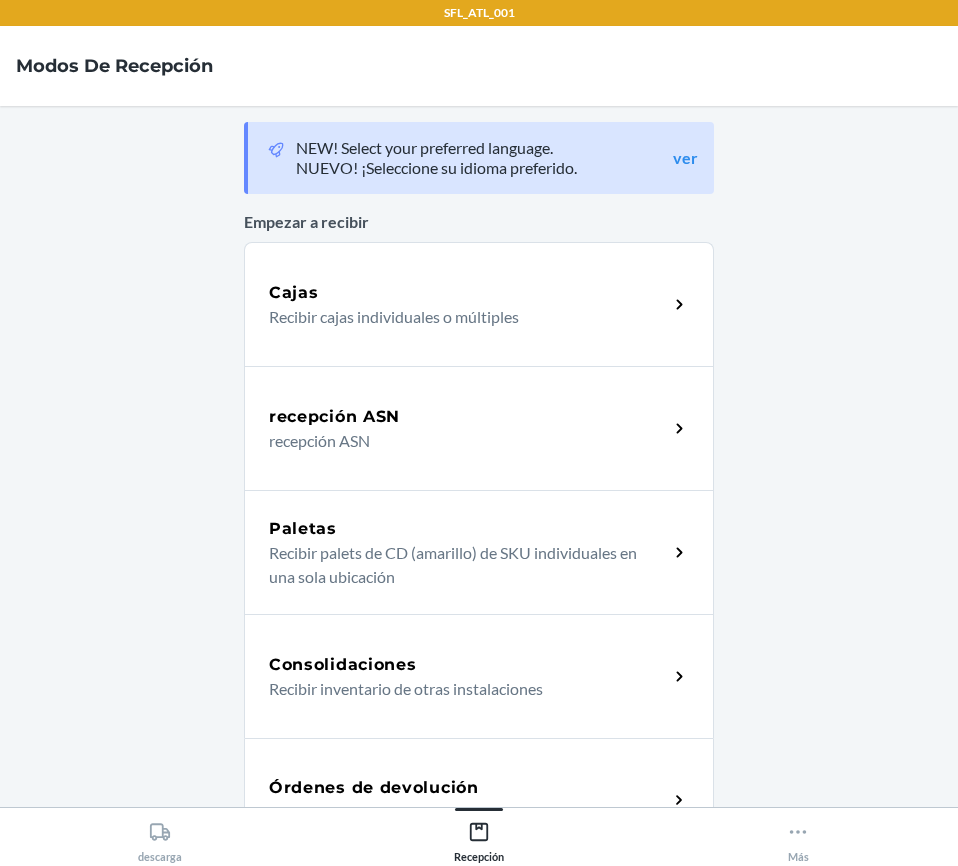 scroll, scrollTop: 300, scrollLeft: 0, axis: vertical 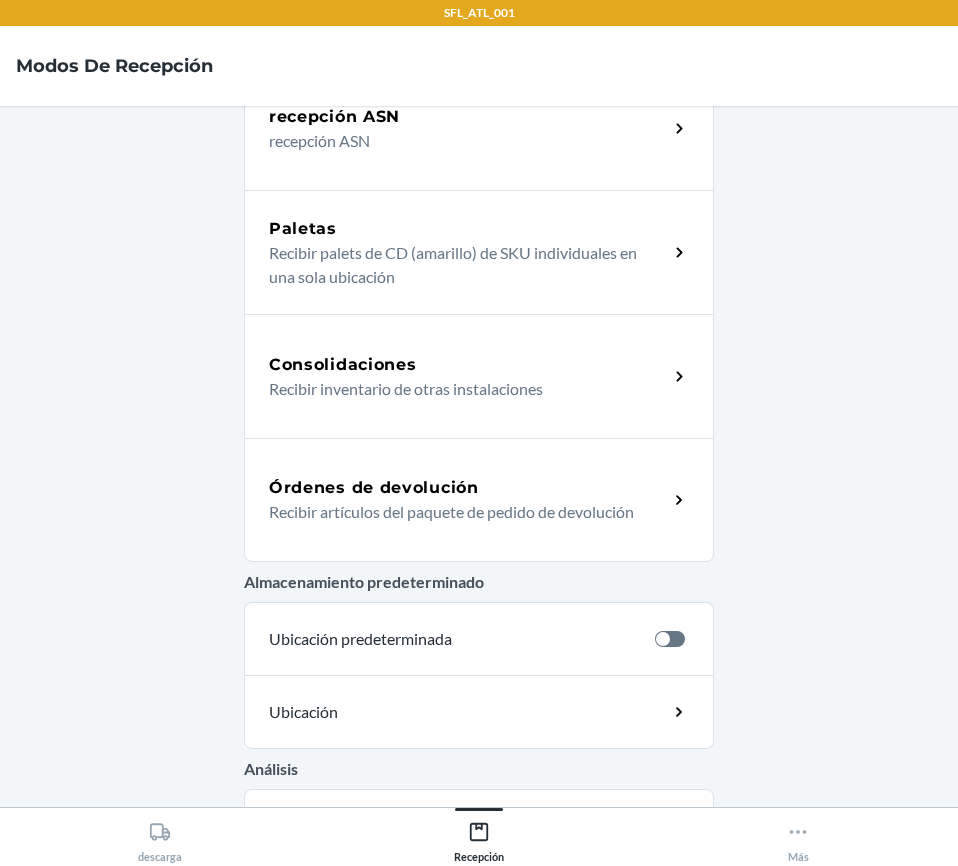 click on "Recibir artículos del paquete de pedido de devolución" at bounding box center [460, 512] 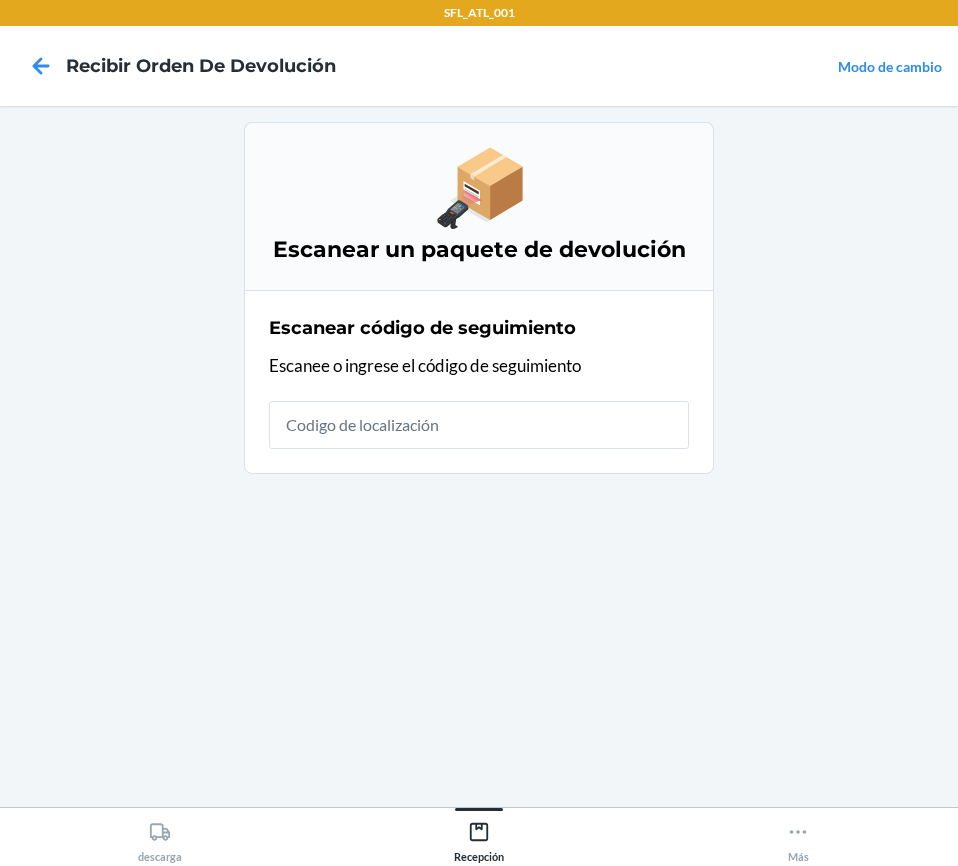 scroll, scrollTop: 0, scrollLeft: 0, axis: both 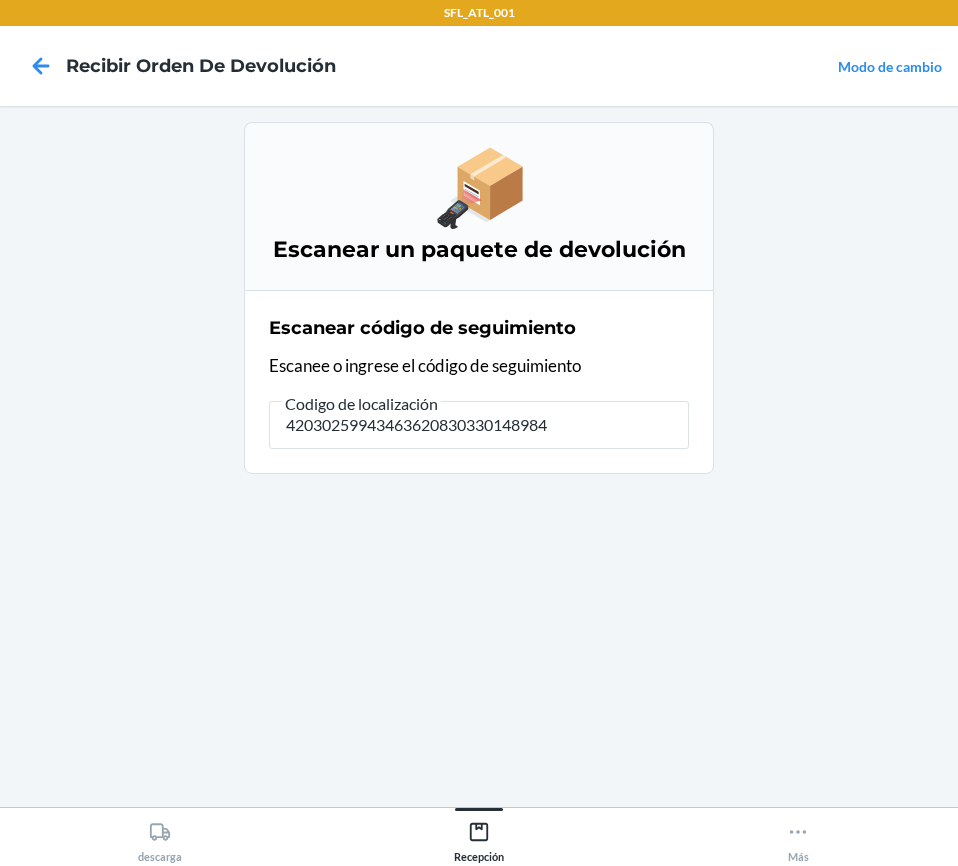 type on "420302599434636208303301489848" 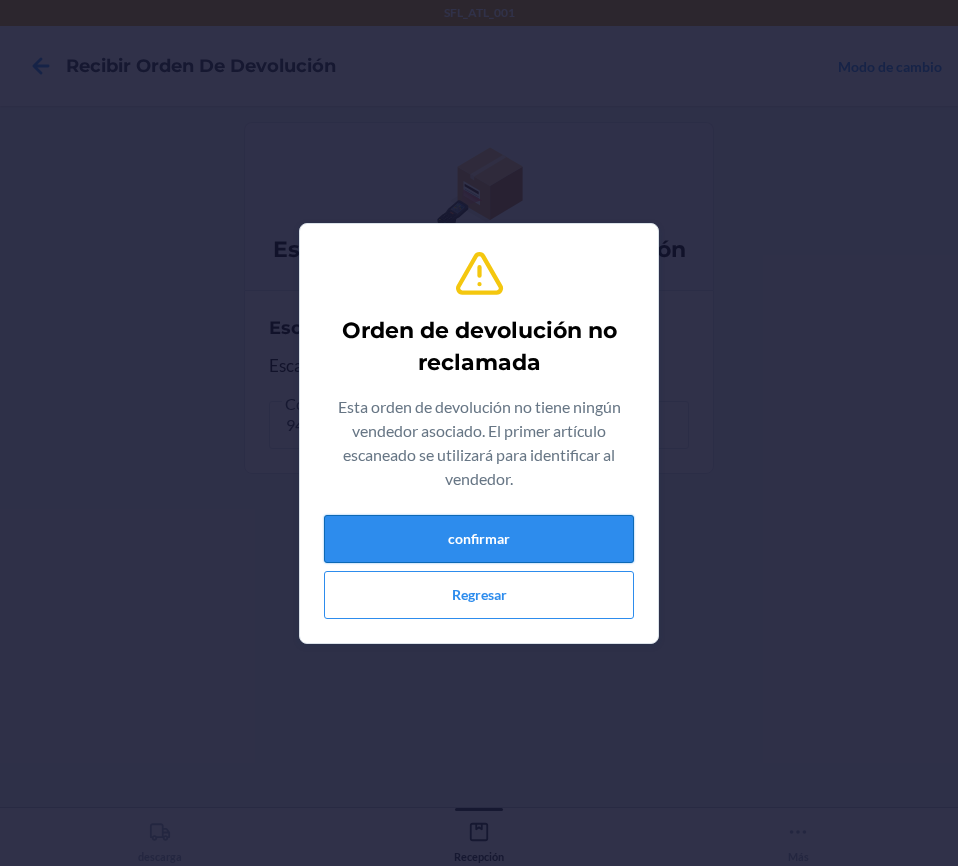 click on "confirmar" at bounding box center [479, 539] 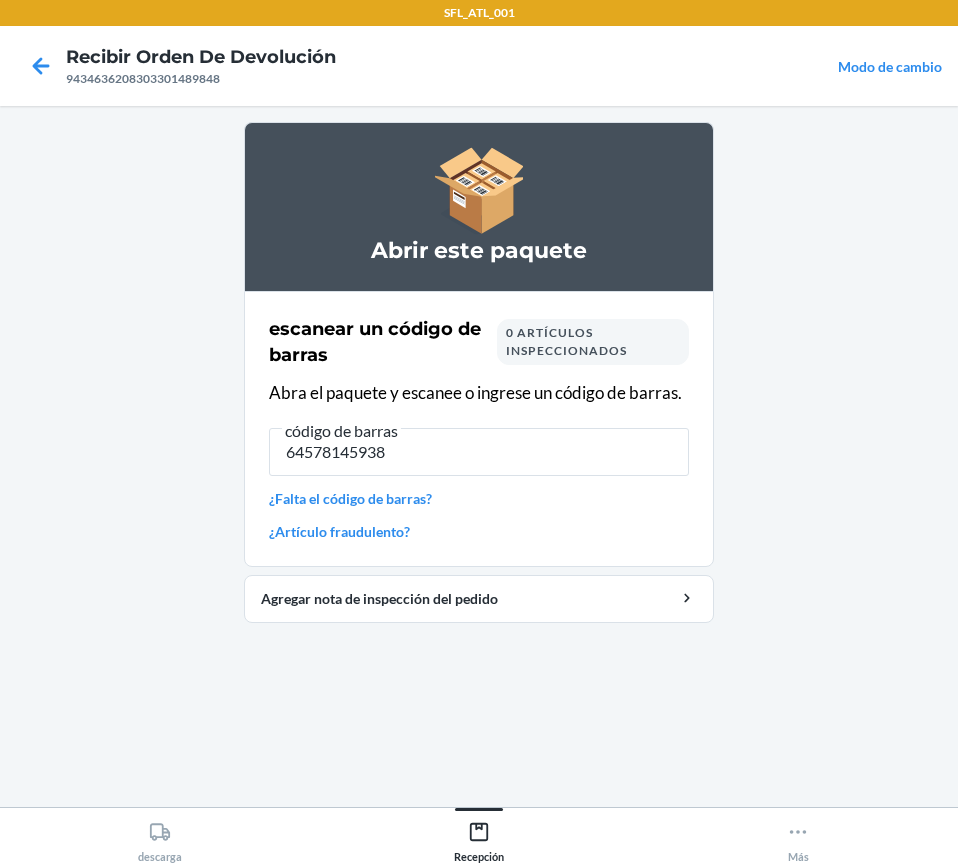 type on "645781459380" 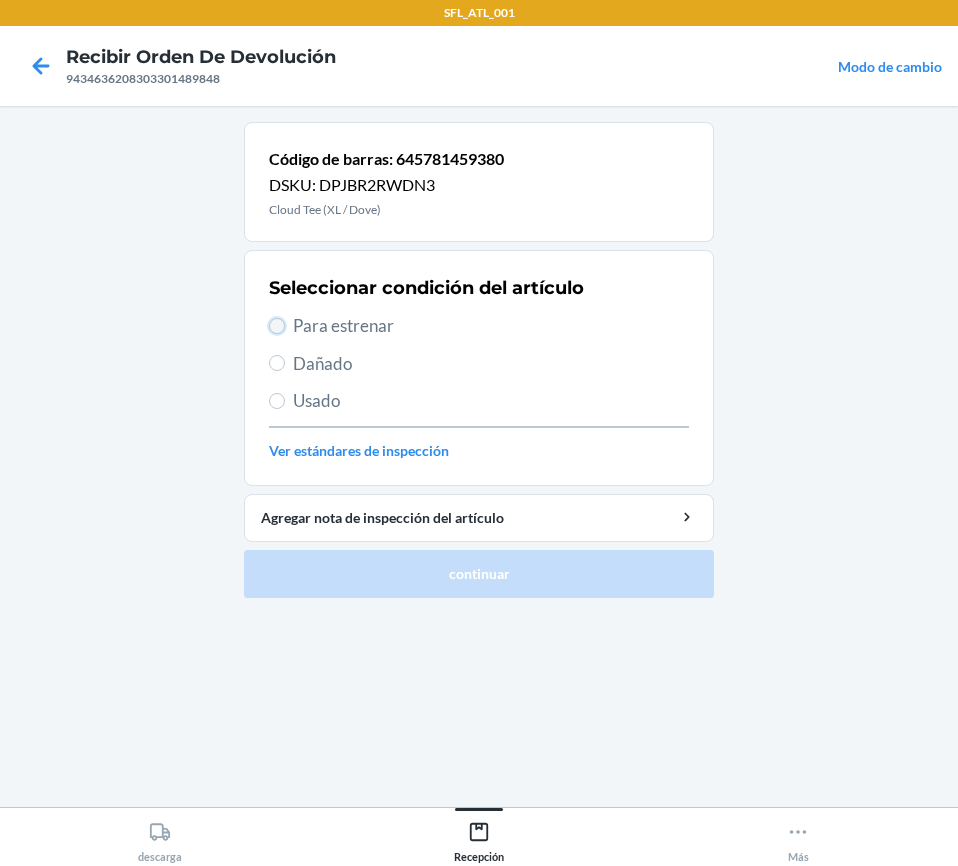 click on "Para estrenar" at bounding box center (277, 326) 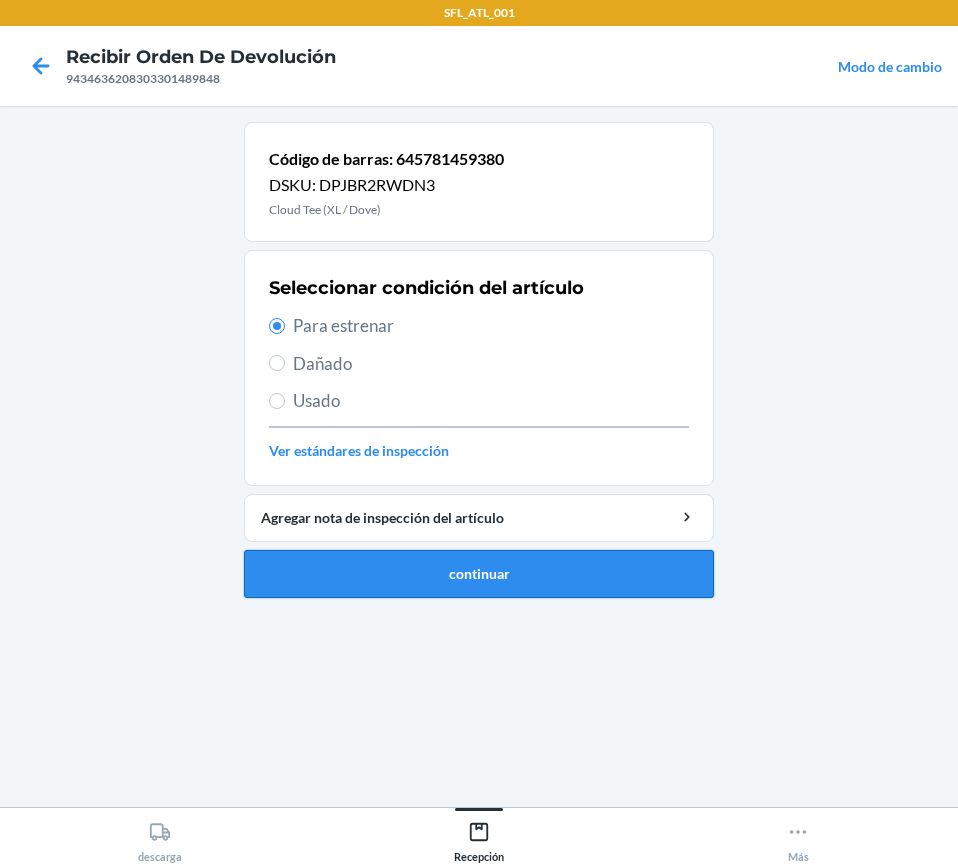 click on "continuar" at bounding box center (479, 574) 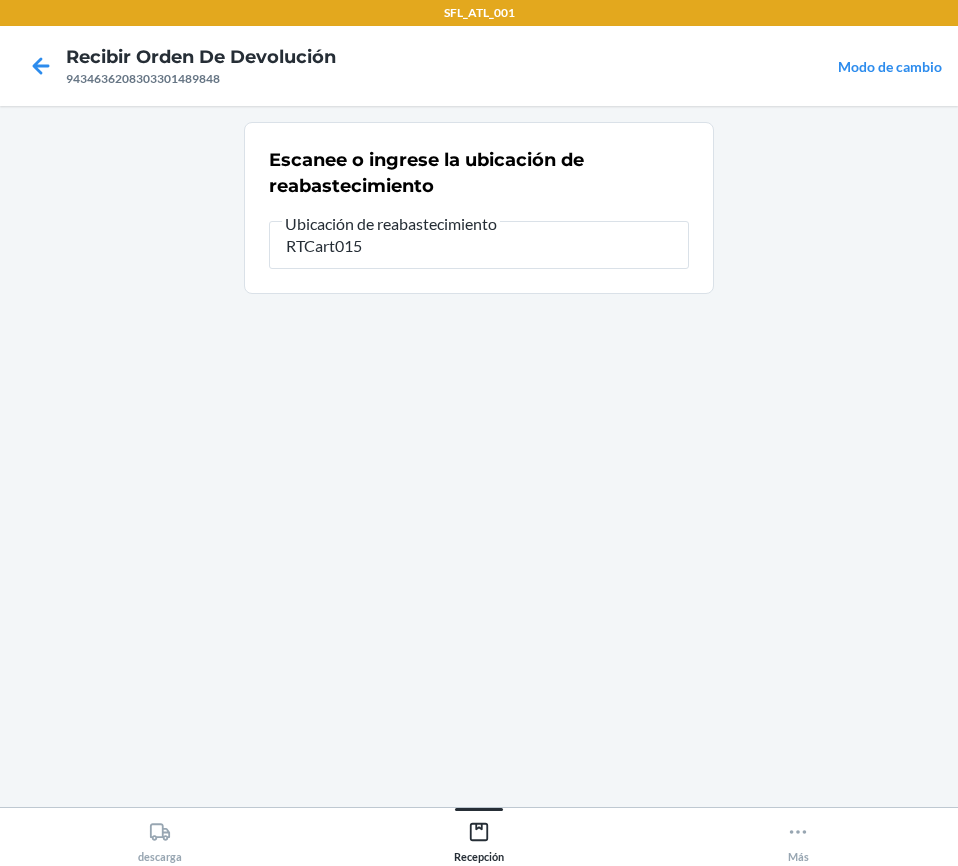 type on "RTCart015" 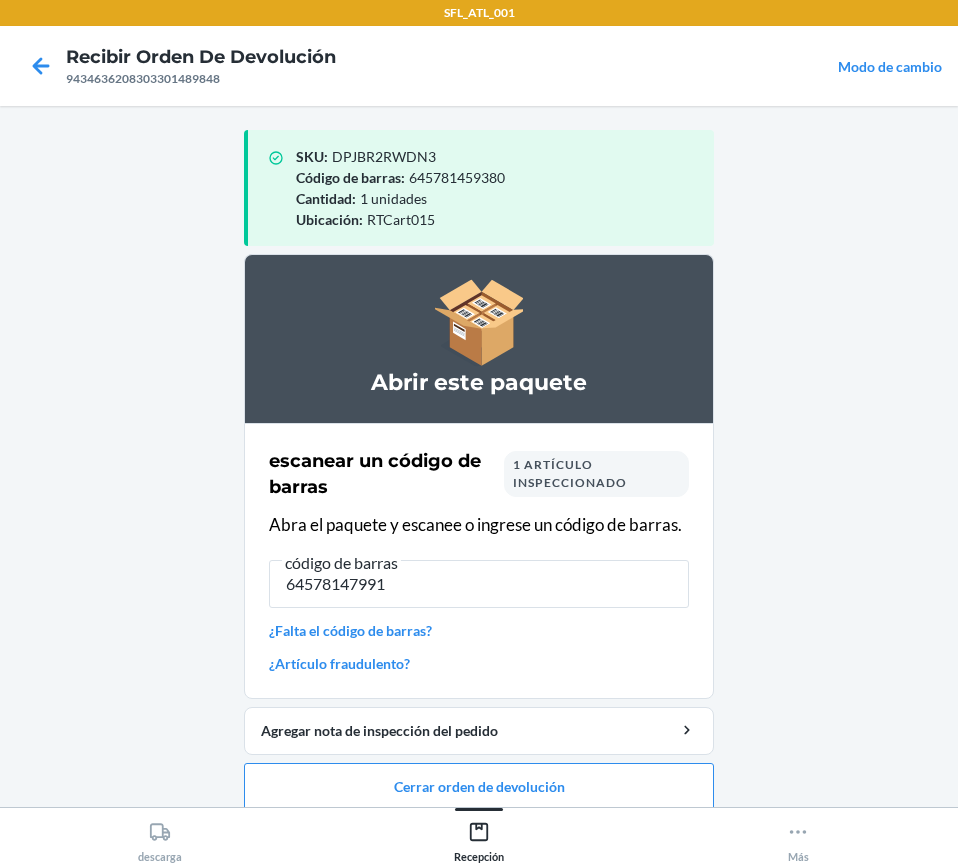 type on "645781479913" 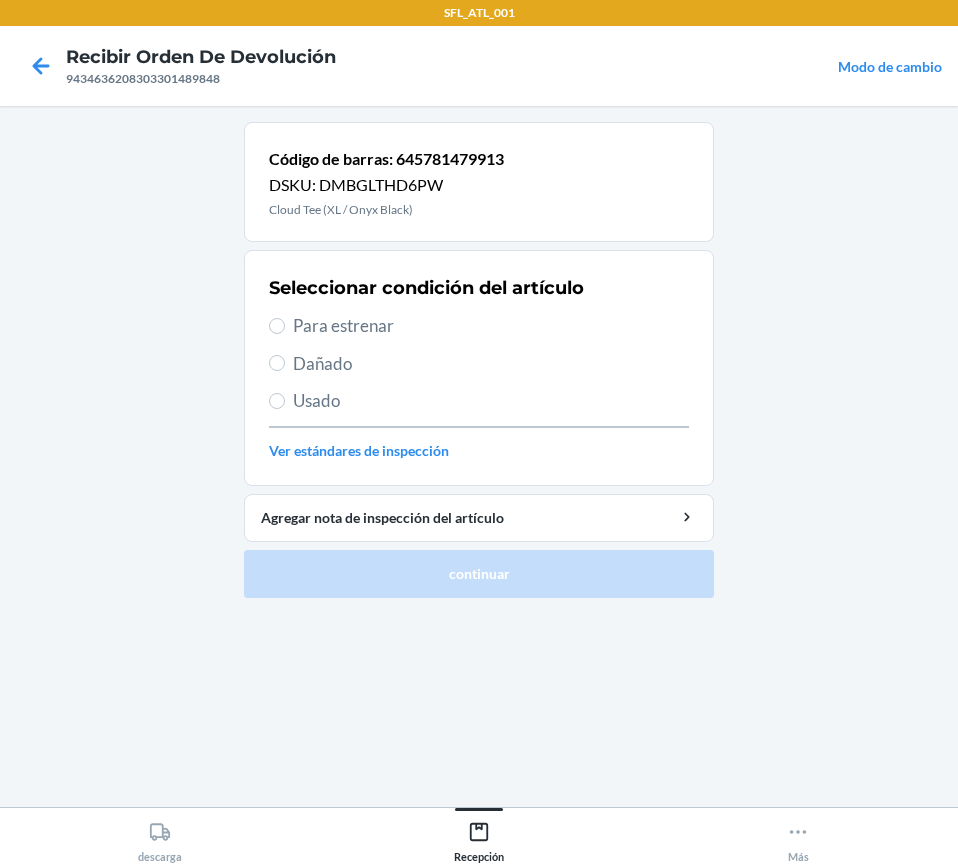 click on "Para estrenar" at bounding box center [479, 326] 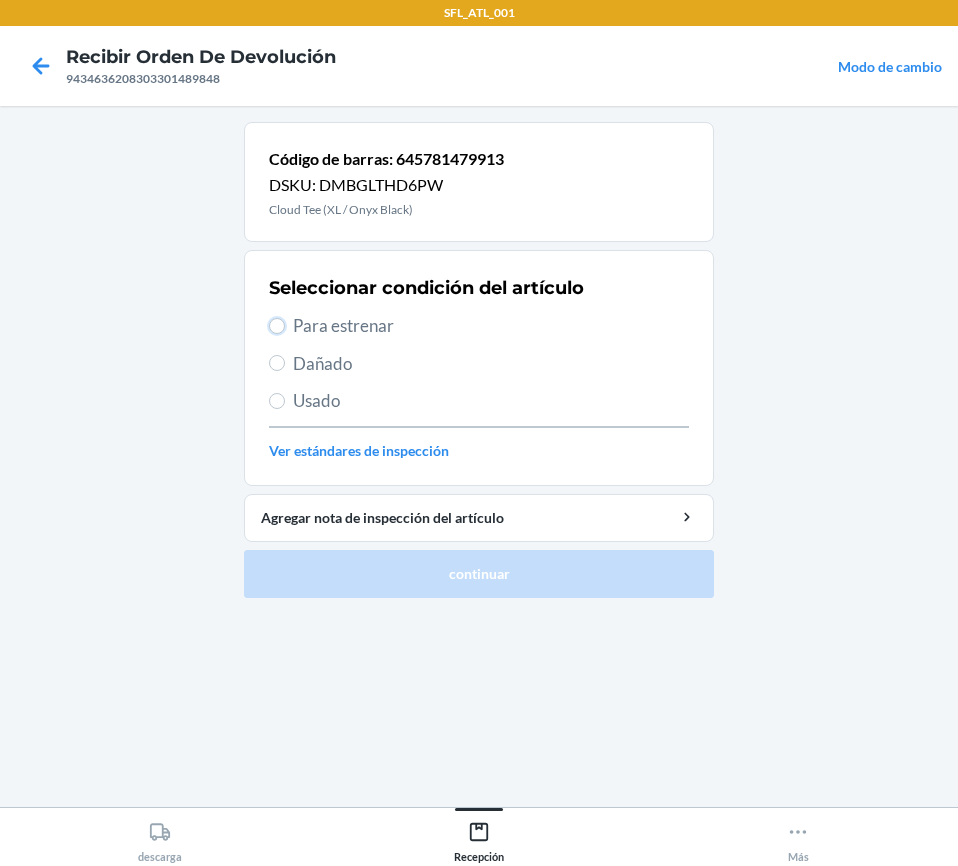 click on "Para estrenar" at bounding box center (277, 326) 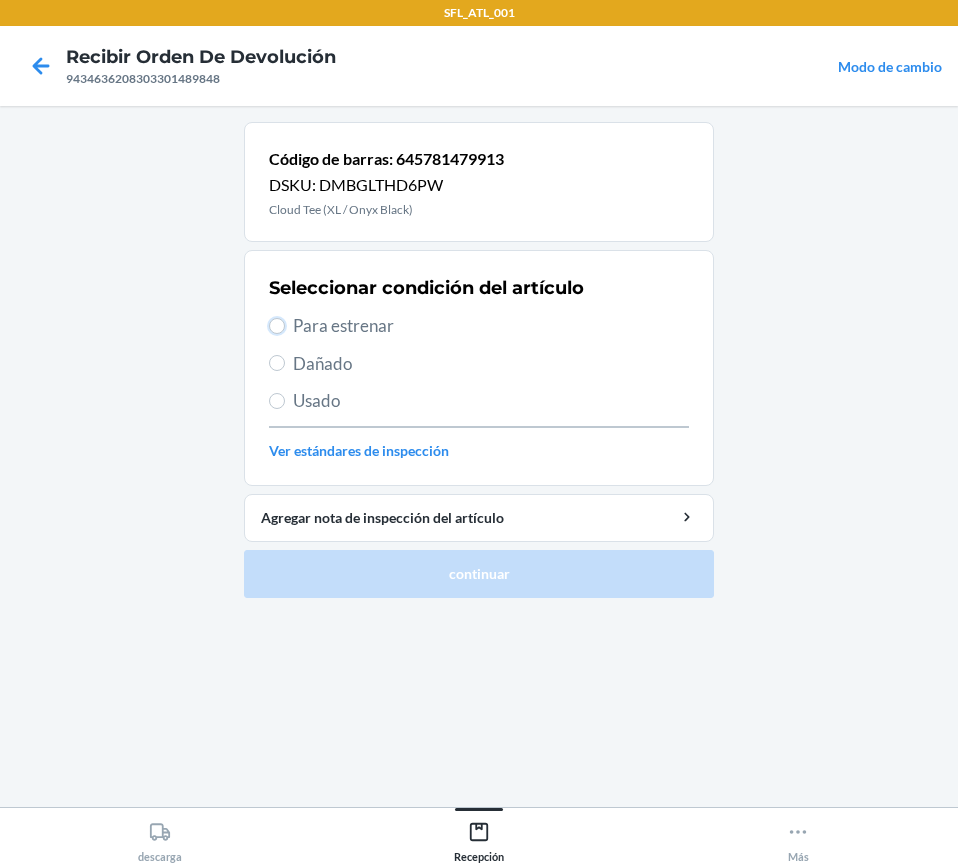 radio on "true" 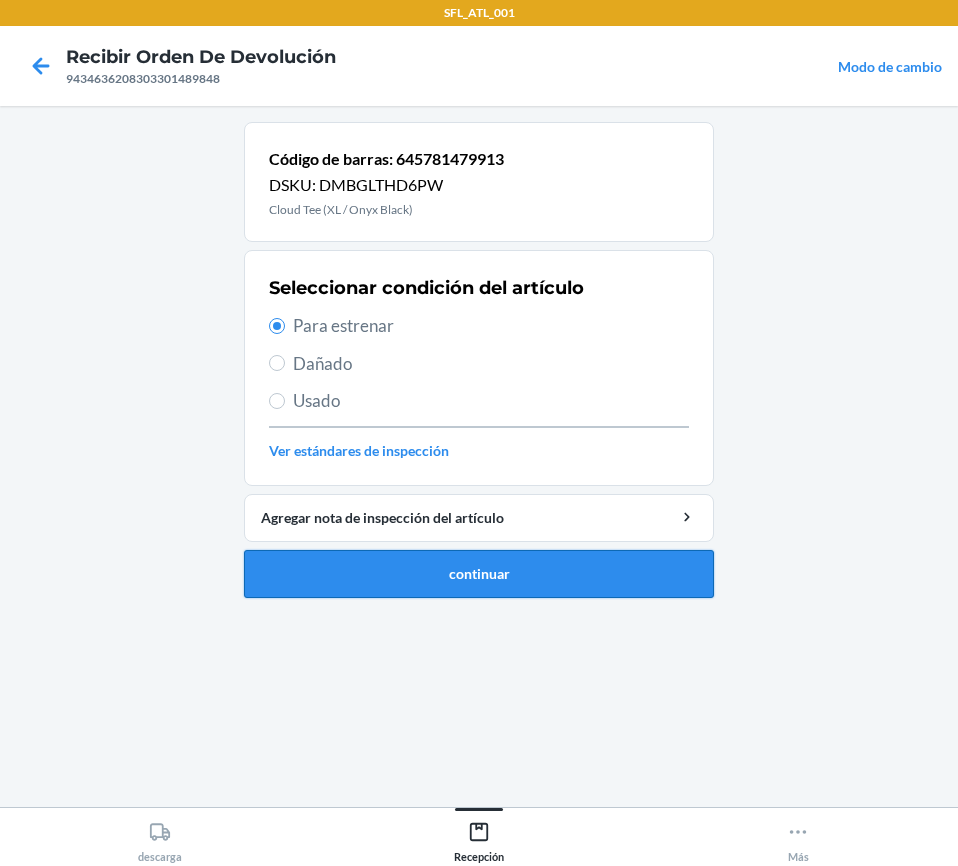 click on "continuar" at bounding box center [479, 574] 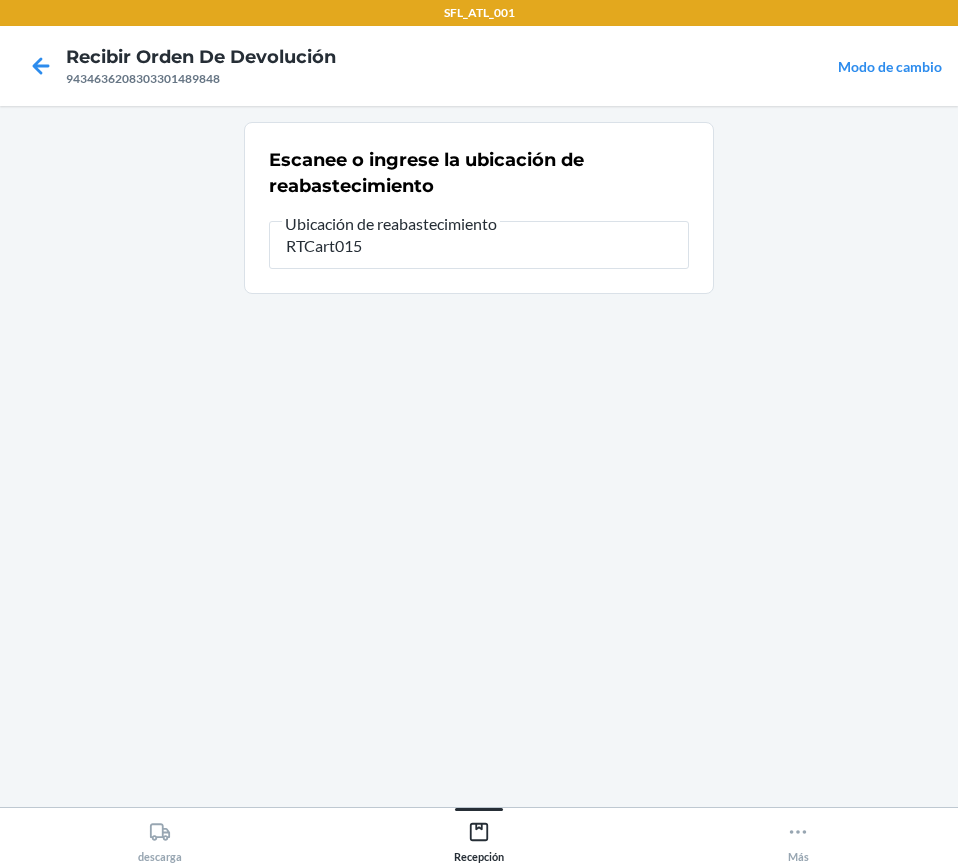 type on "RTCart015" 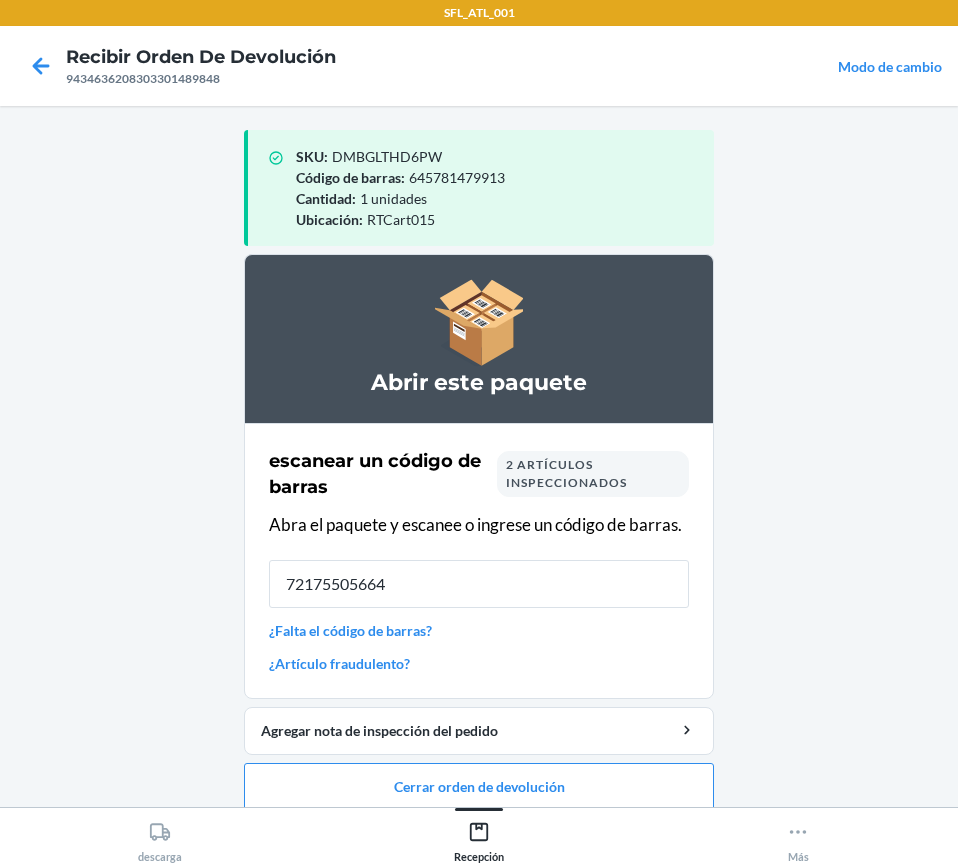 type on "721755056646" 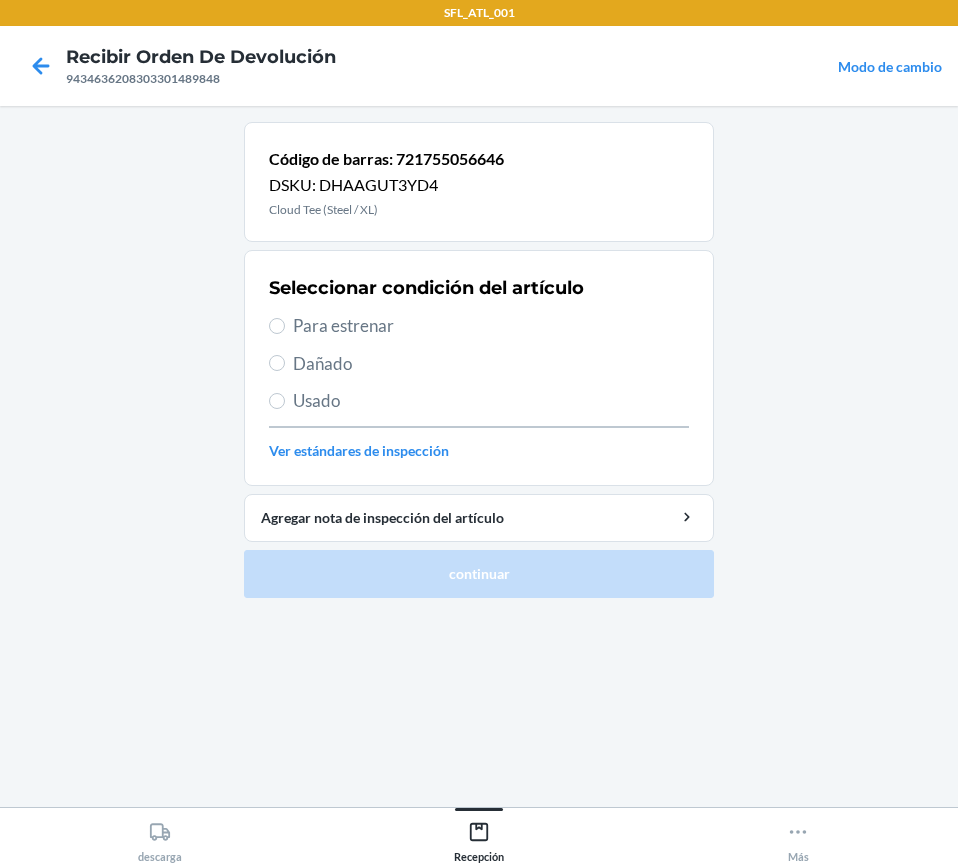 click on "Para estrenar" at bounding box center (479, 326) 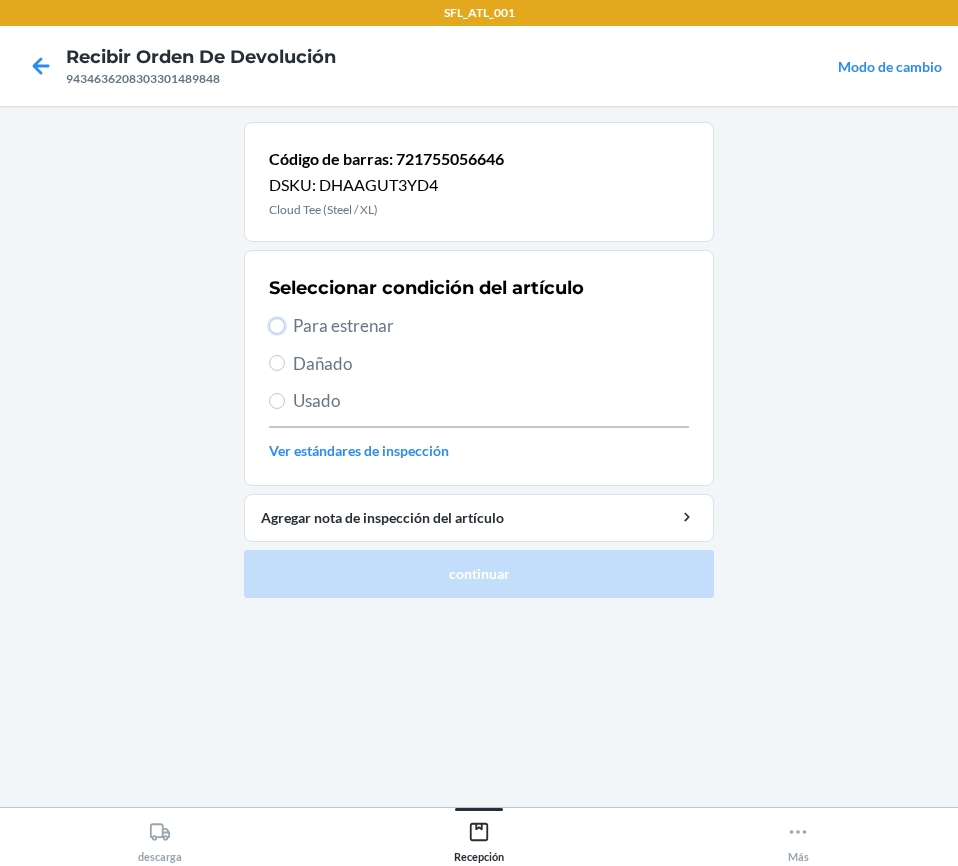 click on "Para estrenar" at bounding box center [277, 326] 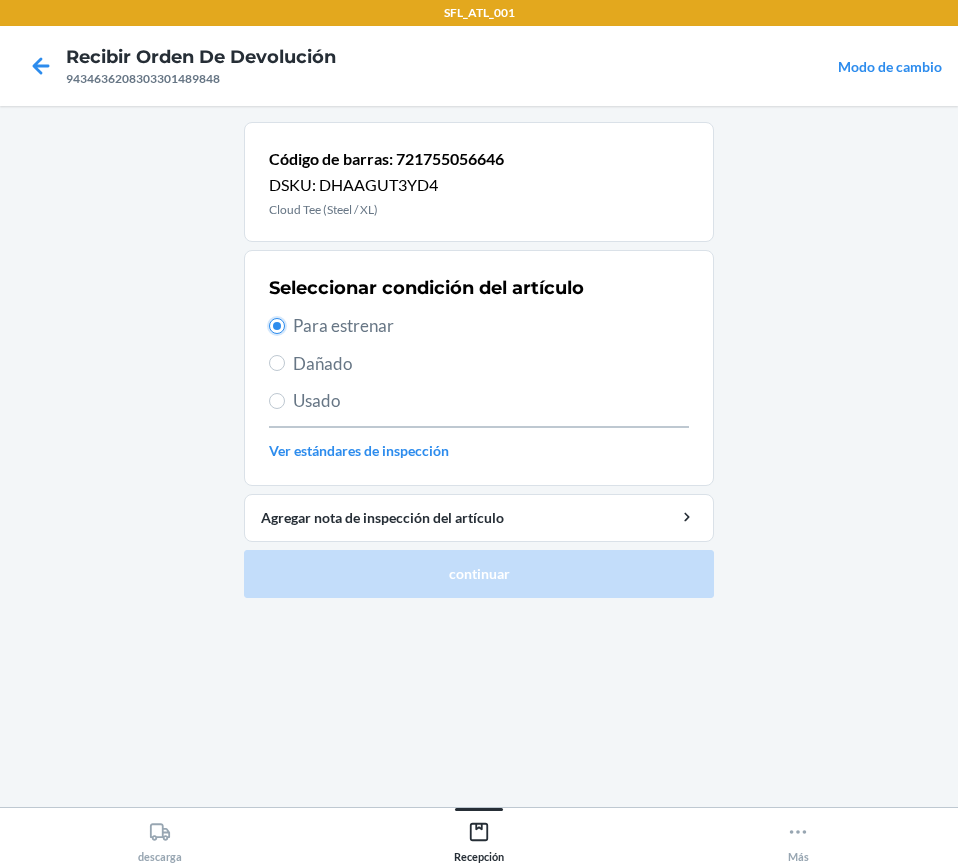 radio on "true" 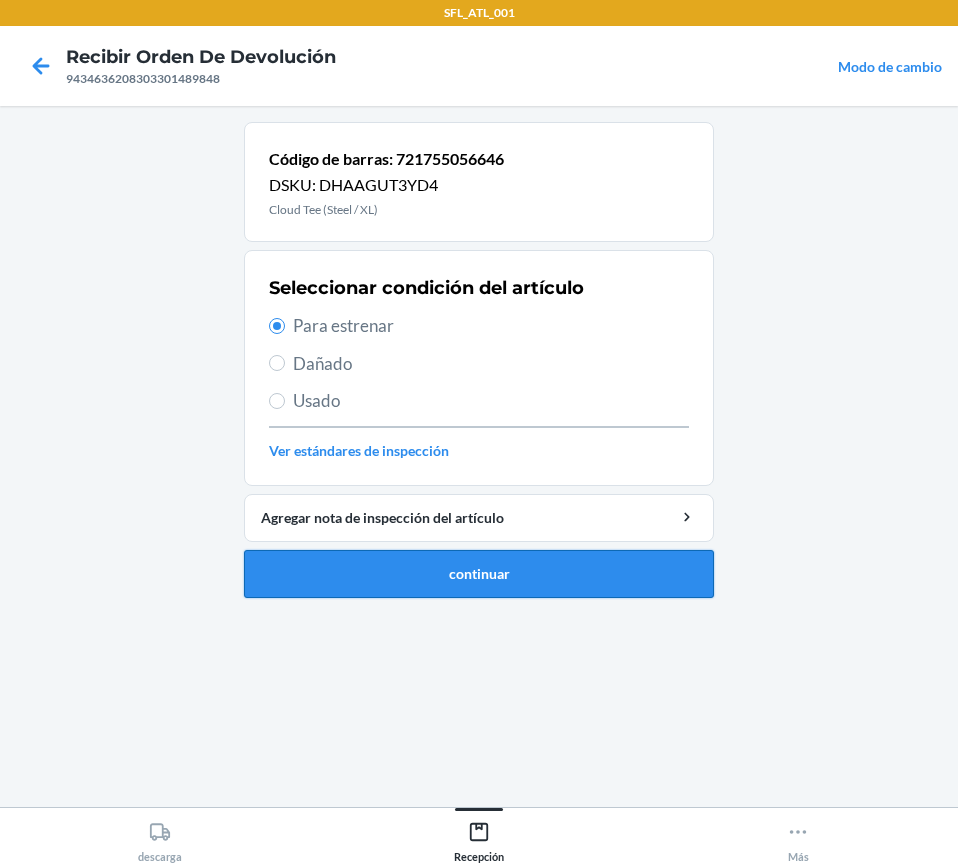 click on "continuar" at bounding box center [479, 574] 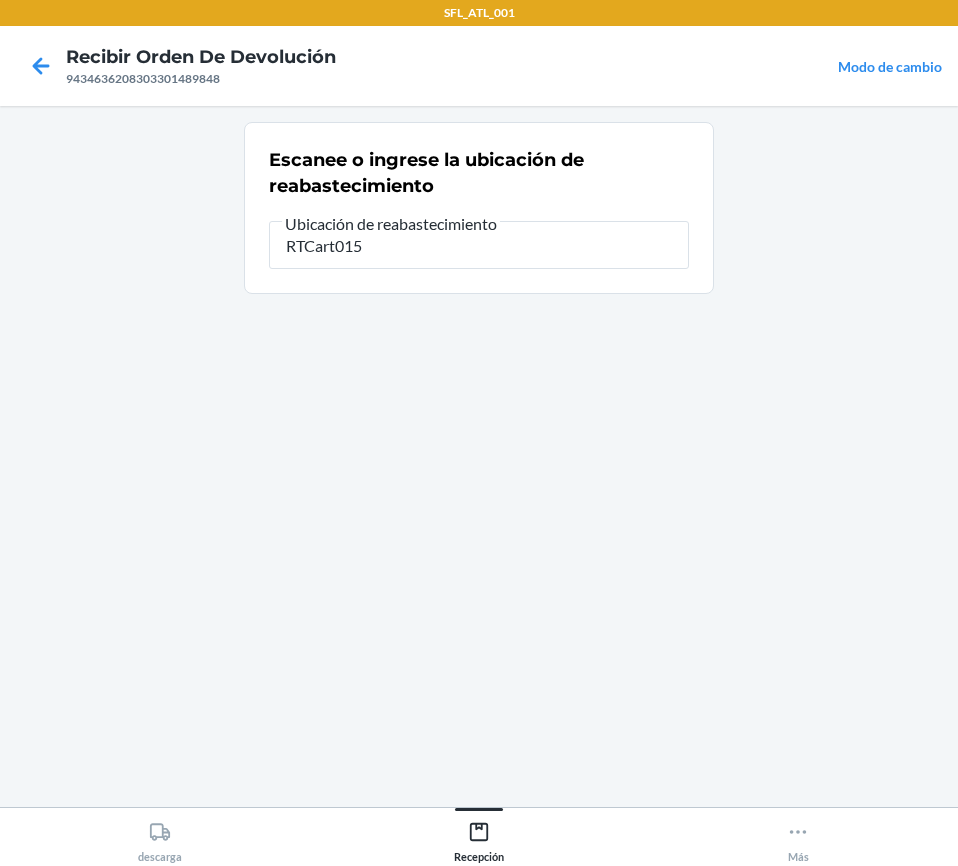 type on "RTCart015" 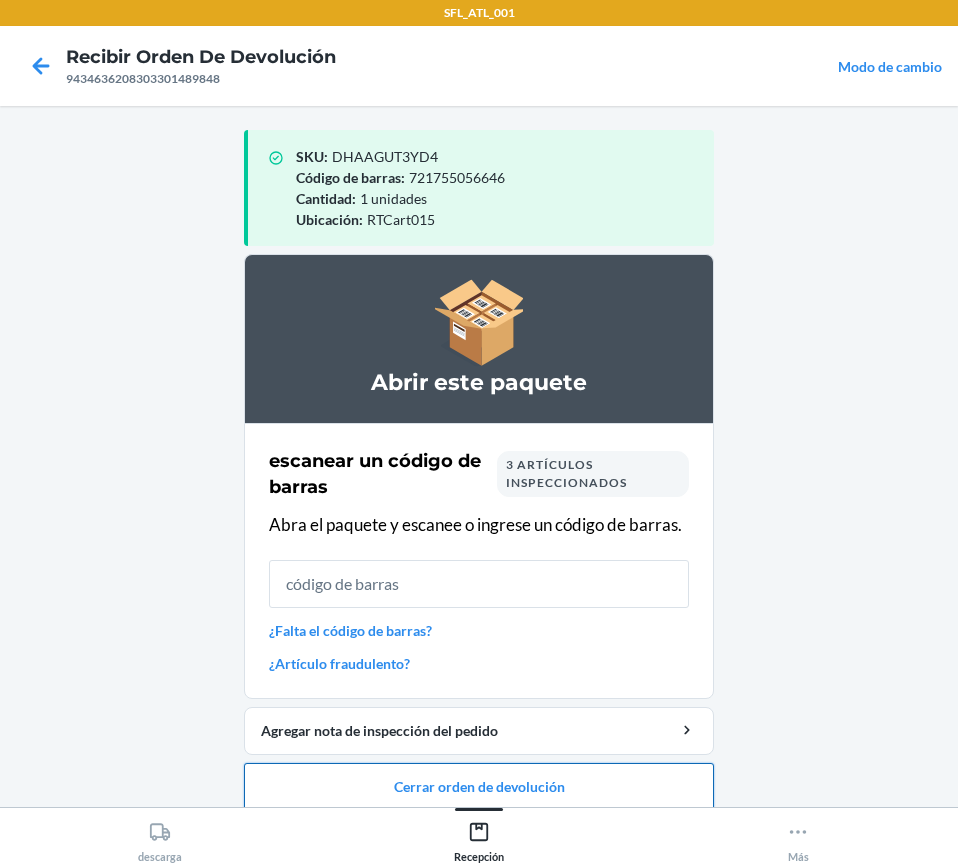 click on "Cerrar orden de devolución" at bounding box center [479, 787] 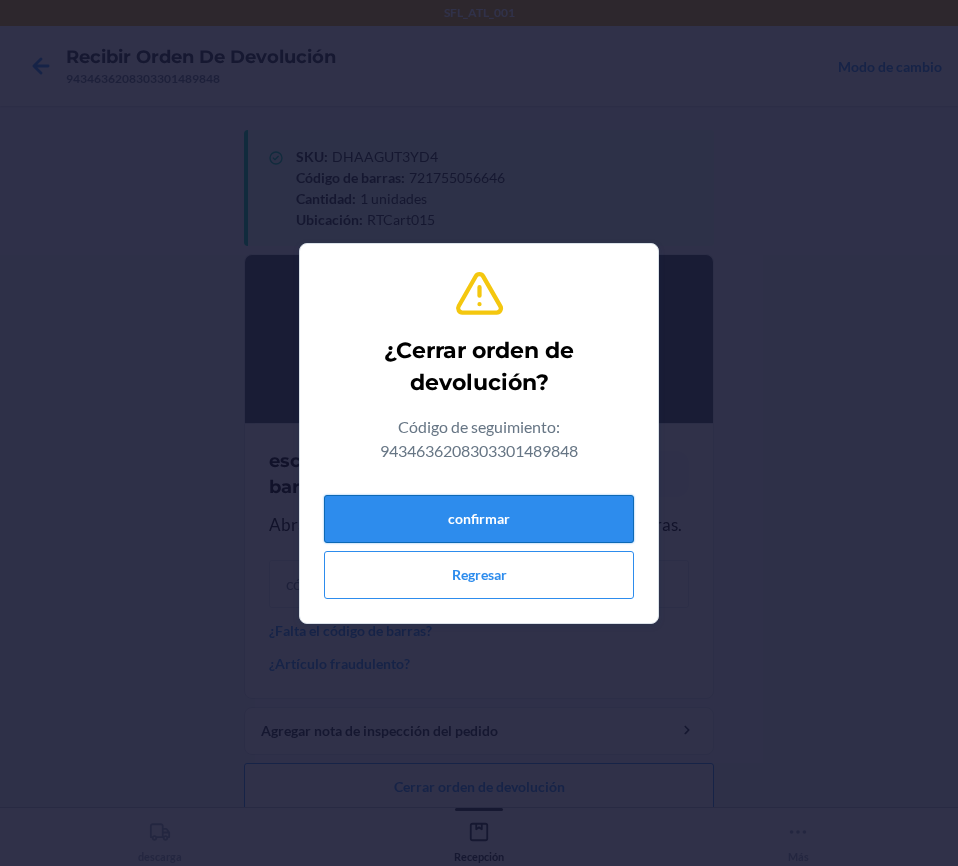 click on "confirmar" at bounding box center (479, 519) 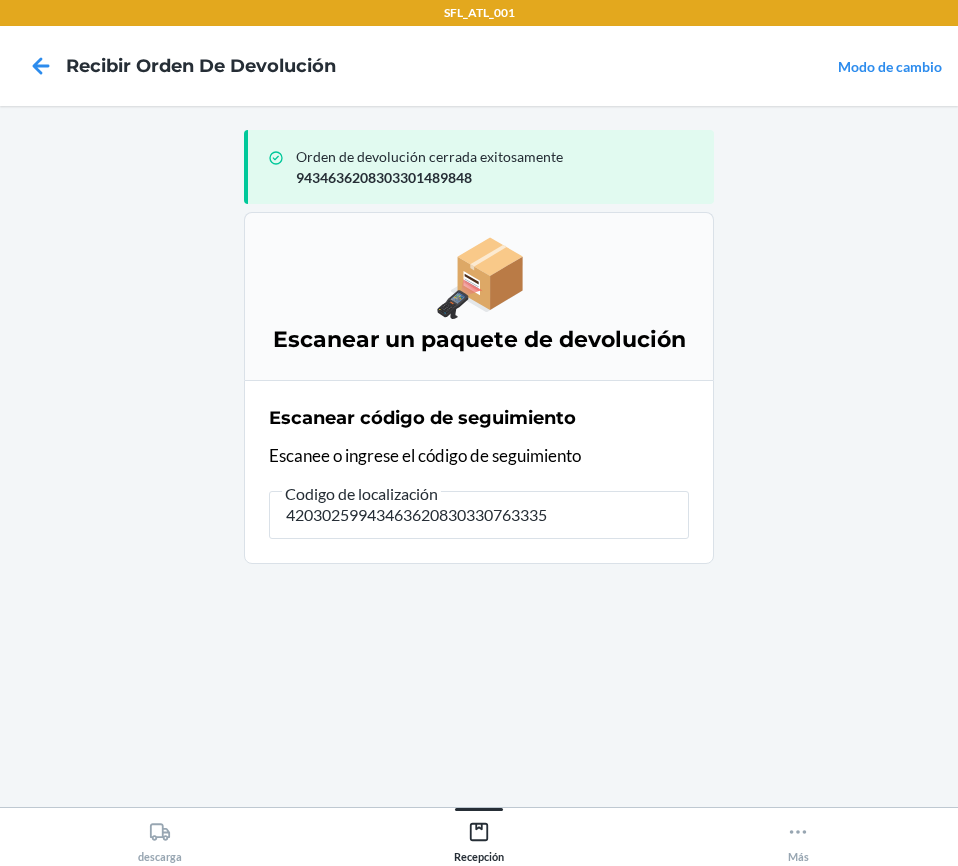 type on "420302599434636208303307633351" 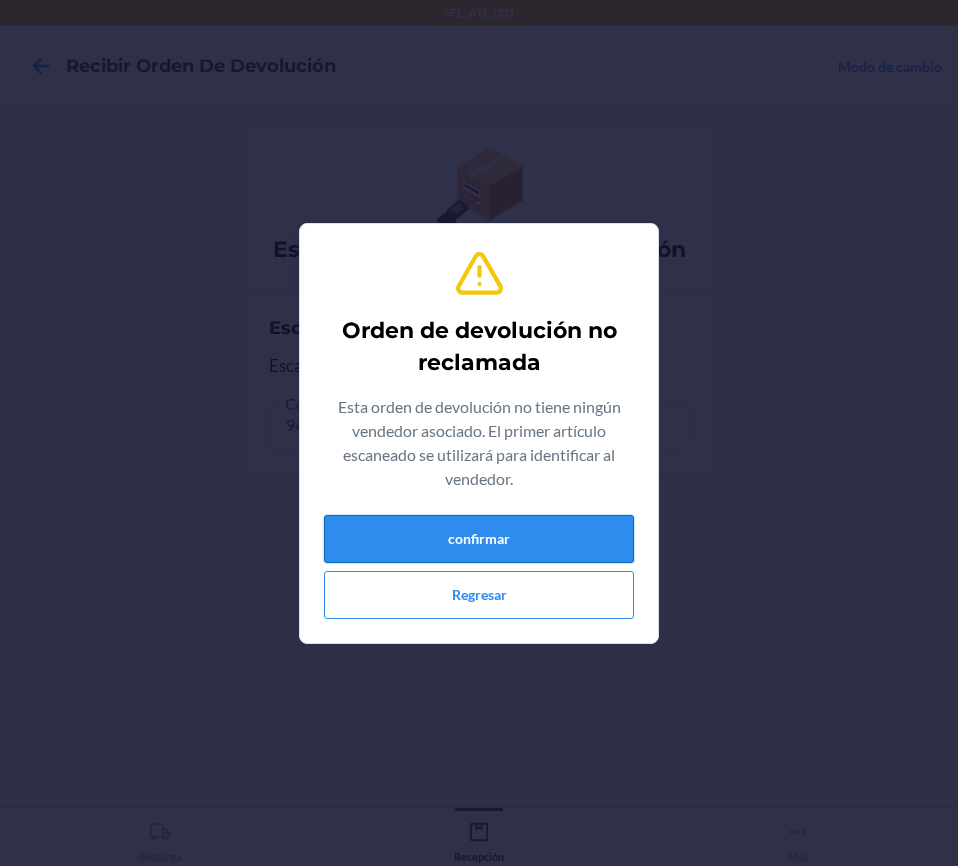 click on "confirmar" at bounding box center (479, 539) 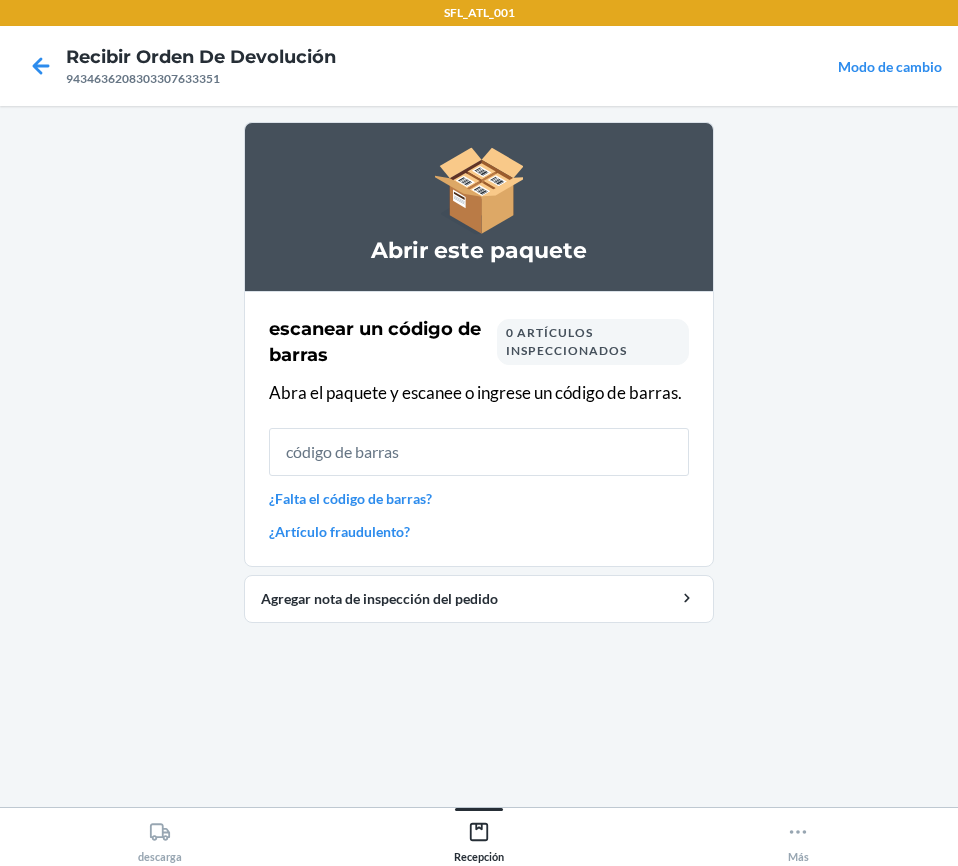 type 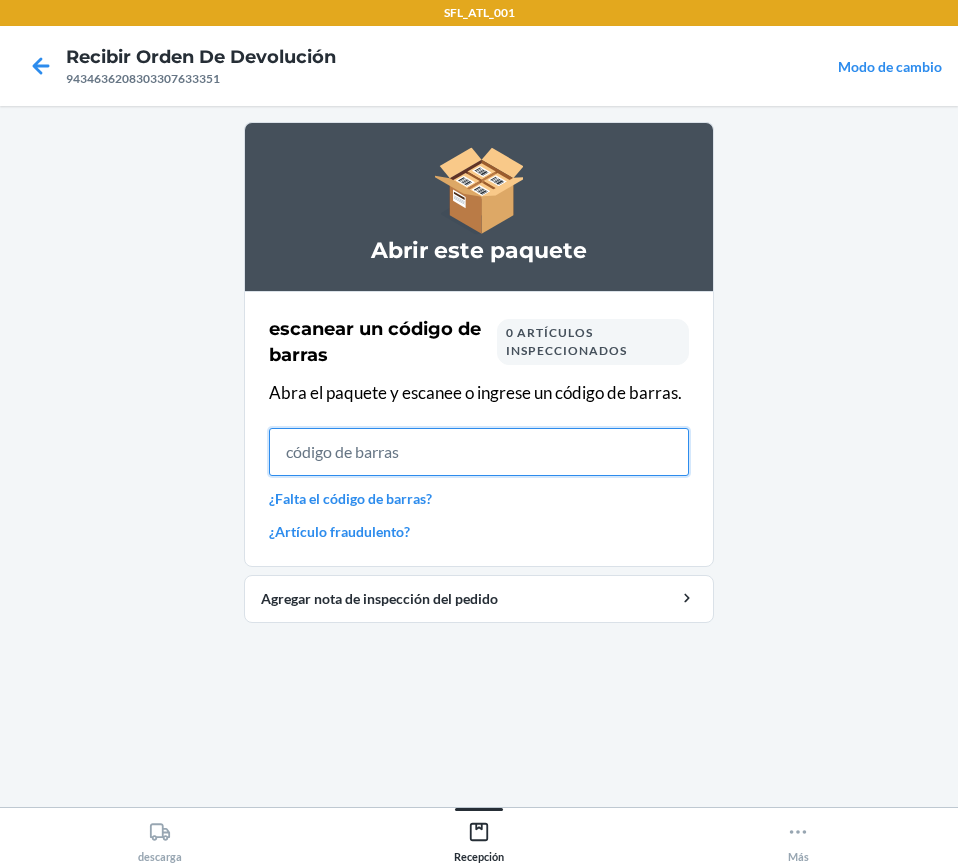 drag, startPoint x: 515, startPoint y: 543, endPoint x: 415, endPoint y: 456, distance: 132.54811 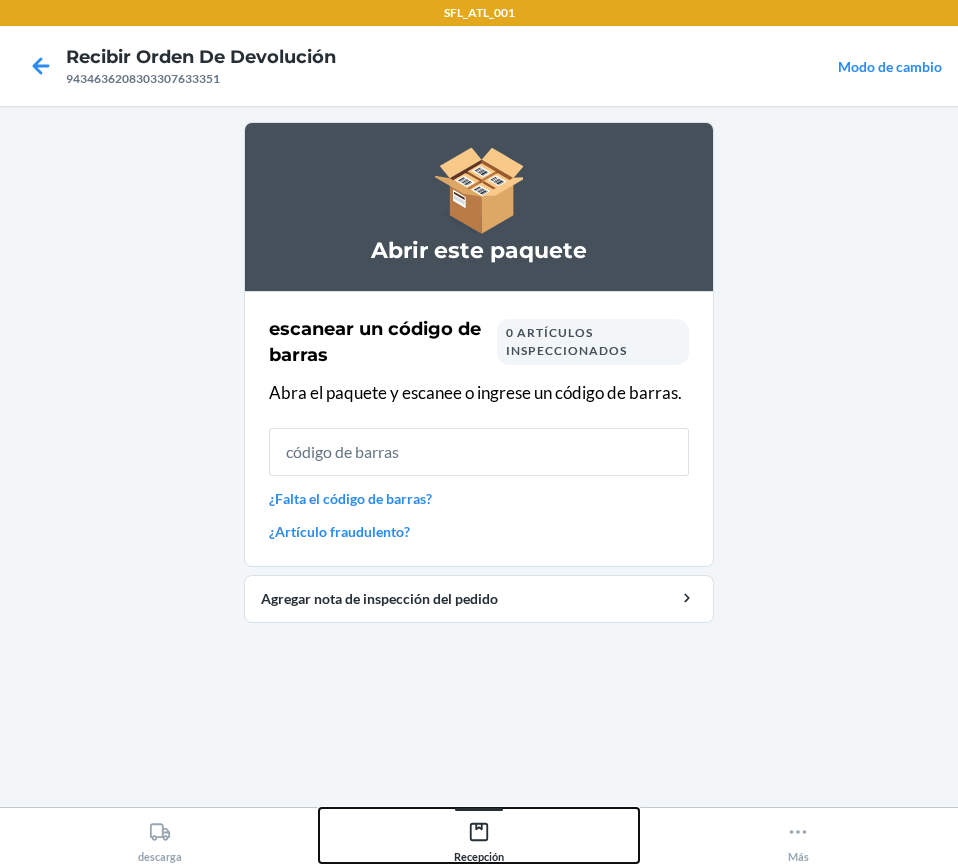 click on "Recepción" at bounding box center [479, 838] 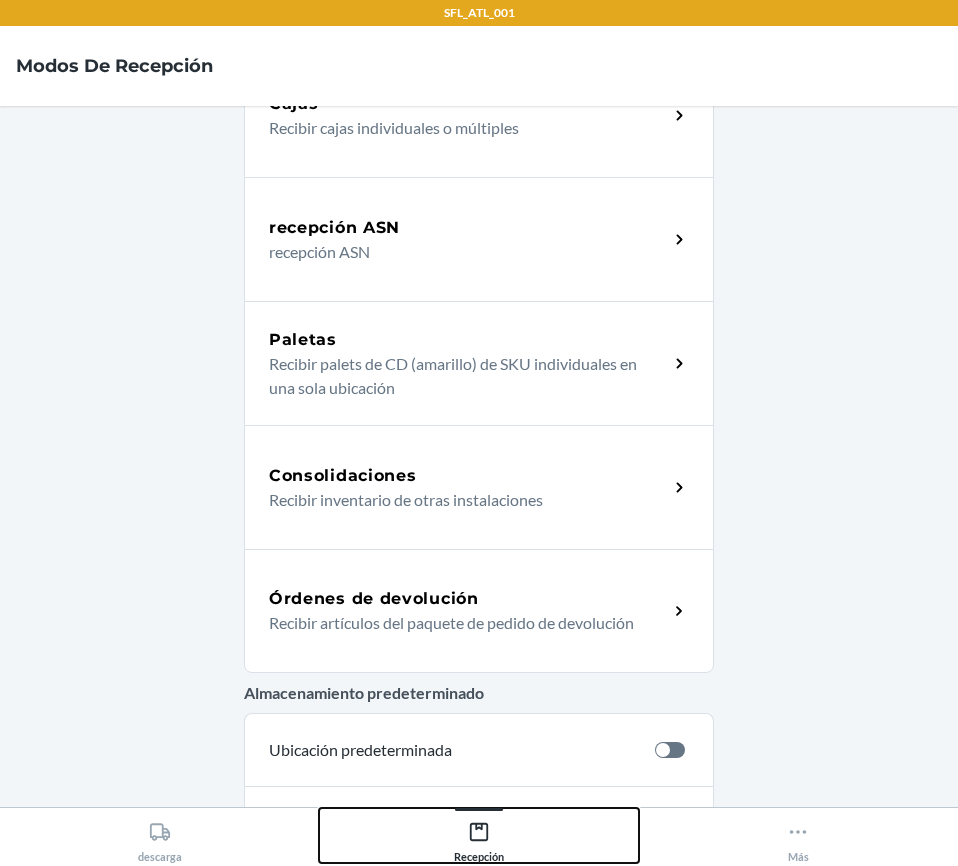 scroll, scrollTop: 300, scrollLeft: 0, axis: vertical 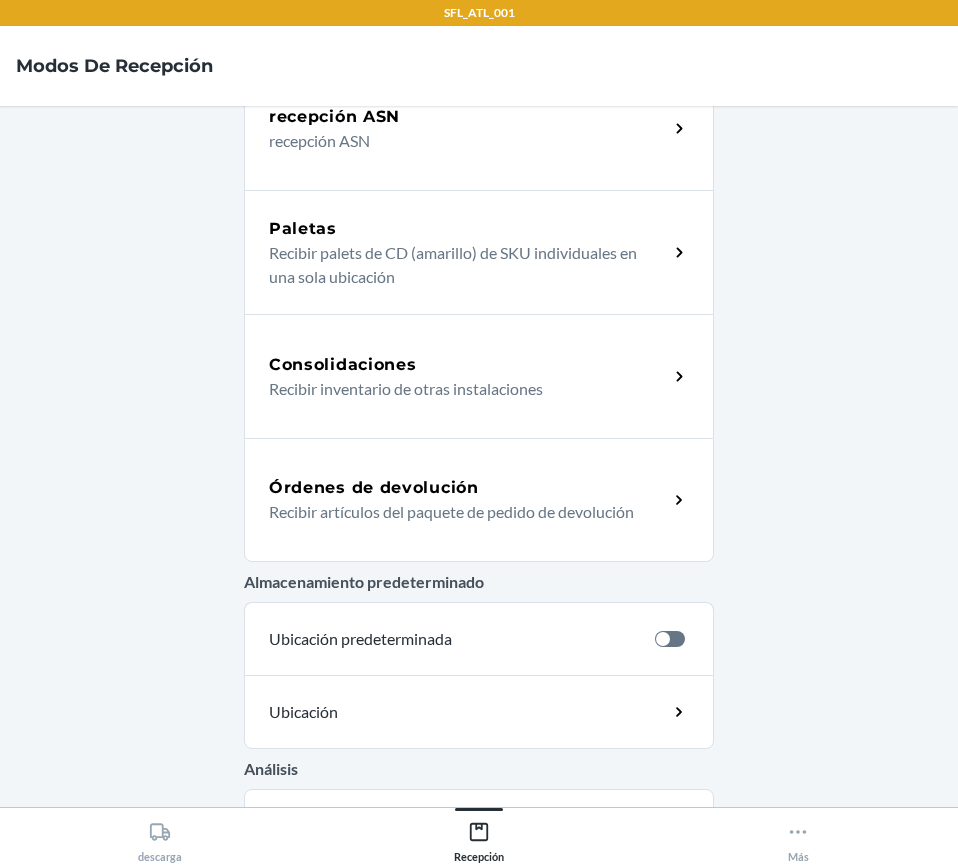 click on "Órdenes de devolución" at bounding box center [468, 488] 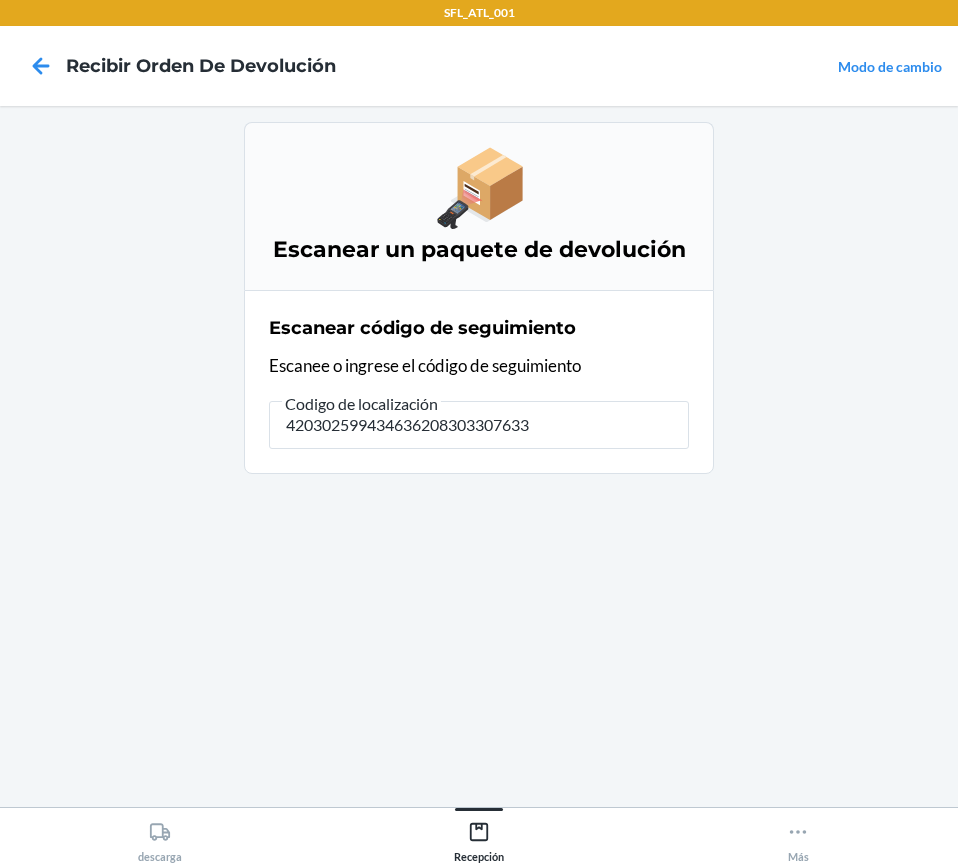 type on "4203025994346362083033076333" 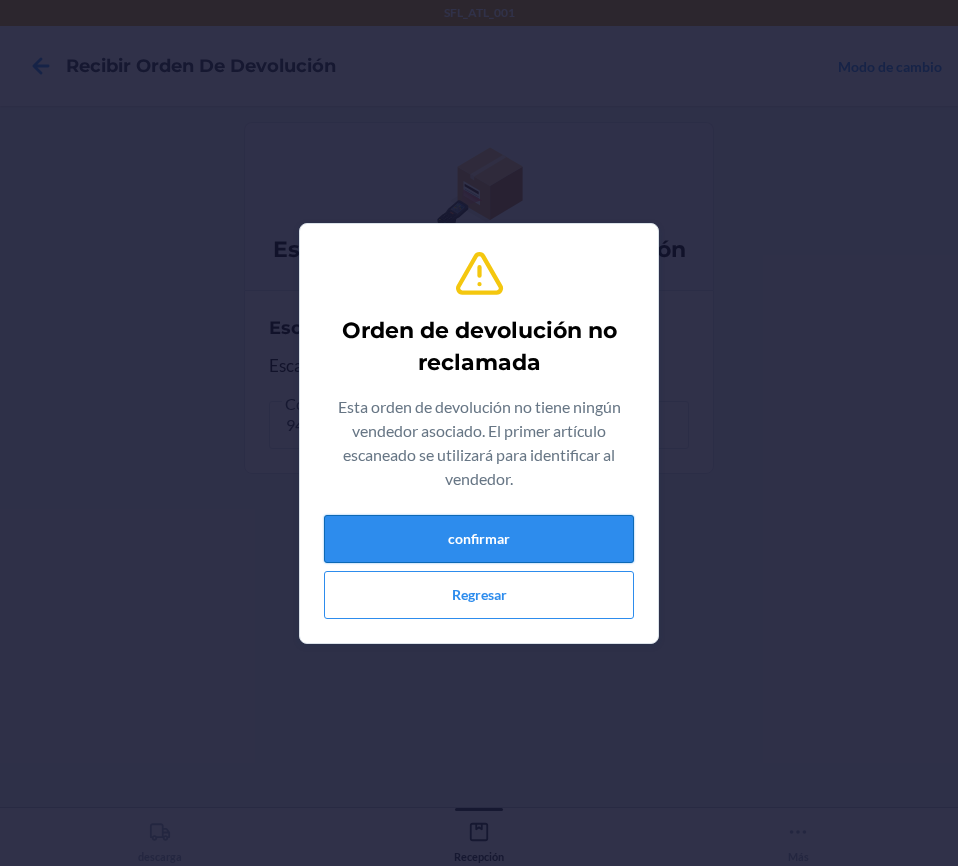 click on "confirmar" at bounding box center [479, 539] 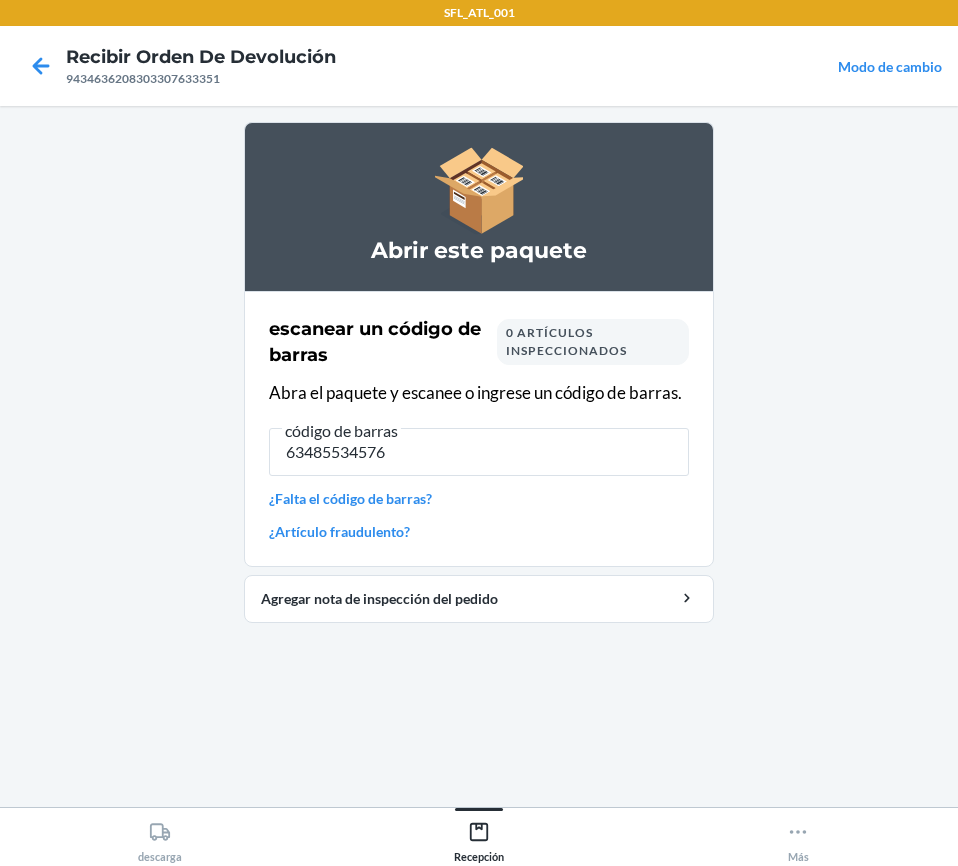 type on "634855345766" 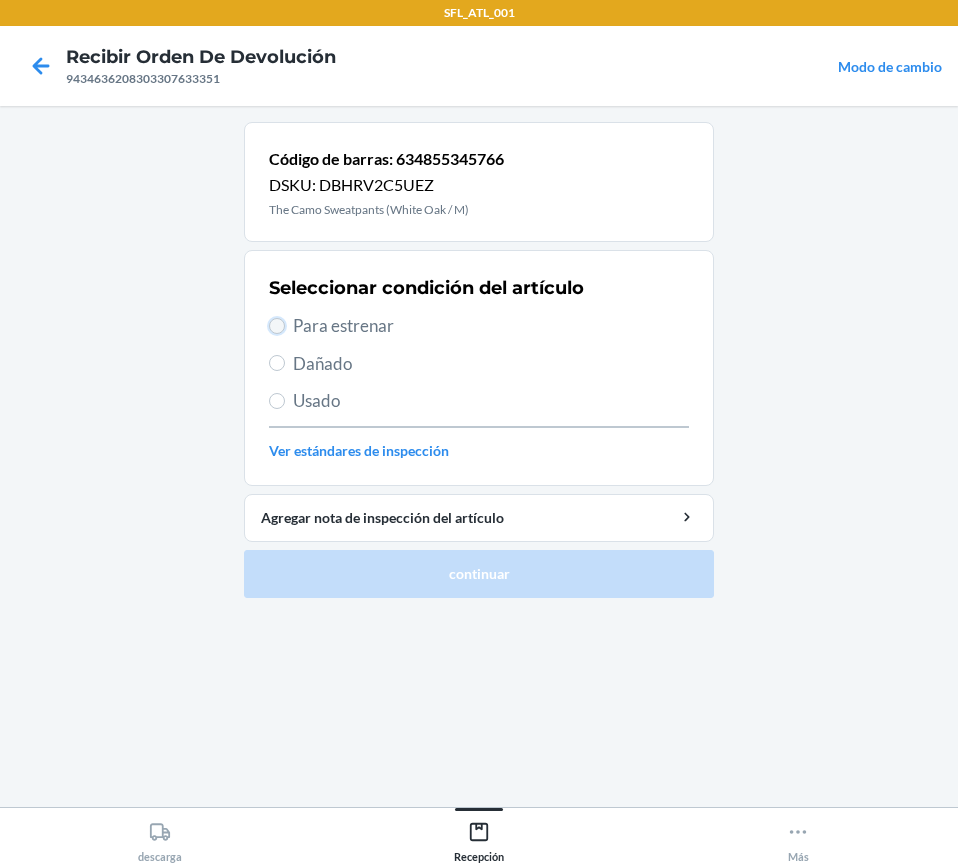 click on "Para estrenar" at bounding box center [277, 326] 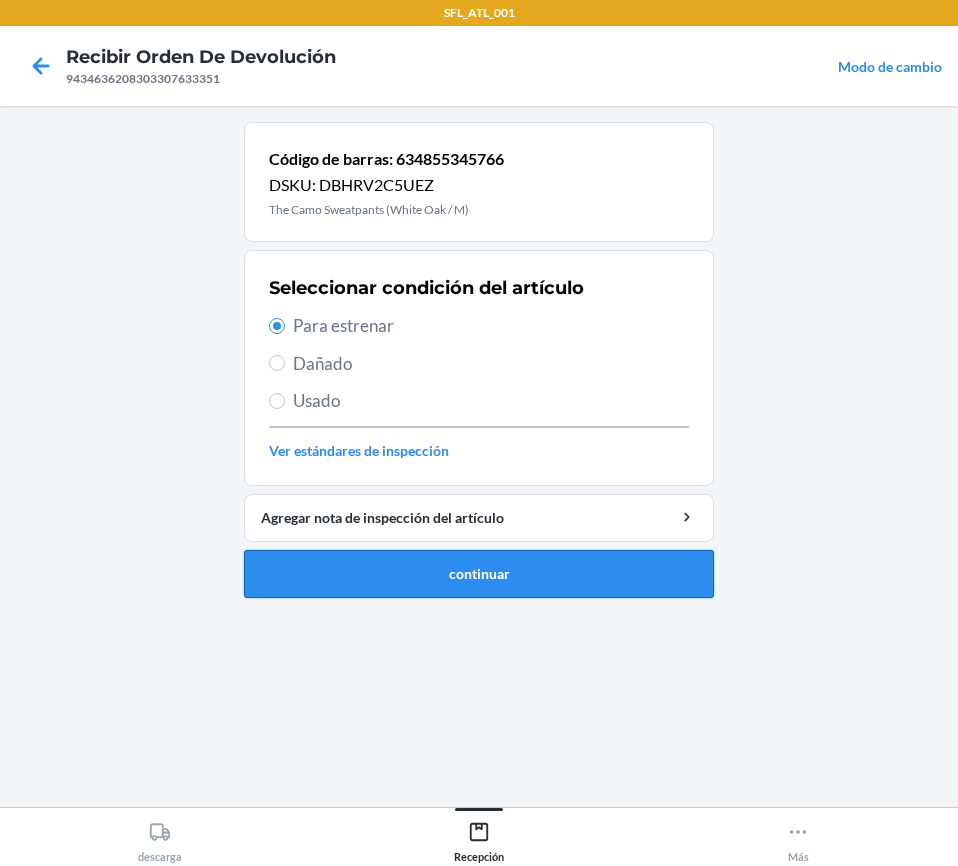 click on "continuar" at bounding box center [479, 574] 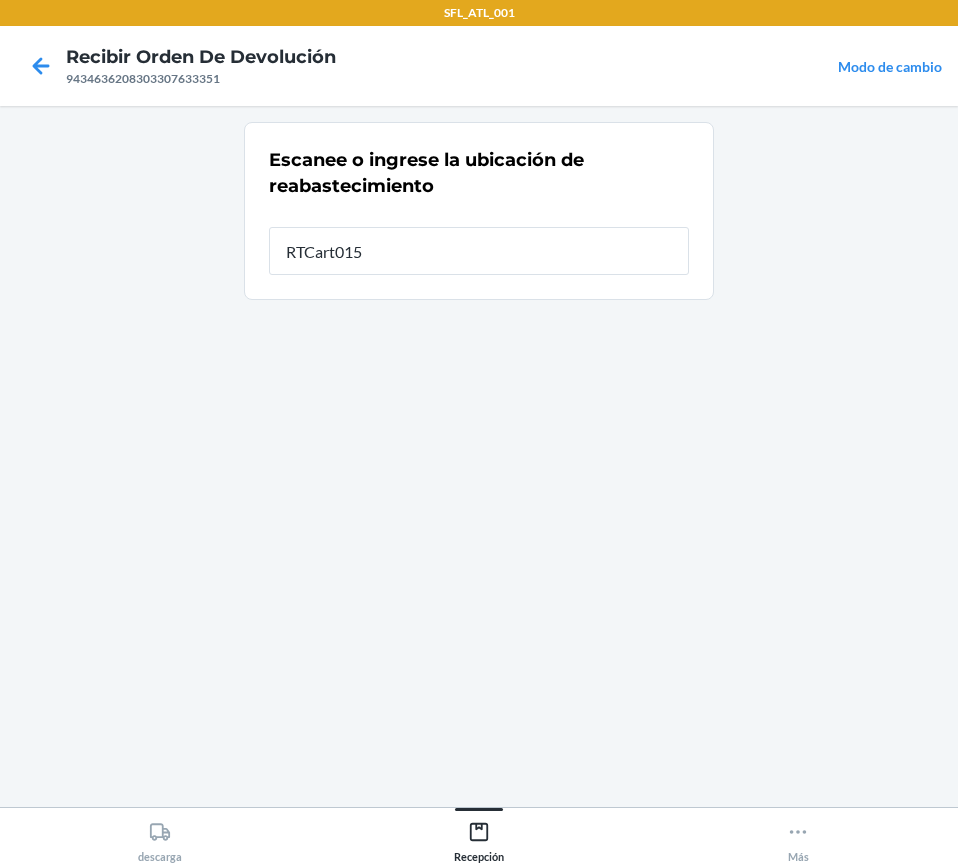 type on "RTCart015" 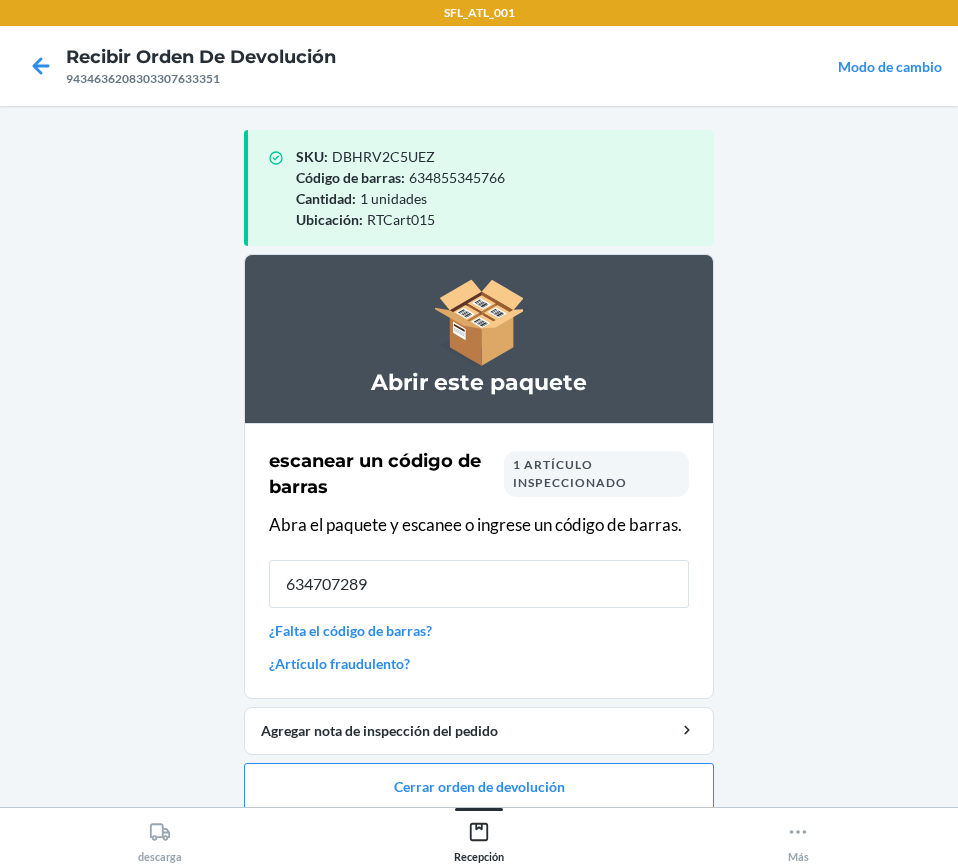 type on "6347072891" 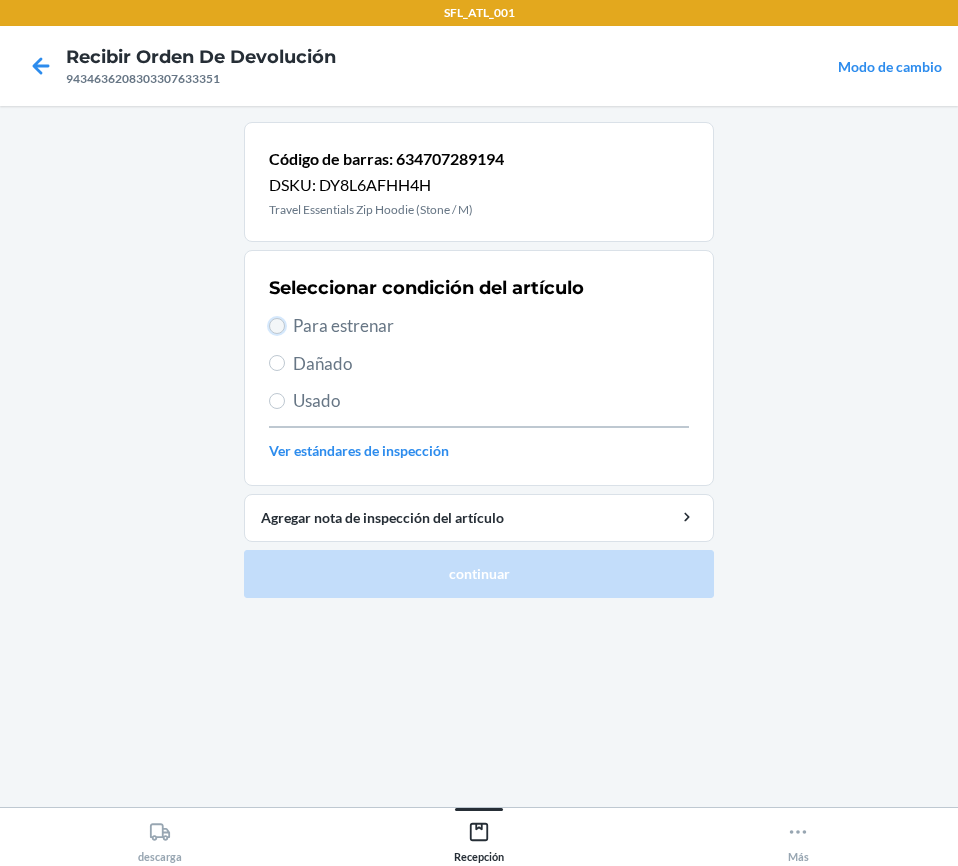 click on "Para estrenar" at bounding box center [277, 326] 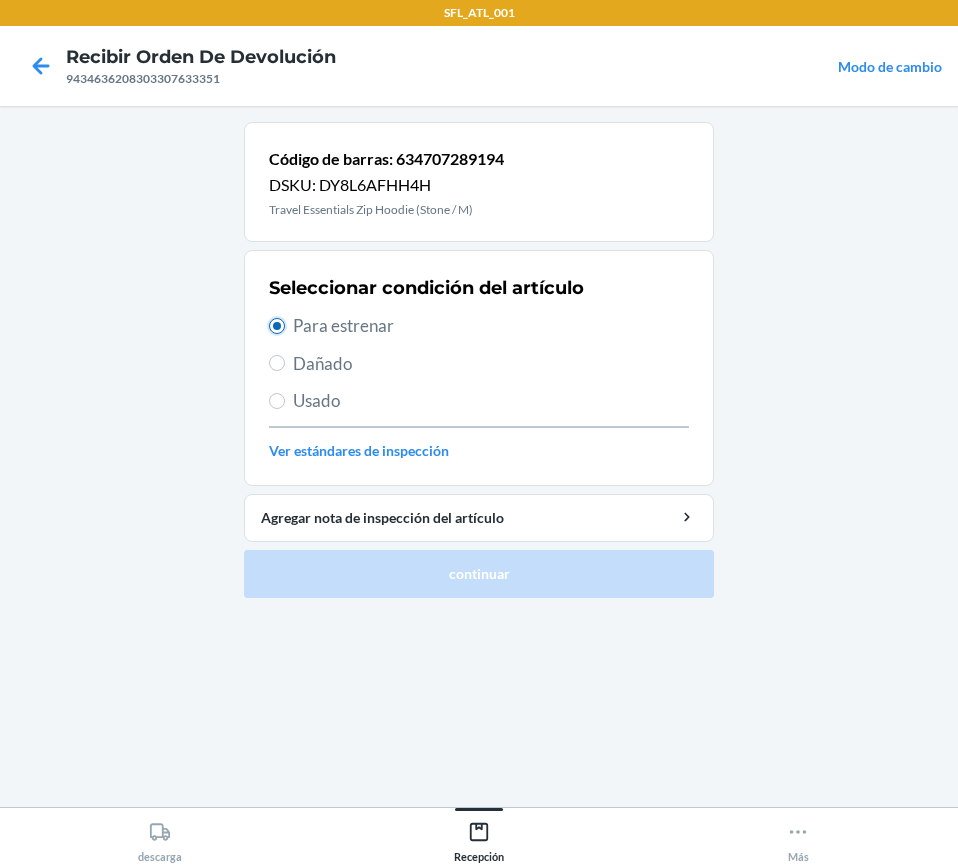 radio on "true" 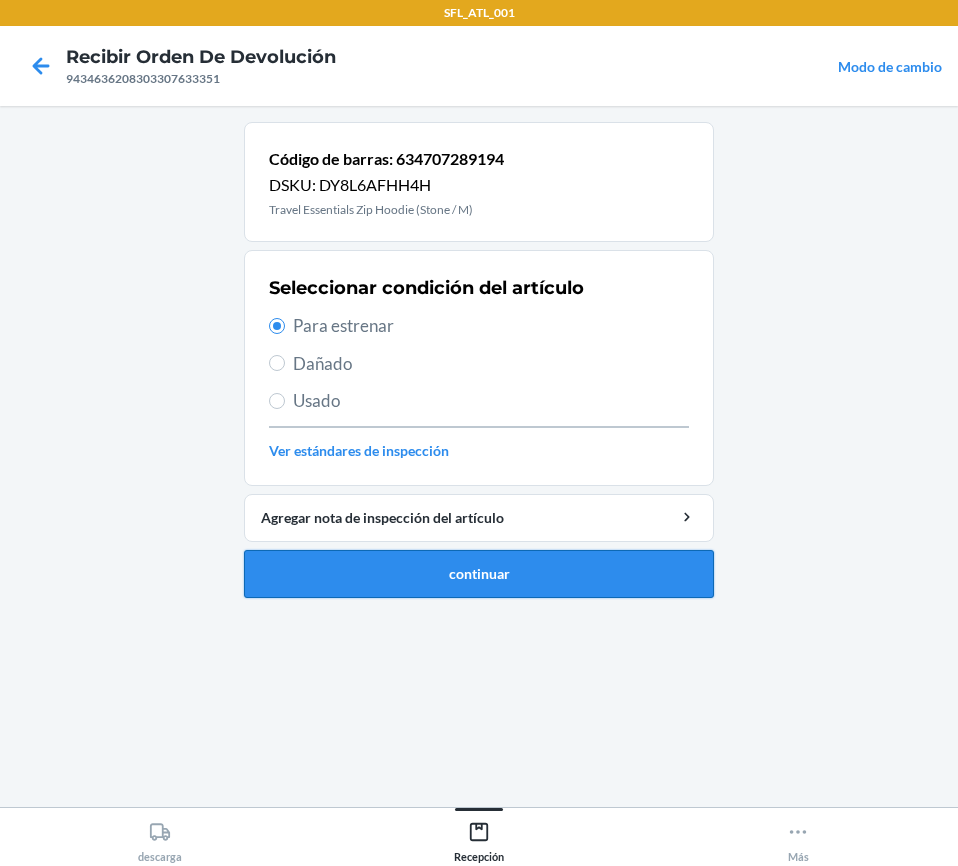 click on "continuar" at bounding box center (479, 574) 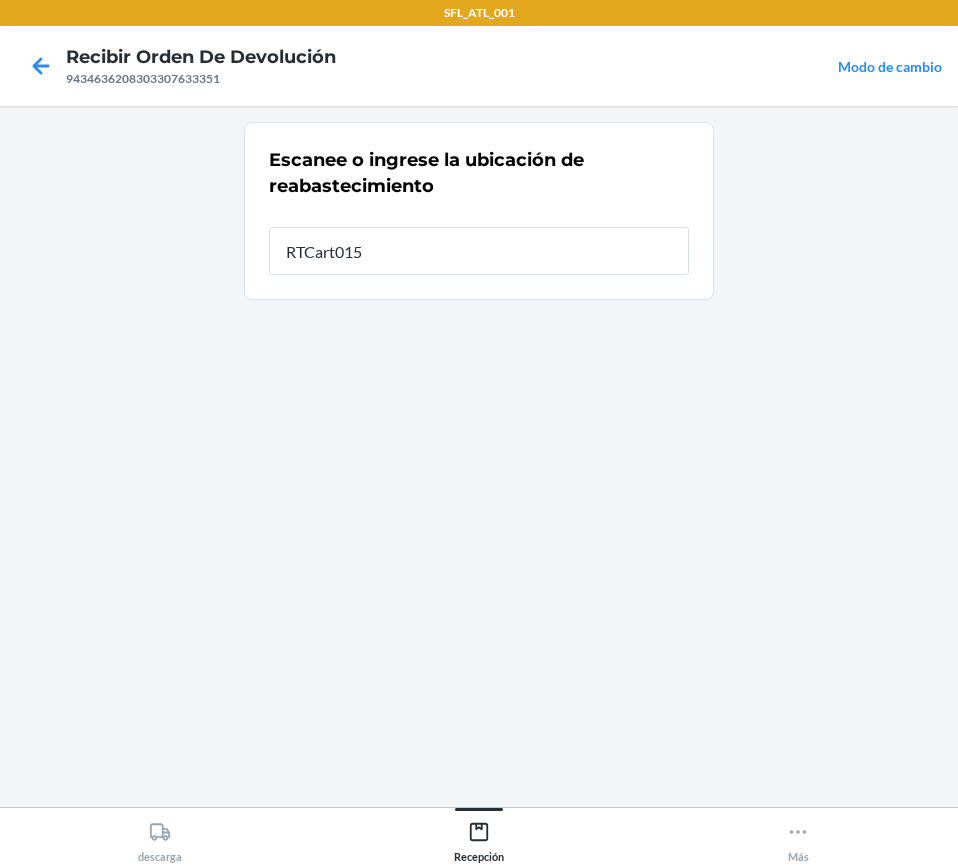 type on "RTCart015" 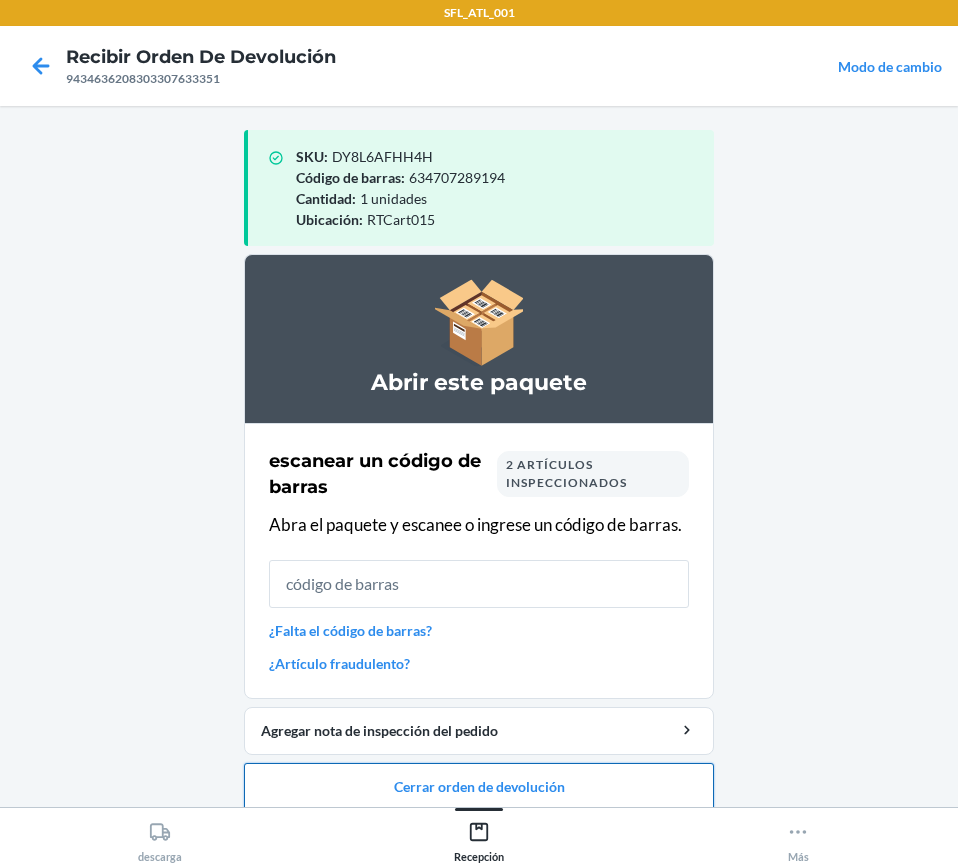 click on "Cerrar orden de devolución" at bounding box center [479, 787] 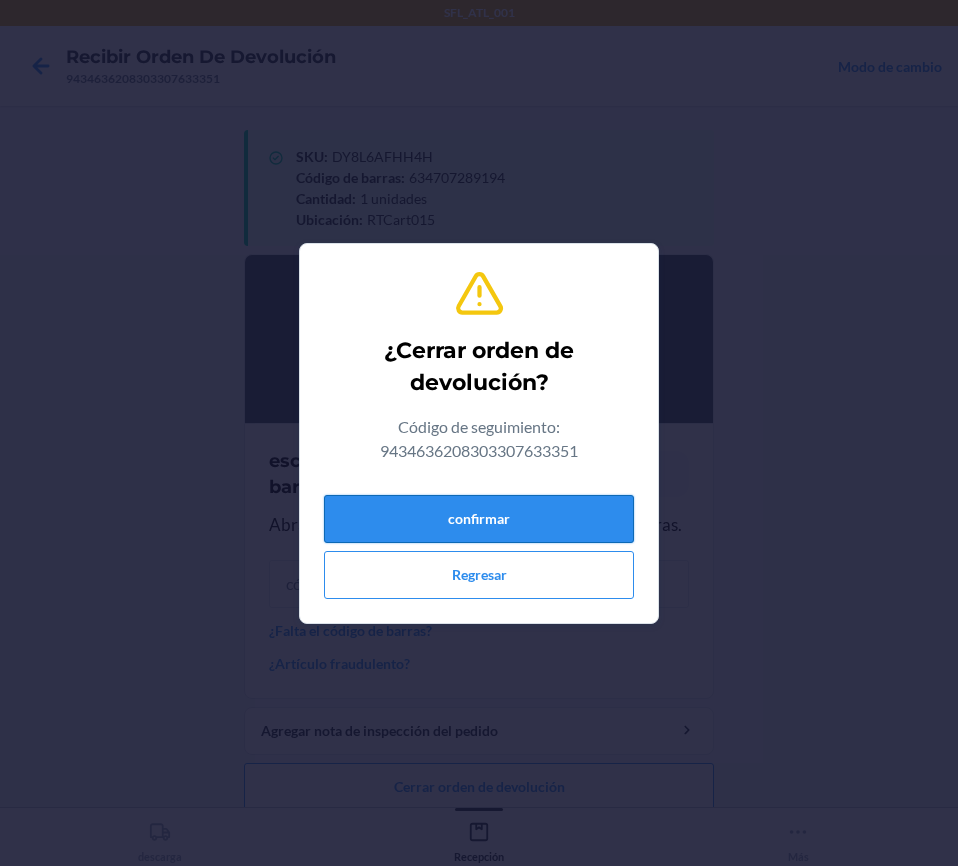 click on "confirmar" at bounding box center (479, 519) 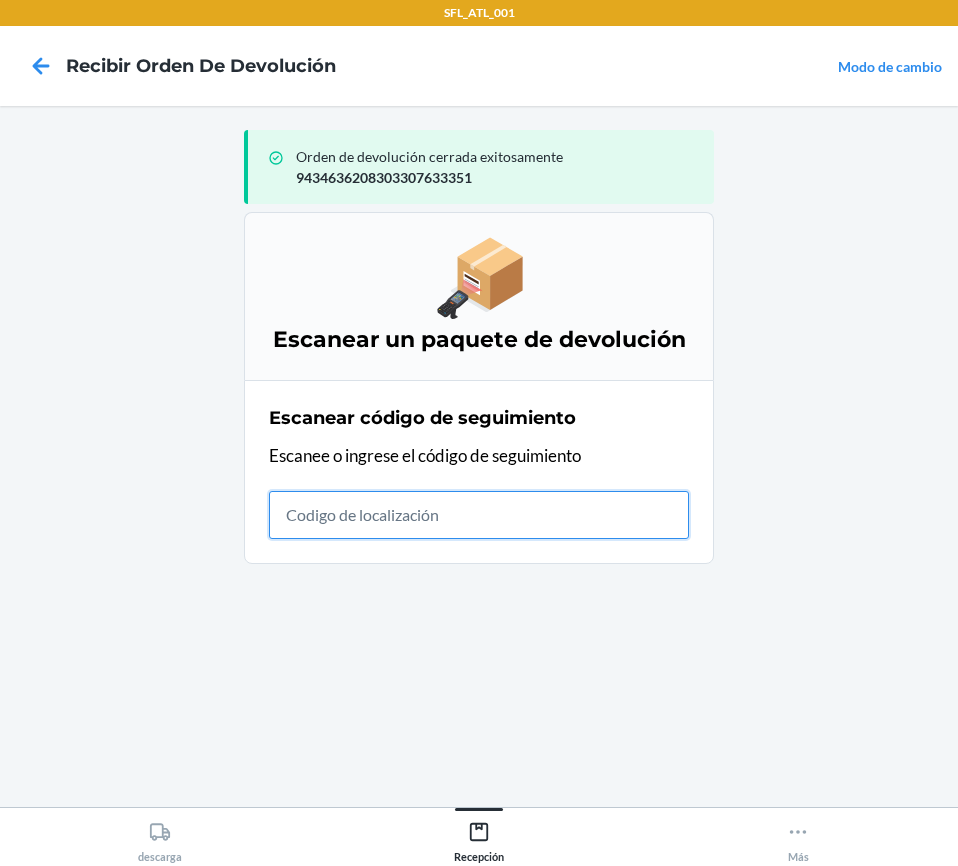 drag, startPoint x: 458, startPoint y: 551, endPoint x: 395, endPoint y: 496, distance: 83.630135 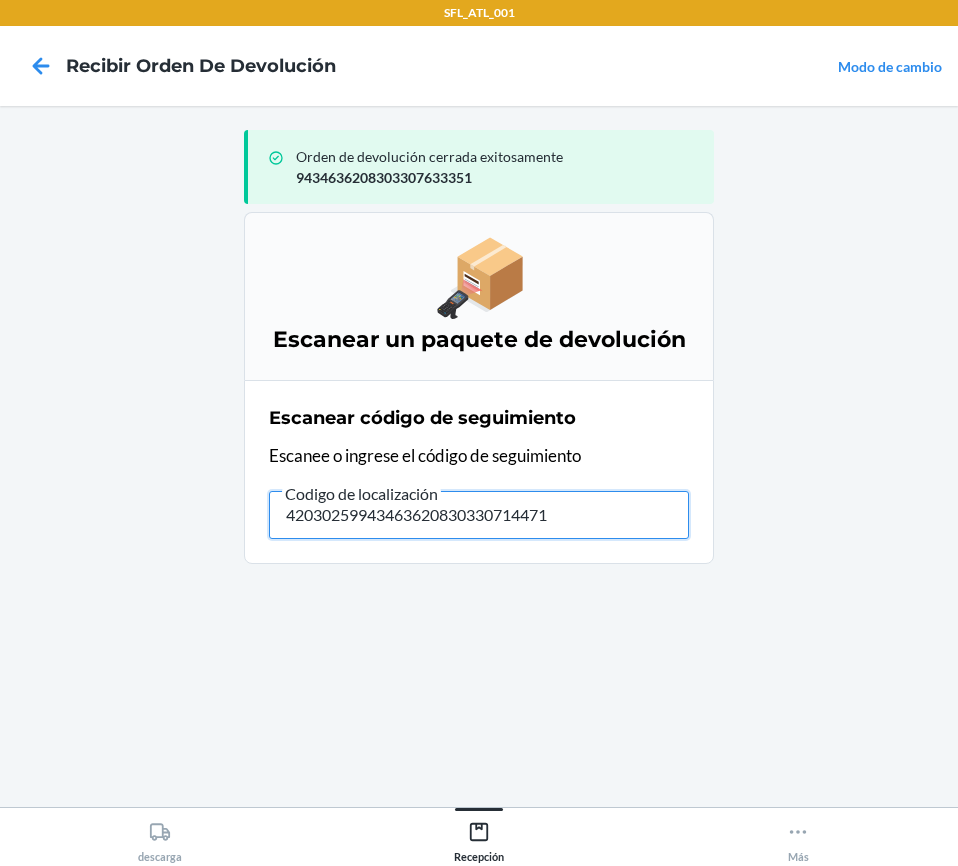 type on "420302599434636208303307144710" 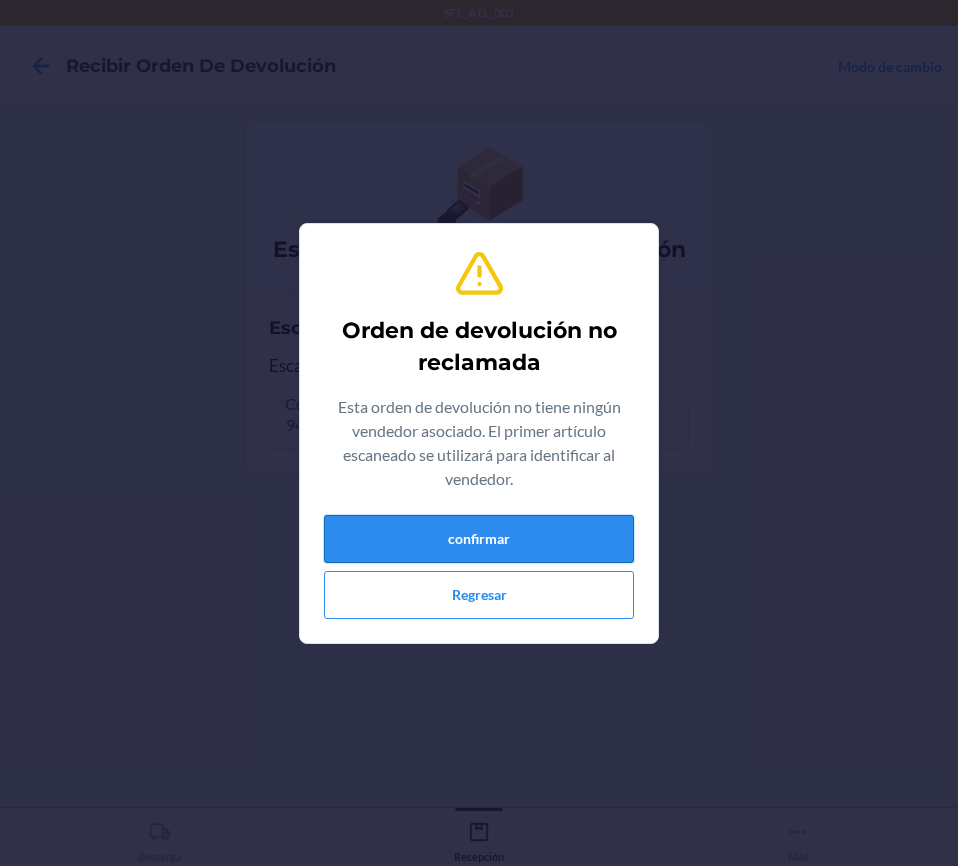 click on "confirmar" at bounding box center (479, 539) 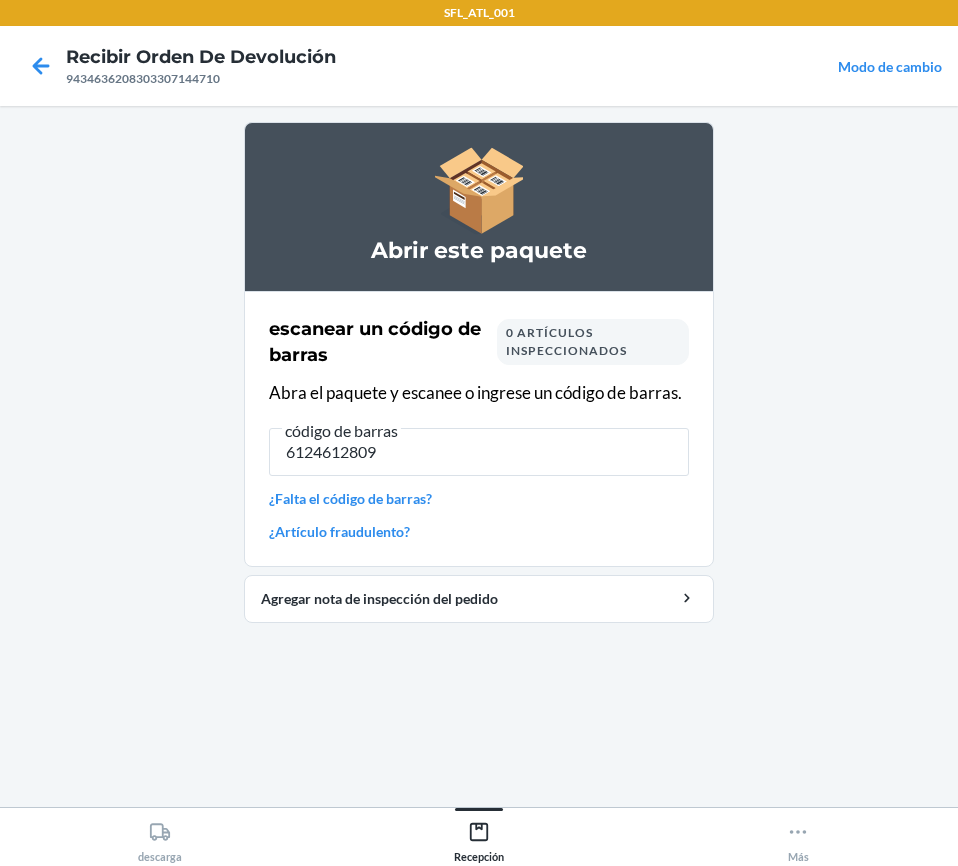 type on "61246128091" 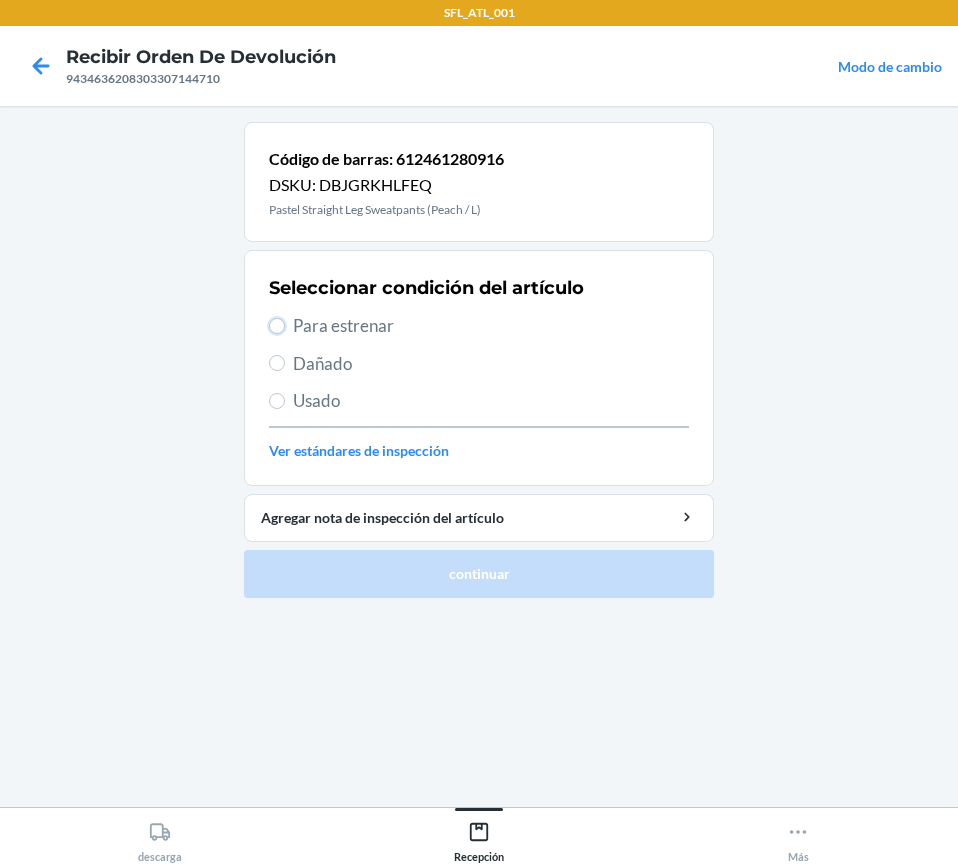 click on "Para estrenar" at bounding box center (479, 326) 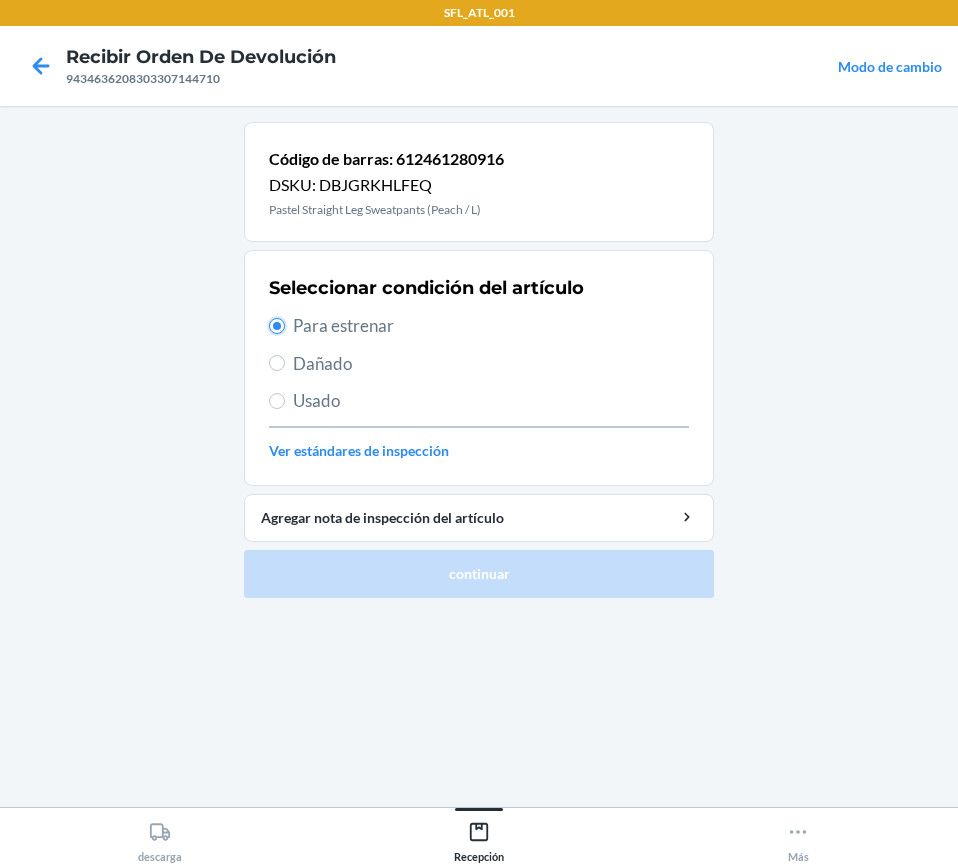 radio on "true" 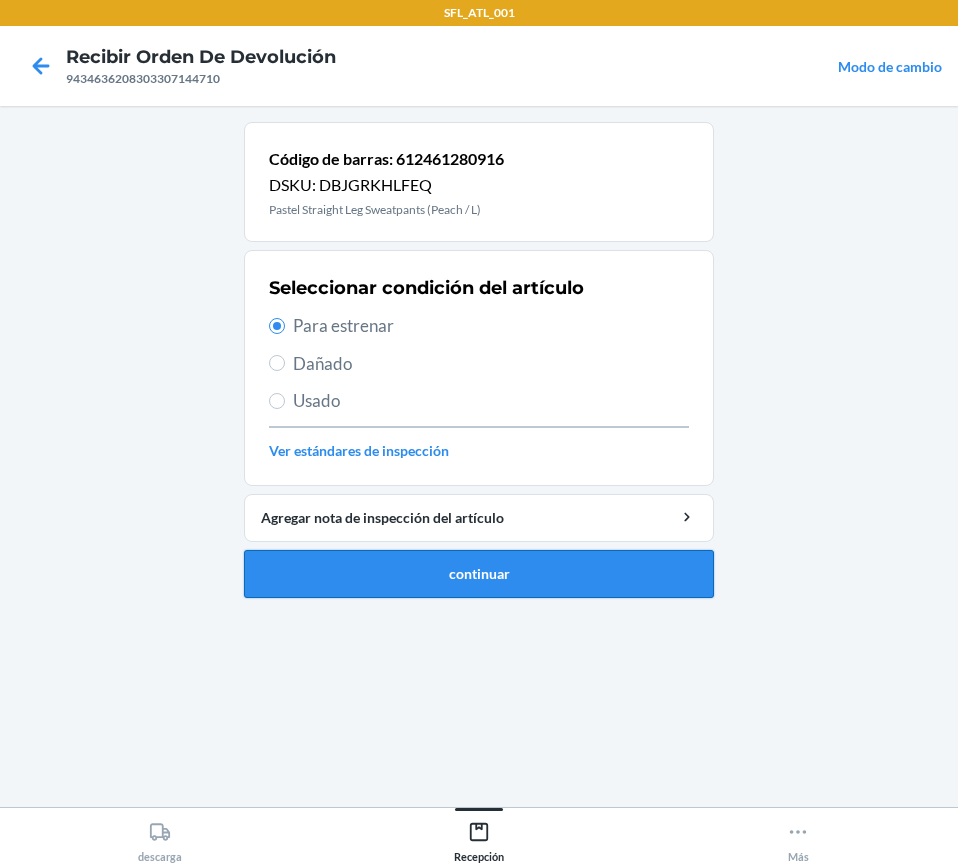 click on "continuar" at bounding box center (479, 574) 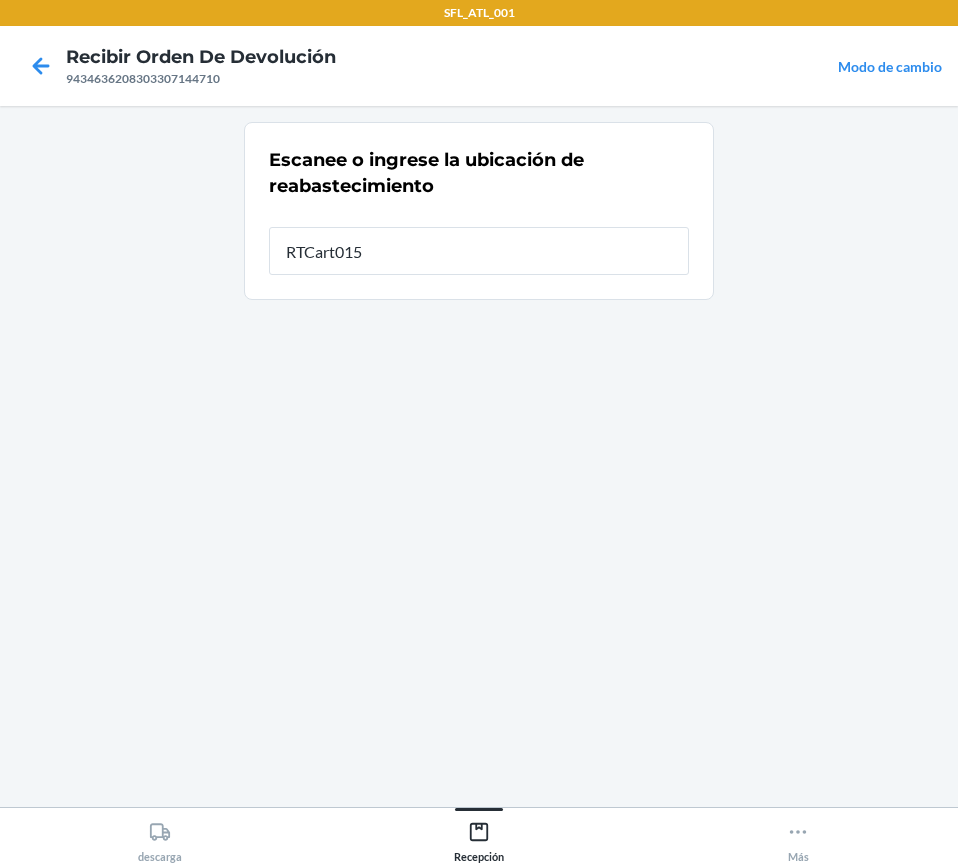 type on "RTCart015" 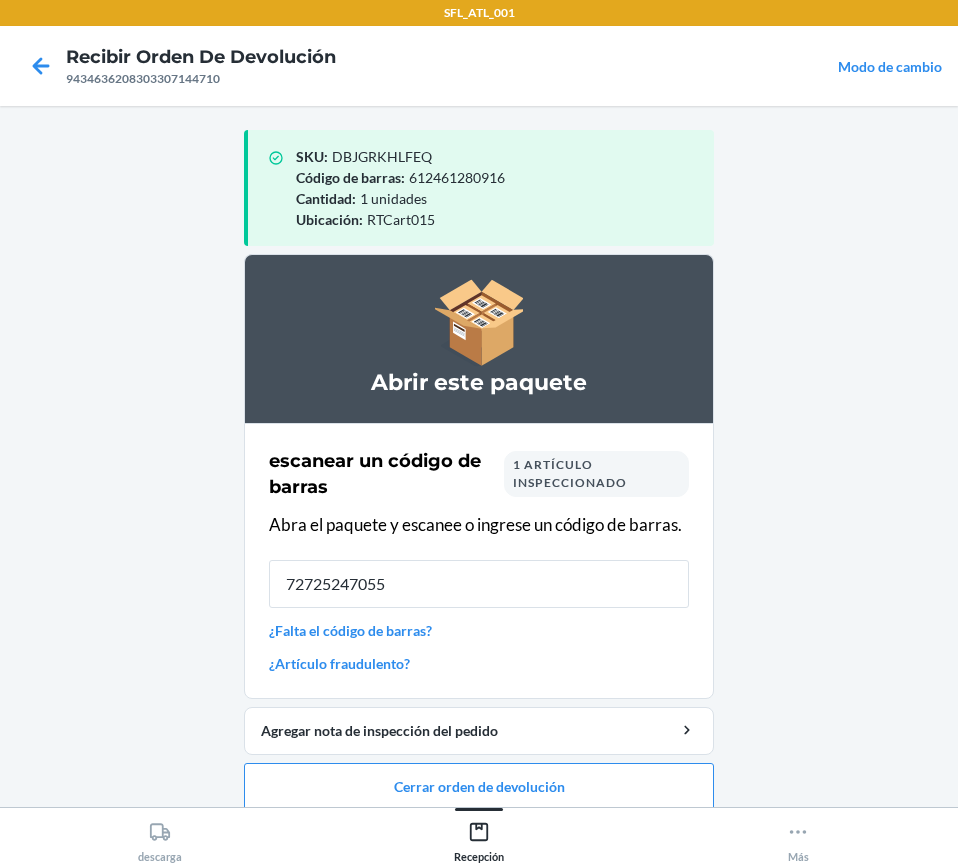 type on "727252470558" 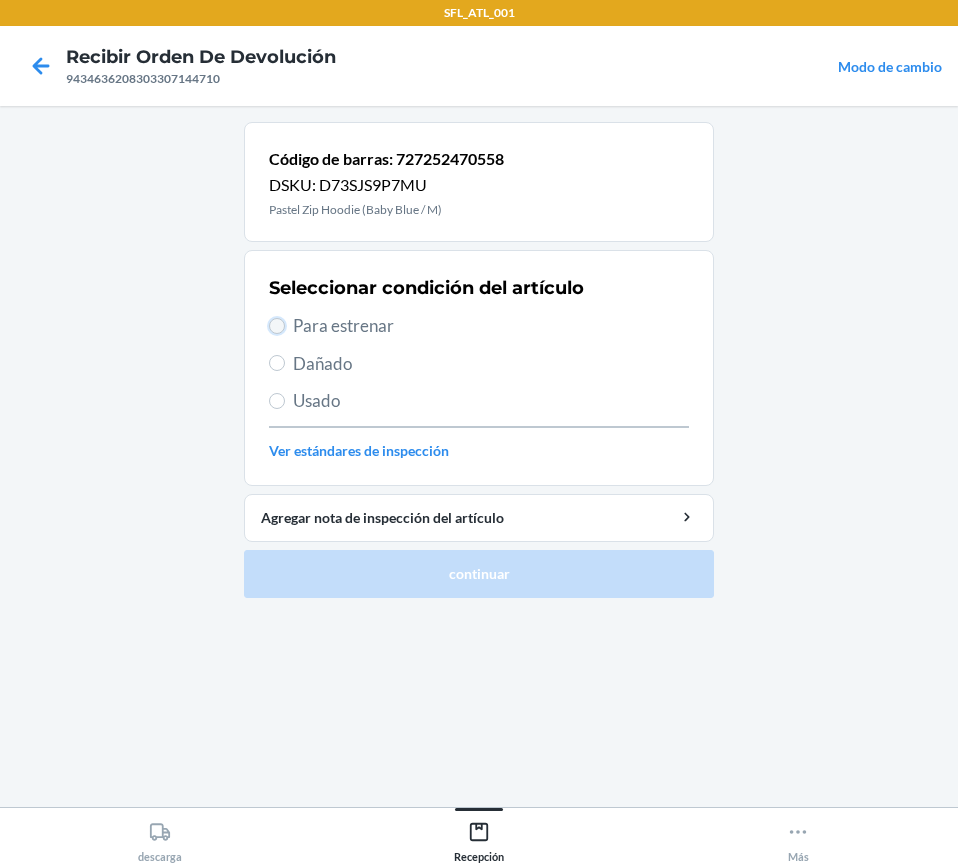 click on "Para estrenar" at bounding box center [277, 326] 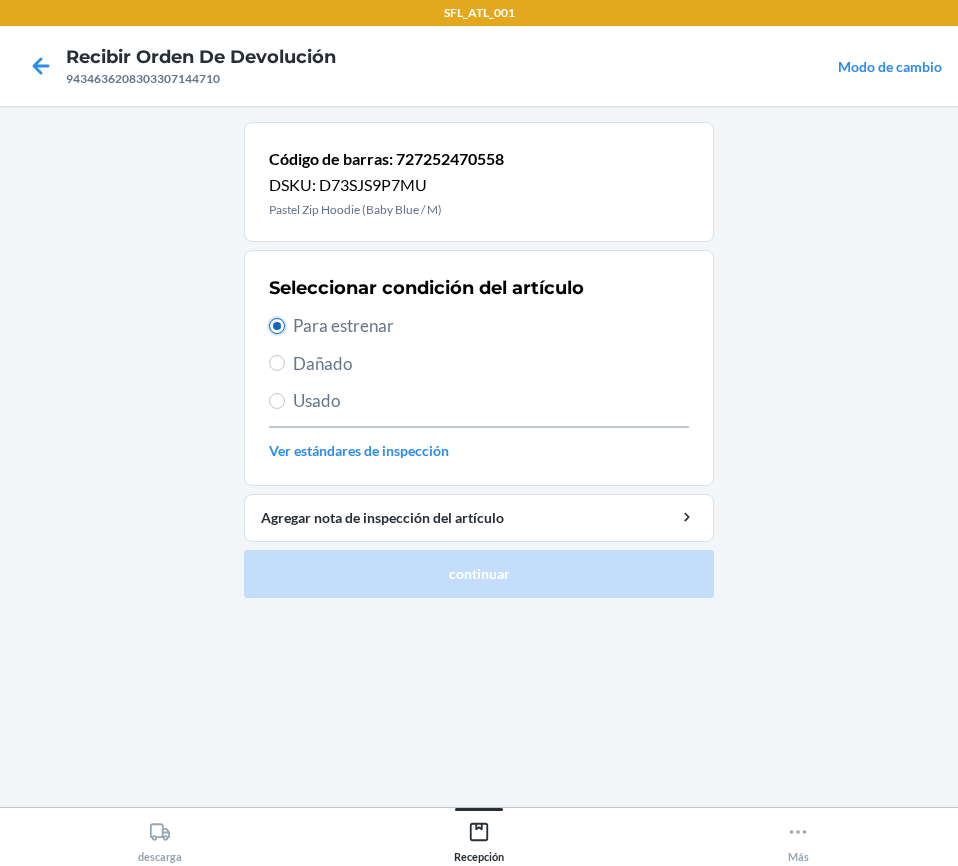 radio on "true" 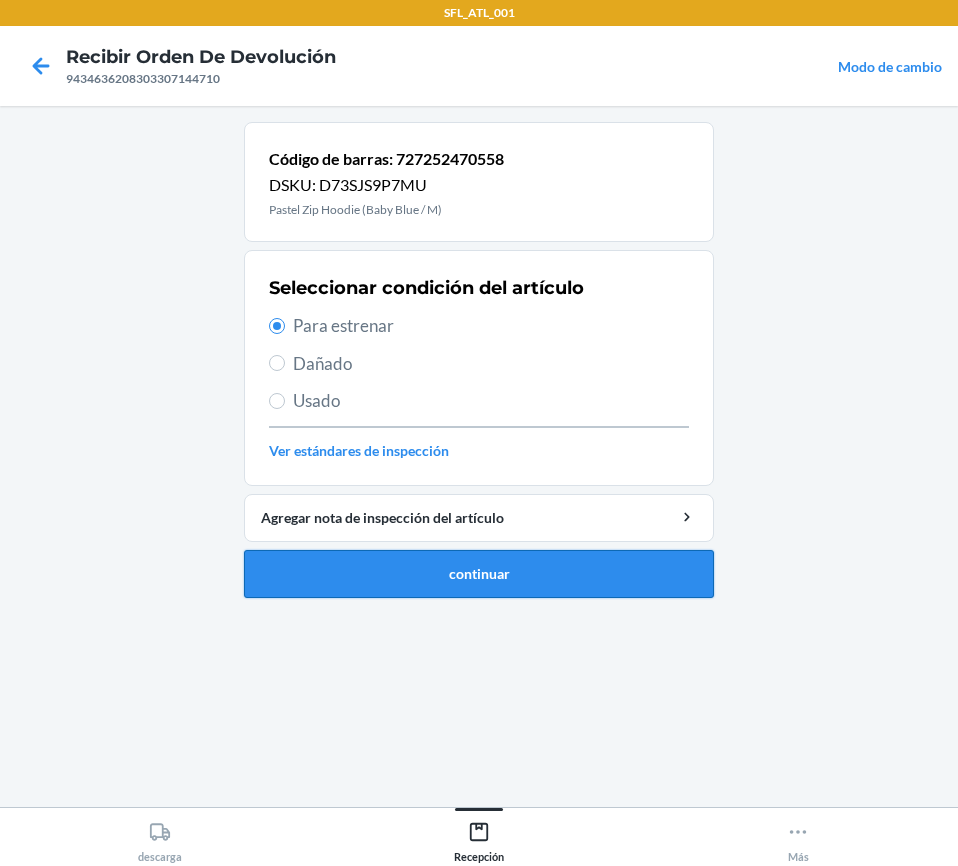 click on "continuar" at bounding box center (479, 574) 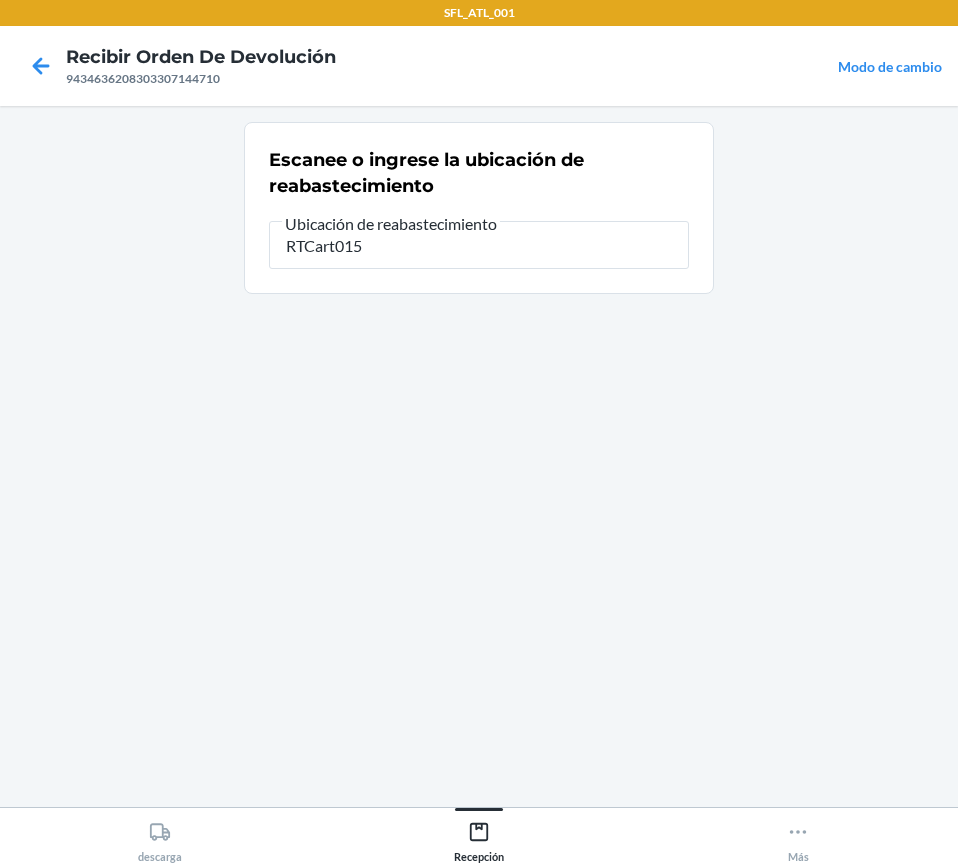 type on "RTCart015" 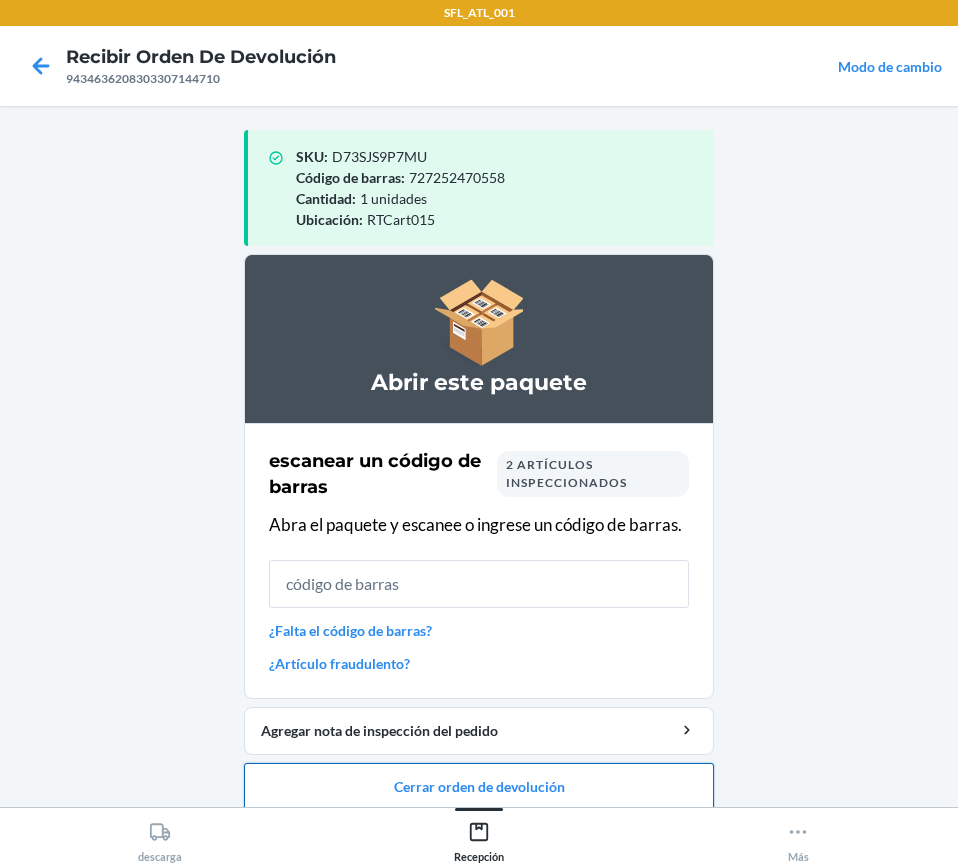 click on "Cerrar orden de devolución" at bounding box center (479, 787) 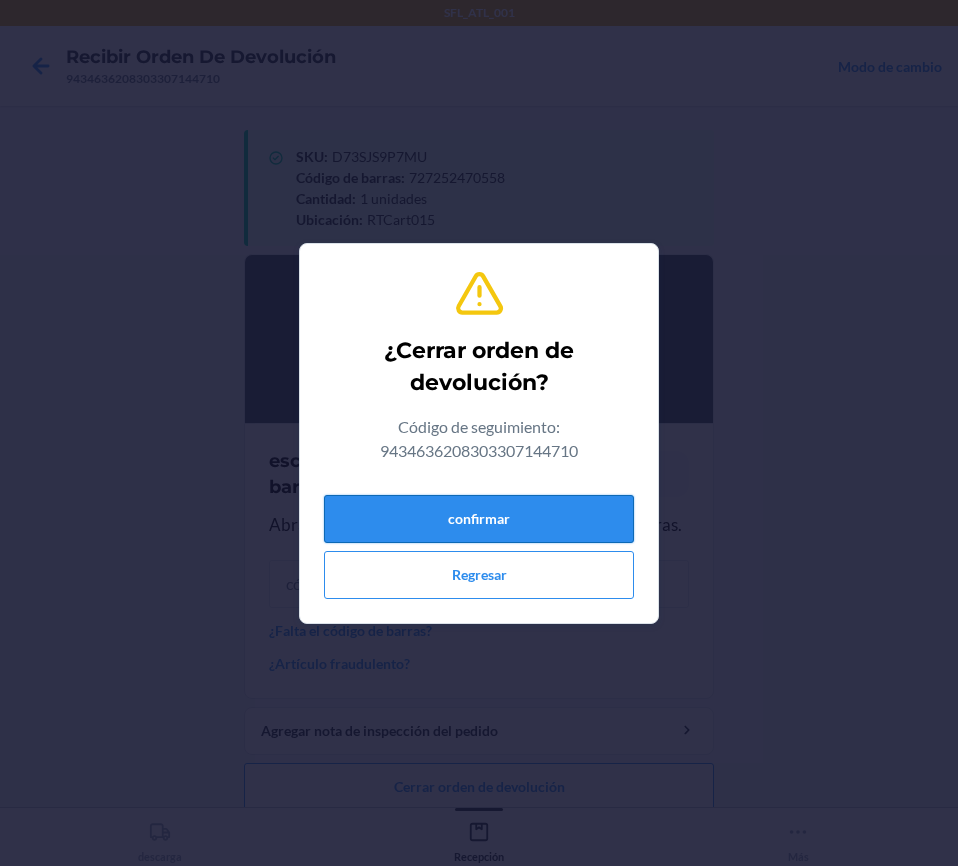 click on "confirmar" at bounding box center (479, 519) 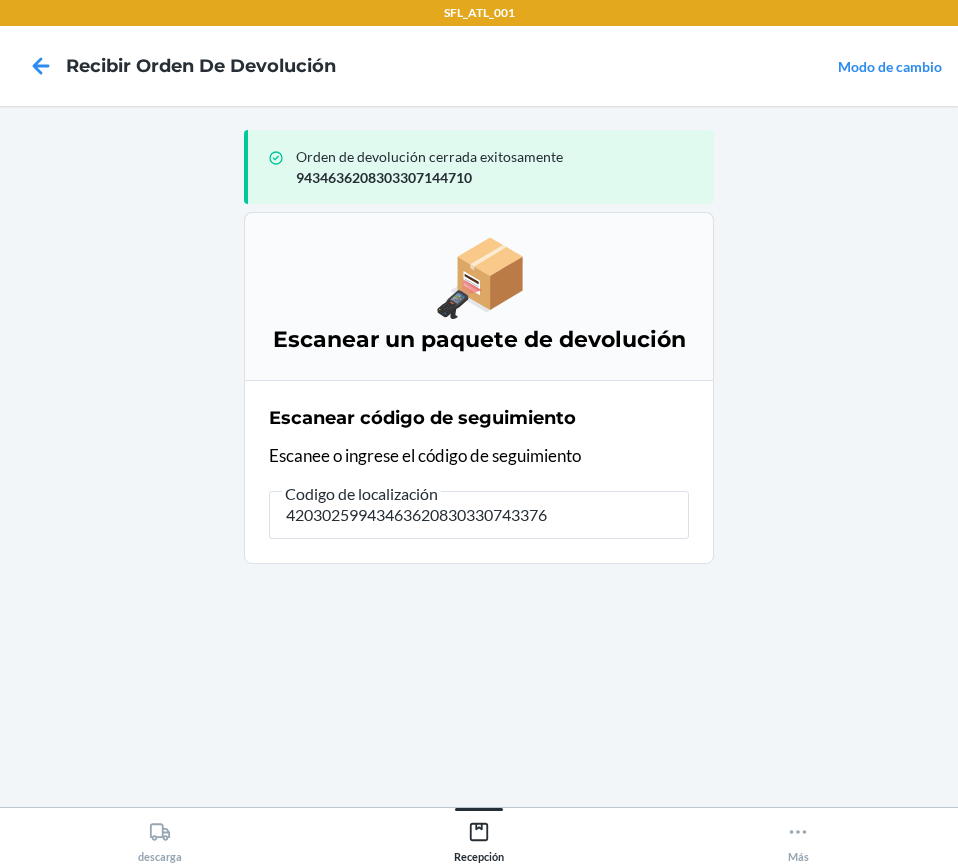 type on "420302599434636208303307433760" 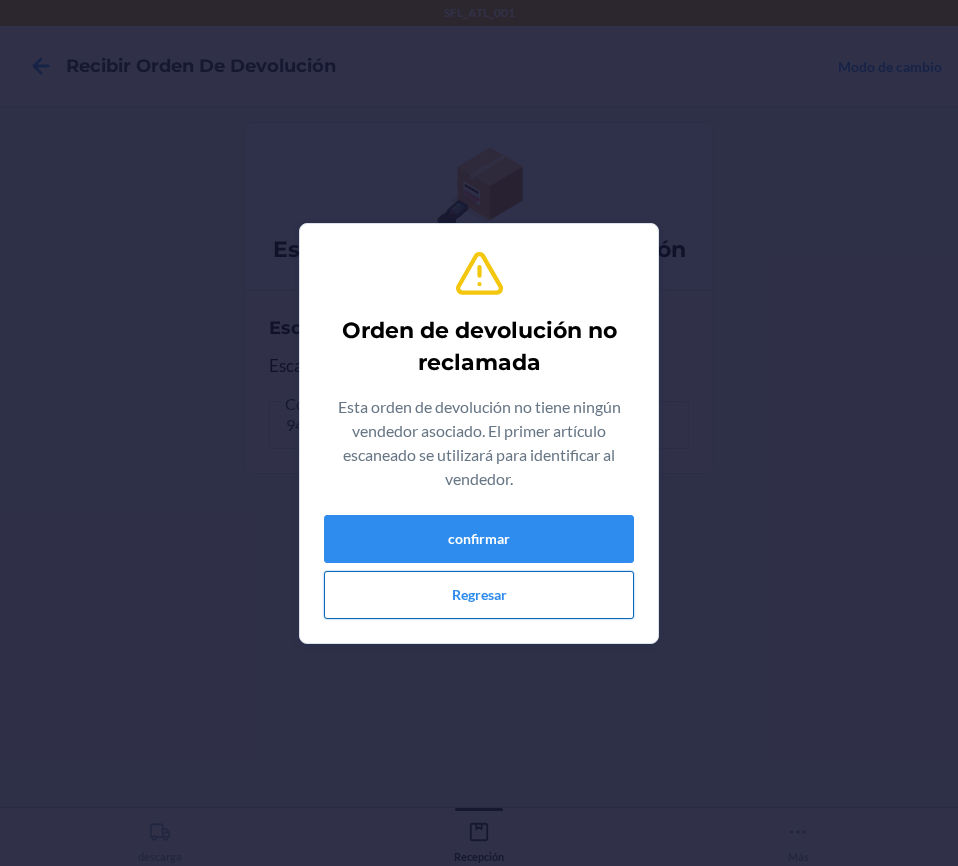 click on "Regresar" at bounding box center (479, 595) 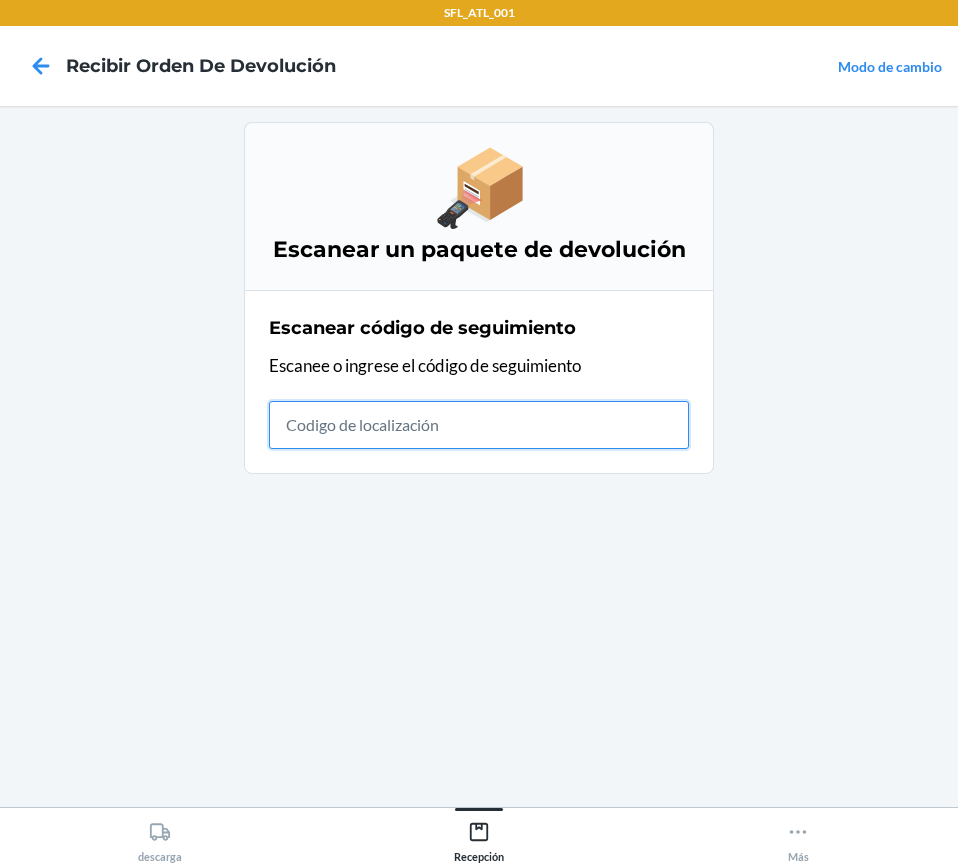 click at bounding box center [479, 425] 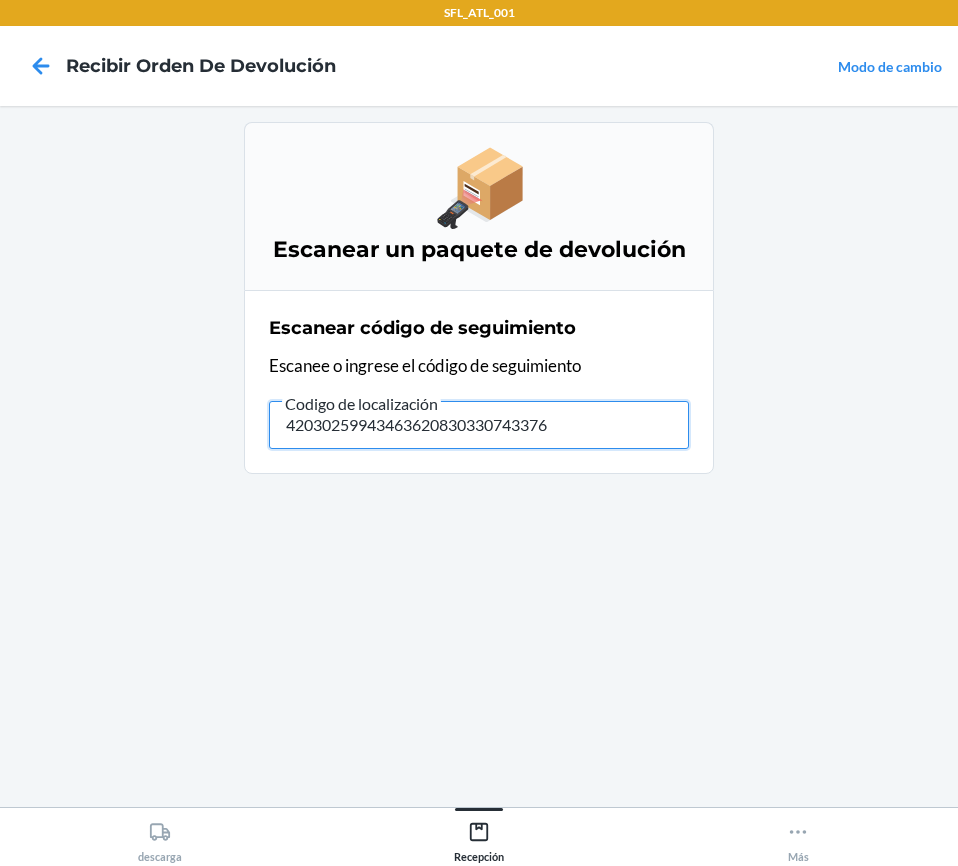 type on "420302599434636208303307433760" 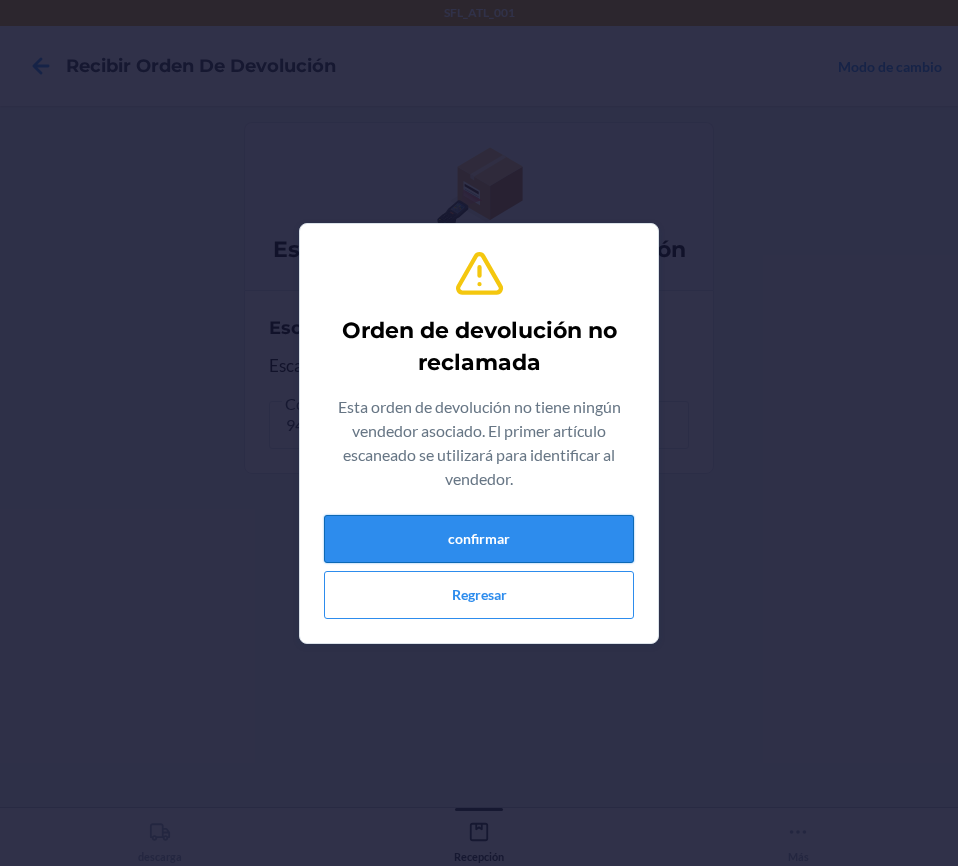 click on "confirmar" at bounding box center [479, 539] 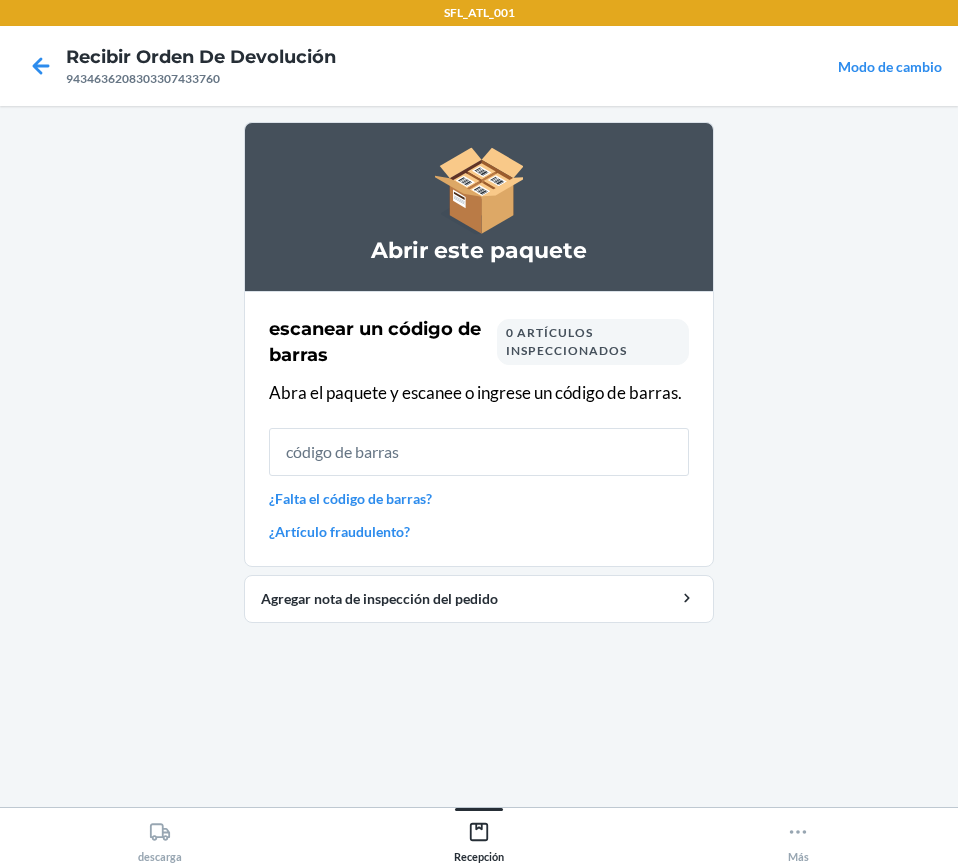 click on "¿Falta el código de barras?" at bounding box center (479, 498) 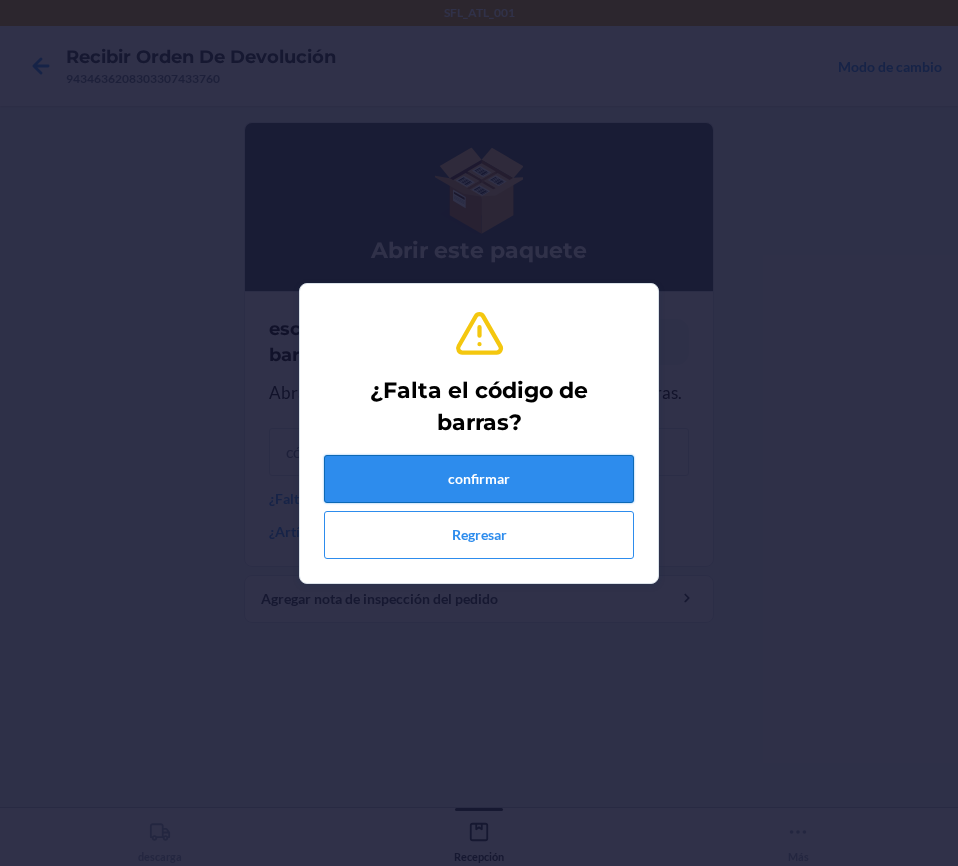 click on "confirmar" at bounding box center [479, 479] 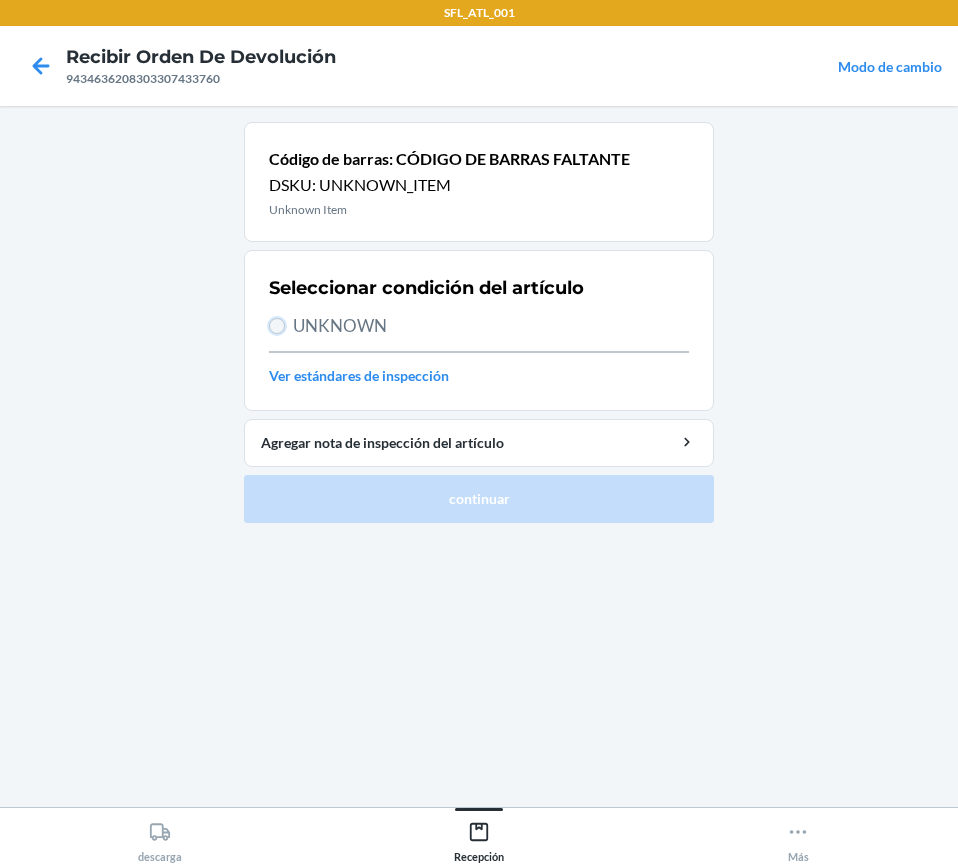 click on "UNKNOWN" at bounding box center (277, 326) 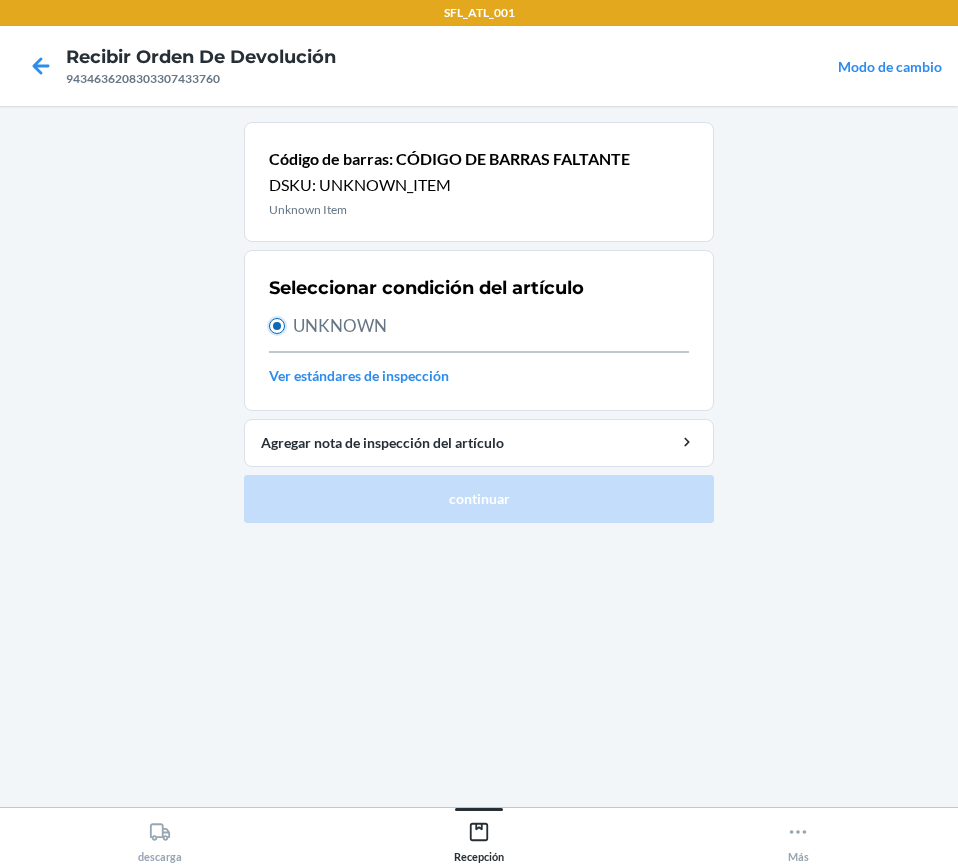 radio on "true" 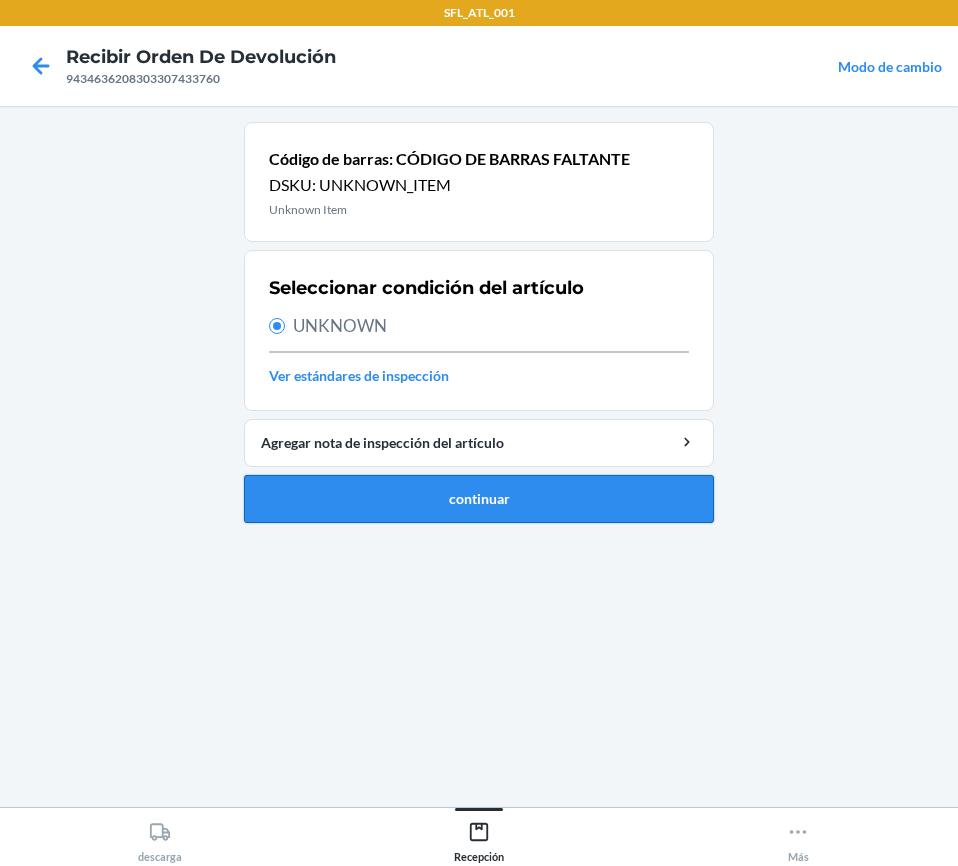 click on "continuar" at bounding box center [479, 499] 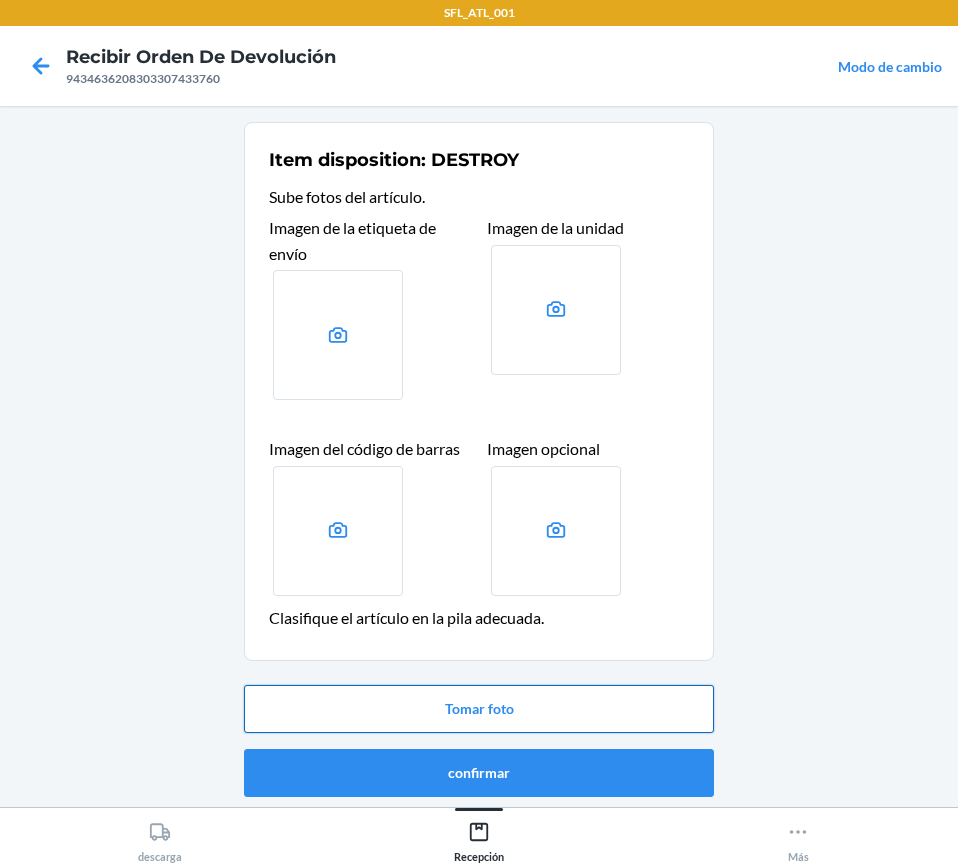 click on "Tomar foto" at bounding box center (479, 709) 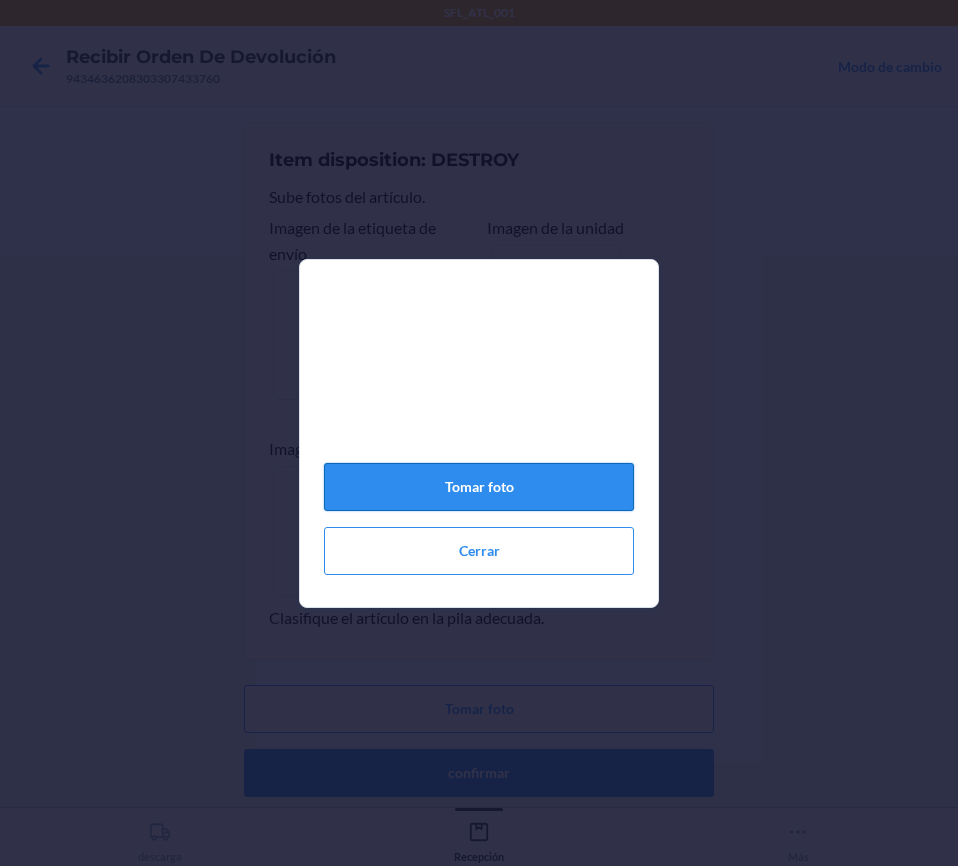 click on "Tomar foto" 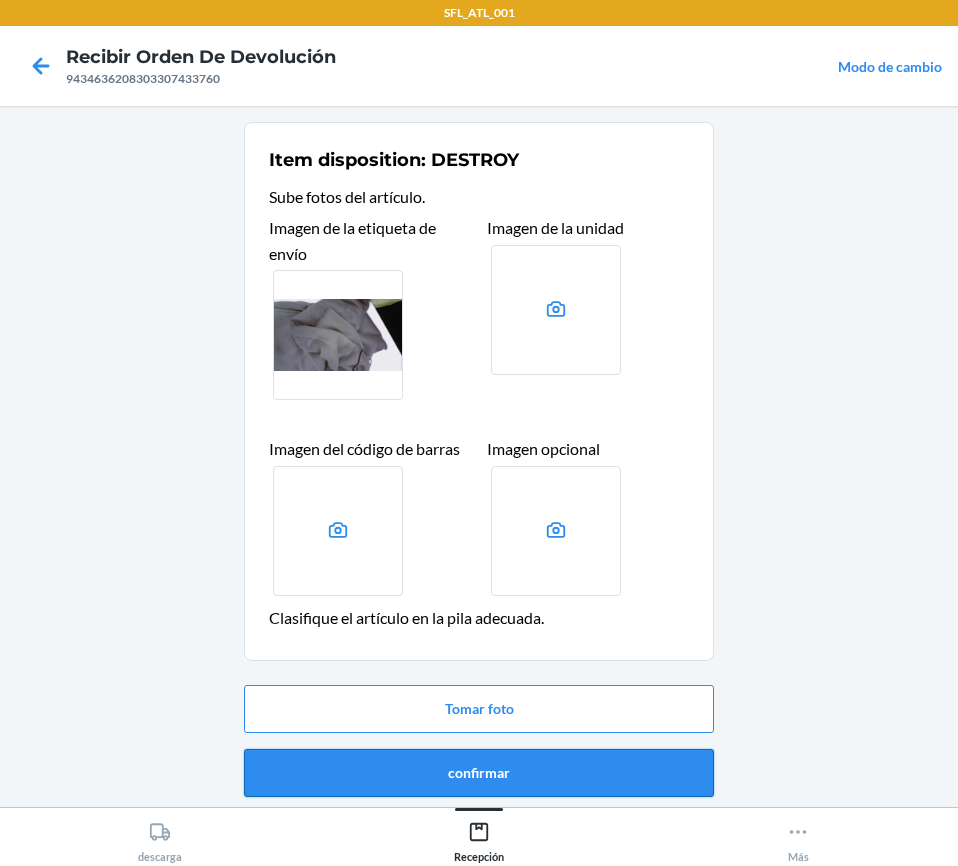 click on "confirmar" at bounding box center (479, 773) 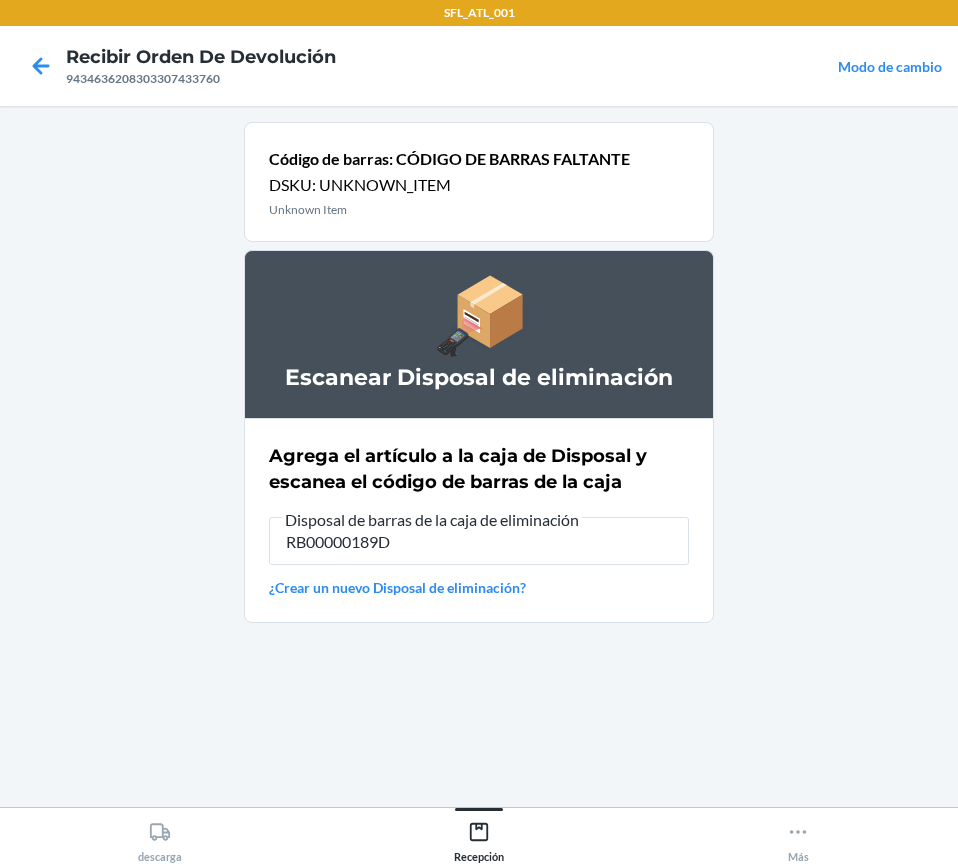type on "RB00000189D" 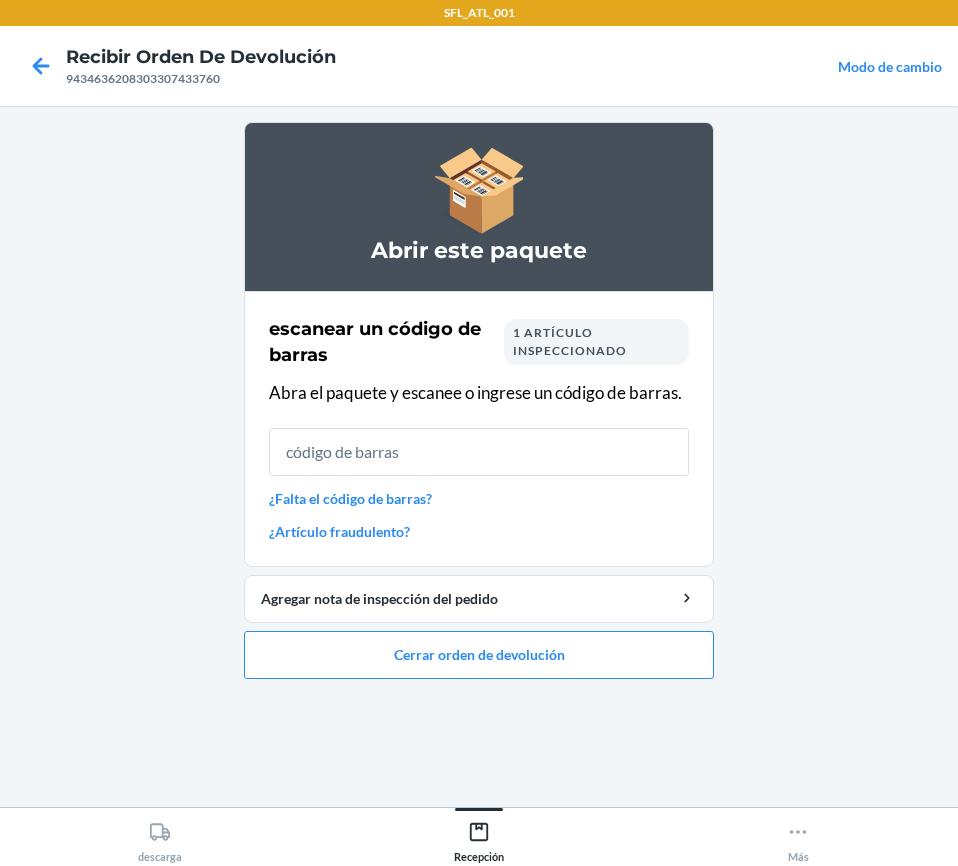click on "¿Falta el código de barras?" at bounding box center (479, 498) 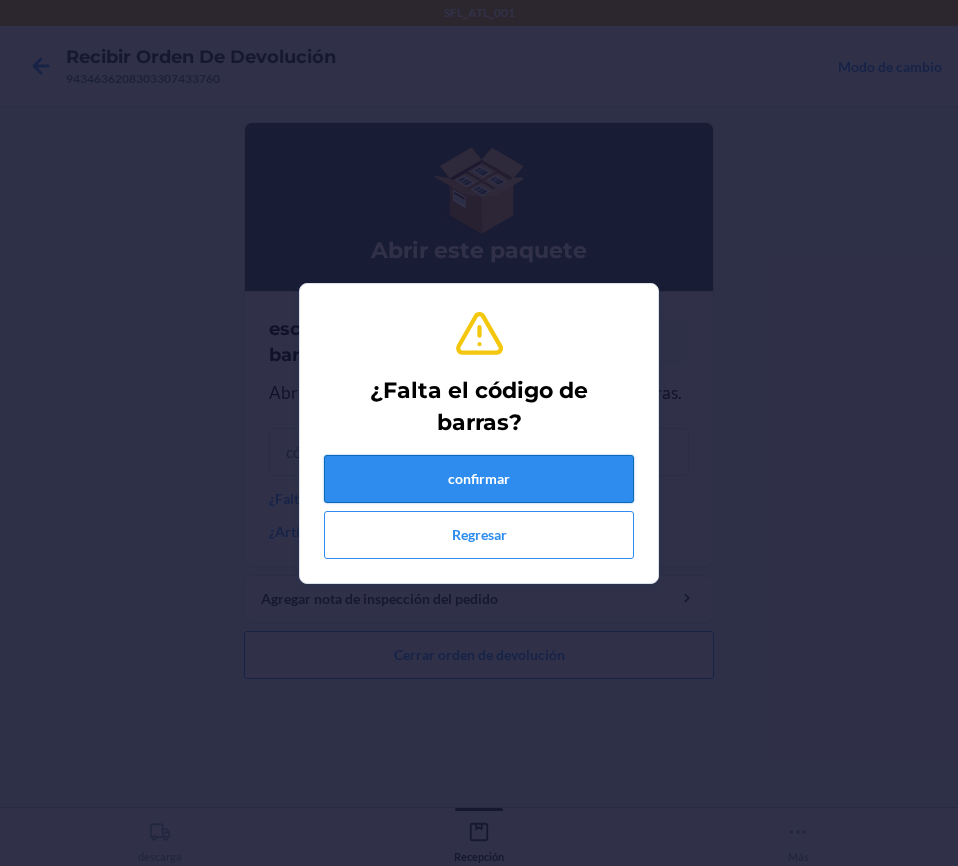 click on "confirmar" at bounding box center [479, 479] 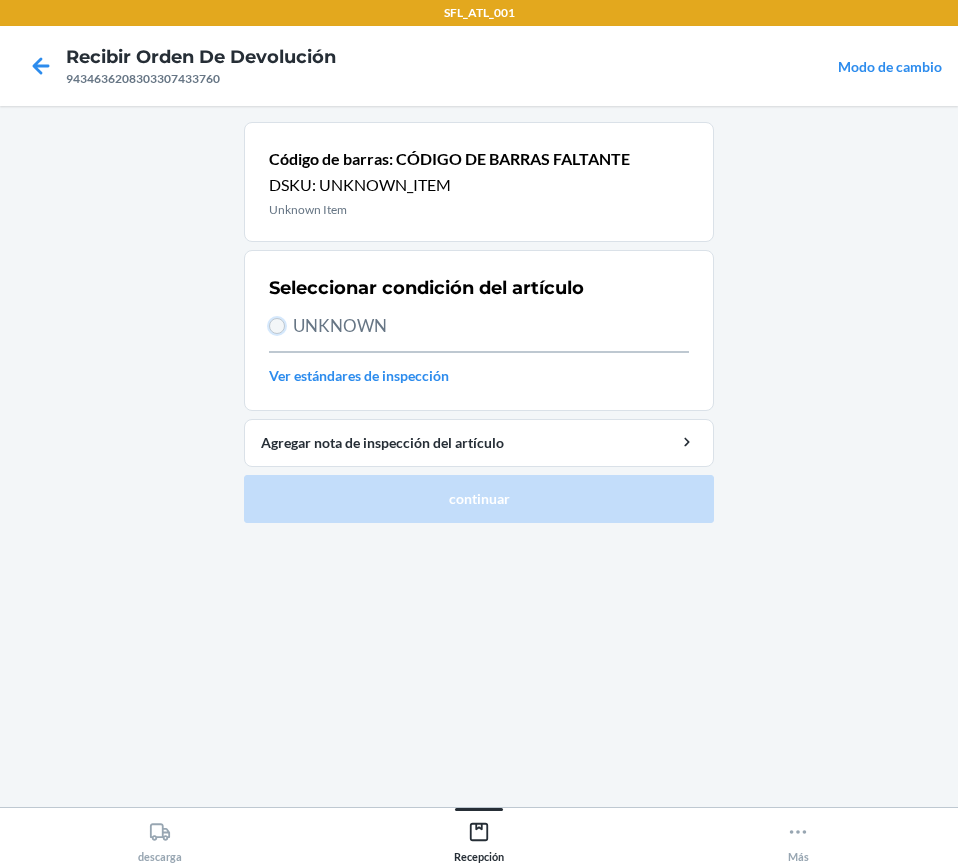 click on "UNKNOWN" at bounding box center (277, 326) 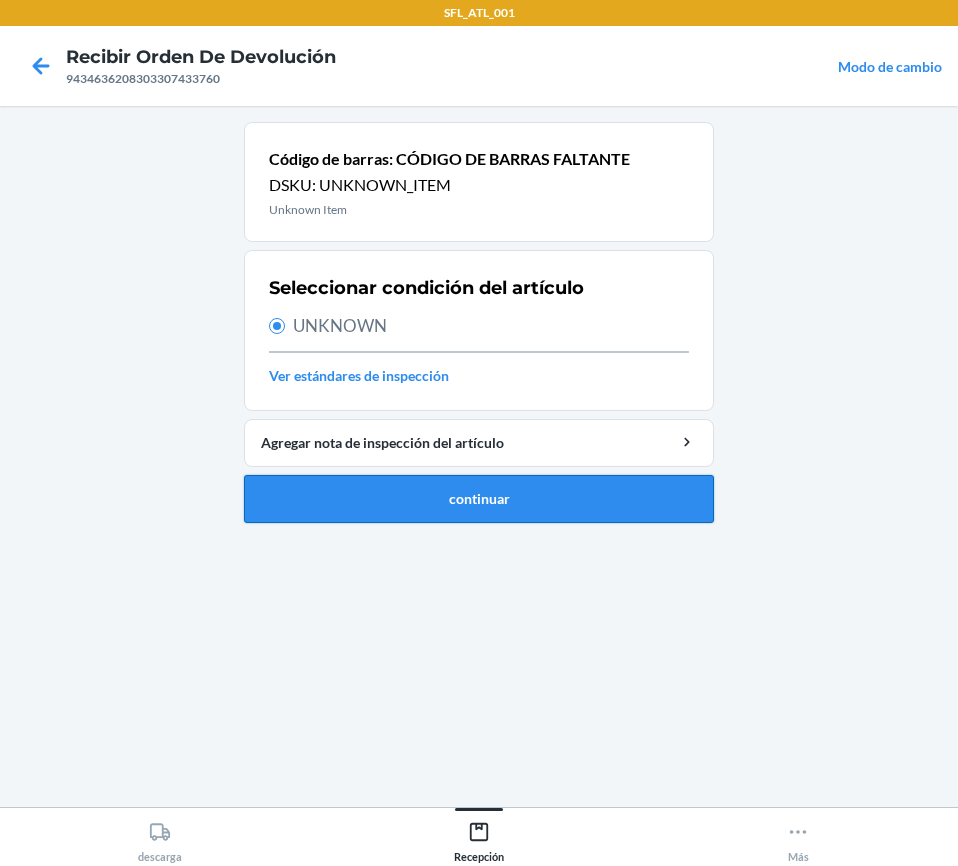 click on "continuar" at bounding box center [479, 499] 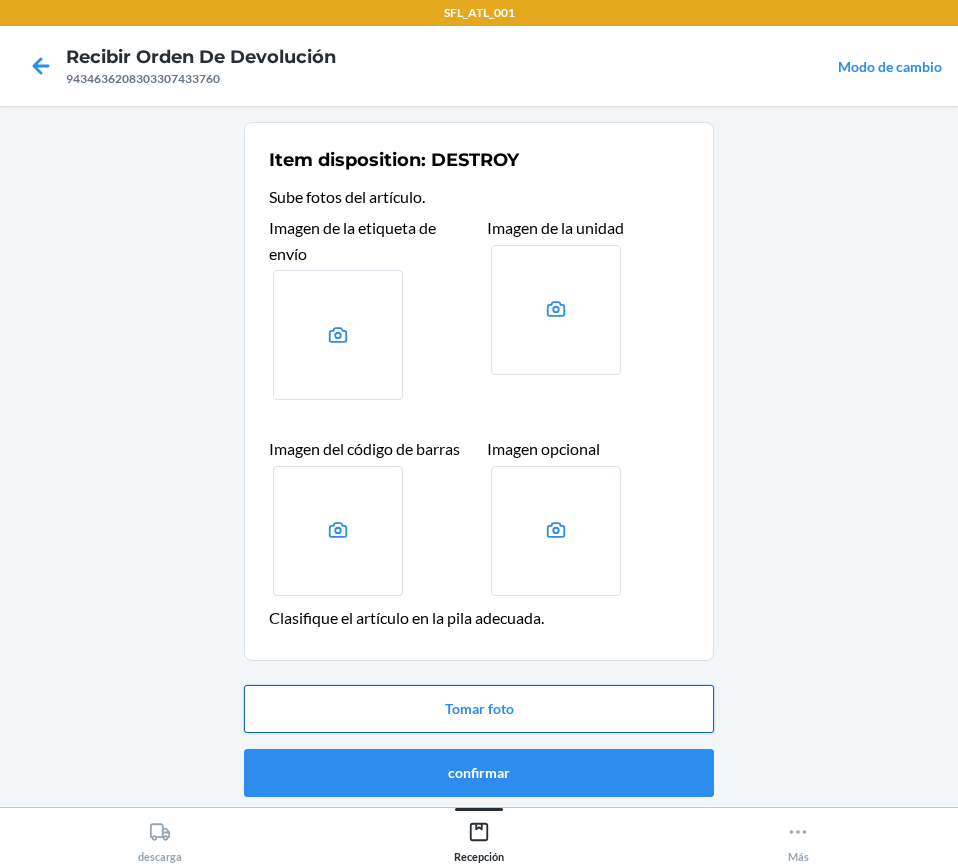 click on "Tomar foto" at bounding box center [479, 709] 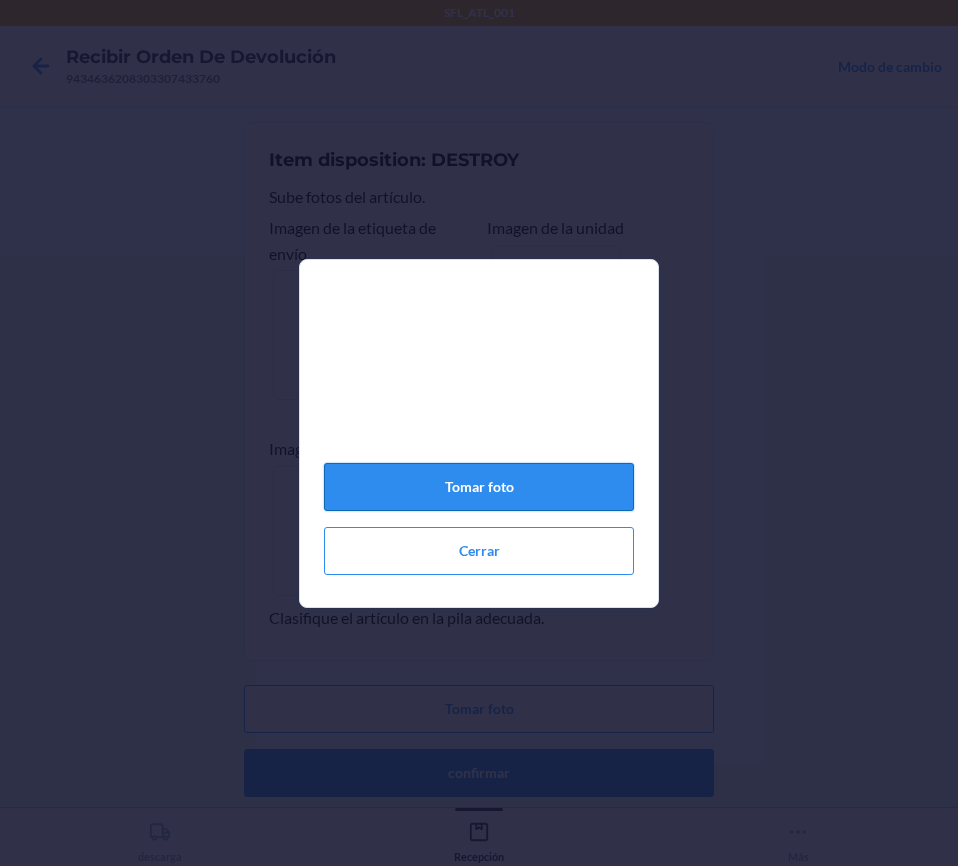 click on "Tomar foto" 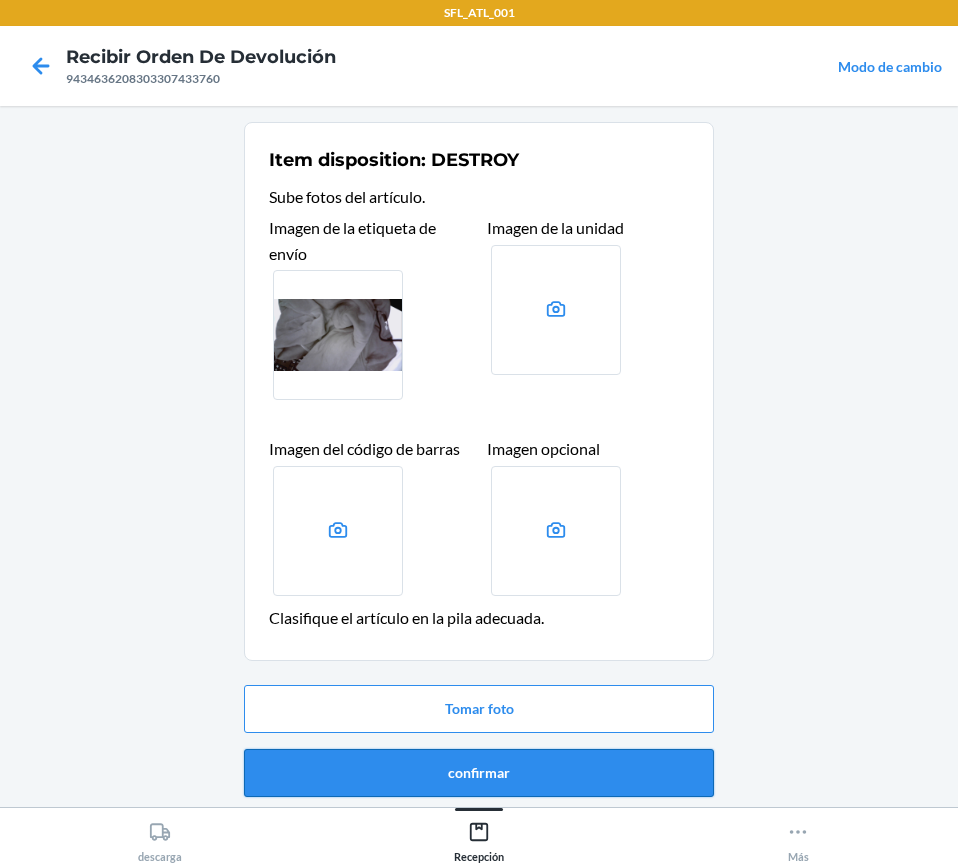click on "confirmar" at bounding box center (479, 773) 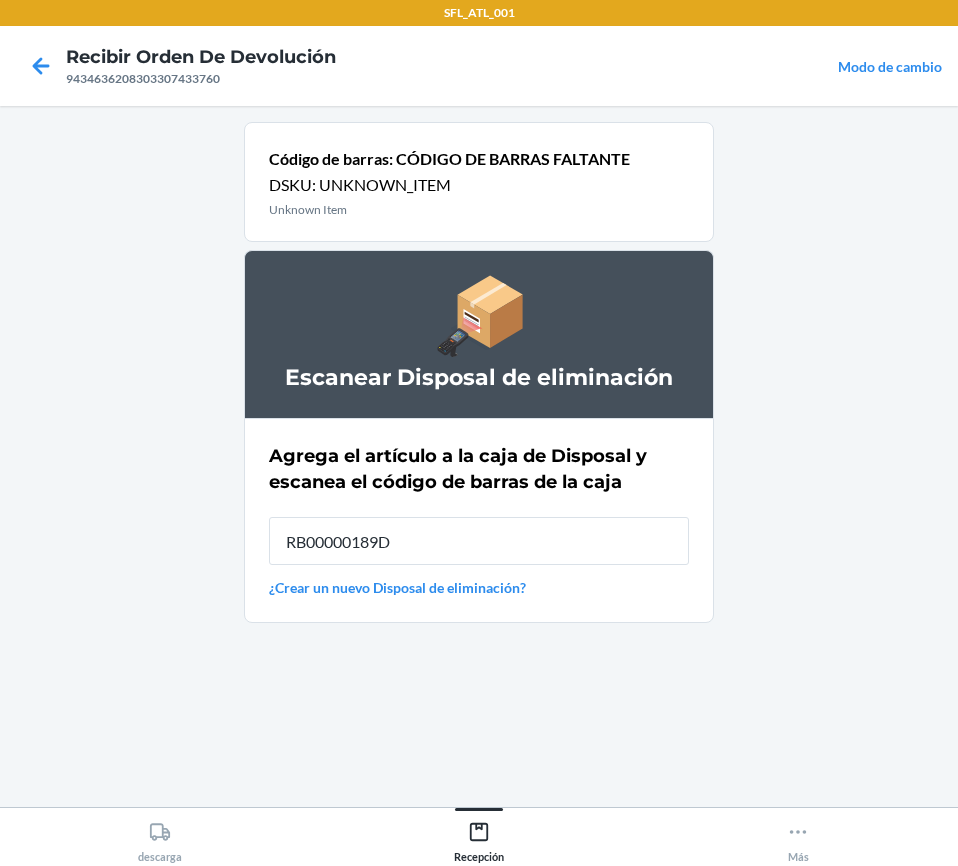 type on "RB00000189D" 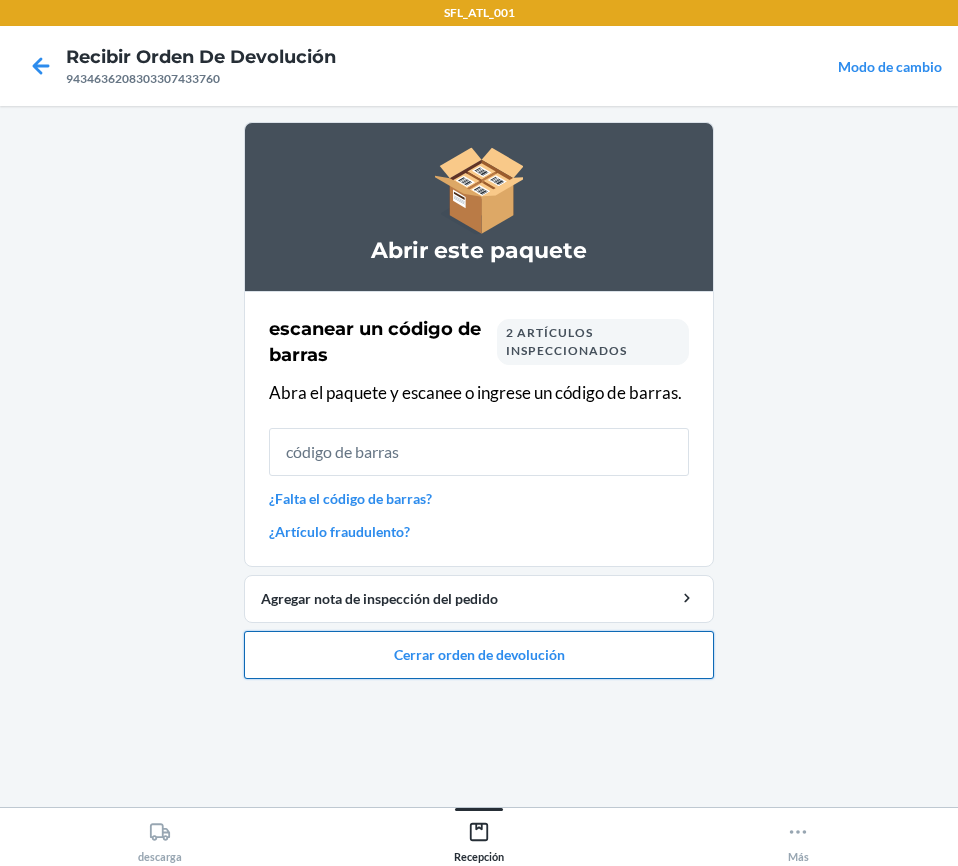 click on "Cerrar orden de devolución" at bounding box center (479, 655) 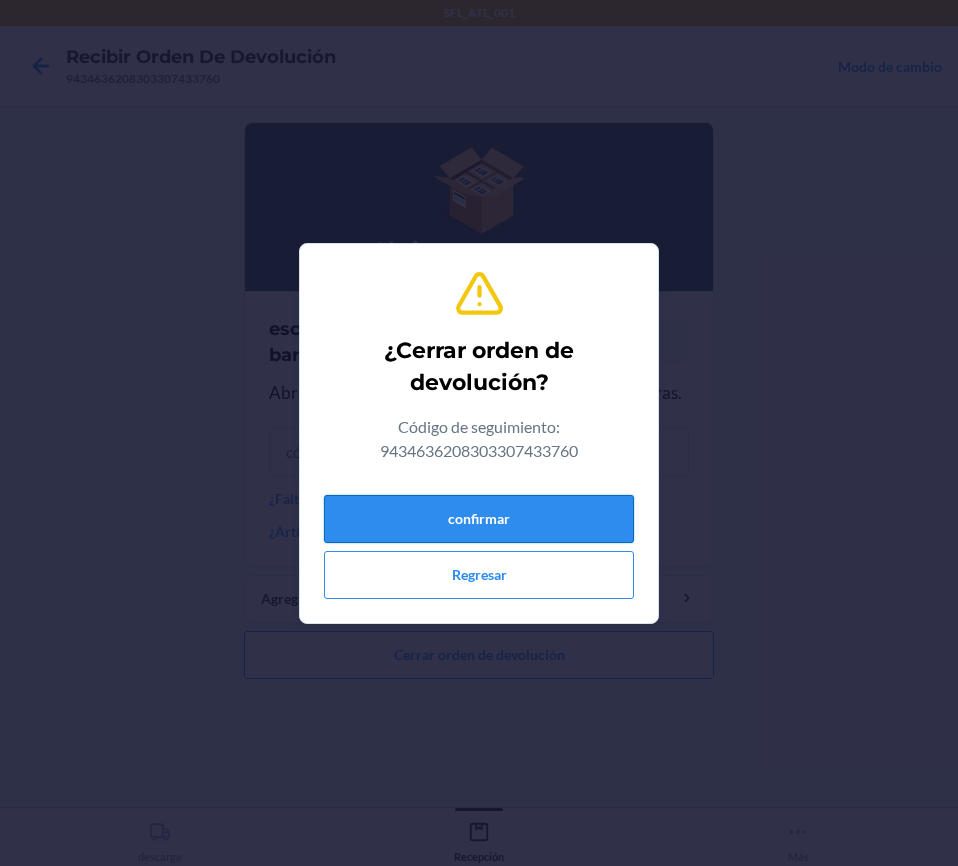 click on "confirmar" at bounding box center (479, 519) 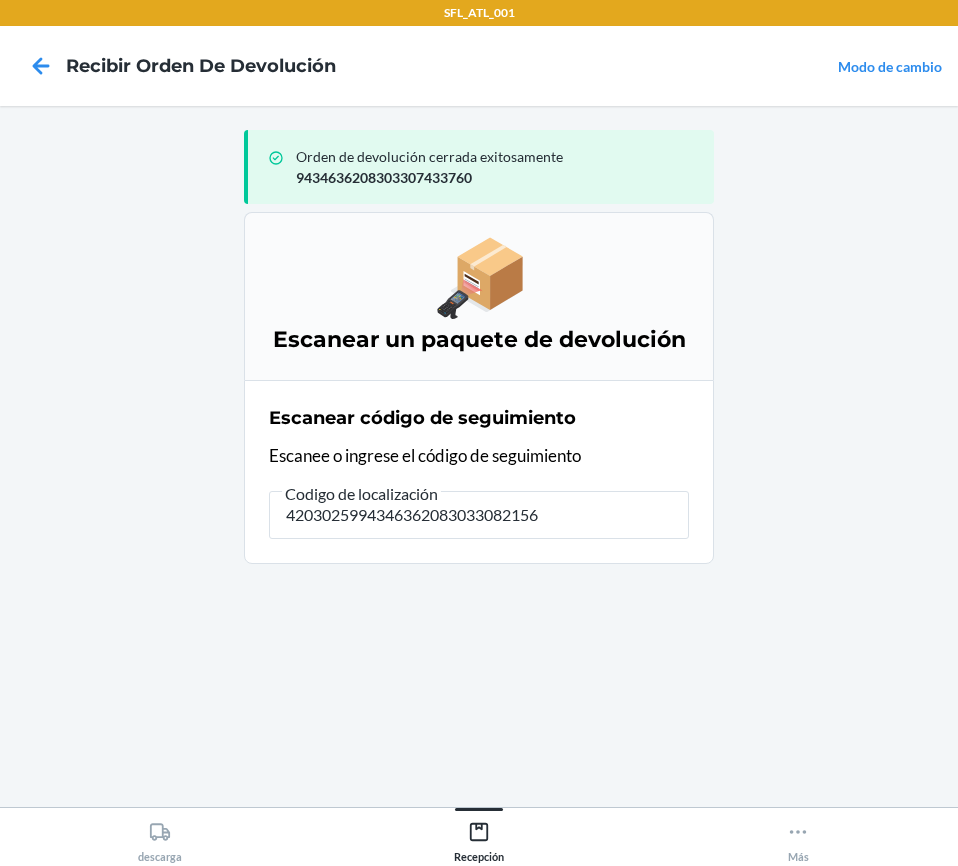 type on "42030259943463620830330821565" 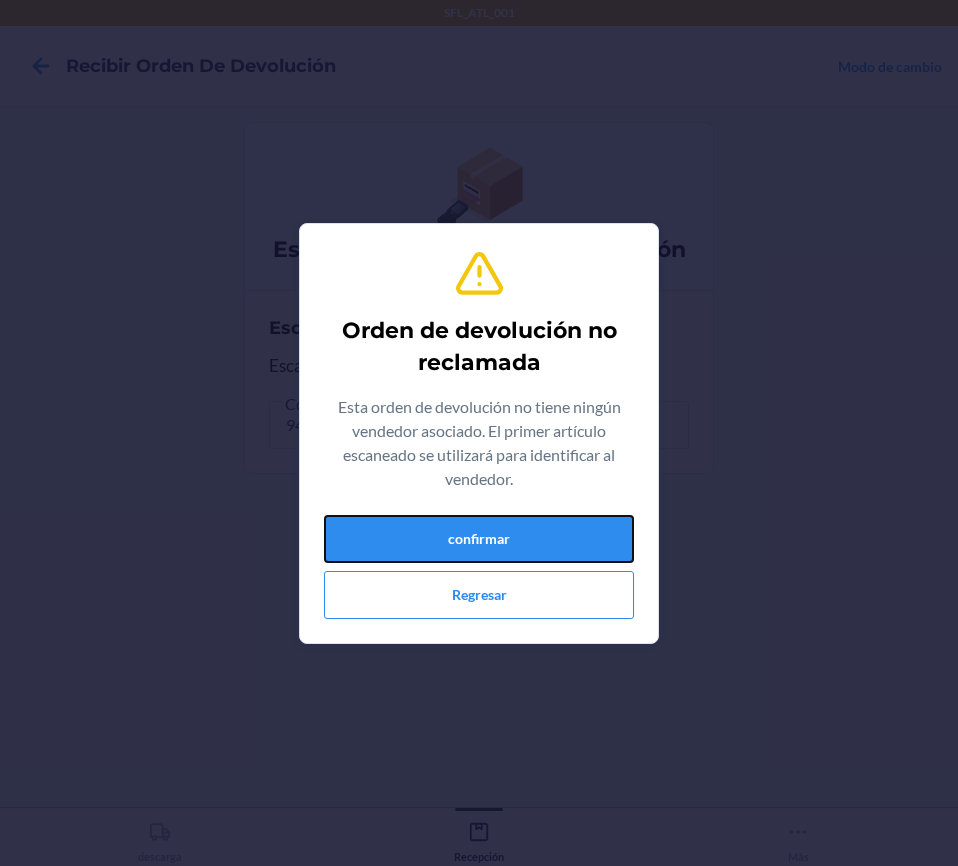 click on "confirmar" at bounding box center [479, 539] 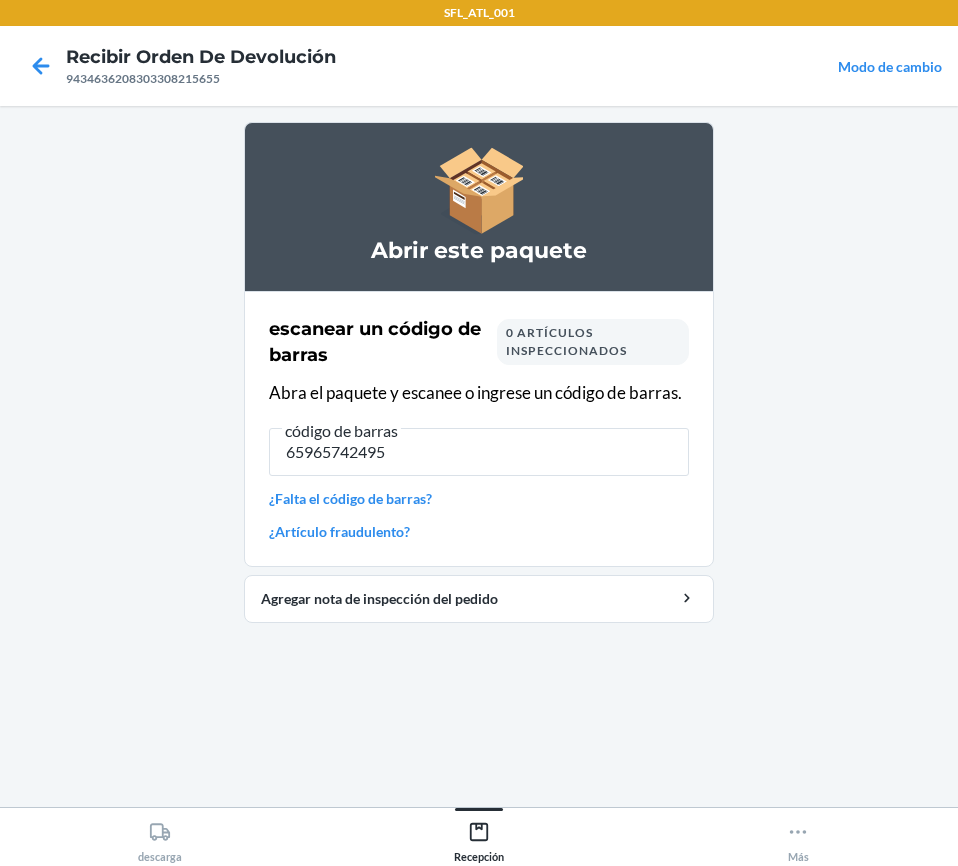 type on "659657424952" 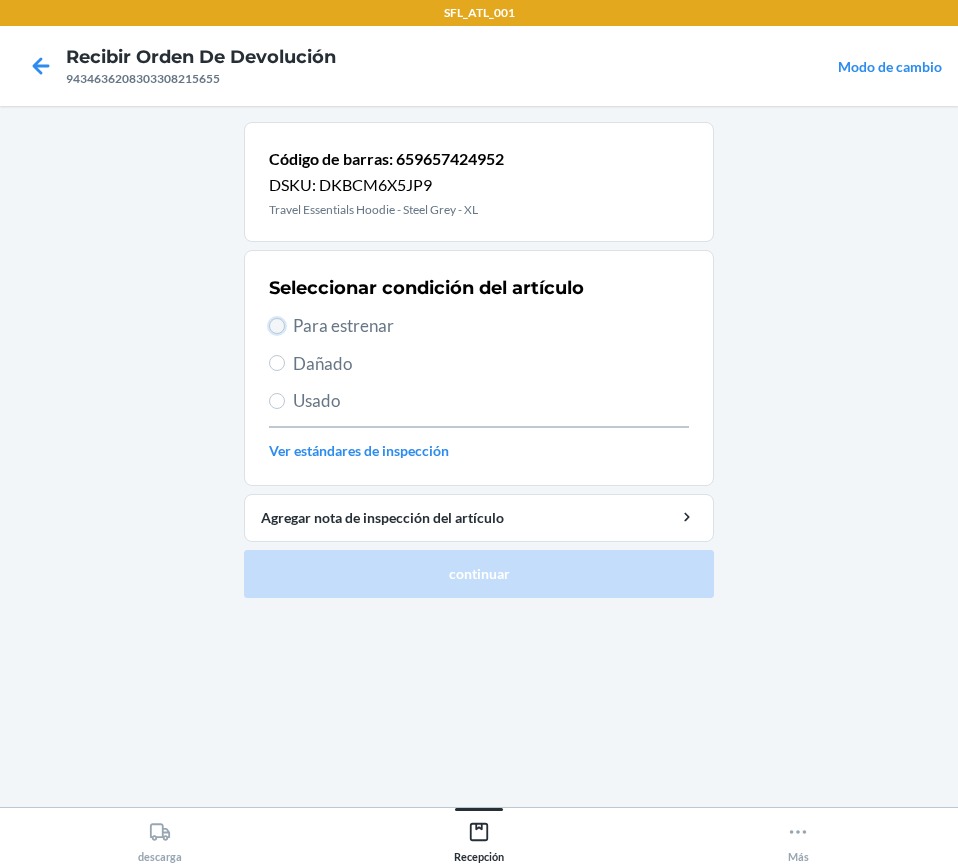 click on "Para estrenar" at bounding box center (277, 326) 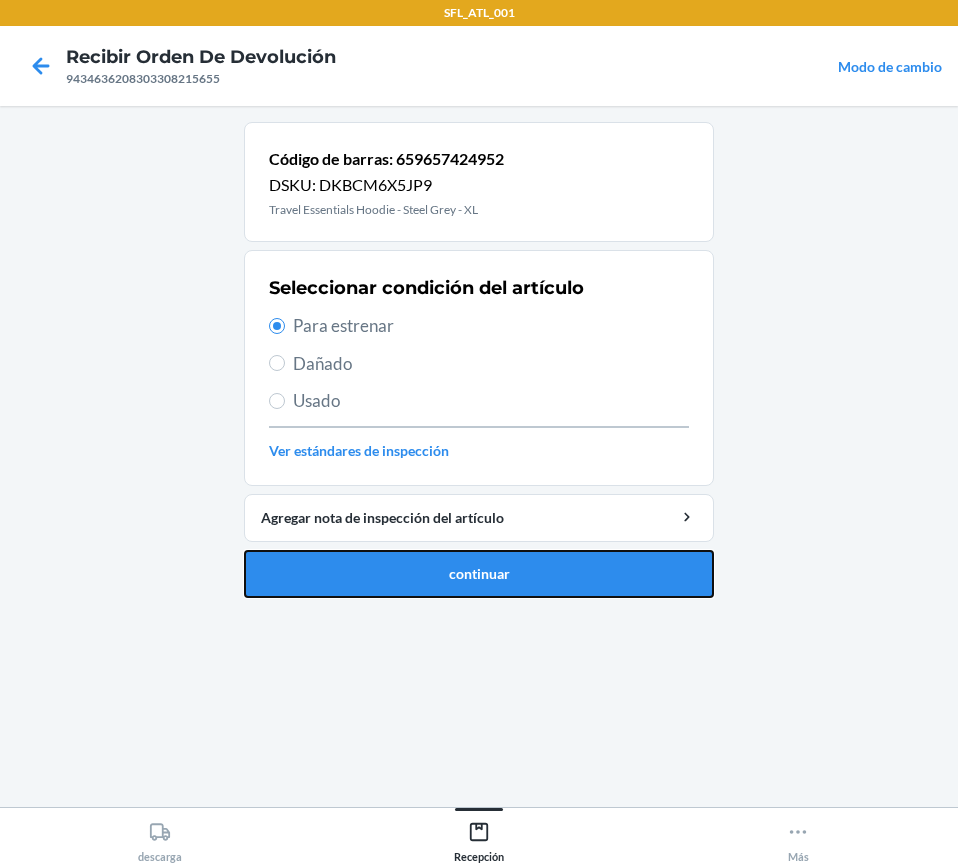 click on "continuar" at bounding box center [479, 574] 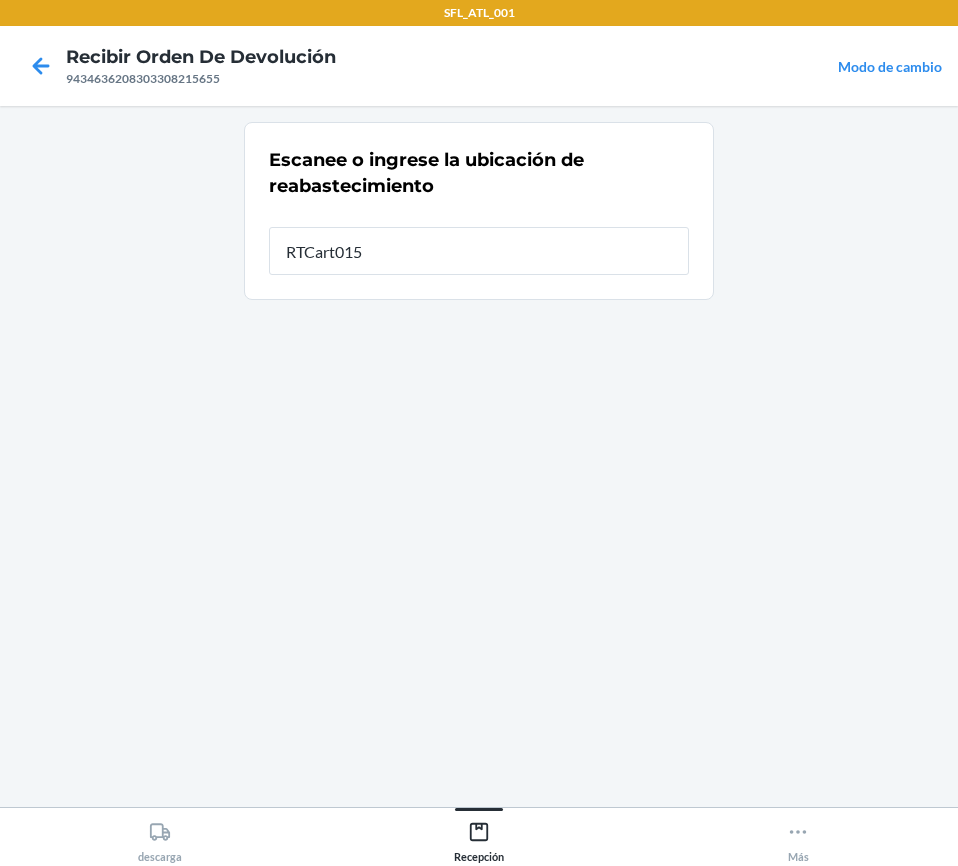 type on "RTCart015" 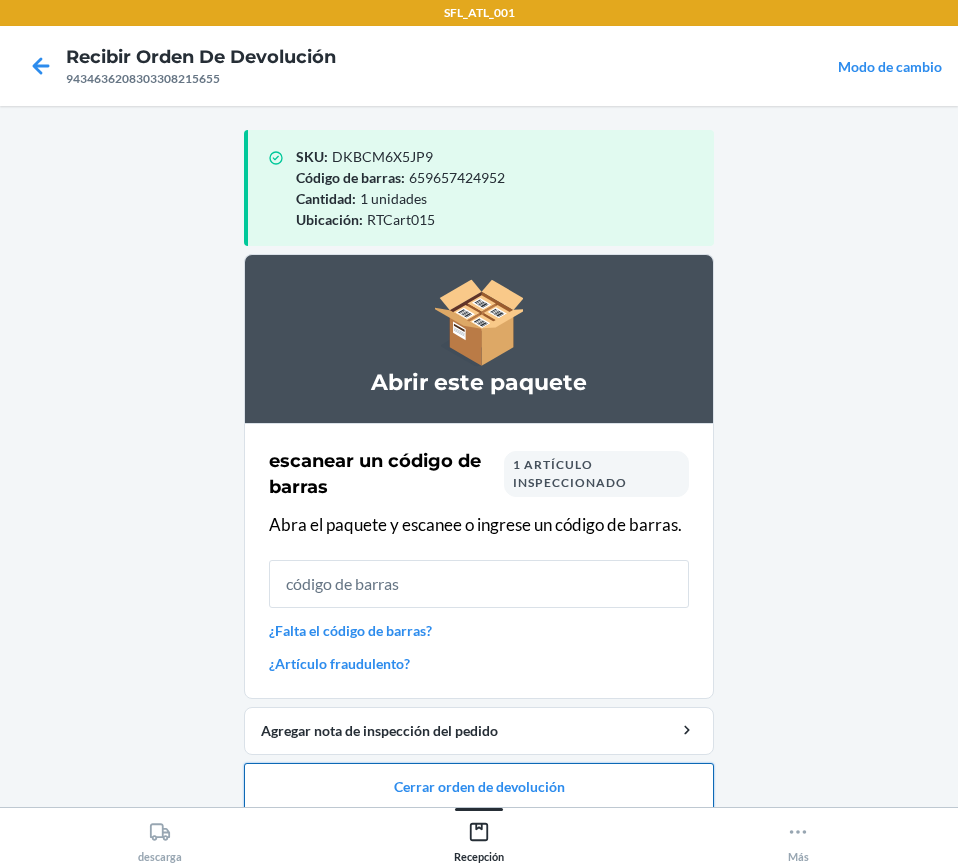 click on "Cerrar orden de devolución" at bounding box center (479, 787) 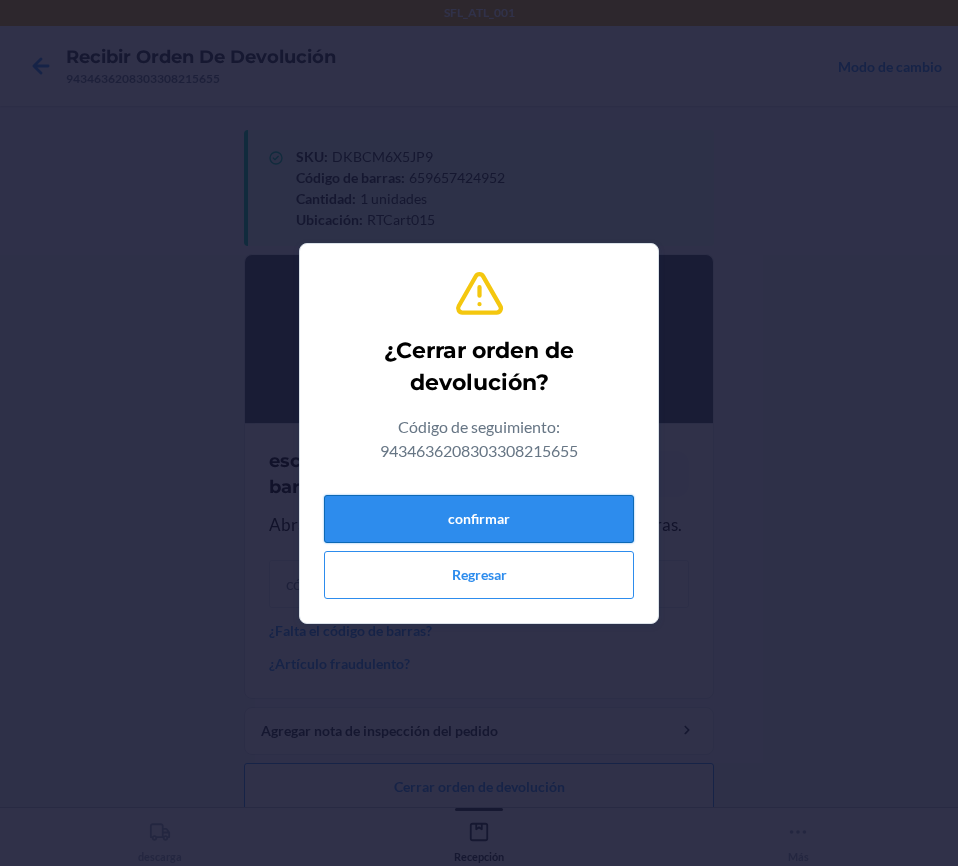 click on "confirmar" at bounding box center [479, 519] 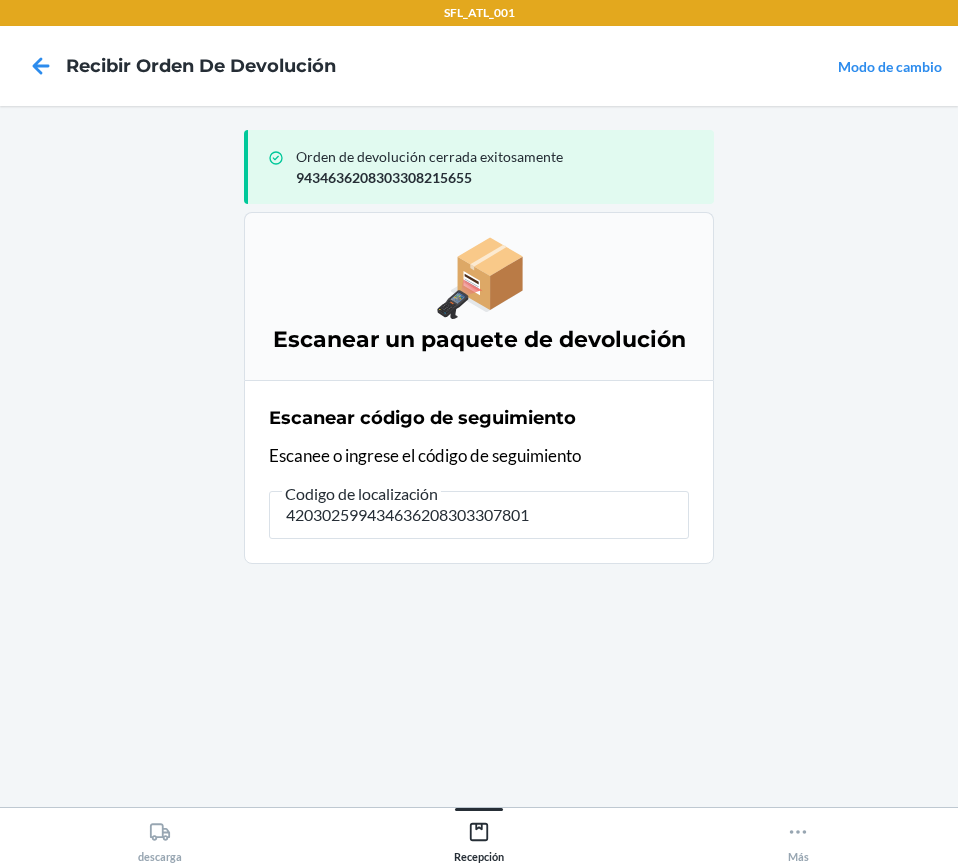 type on "4203025994346362083033078019" 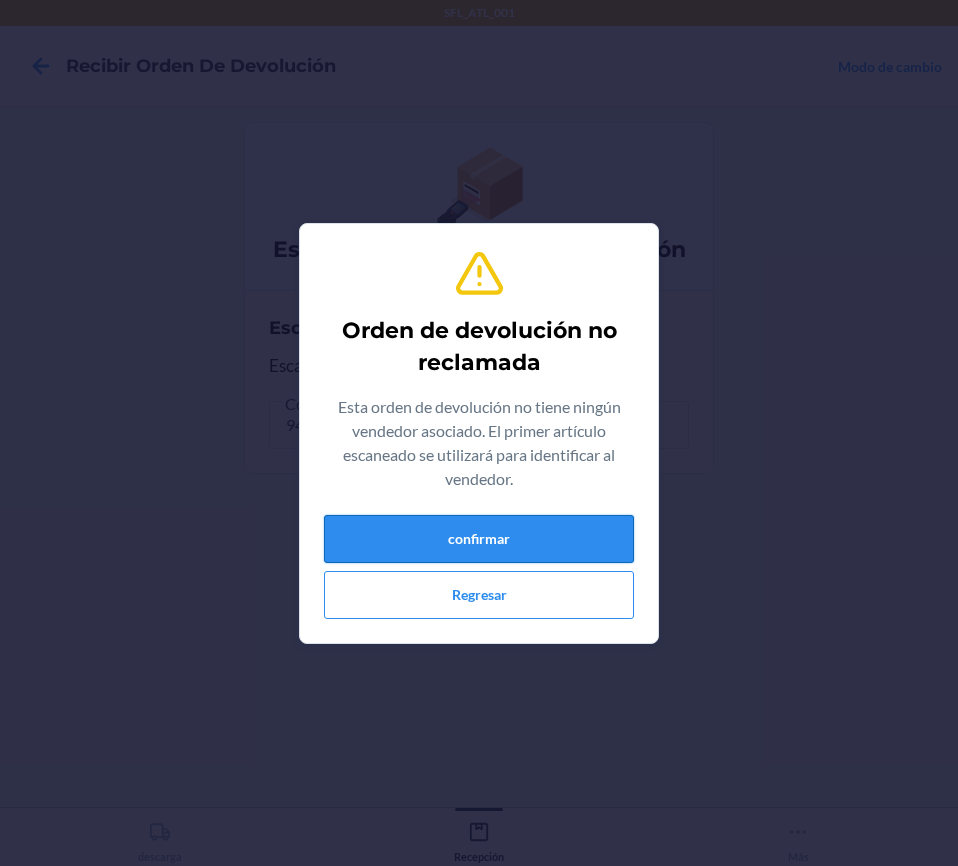 click on "confirmar" at bounding box center (479, 539) 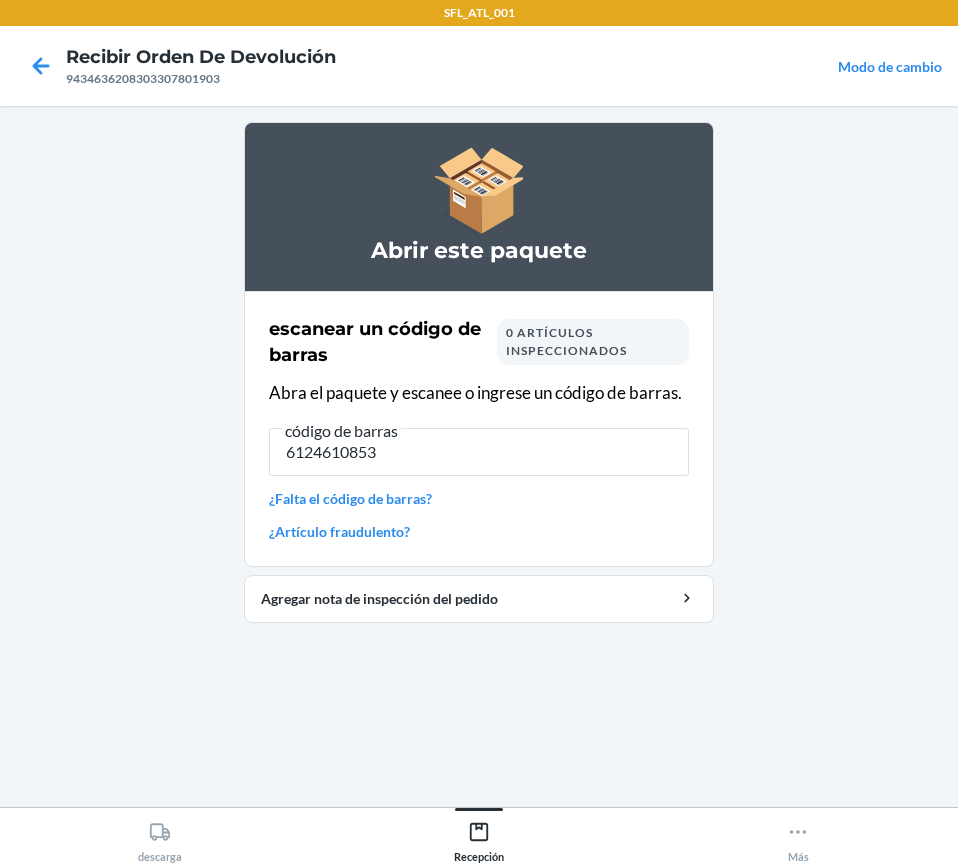 type on "61246108532" 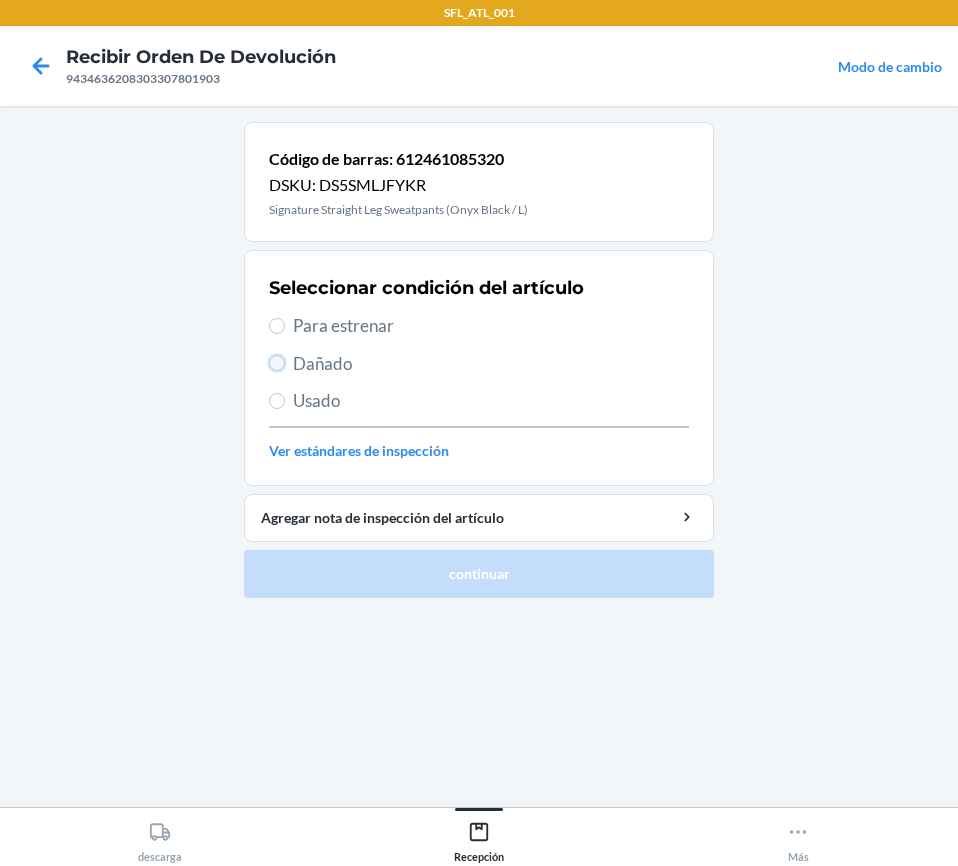 click on "Dañado" at bounding box center (277, 363) 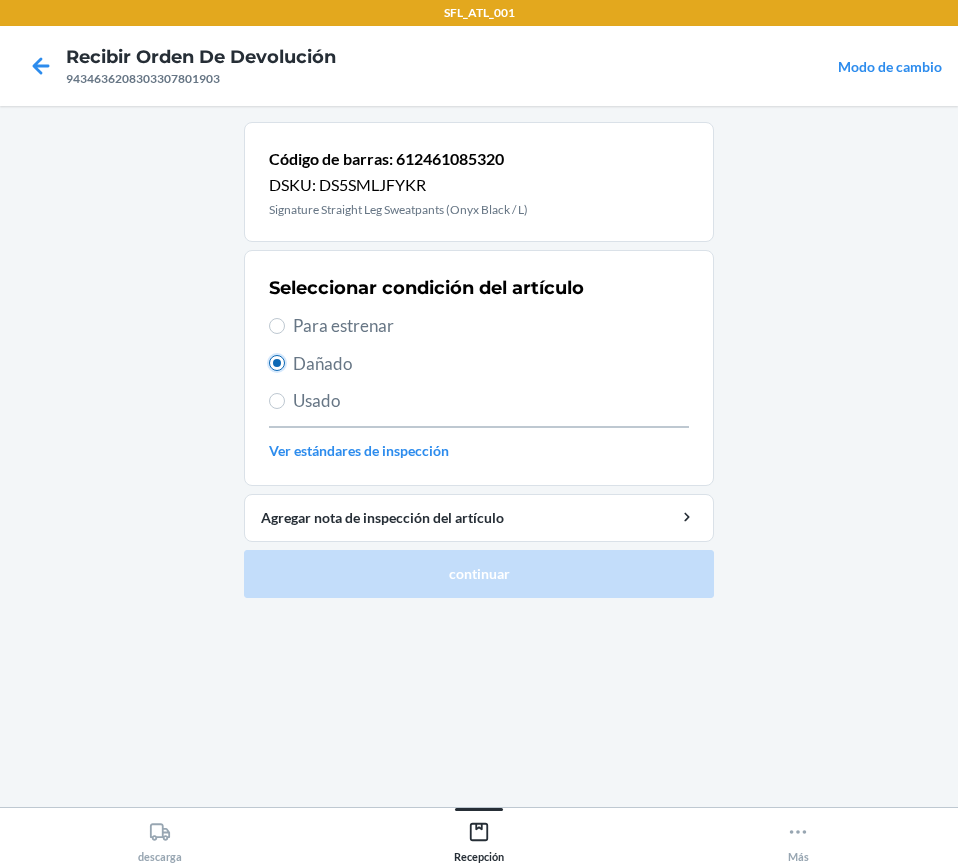 radio on "true" 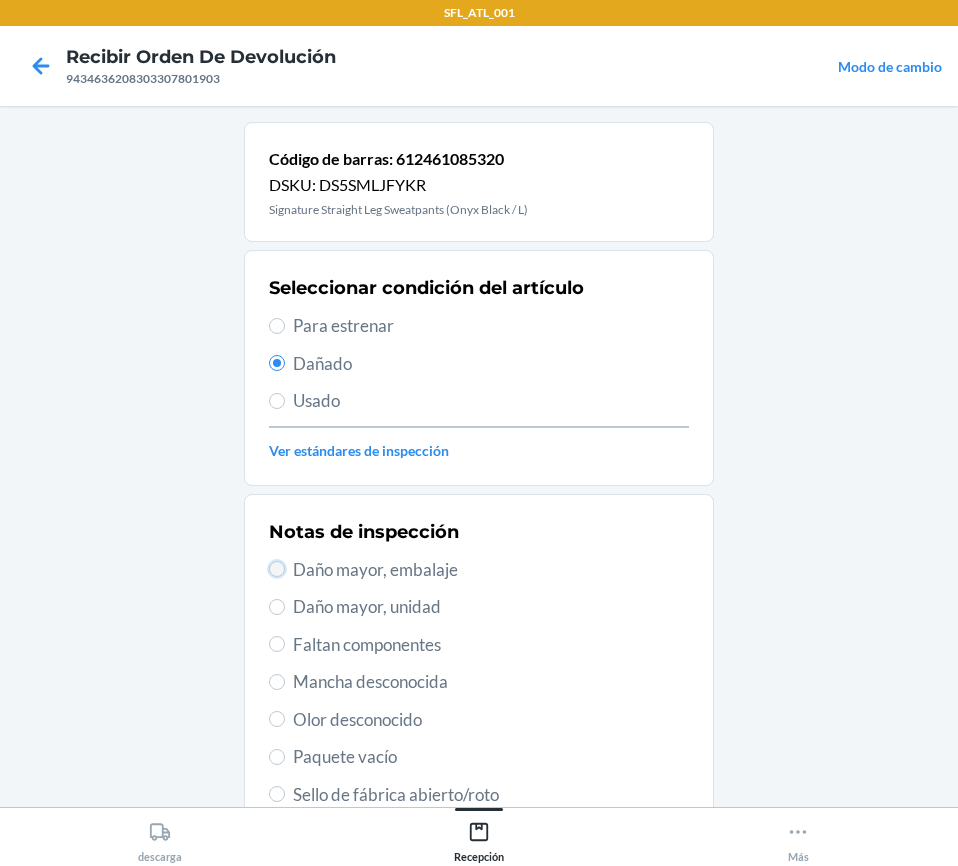 click on "Daño mayor, embalaje" at bounding box center (277, 569) 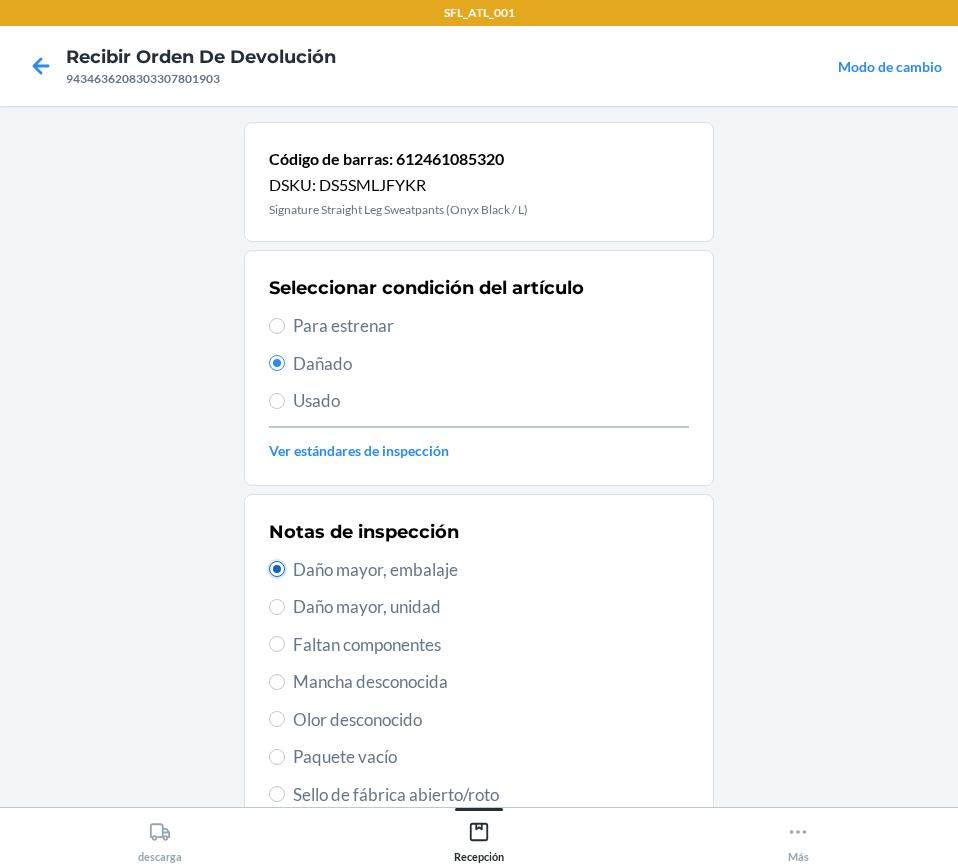 radio on "true" 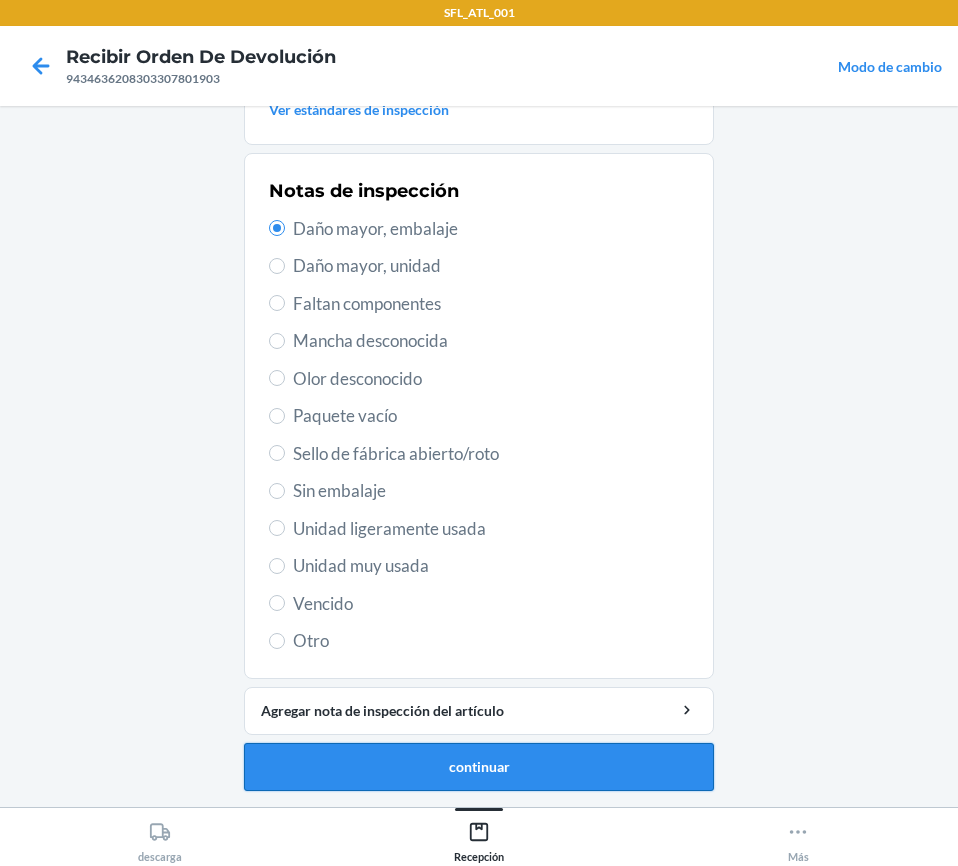 click on "continuar" at bounding box center (479, 767) 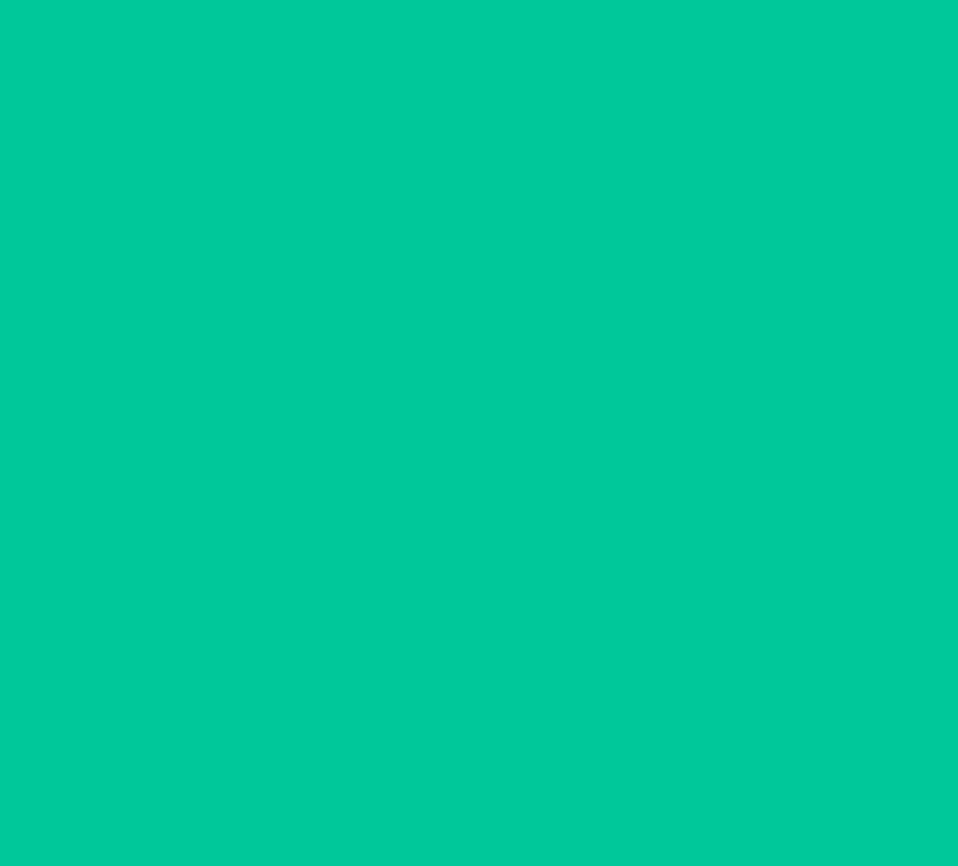 scroll, scrollTop: 201, scrollLeft: 0, axis: vertical 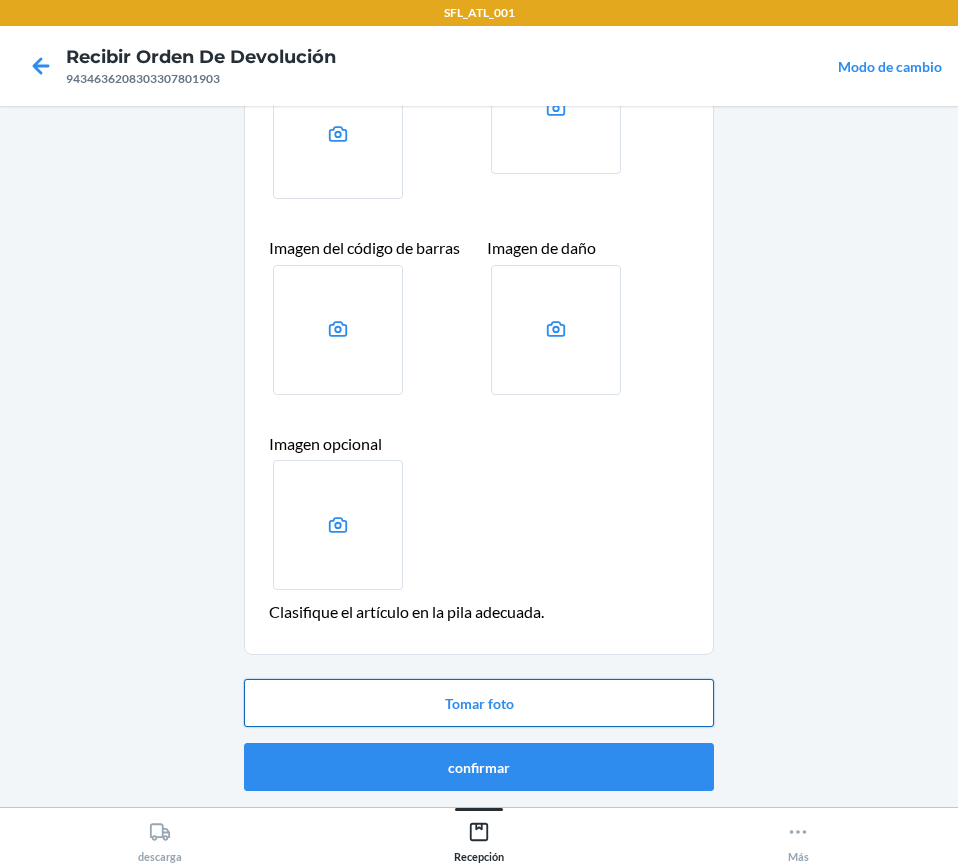 click on "Tomar foto" at bounding box center (479, 703) 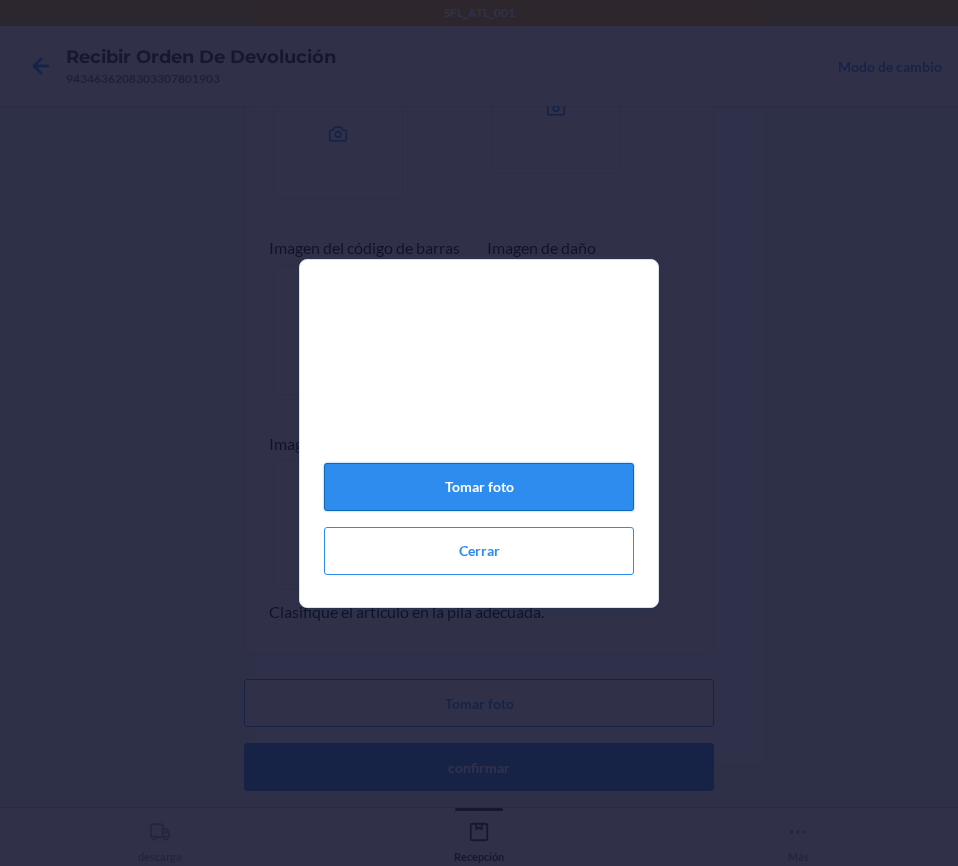 click on "Tomar foto" 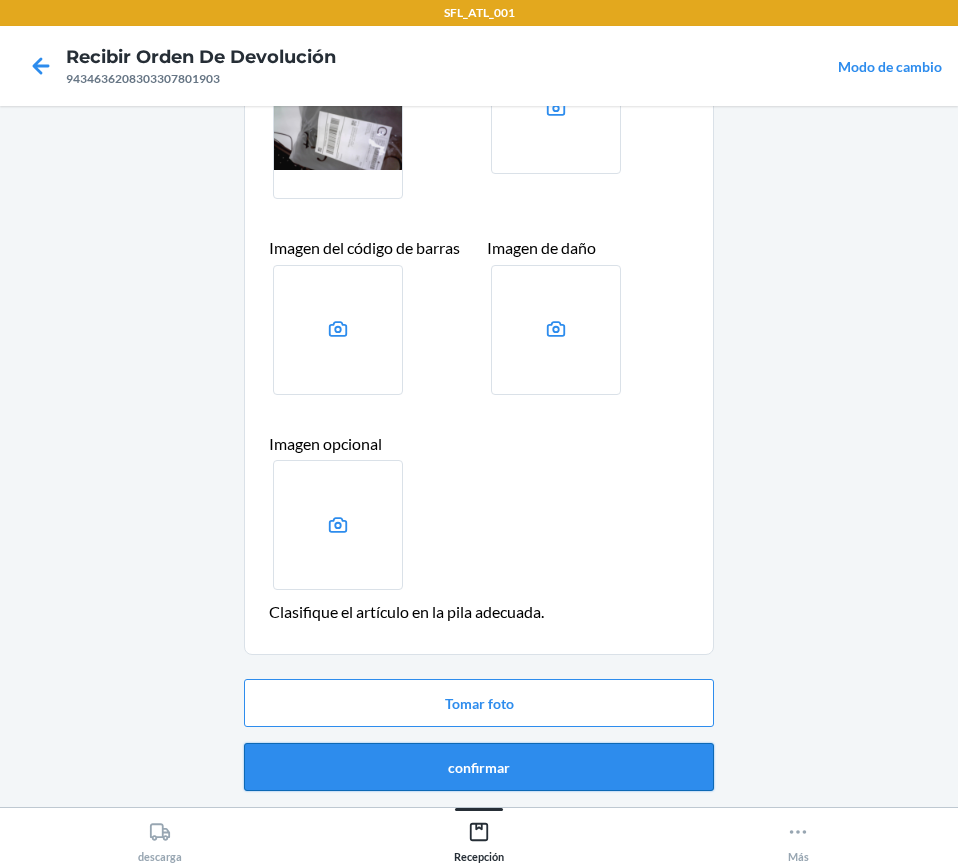 click on "confirmar" at bounding box center (479, 767) 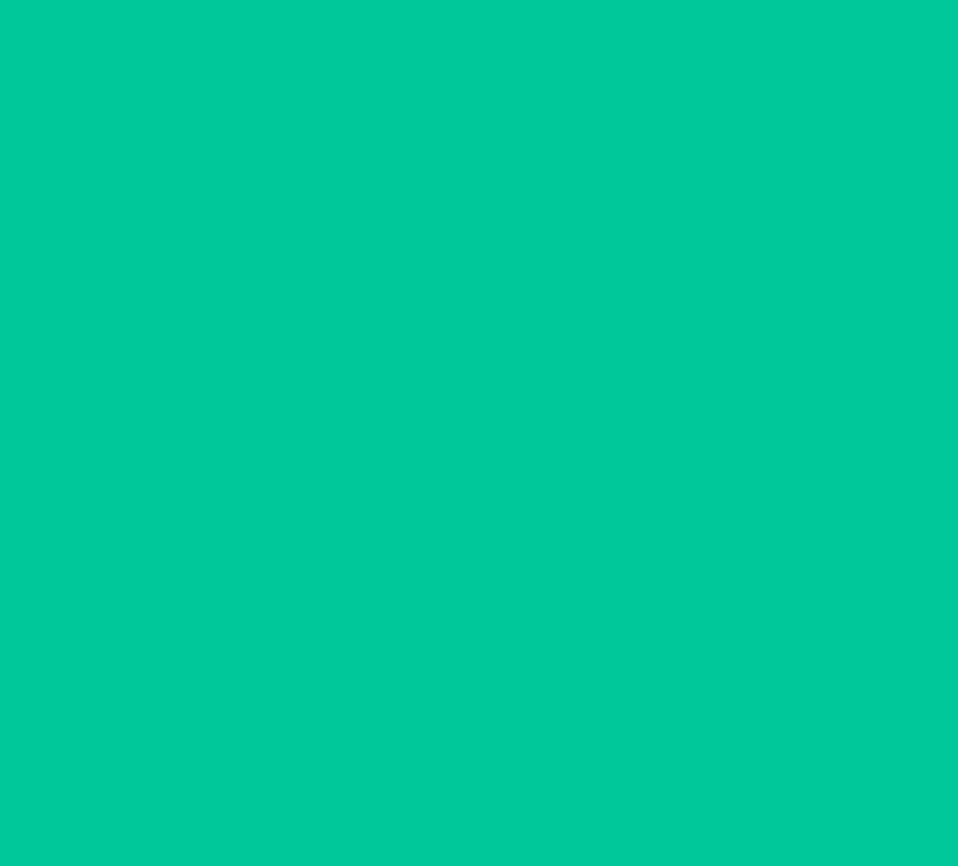 scroll, scrollTop: 0, scrollLeft: 0, axis: both 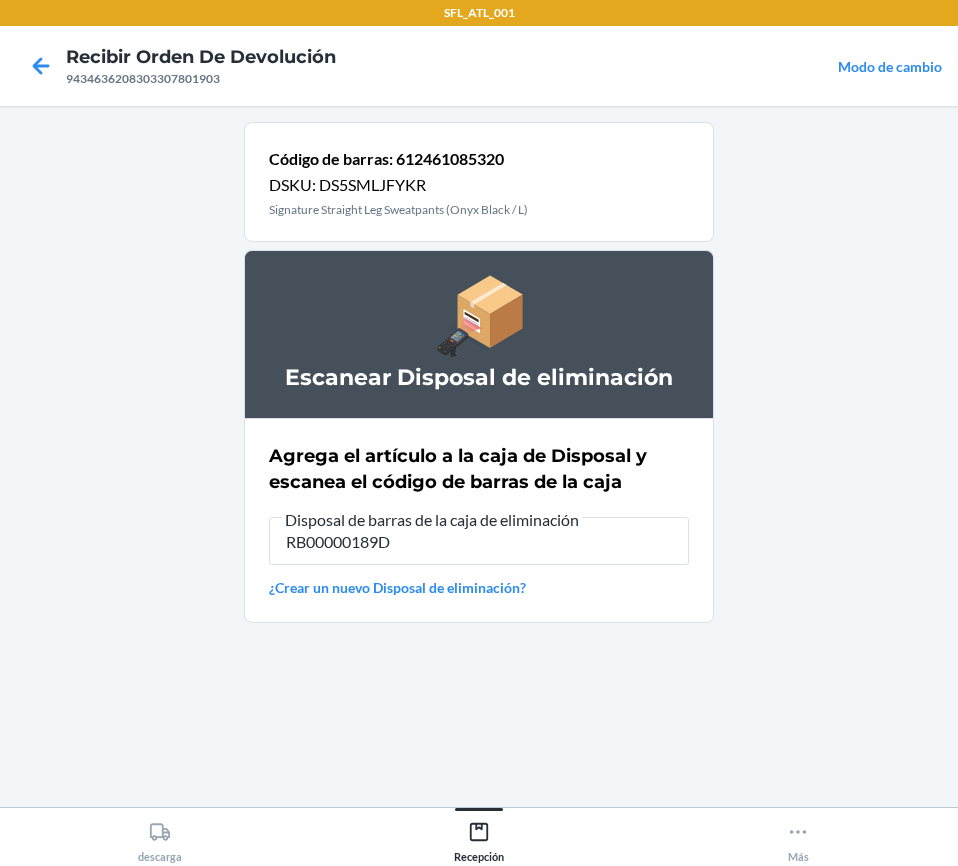type on "RB00000189D" 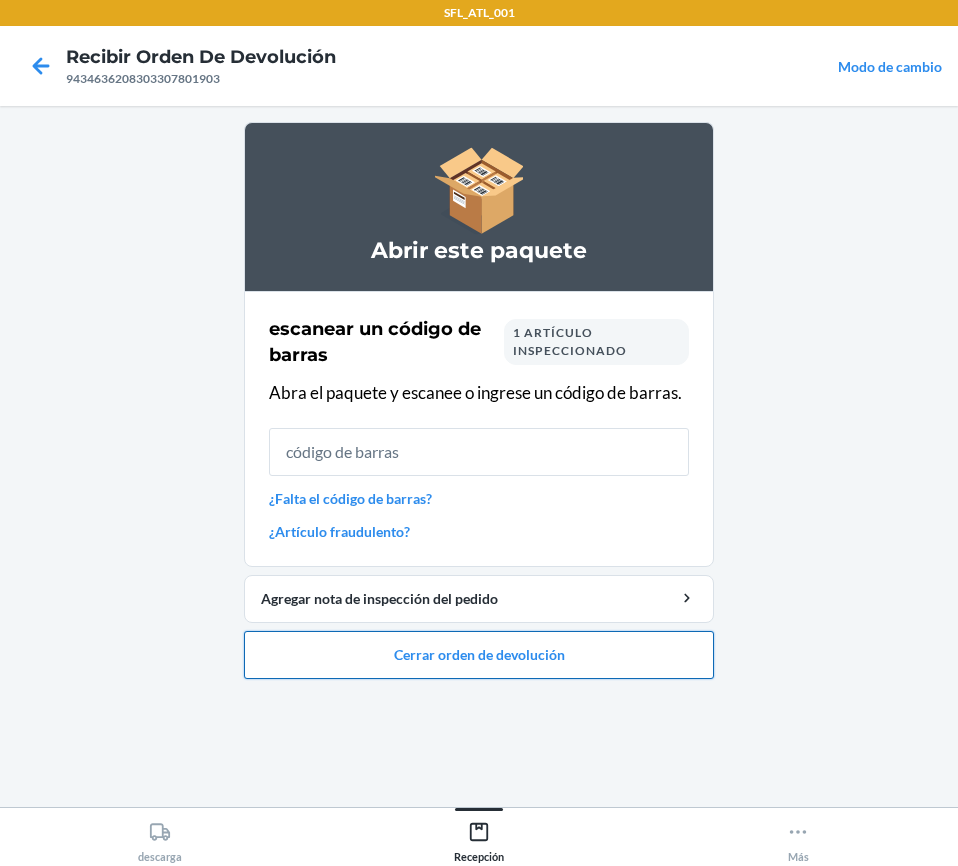 click on "Cerrar orden de devolución" at bounding box center (479, 655) 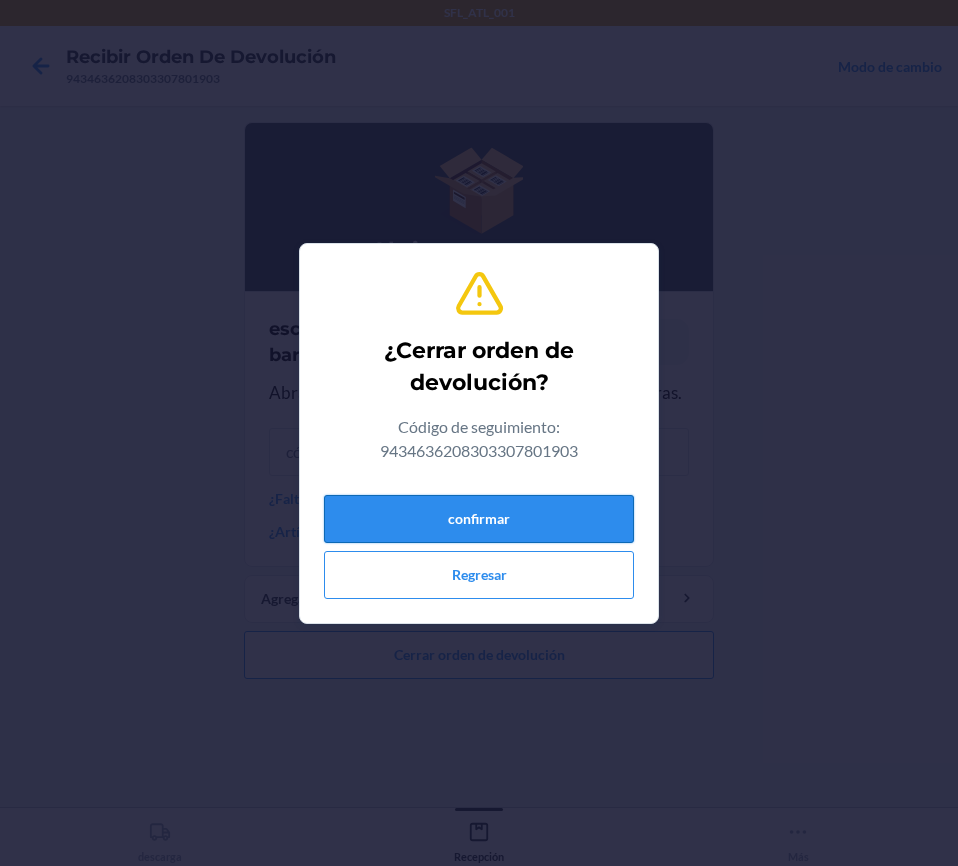 click on "confirmar" at bounding box center (479, 519) 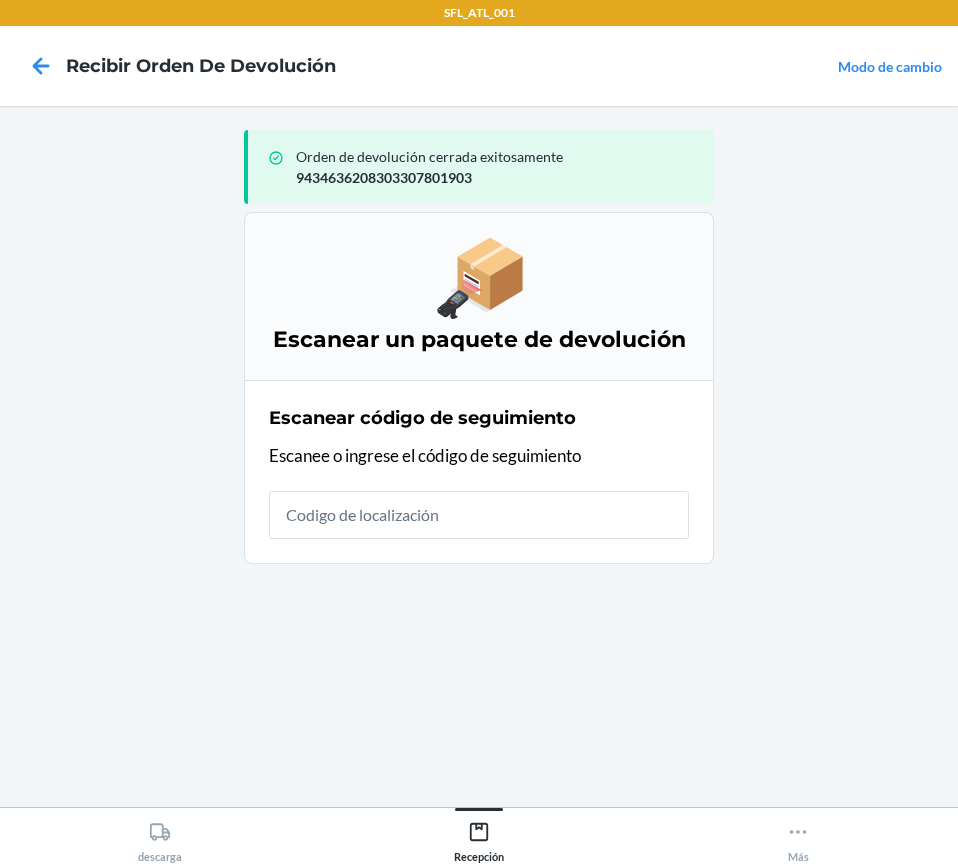 click at bounding box center (479, 515) 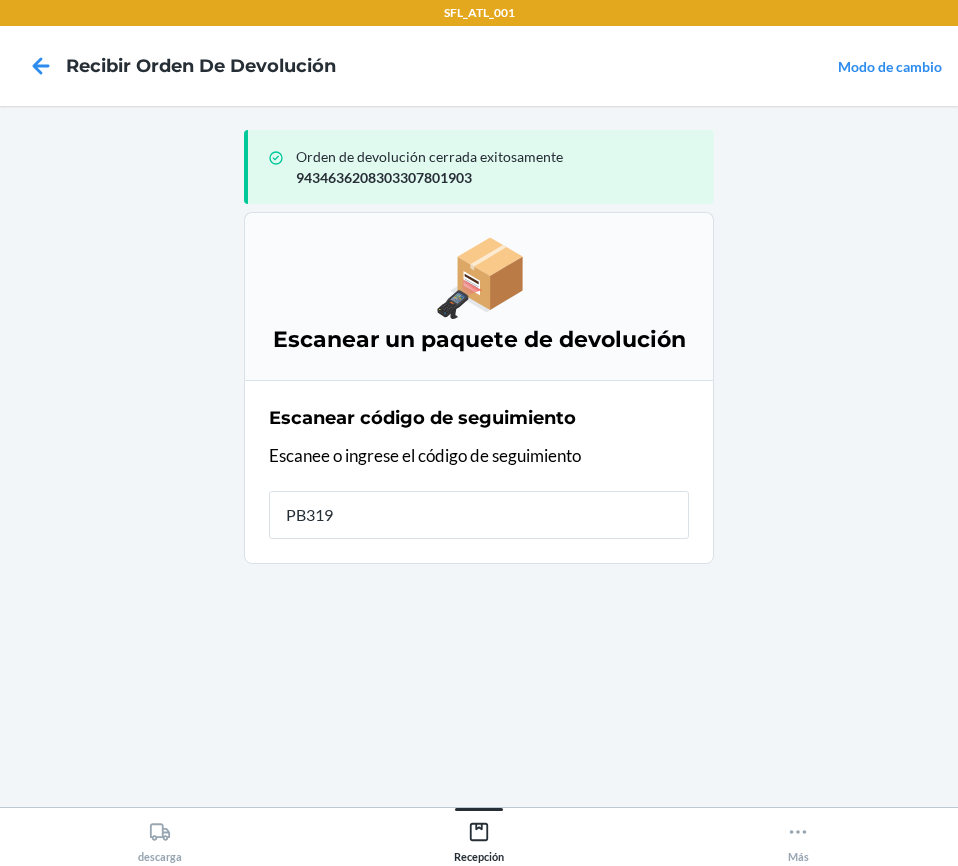 type on "PB319x" 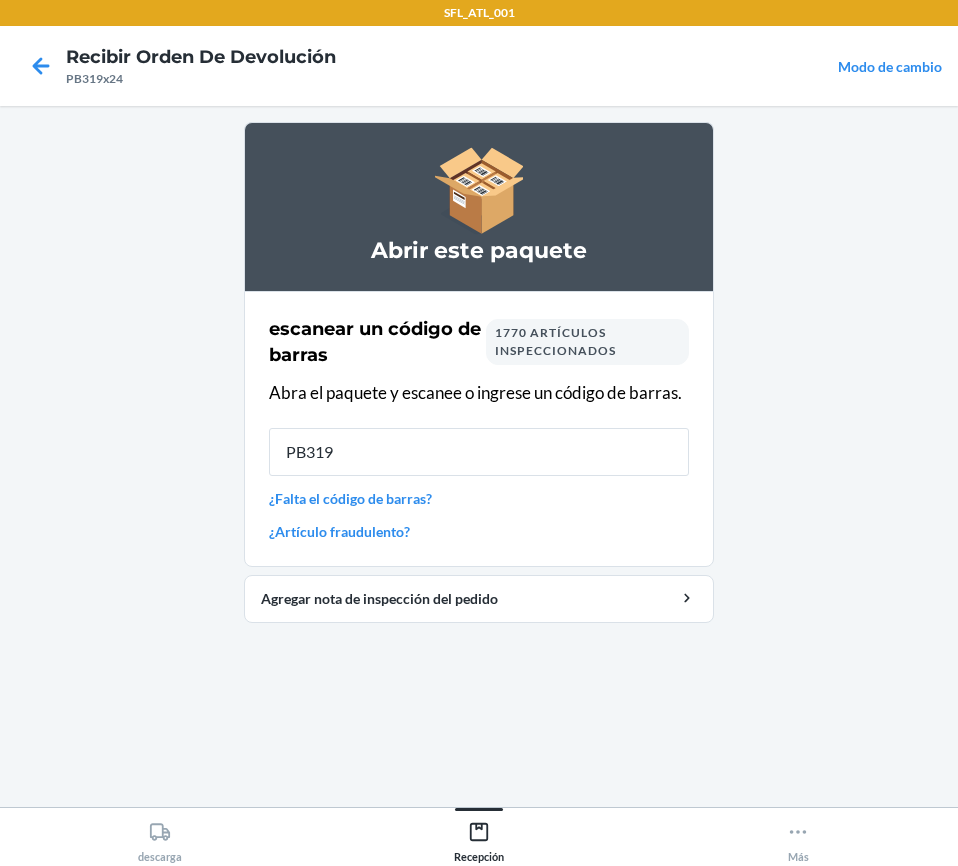 type on "PB319x" 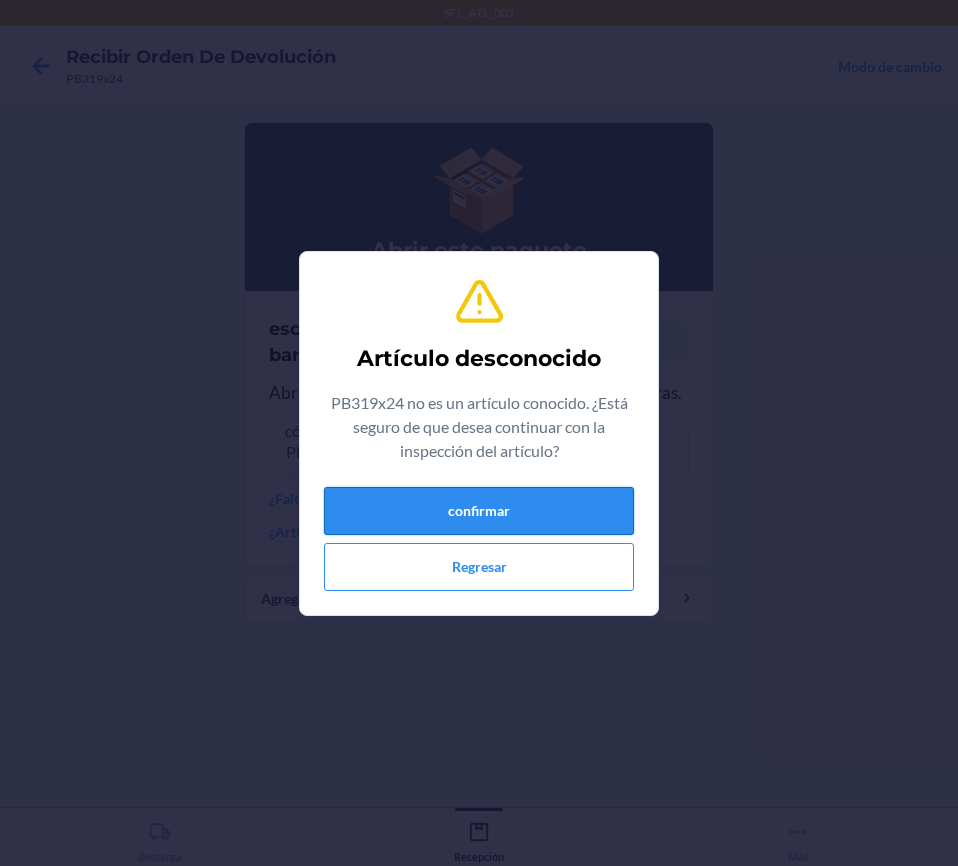 click on "confirmar" at bounding box center (479, 511) 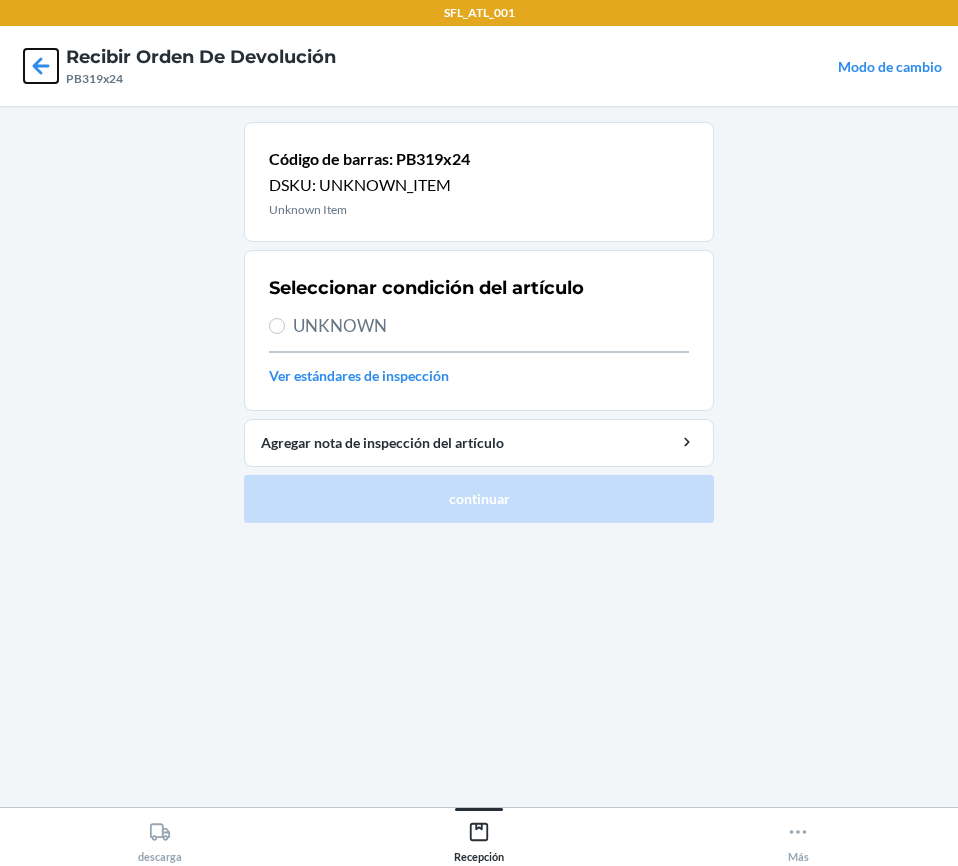 click 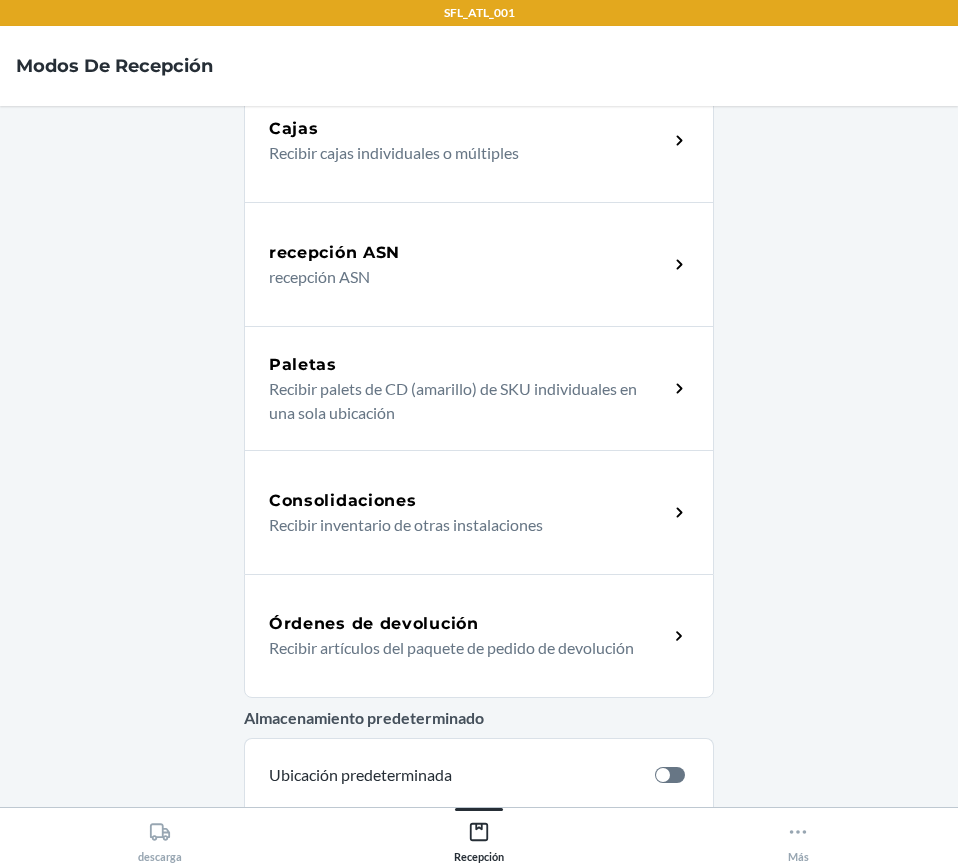 scroll, scrollTop: 300, scrollLeft: 0, axis: vertical 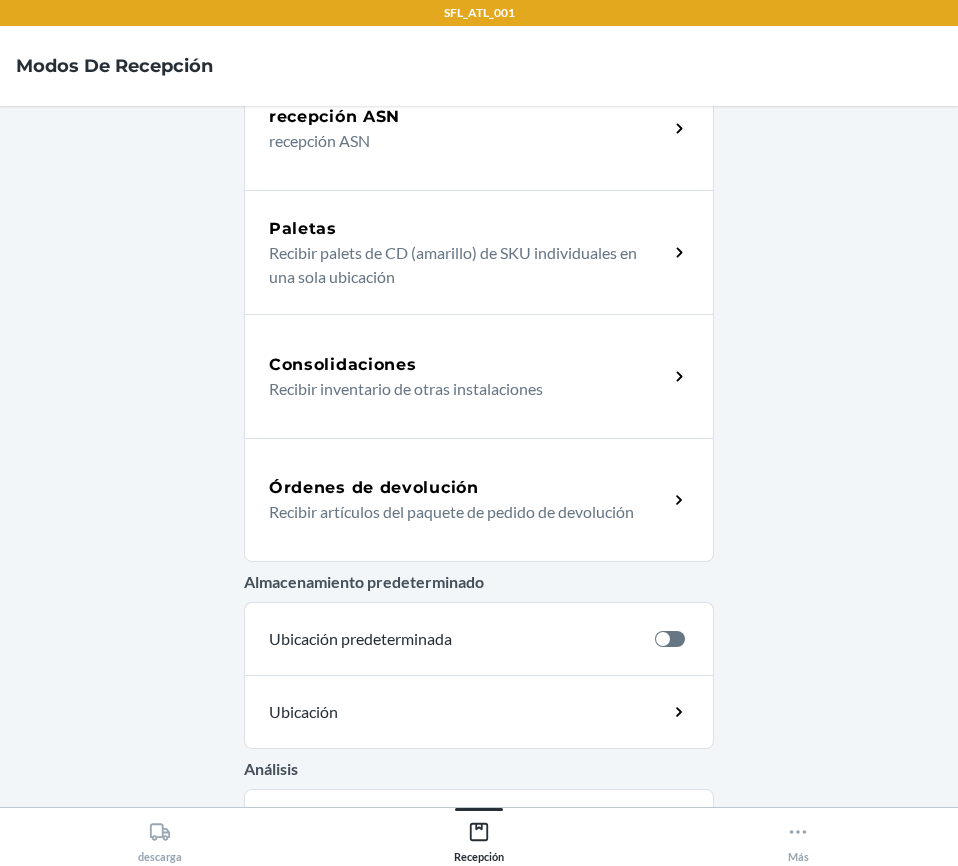 click on "Recibir artículos del paquete de pedido de devolución" at bounding box center [460, 512] 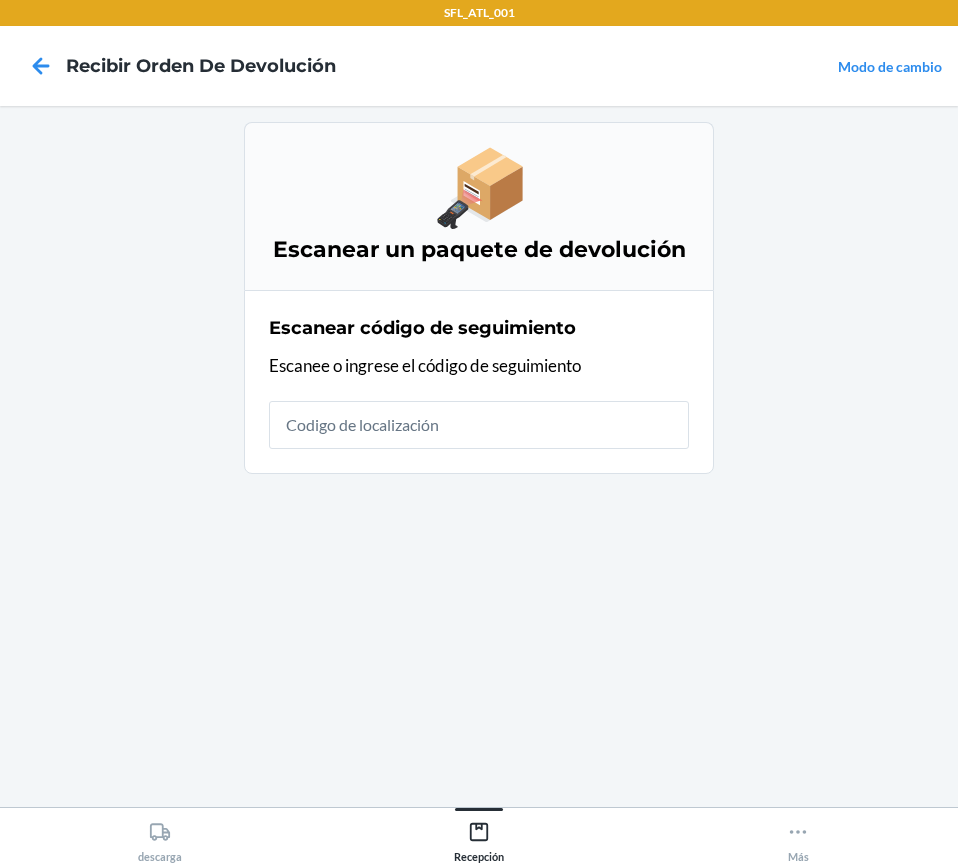 scroll, scrollTop: 0, scrollLeft: 0, axis: both 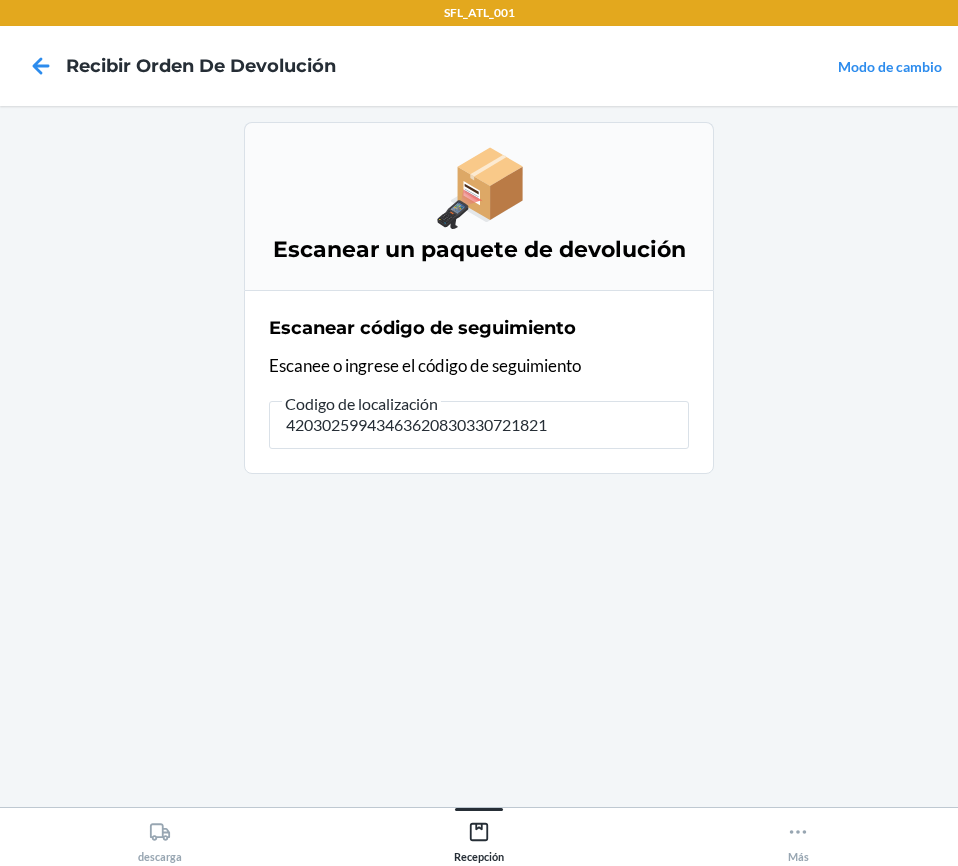 type on "420302599434636208303307218213" 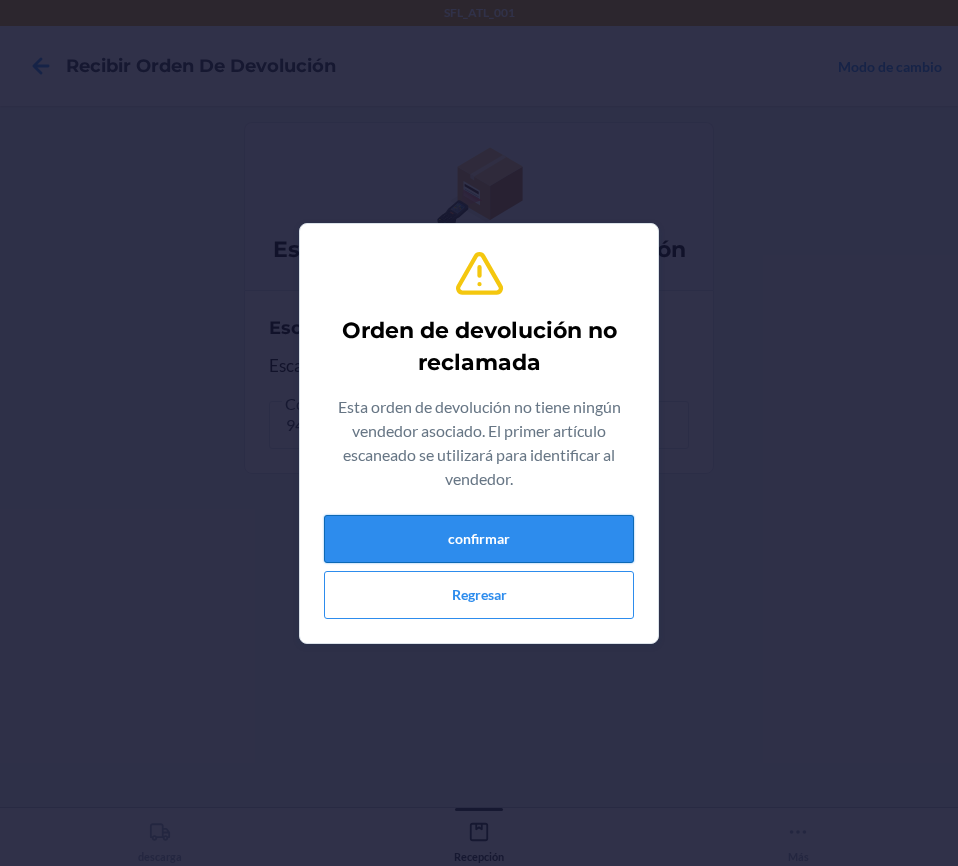 click on "confirmar" at bounding box center [479, 539] 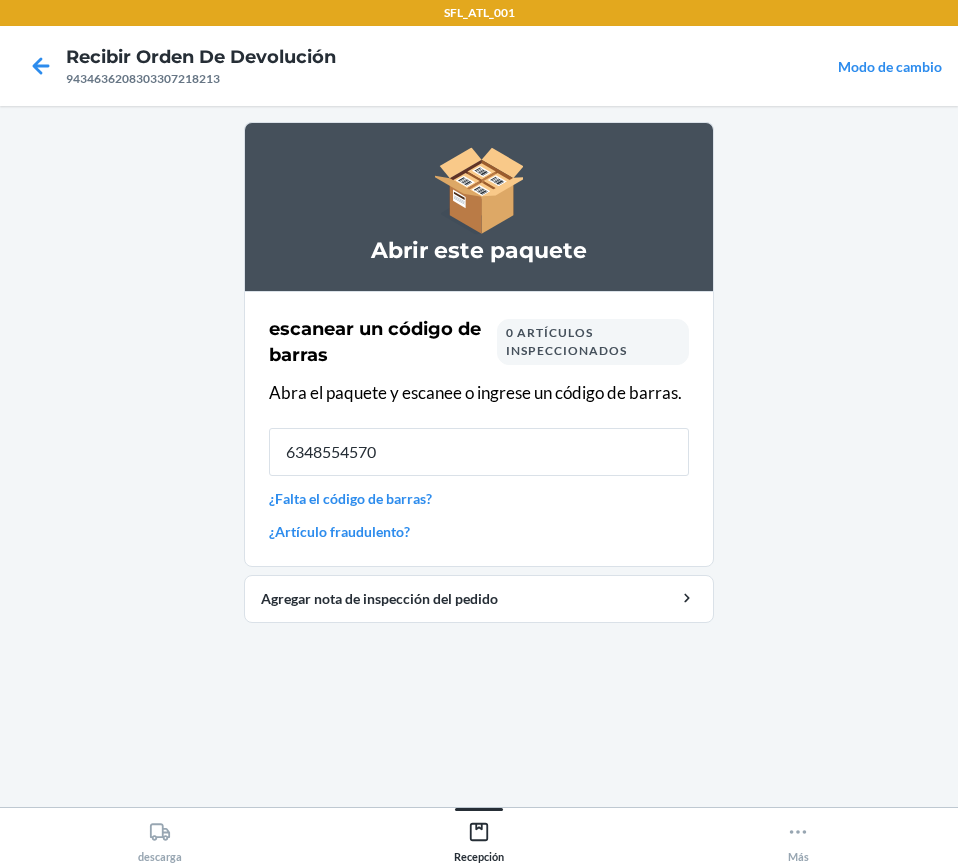 type on "63485545705" 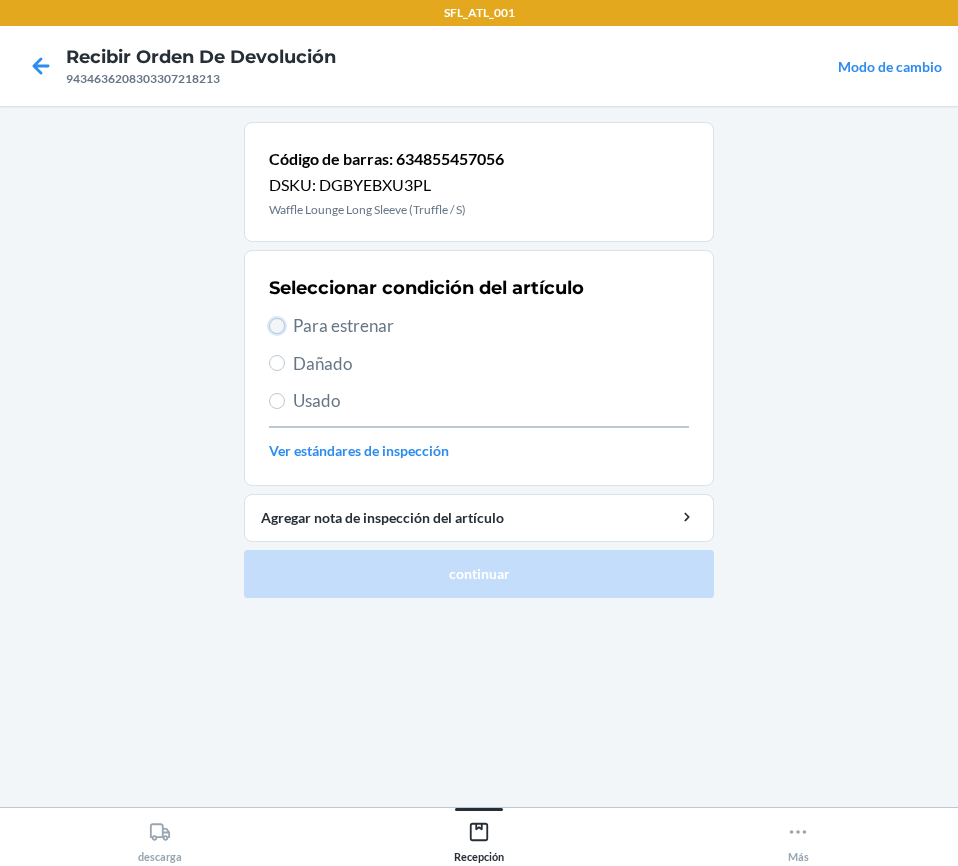 click on "Para estrenar" at bounding box center (277, 326) 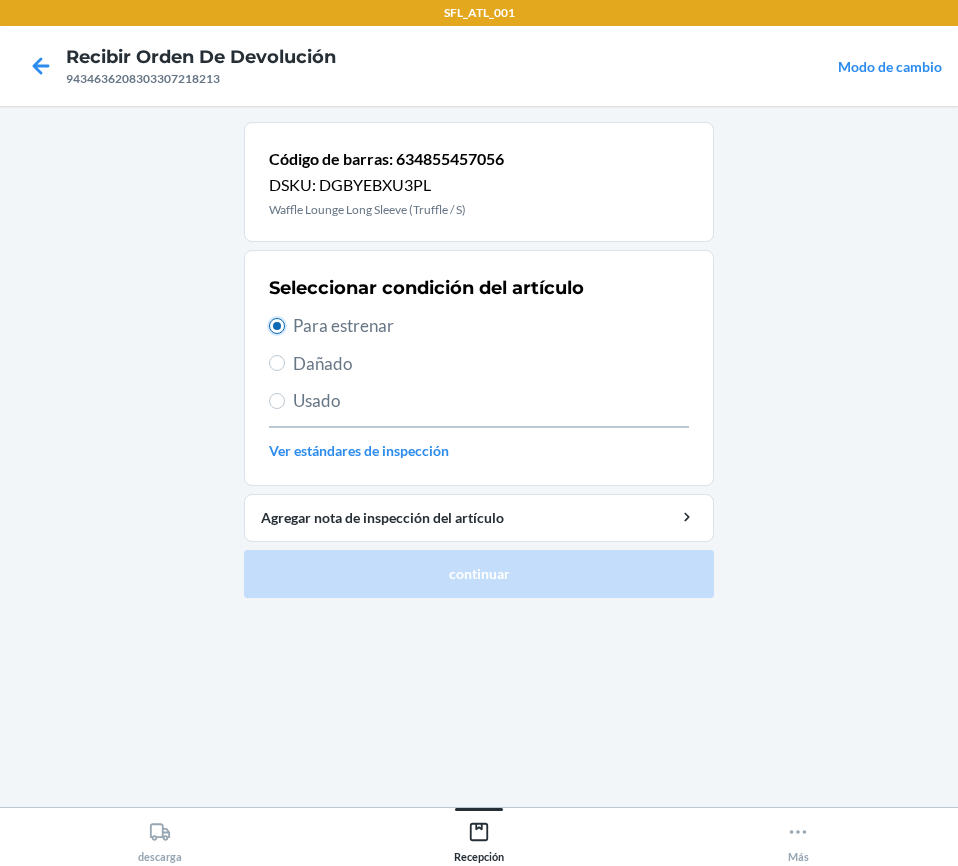 radio on "true" 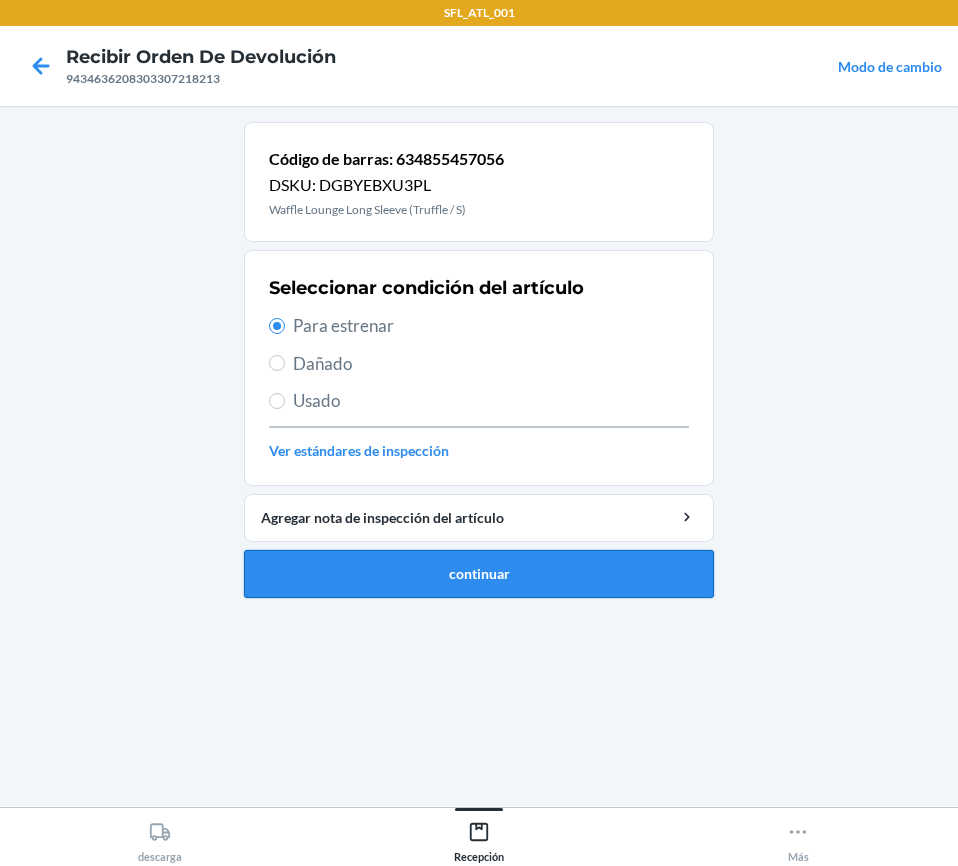 click on "continuar" at bounding box center (479, 574) 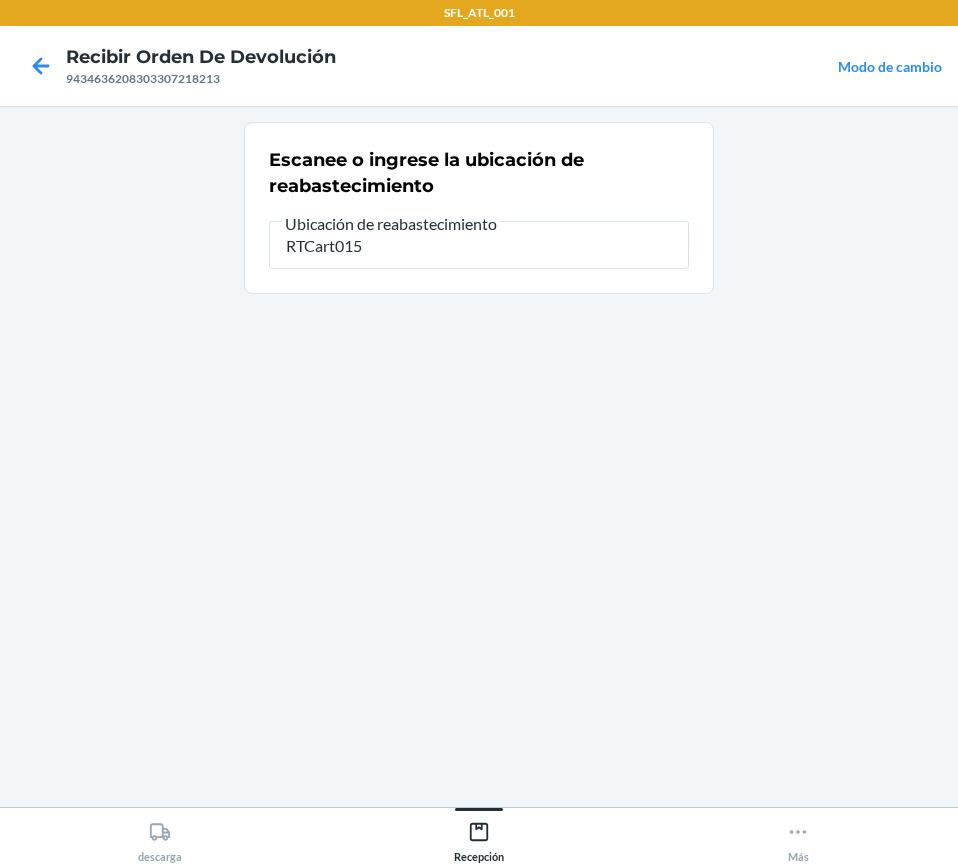 type on "RTCart015" 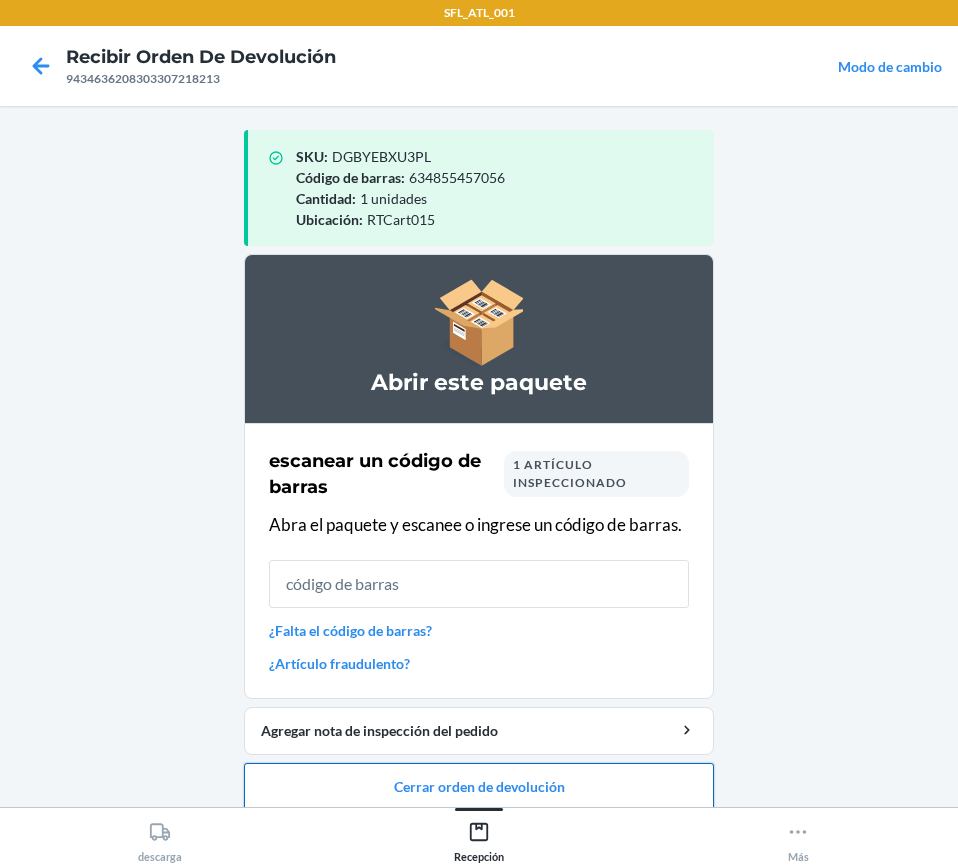 click on "Cerrar orden de devolución" at bounding box center (479, 787) 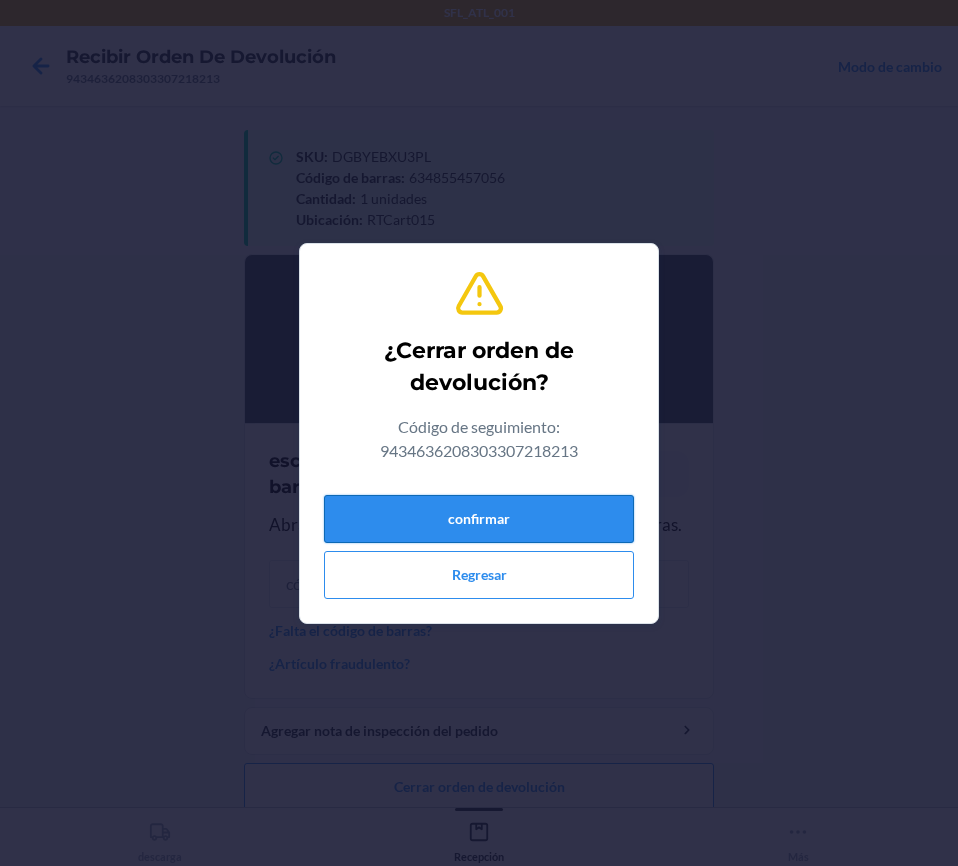 click on "confirmar" at bounding box center [479, 519] 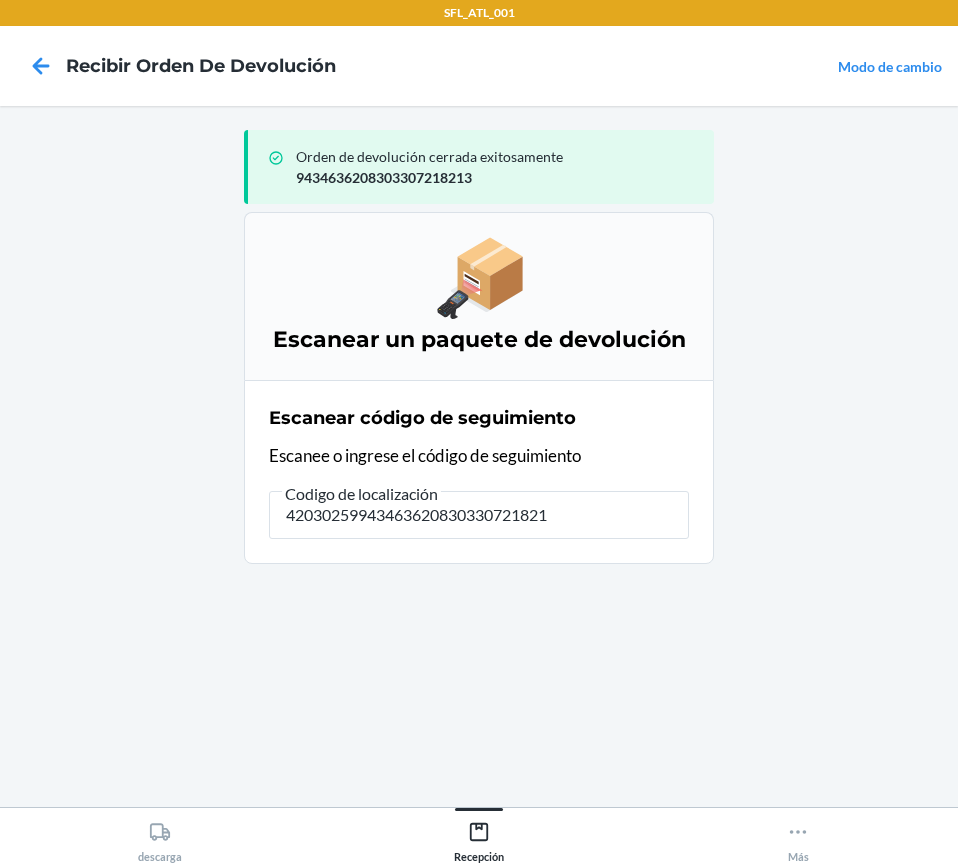 type on "420302599434636208303307218213" 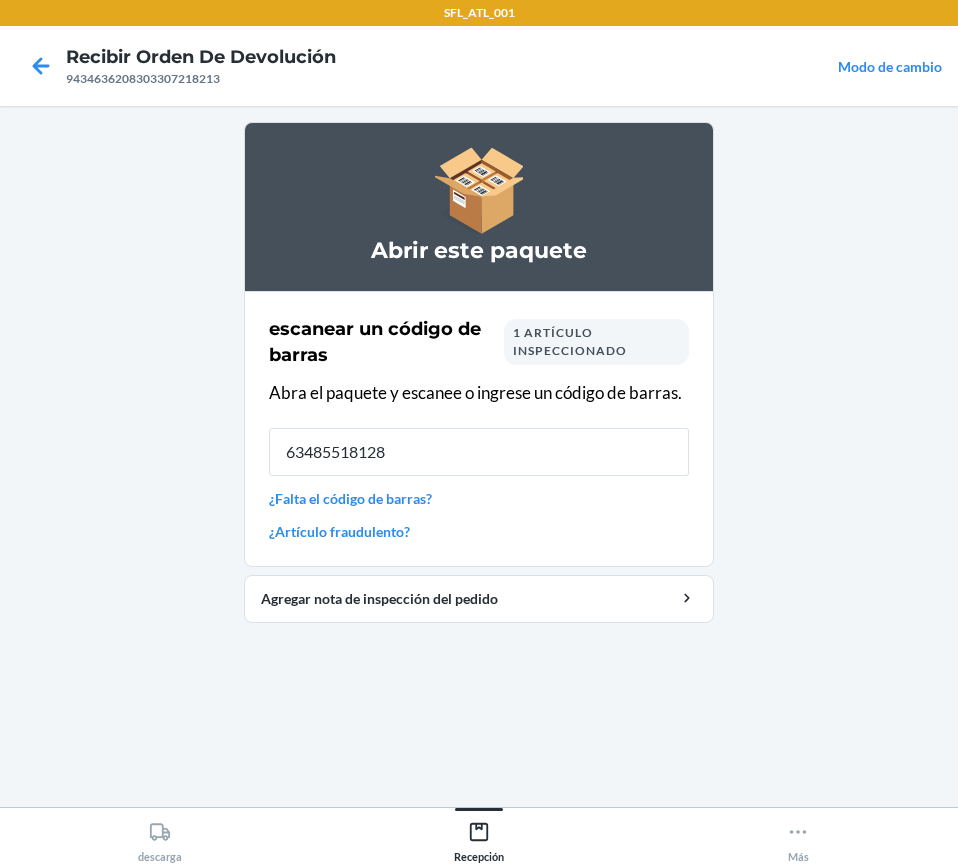 type on "634855181289" 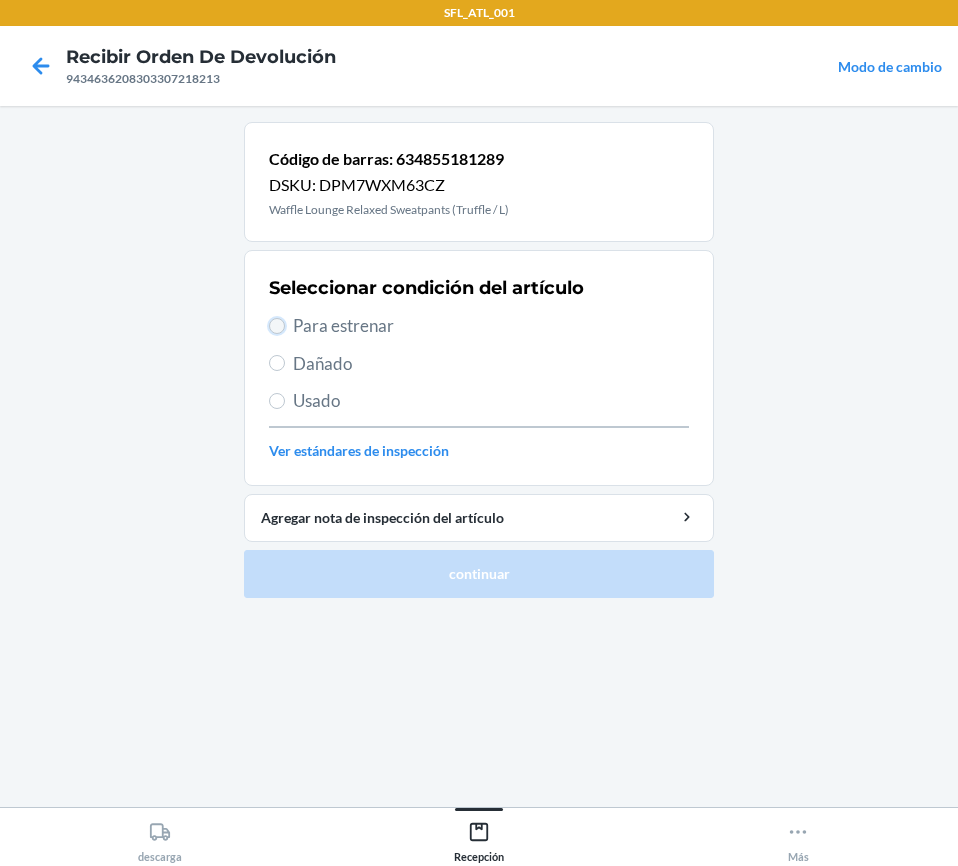 click on "Para estrenar" at bounding box center [277, 326] 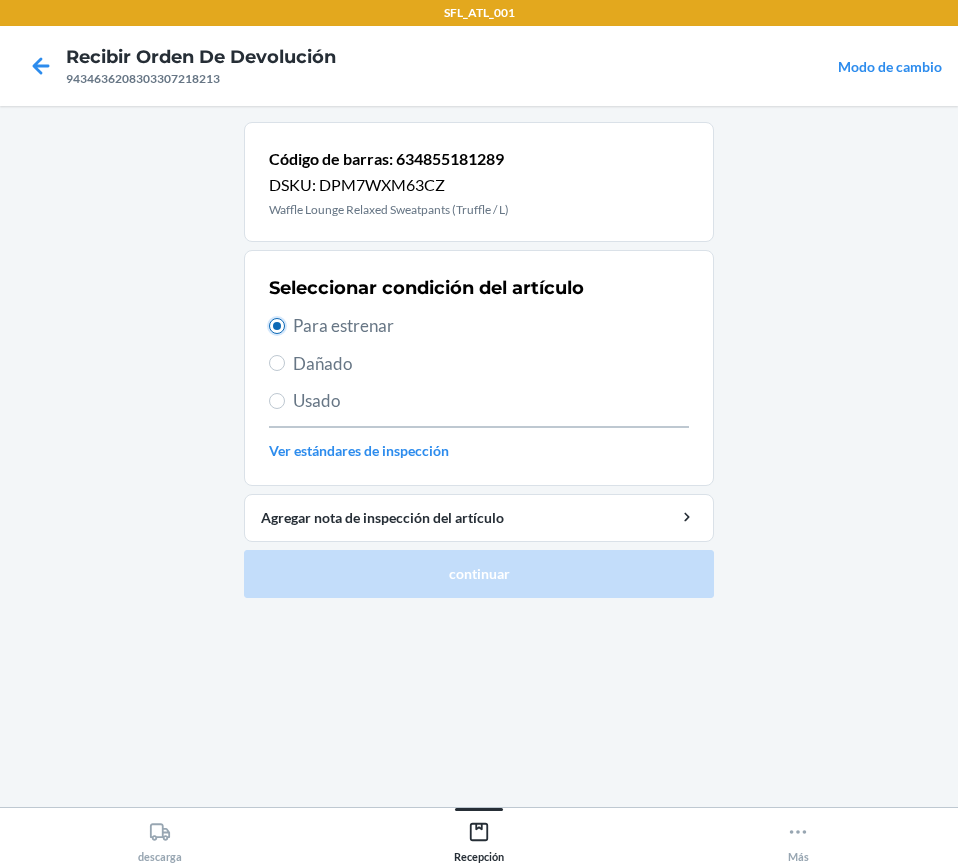 radio on "true" 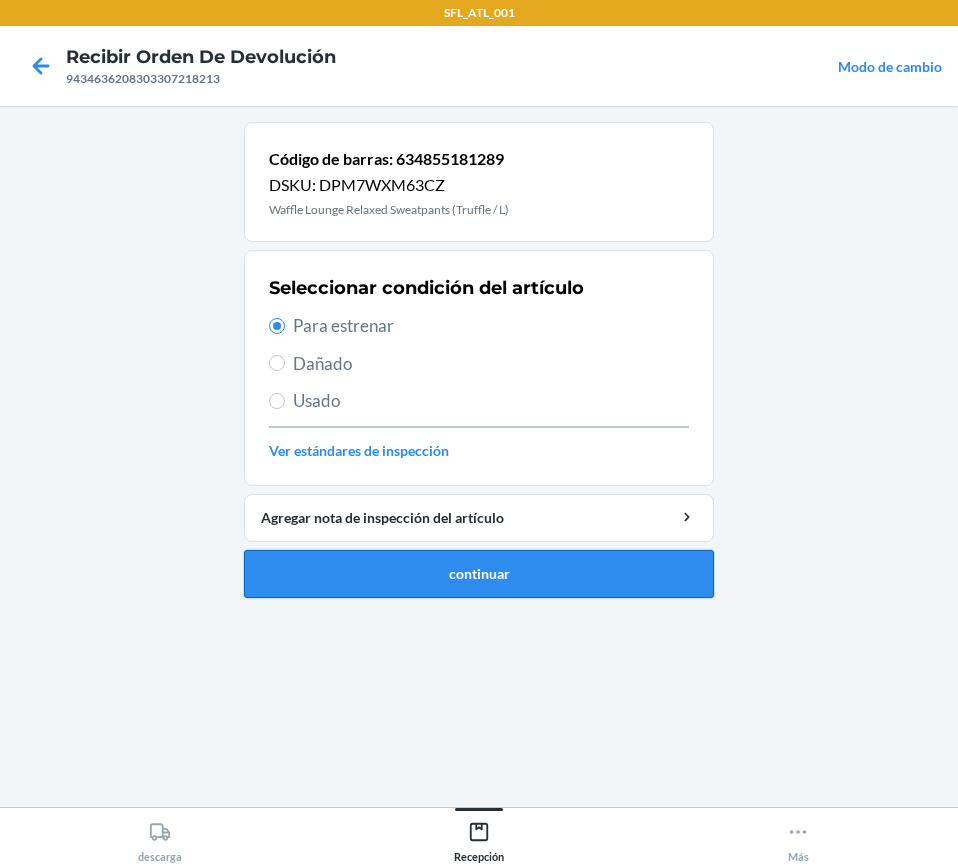 click on "continuar" at bounding box center (479, 574) 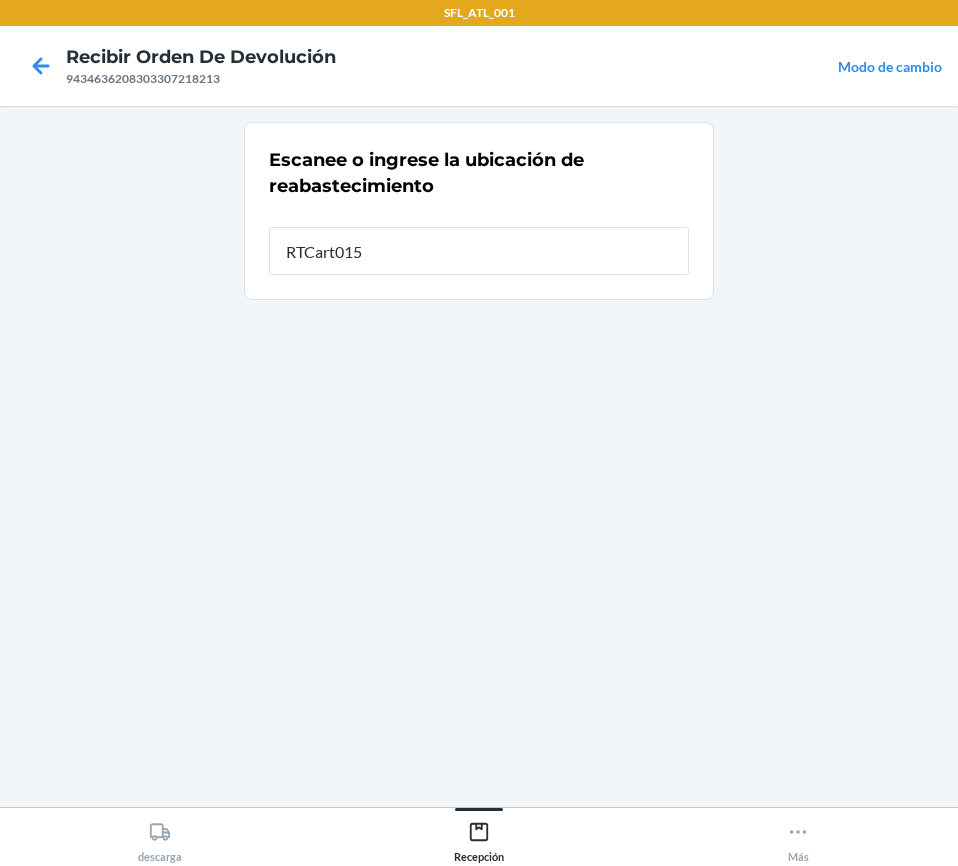 type on "RTCart015" 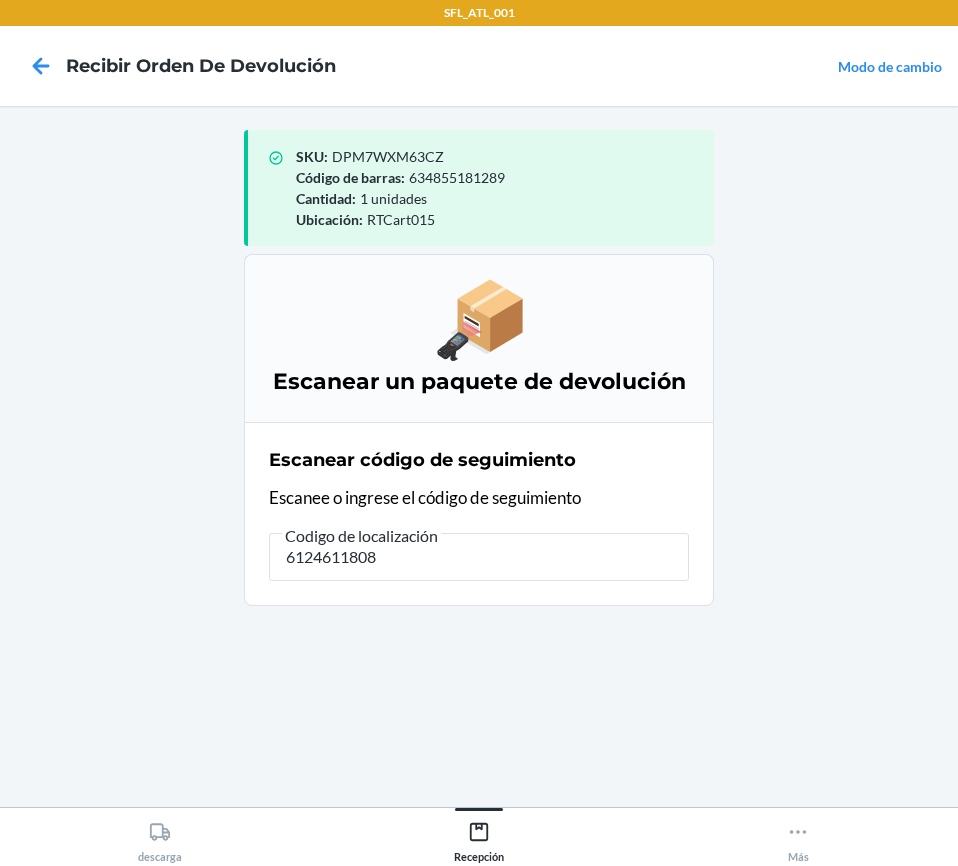 type on "61246118083" 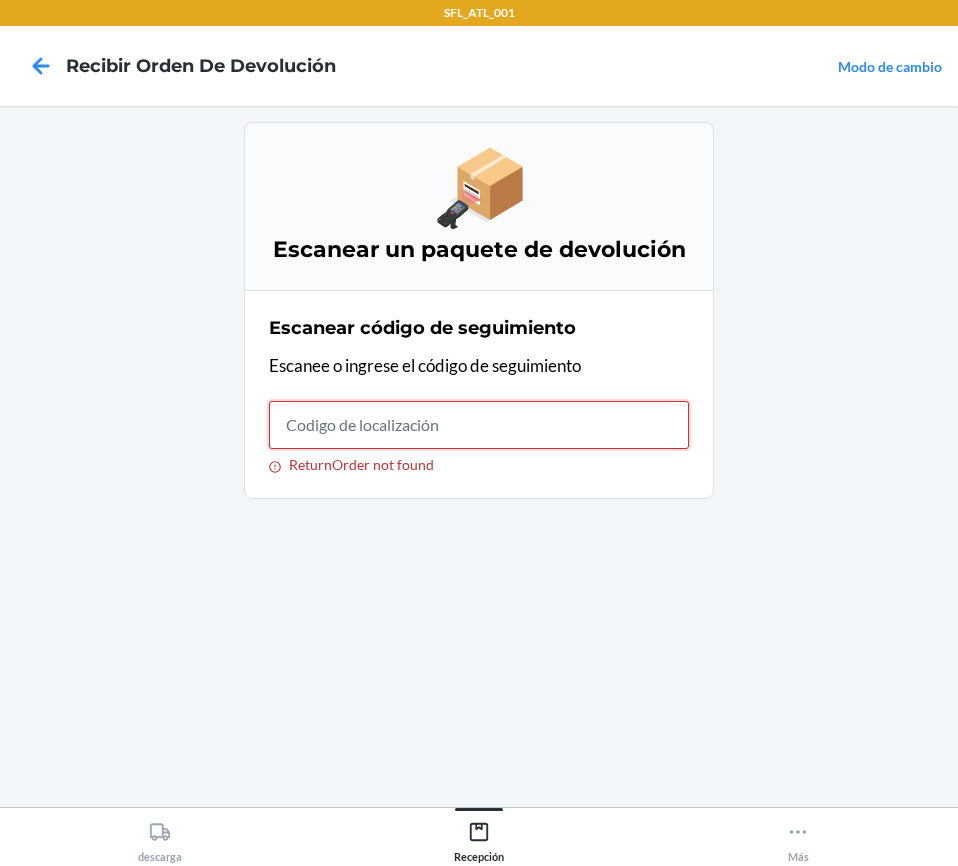 click on "ReturnOrder not found" at bounding box center (479, 425) 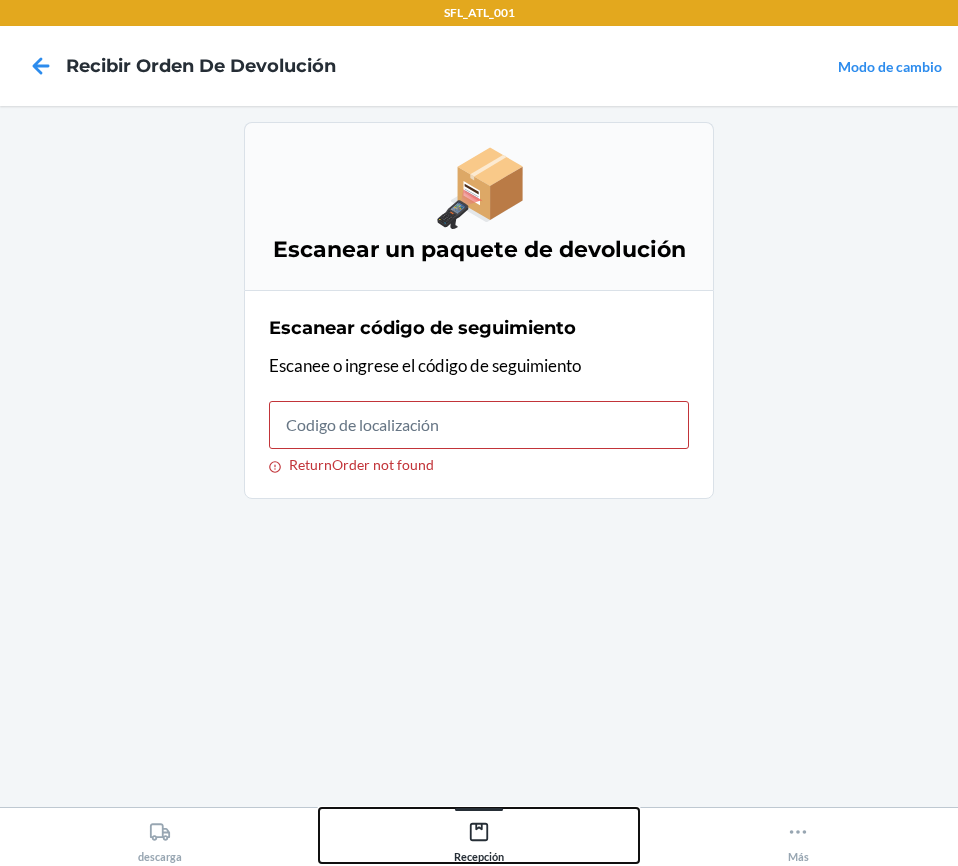 click on "Recepción" at bounding box center (479, 838) 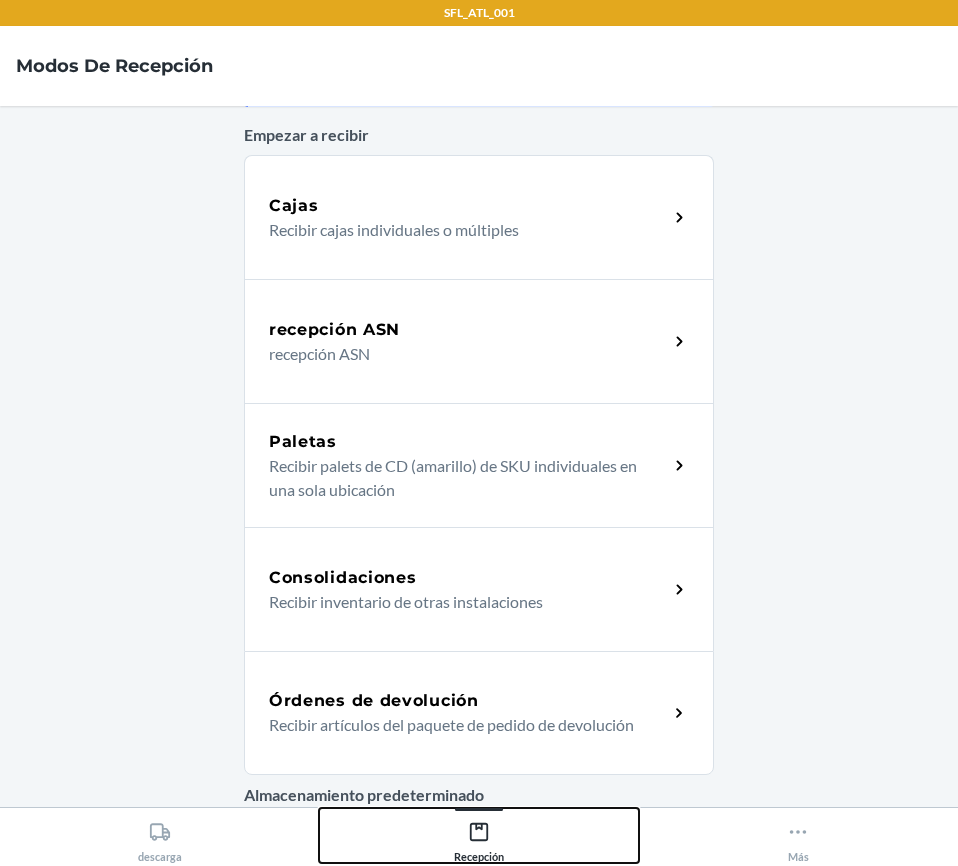 scroll, scrollTop: 200, scrollLeft: 0, axis: vertical 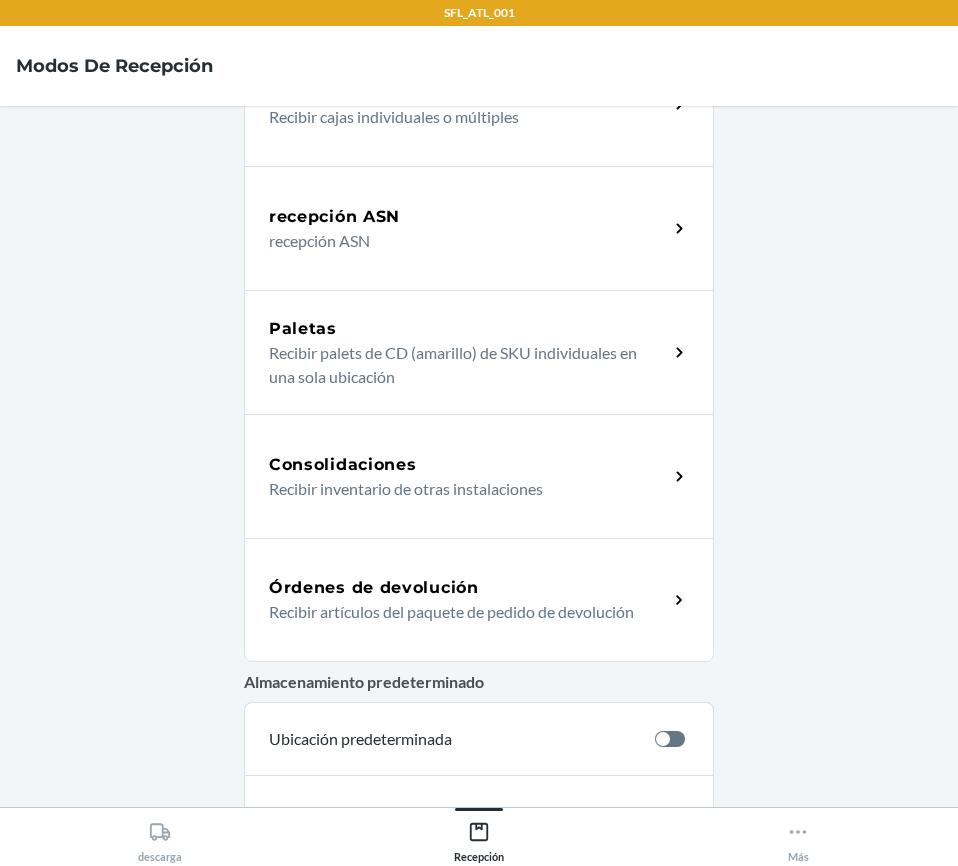 click on "Órdenes de devolución" at bounding box center (374, 588) 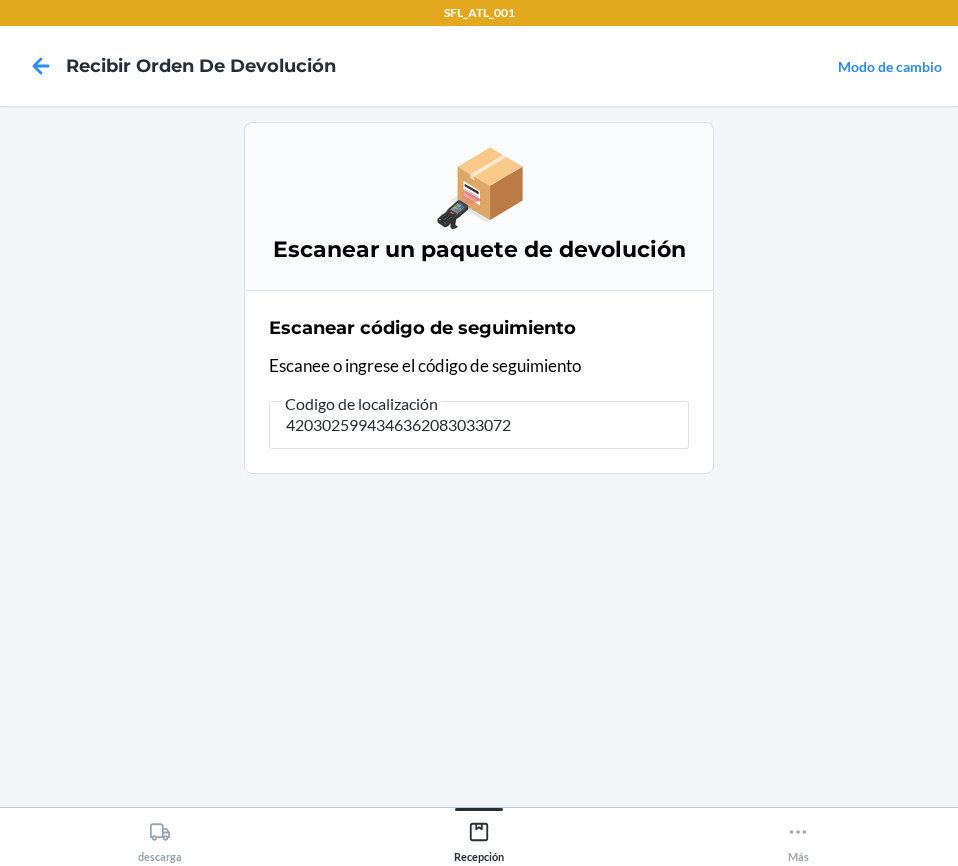 type on "42030259943463620830330721" 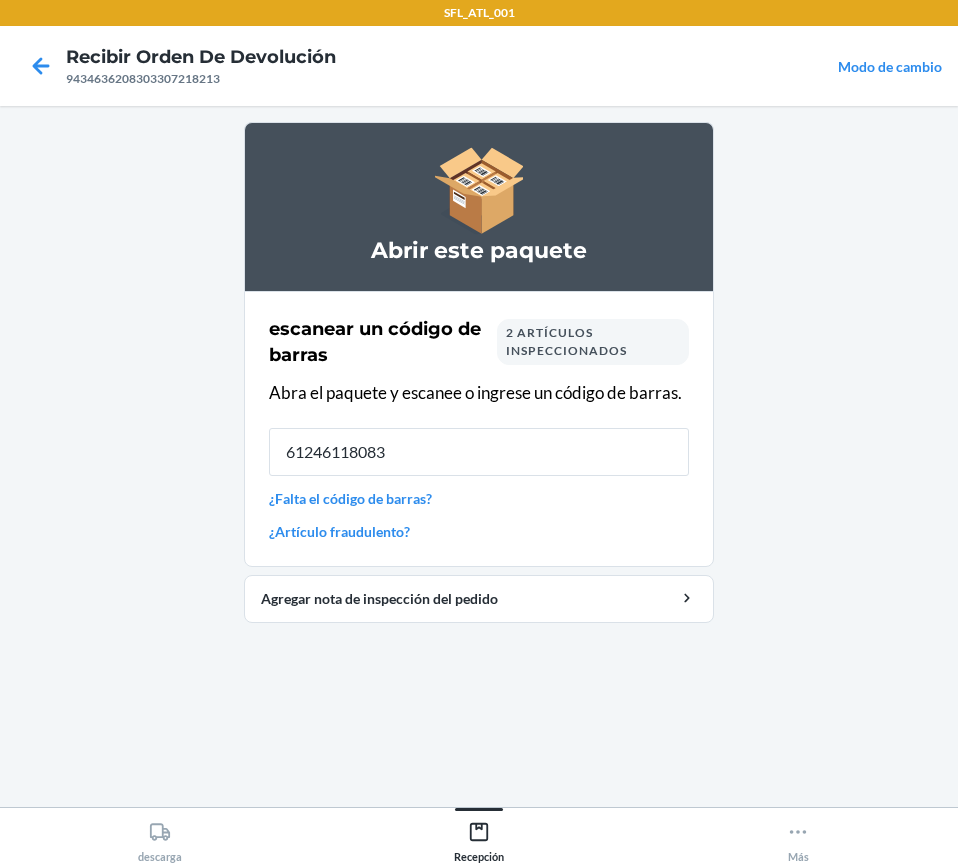 type on "612461180834" 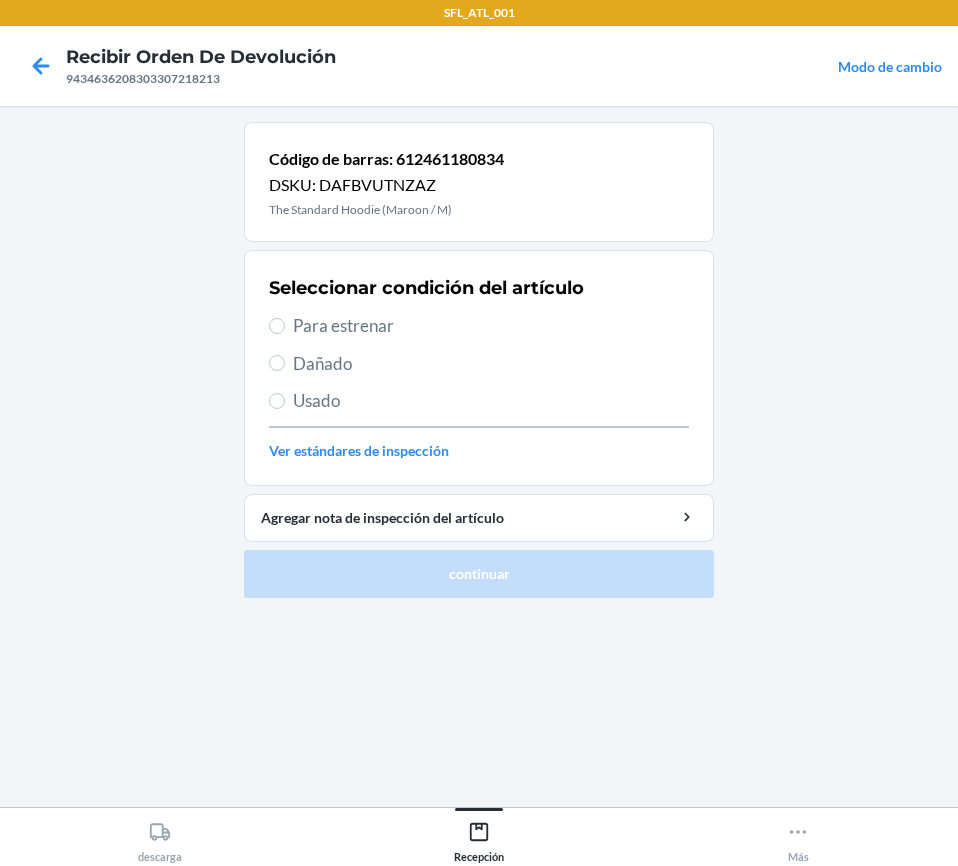 click on "Para estrenar" at bounding box center (479, 326) 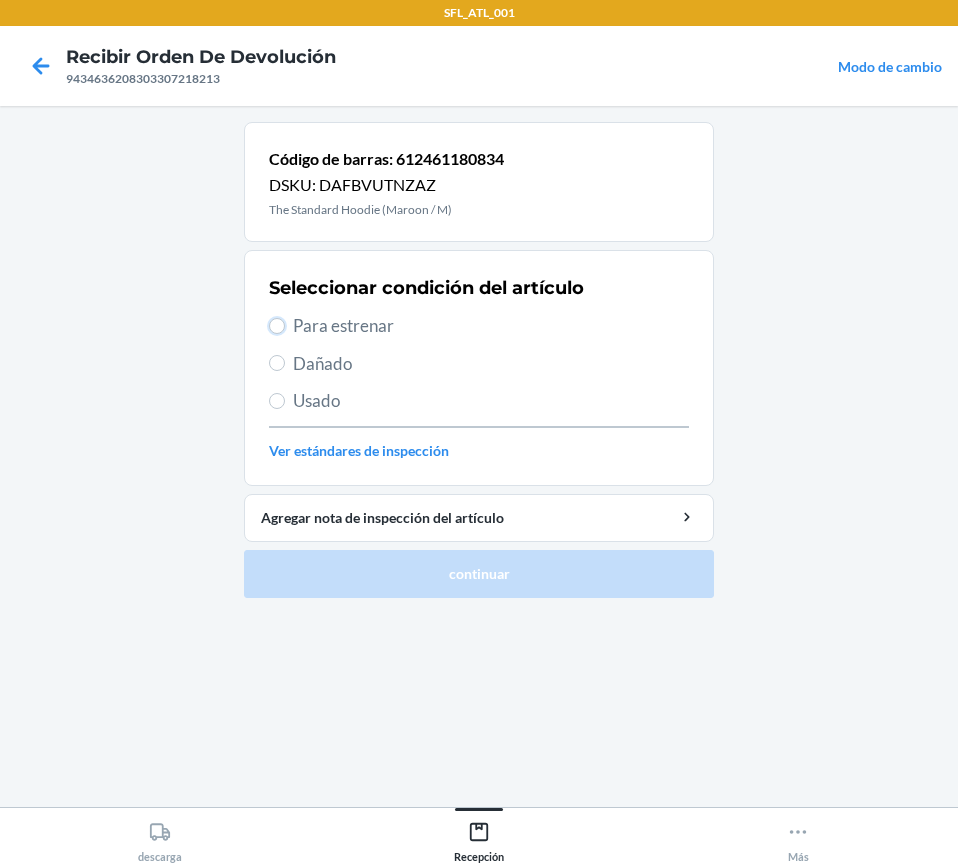 click on "Para estrenar" at bounding box center [277, 326] 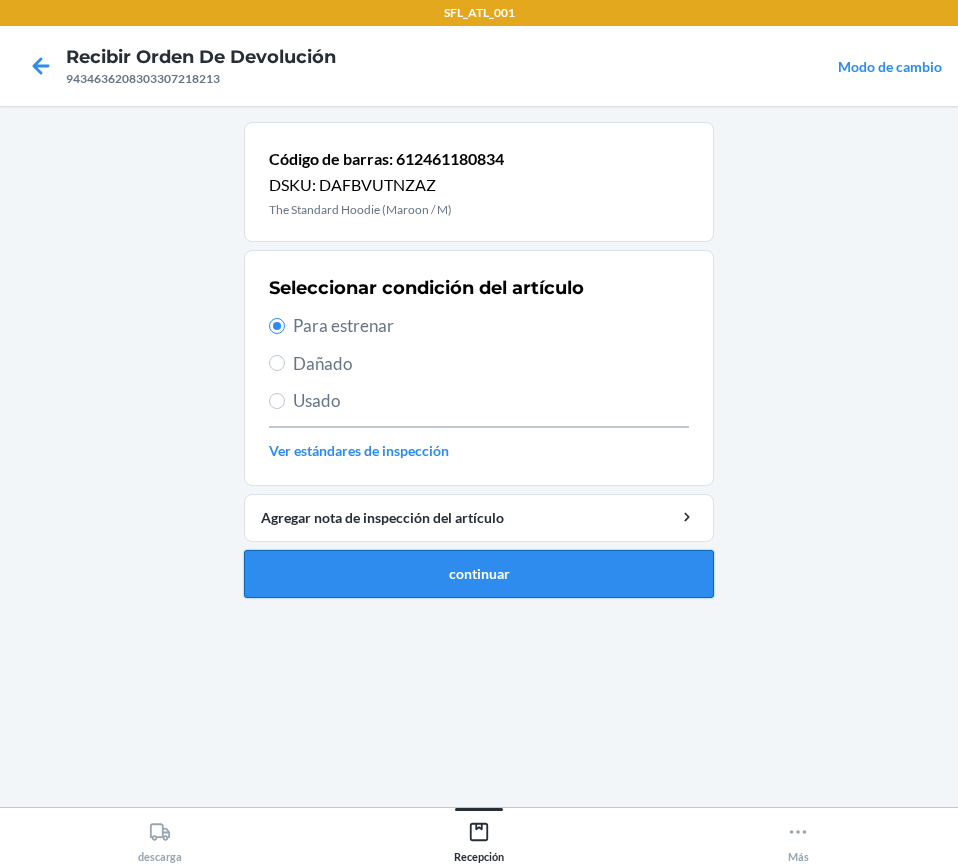 click on "continuar" at bounding box center [479, 574] 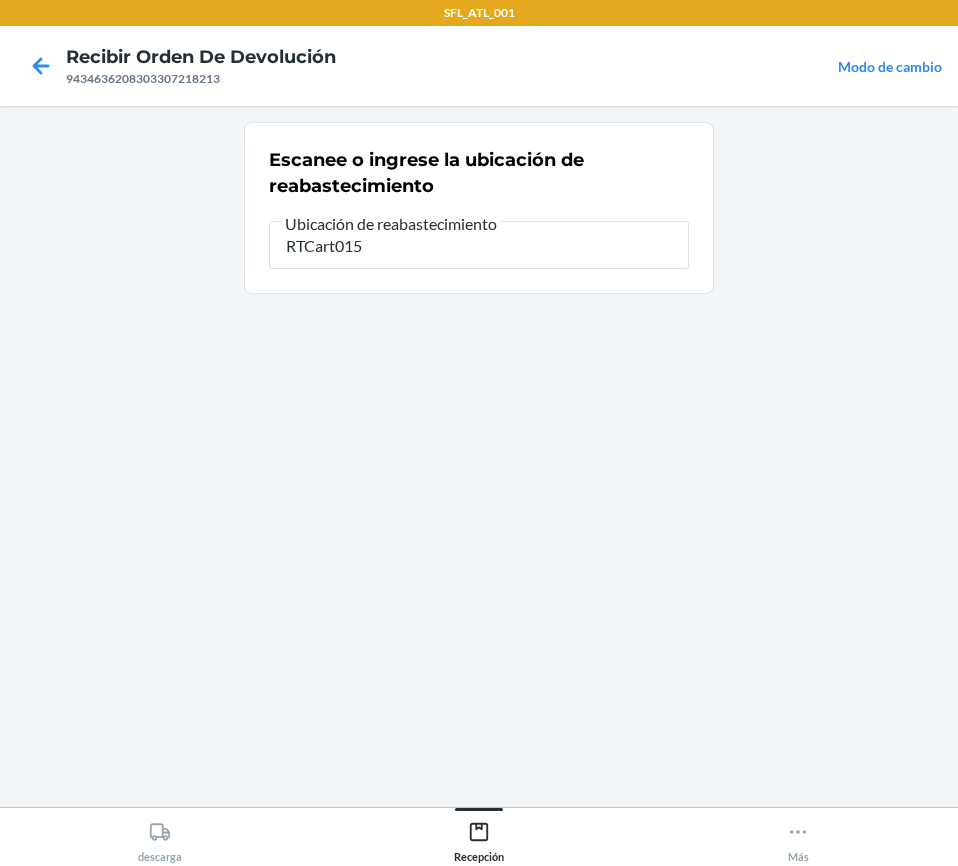 type on "RTCart015" 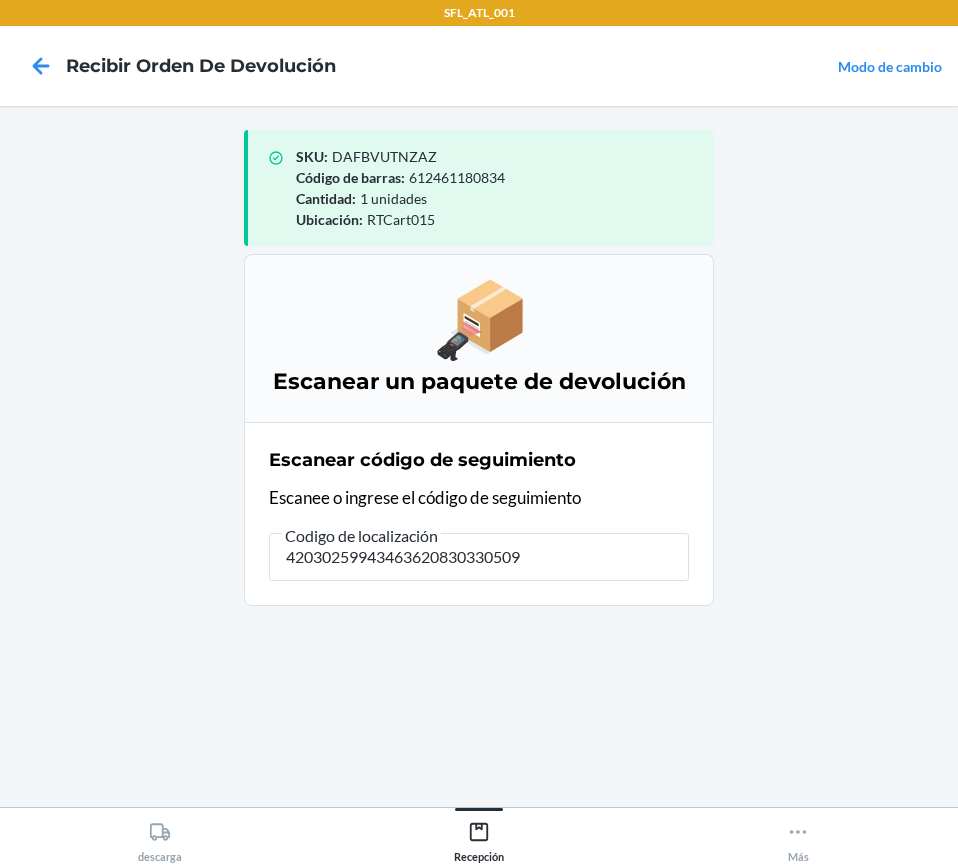type on "420302599434636208303305097" 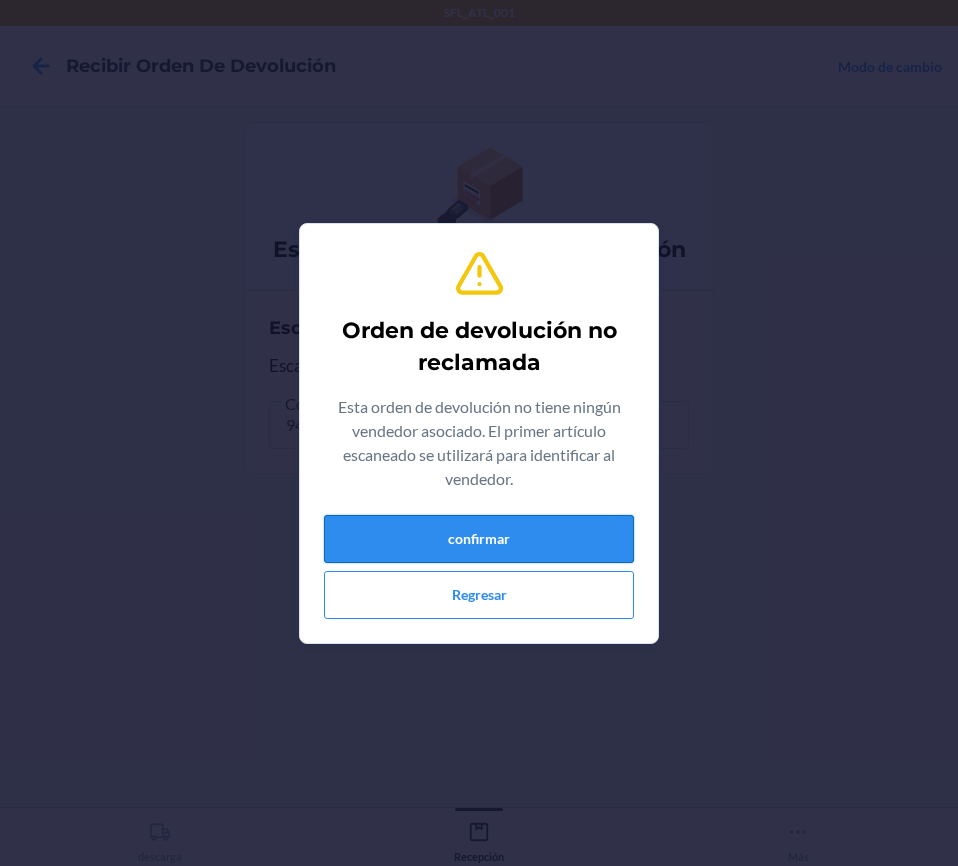 click on "confirmar" at bounding box center (479, 539) 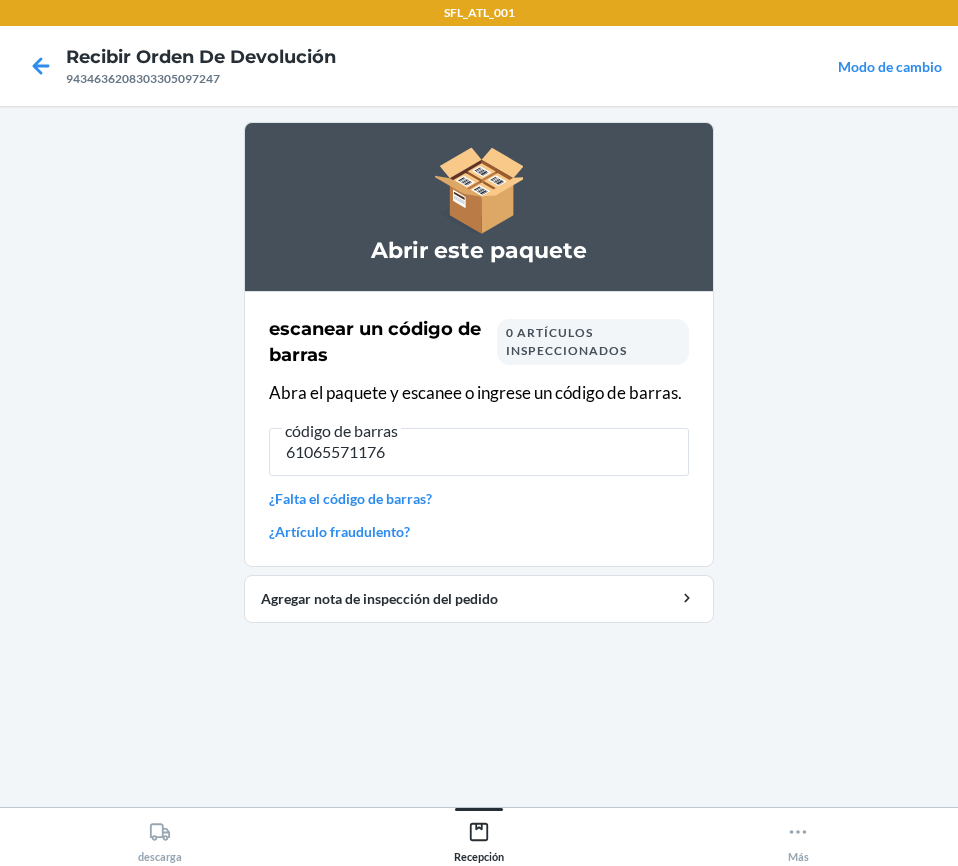type on "610655711765" 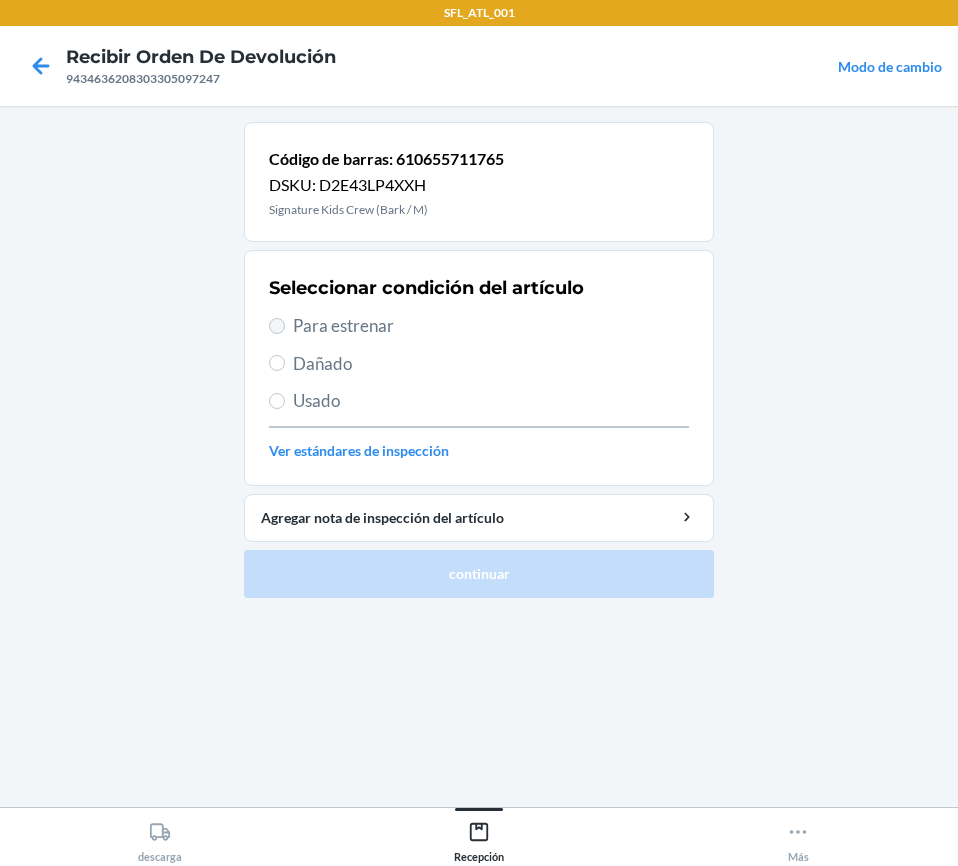 click on "Para estrenar" at bounding box center (479, 326) 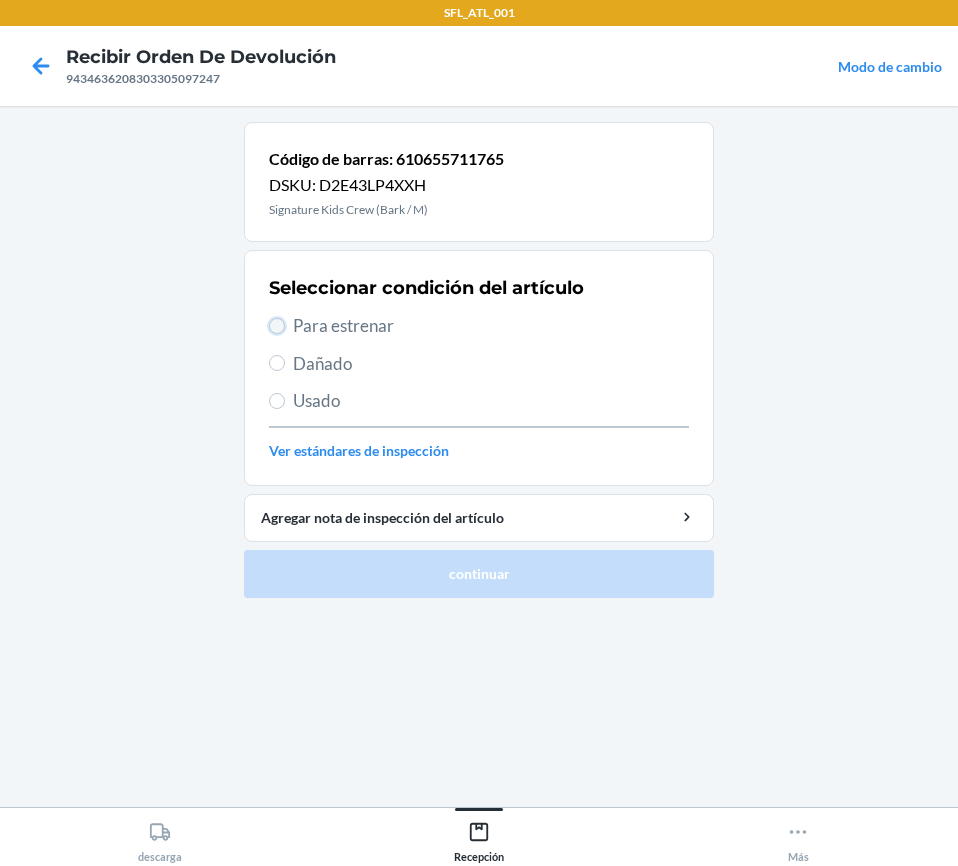 click on "Para estrenar" at bounding box center (277, 326) 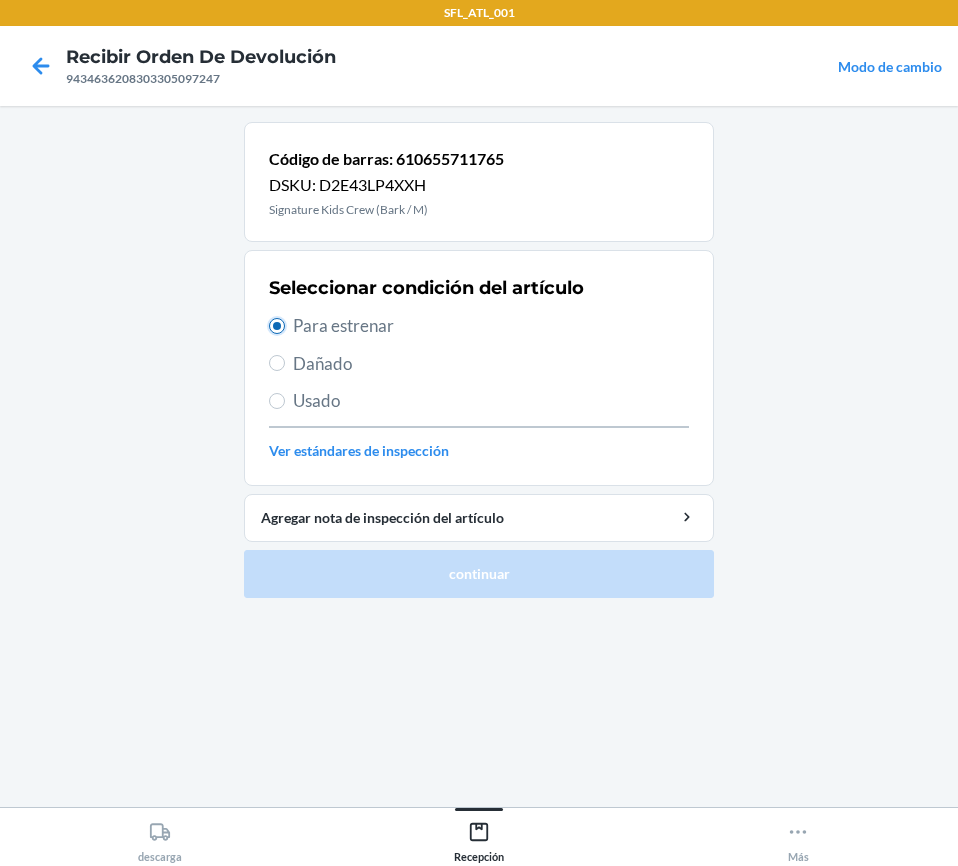 radio on "true" 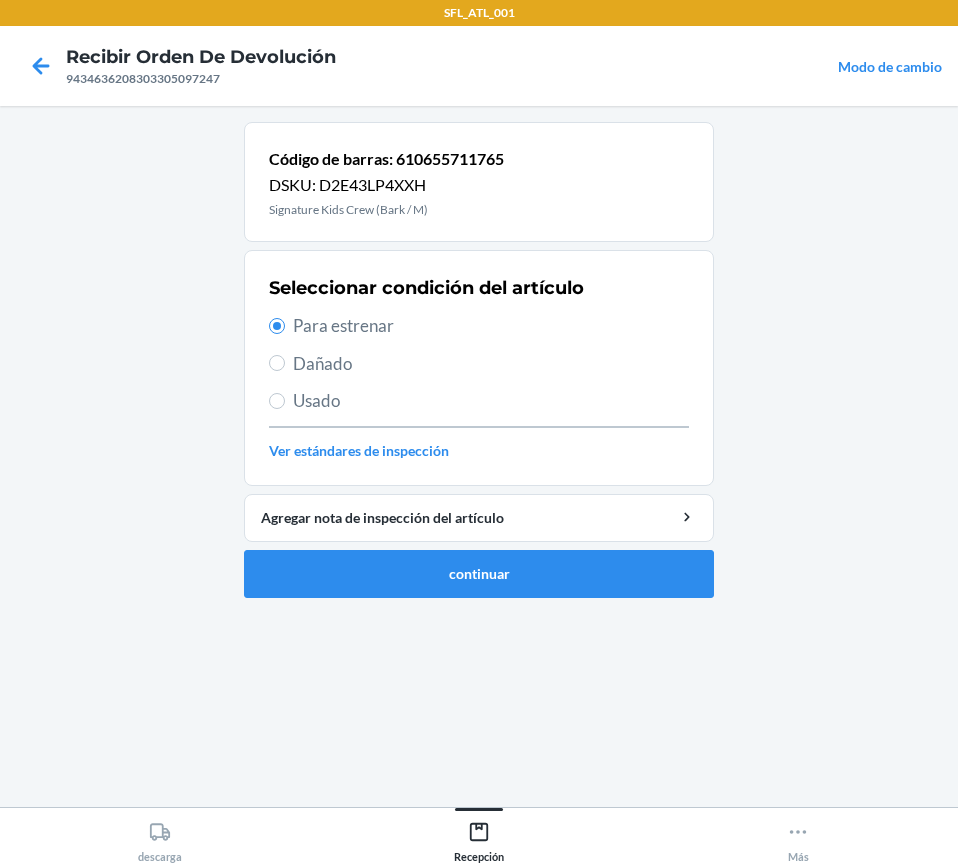 click on "Código de barras: 610655711765 DSKU: D2E43LP4XXH Signature Kids Crew (Bark / M) Seleccionar condición del artículo Para estrenar Dañado Usado Ver estándares de inspección Agregar nota de inspección del artículo continuar" at bounding box center (479, 456) 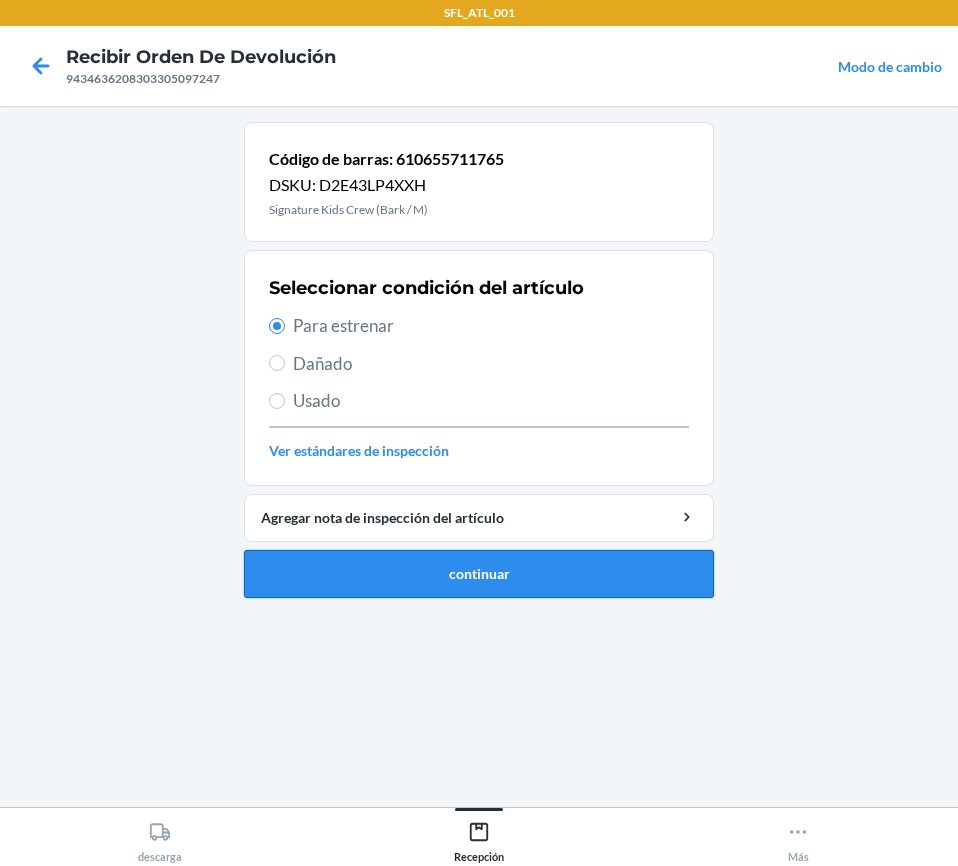 click on "continuar" at bounding box center [479, 574] 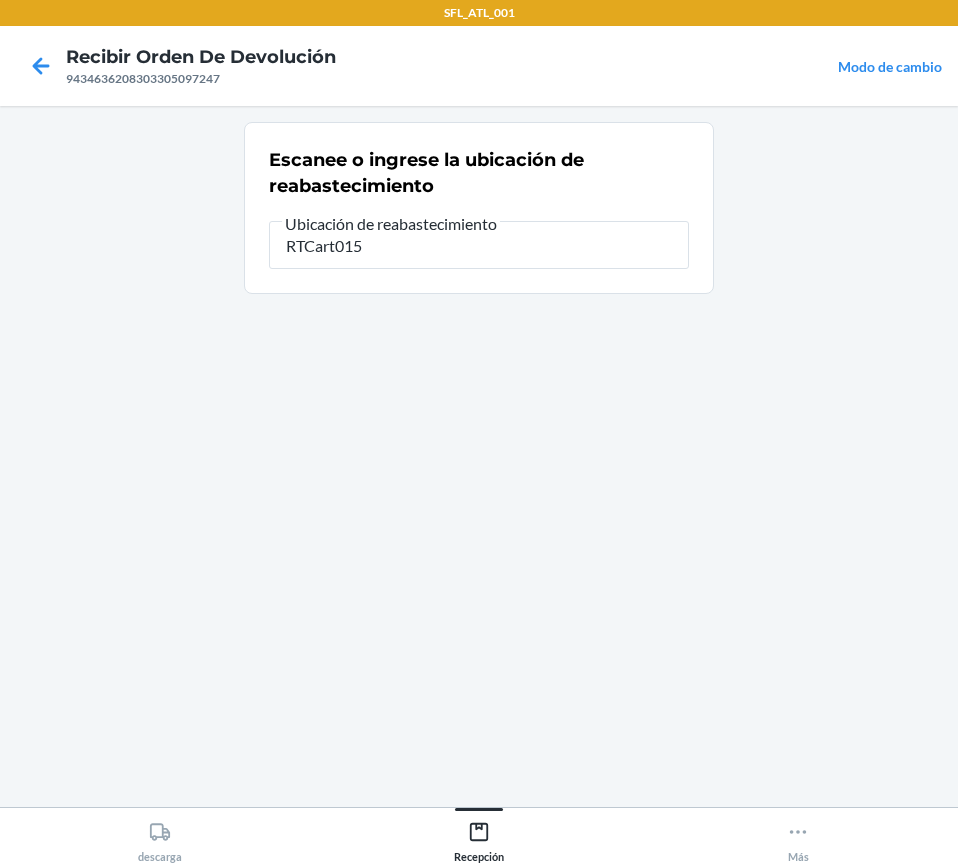 type on "RTCart015" 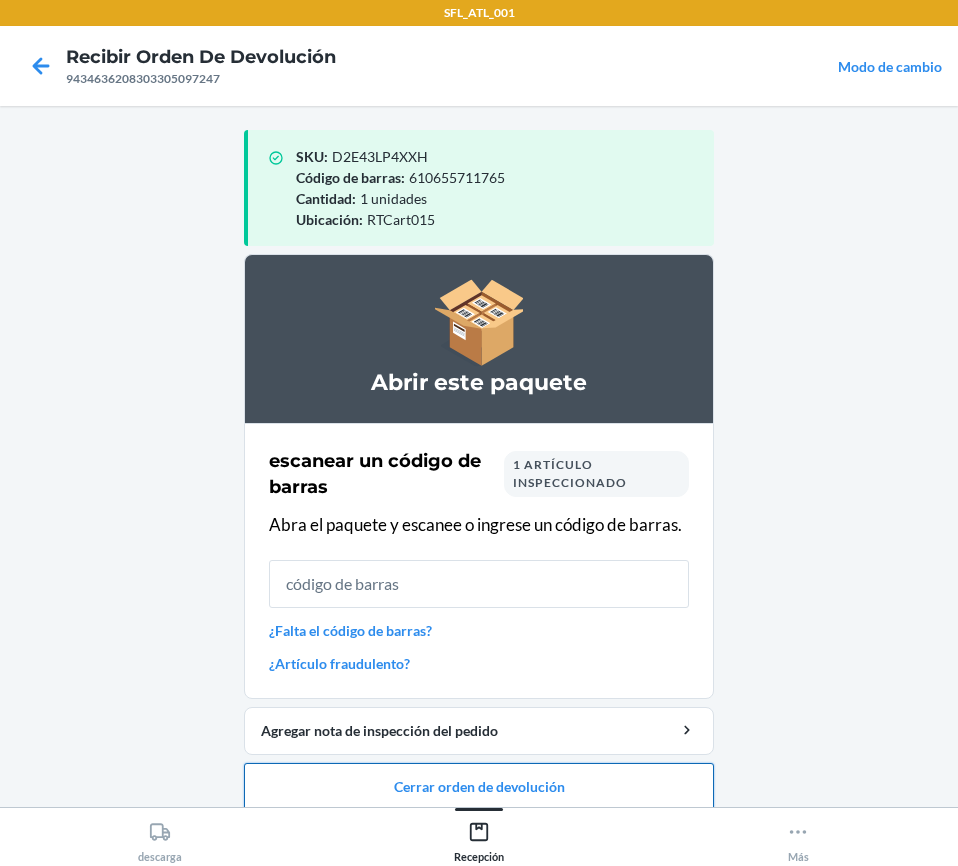 click on "Cerrar orden de devolución" at bounding box center (479, 787) 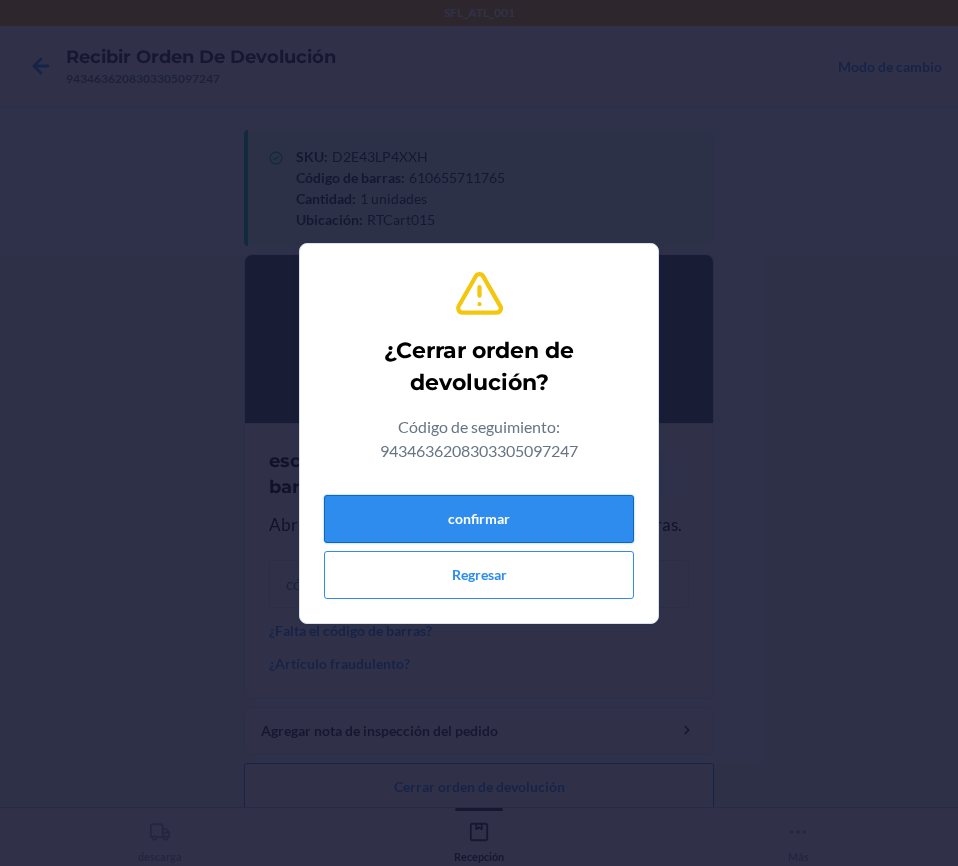 click on "confirmar" at bounding box center [479, 519] 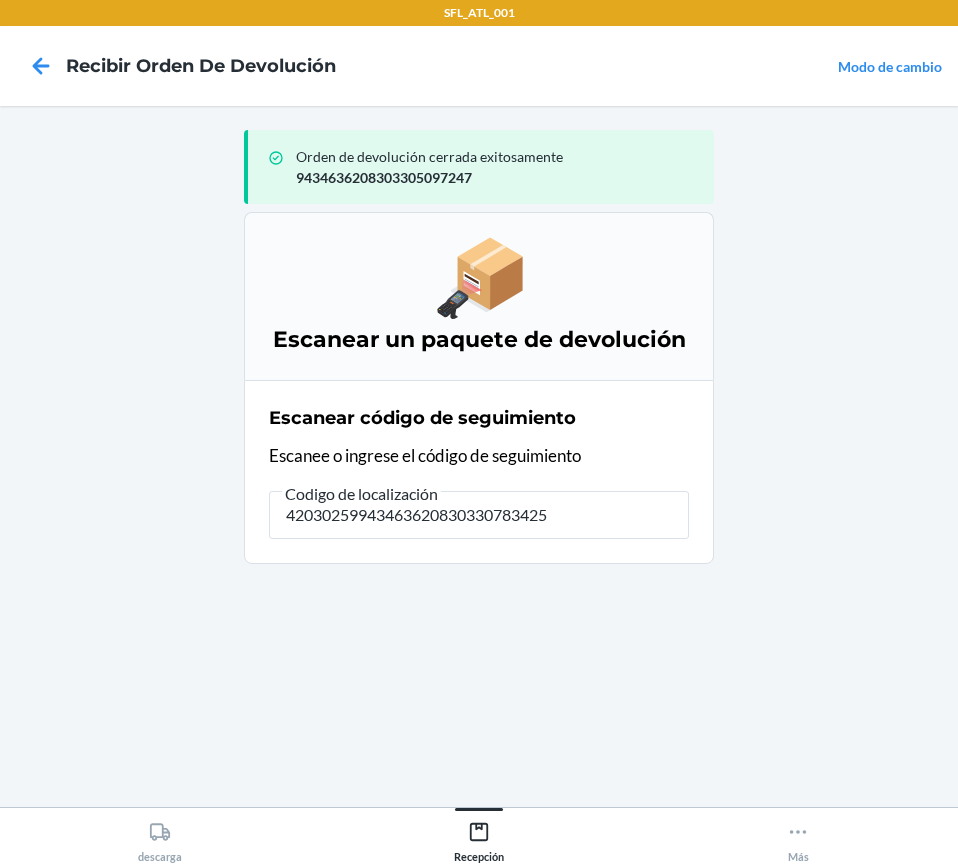 type on "420302599434636208303307834253" 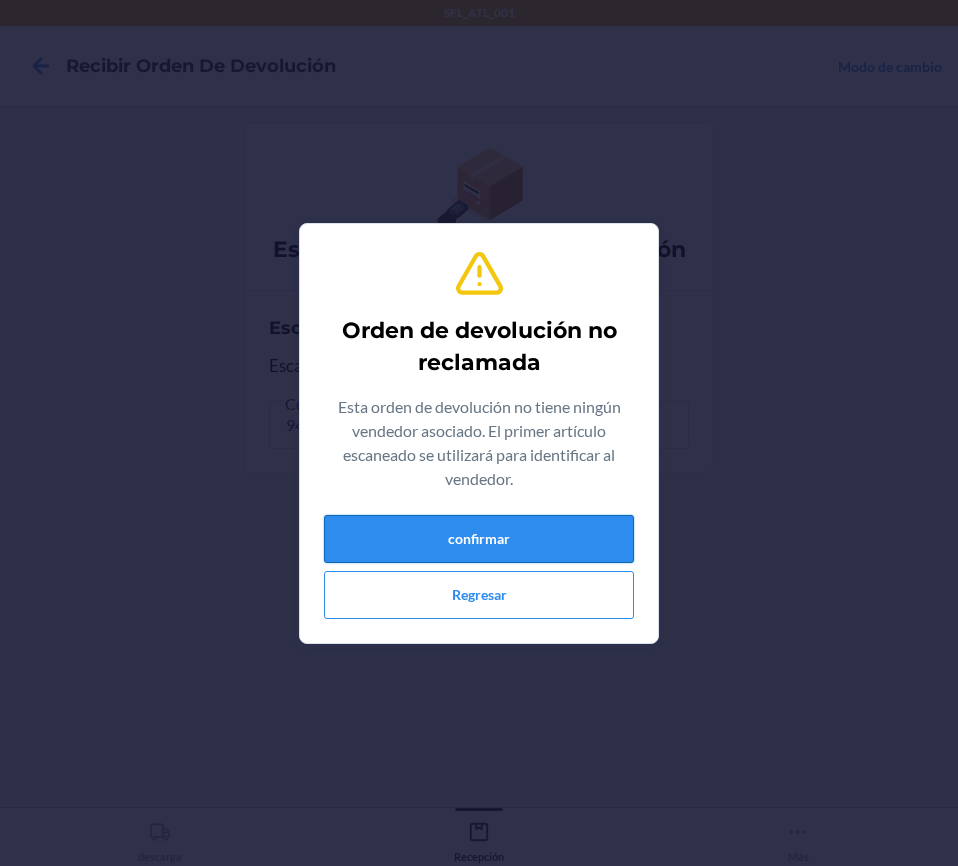 click on "confirmar" at bounding box center [479, 539] 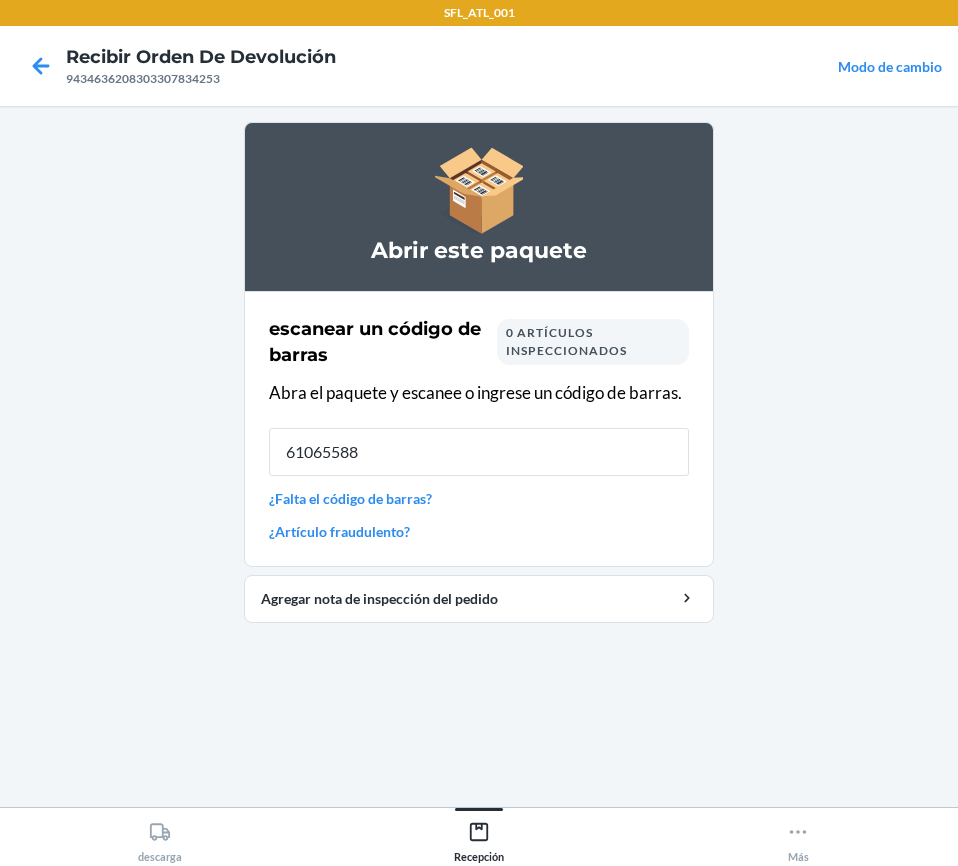 type on "610655881" 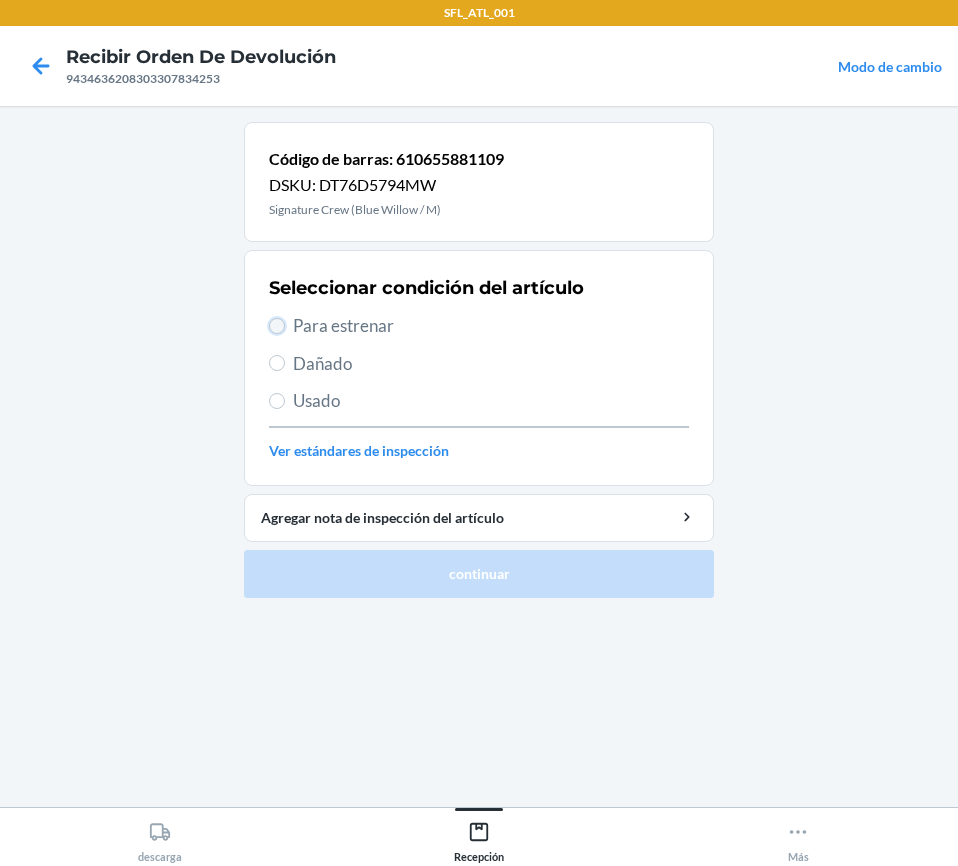 click on "Para estrenar" at bounding box center [277, 326] 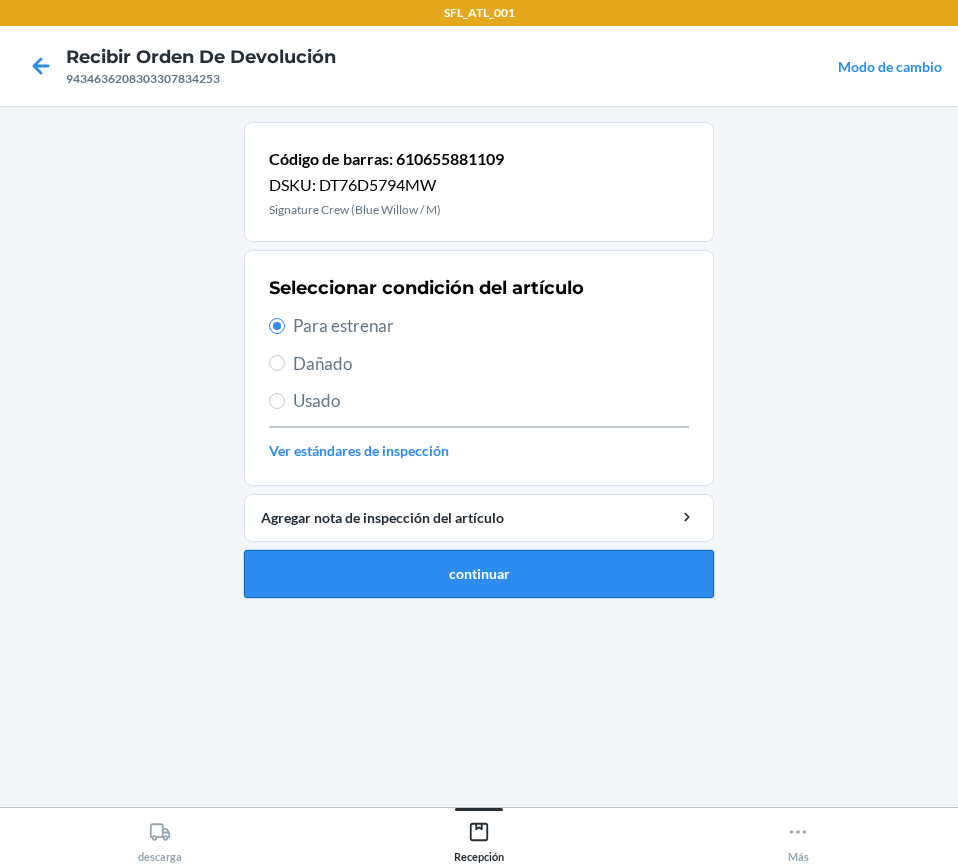 click on "continuar" at bounding box center [479, 574] 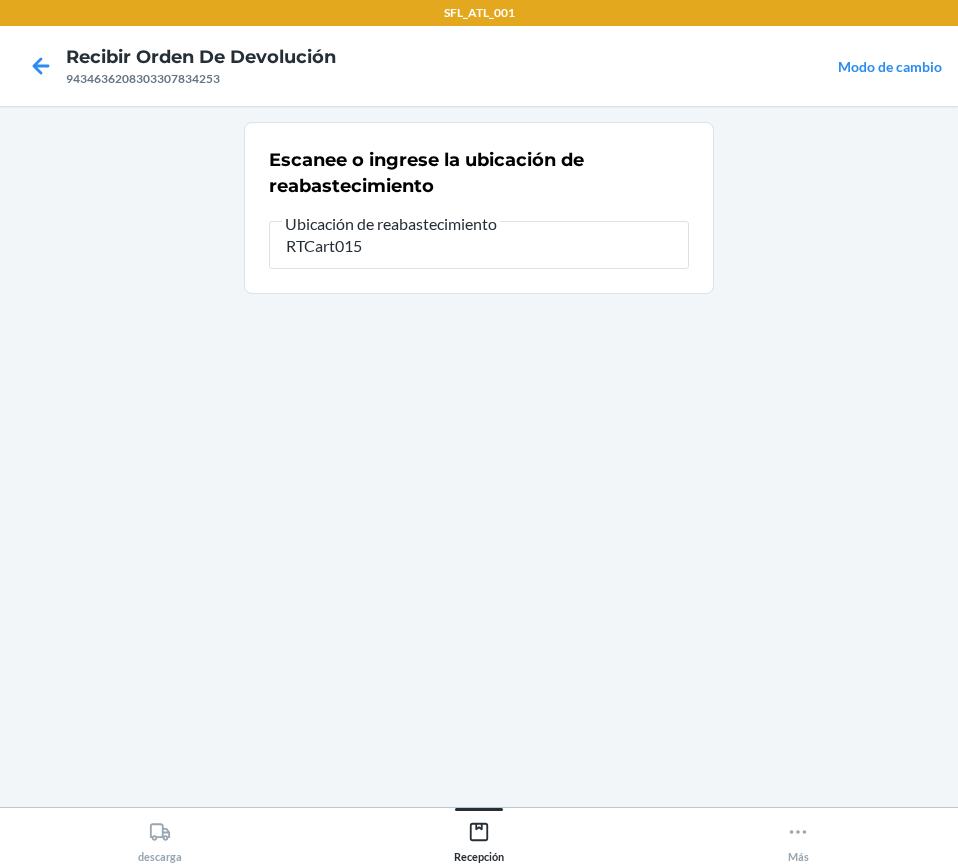 type on "RTCart015" 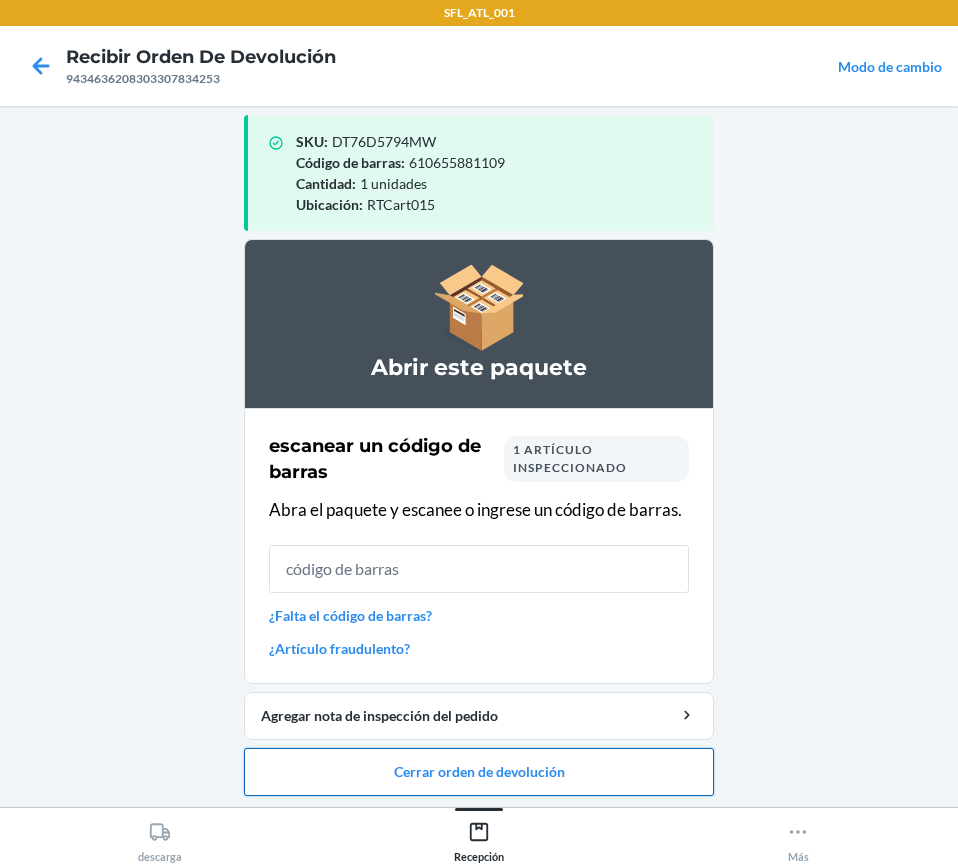 scroll, scrollTop: 20, scrollLeft: 0, axis: vertical 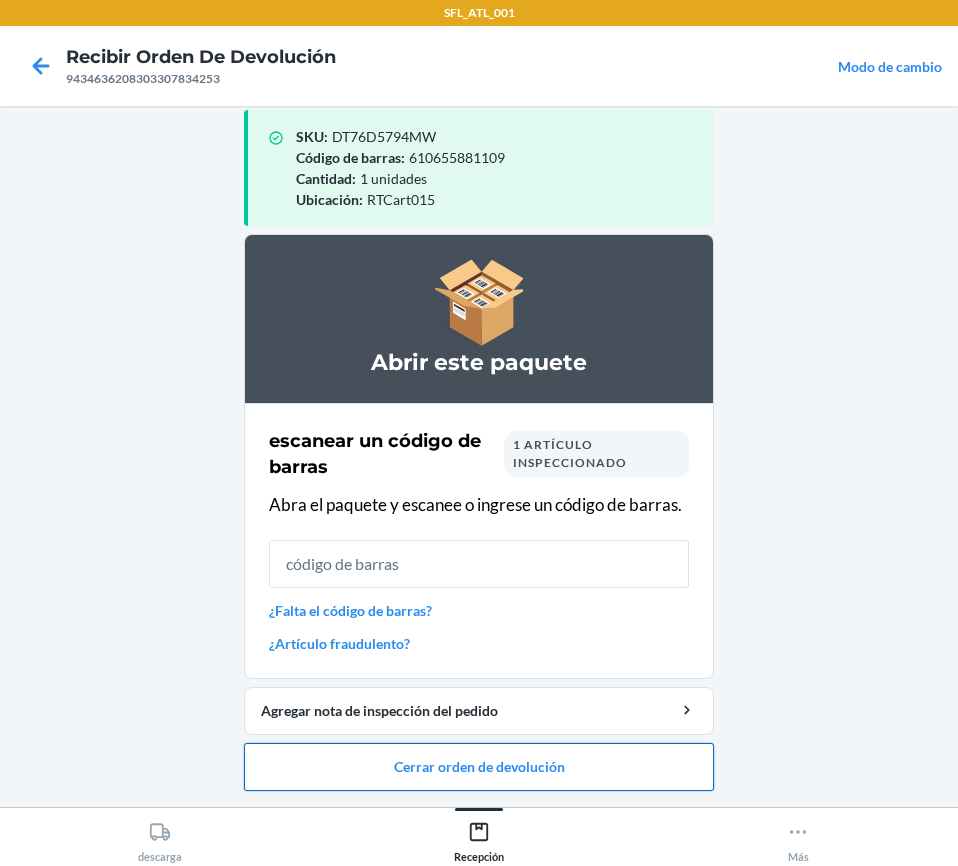 click on "Cerrar orden de devolución" at bounding box center [479, 767] 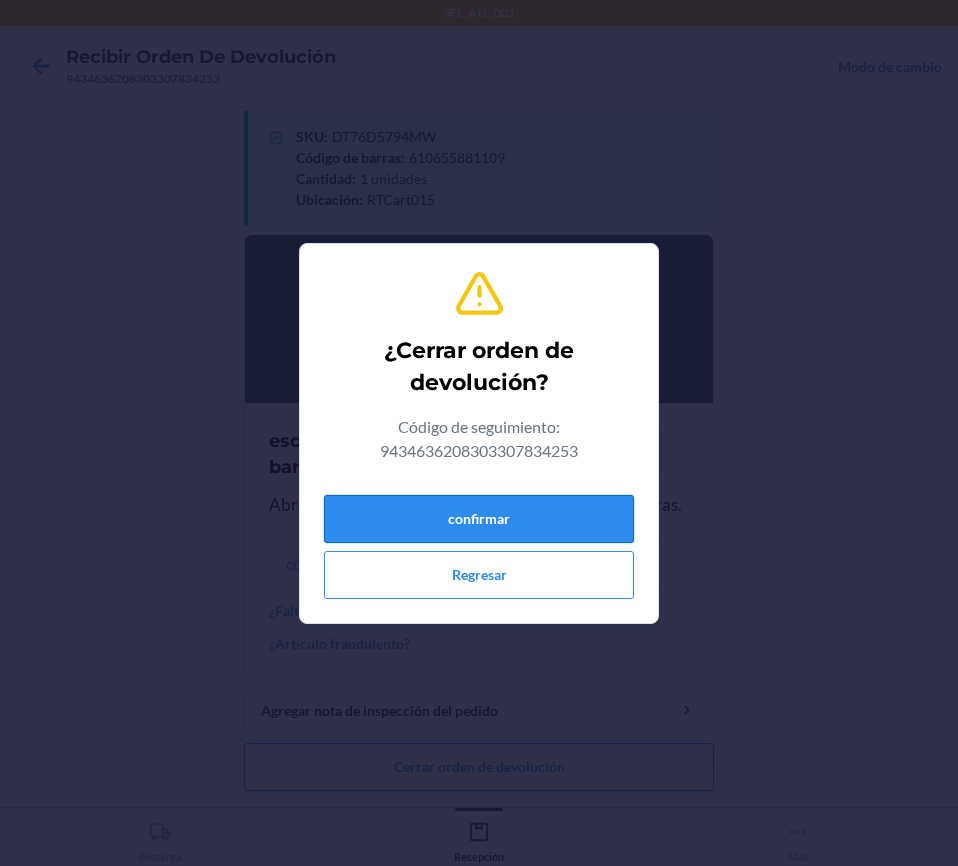 click on "confirmar" at bounding box center (479, 519) 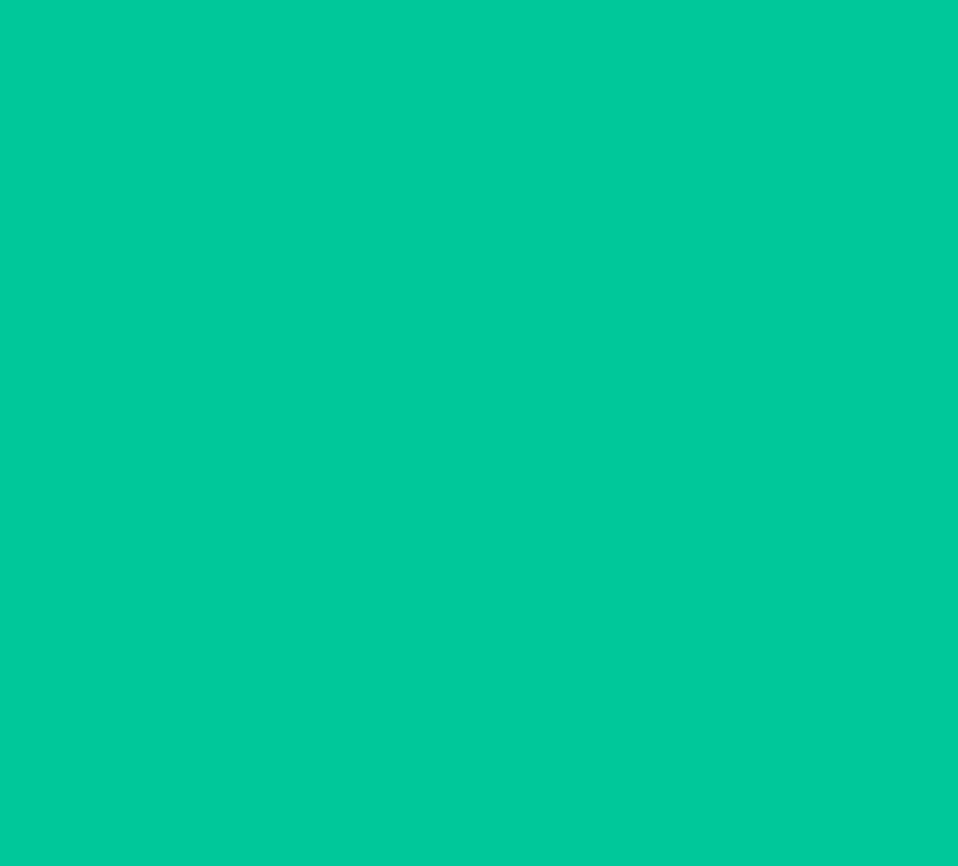 scroll, scrollTop: 0, scrollLeft: 0, axis: both 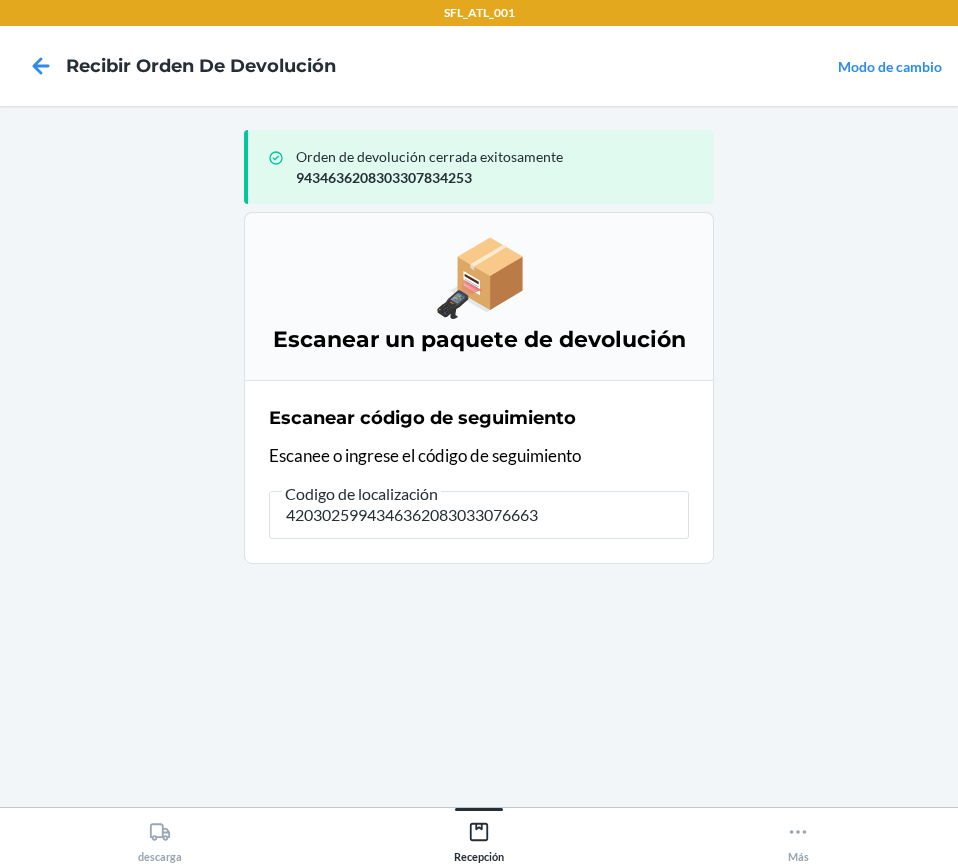 type on "42030259943463620830330766638" 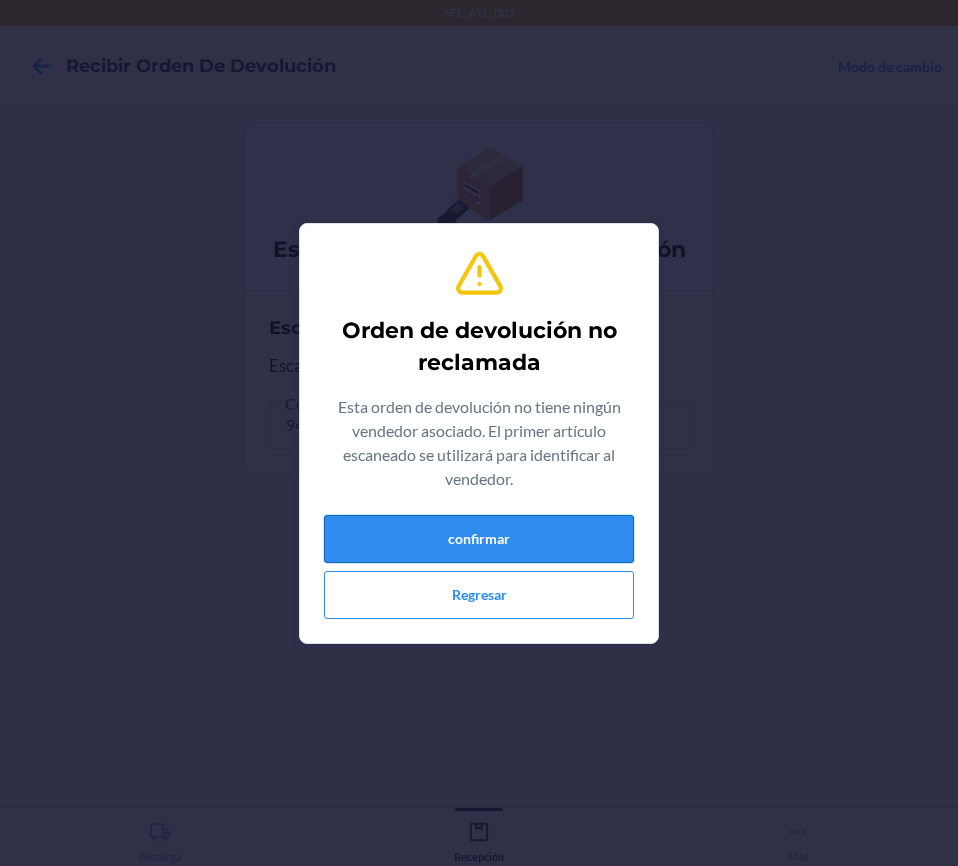 click on "confirmar" at bounding box center (479, 539) 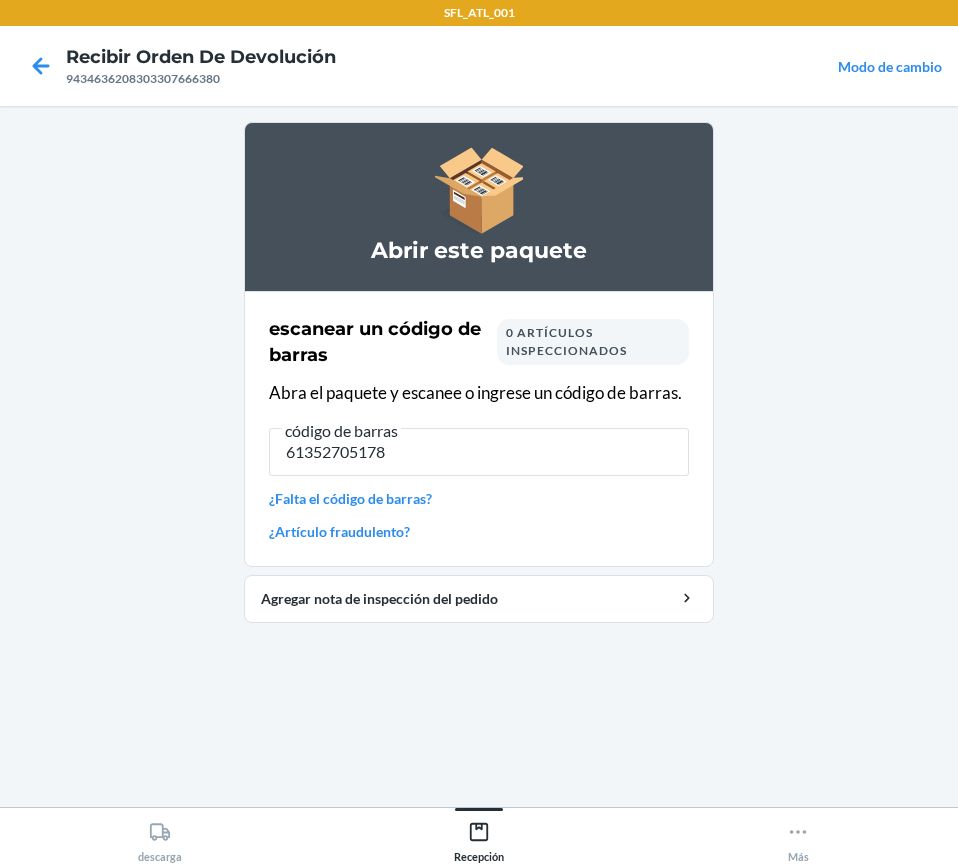 type on "613527051785" 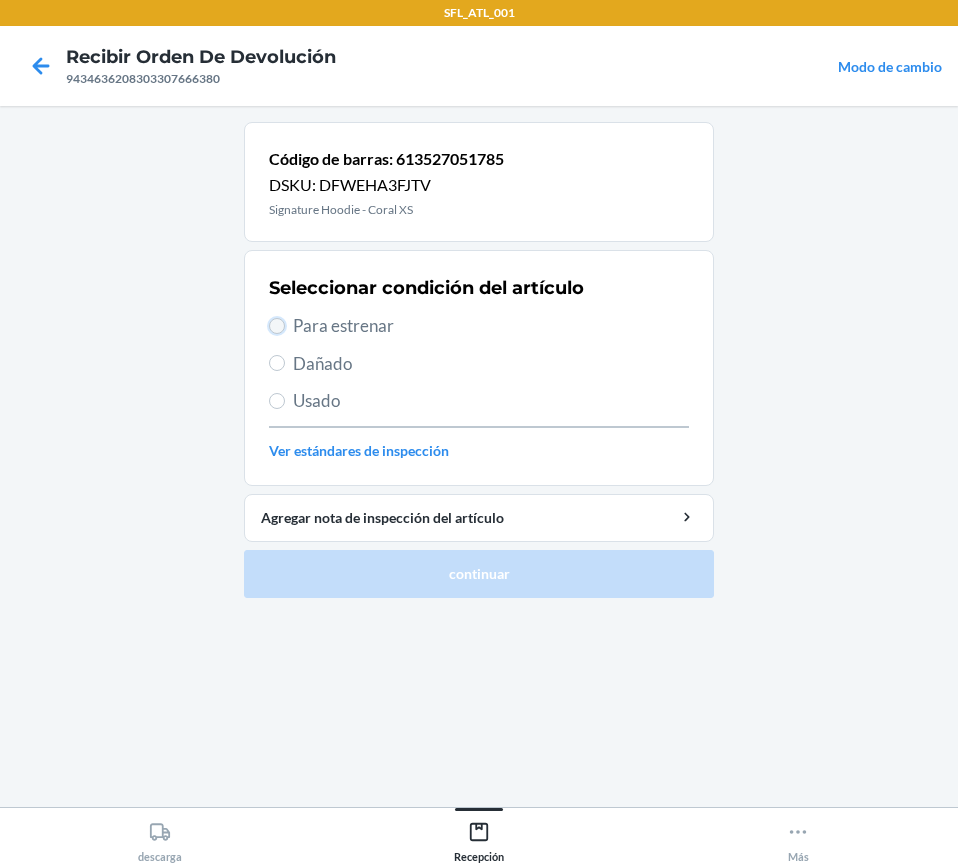 click on "Para estrenar" at bounding box center [277, 326] 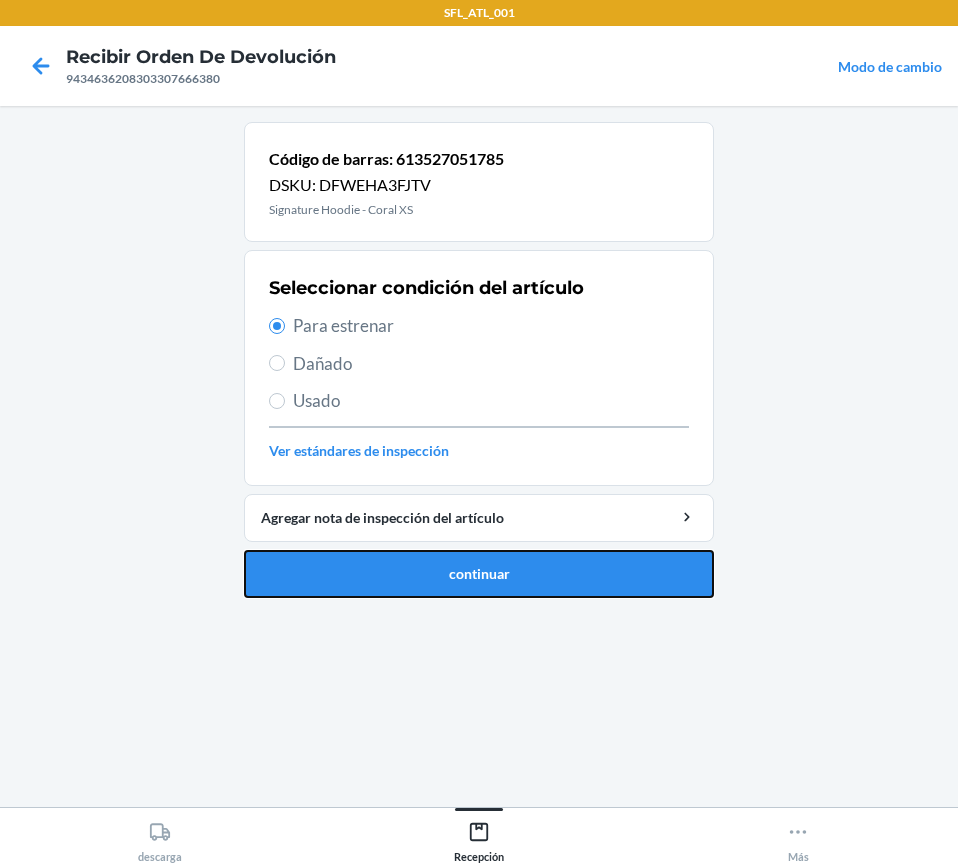 click on "continuar" at bounding box center (479, 574) 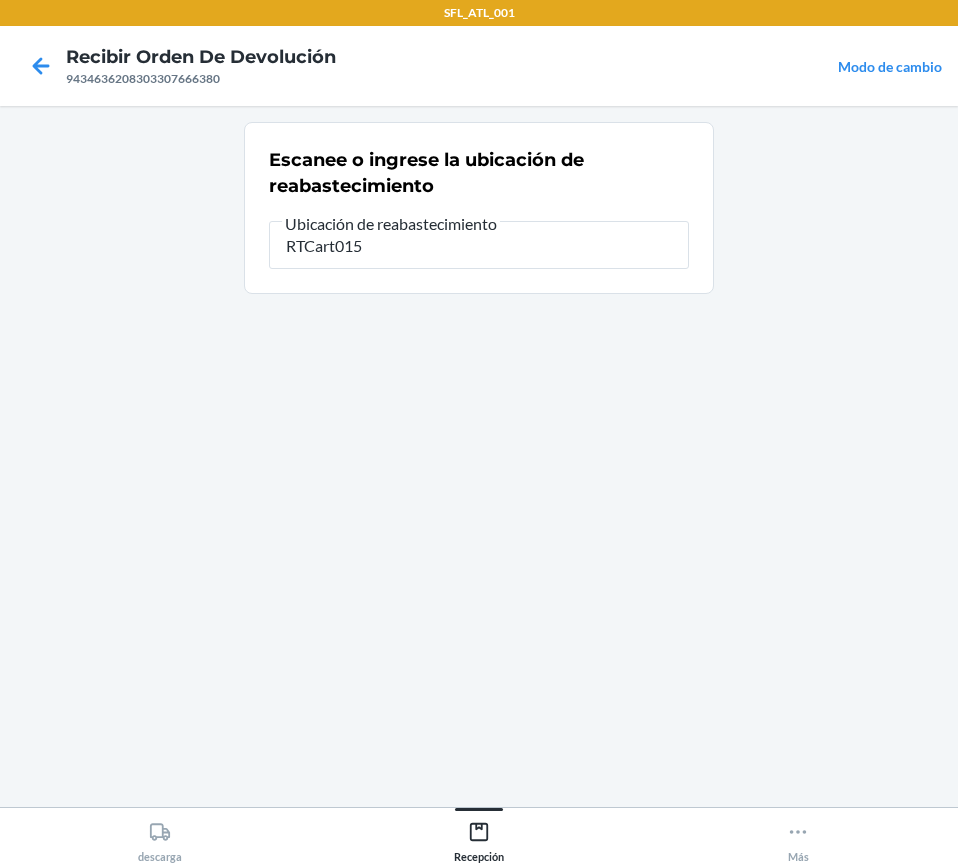 type on "RTCart015" 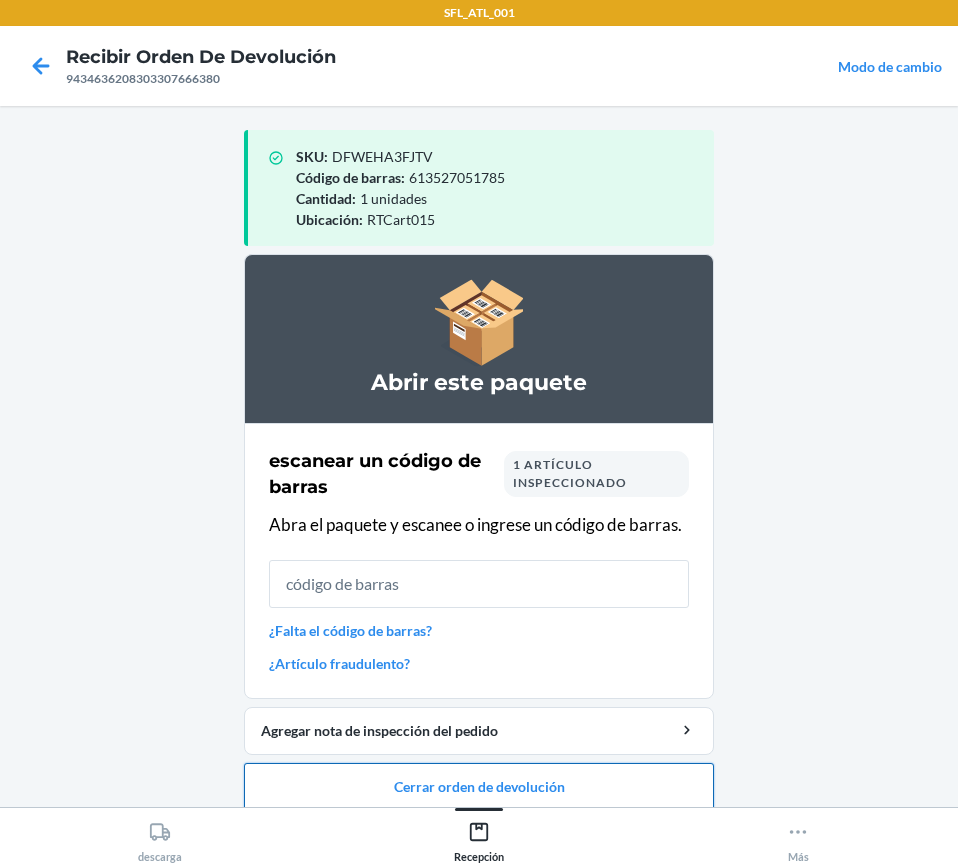 click on "Cerrar orden de devolución" at bounding box center [479, 787] 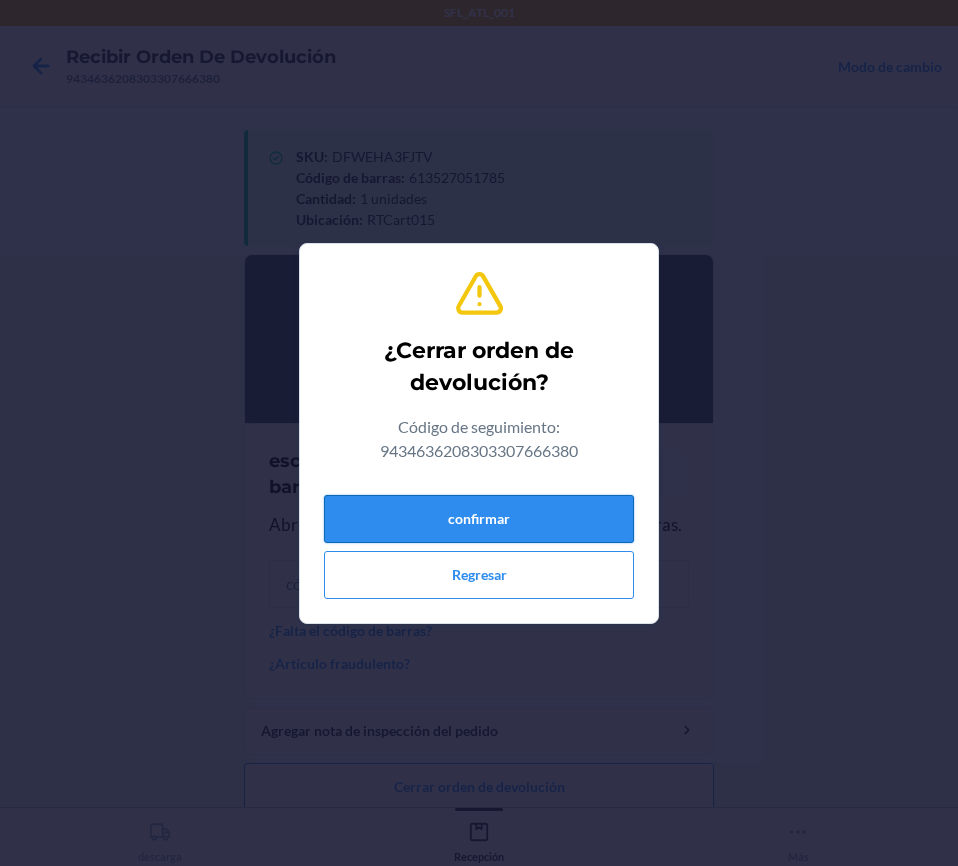 click on "confirmar" at bounding box center (479, 519) 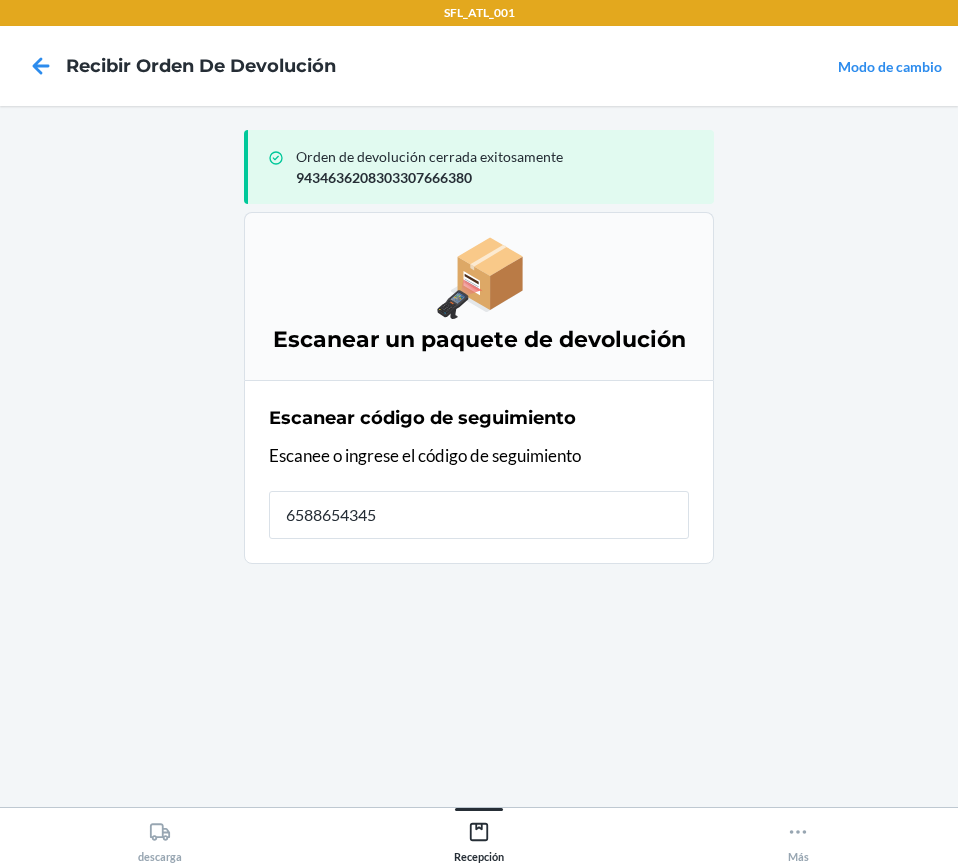 type on "65886543451" 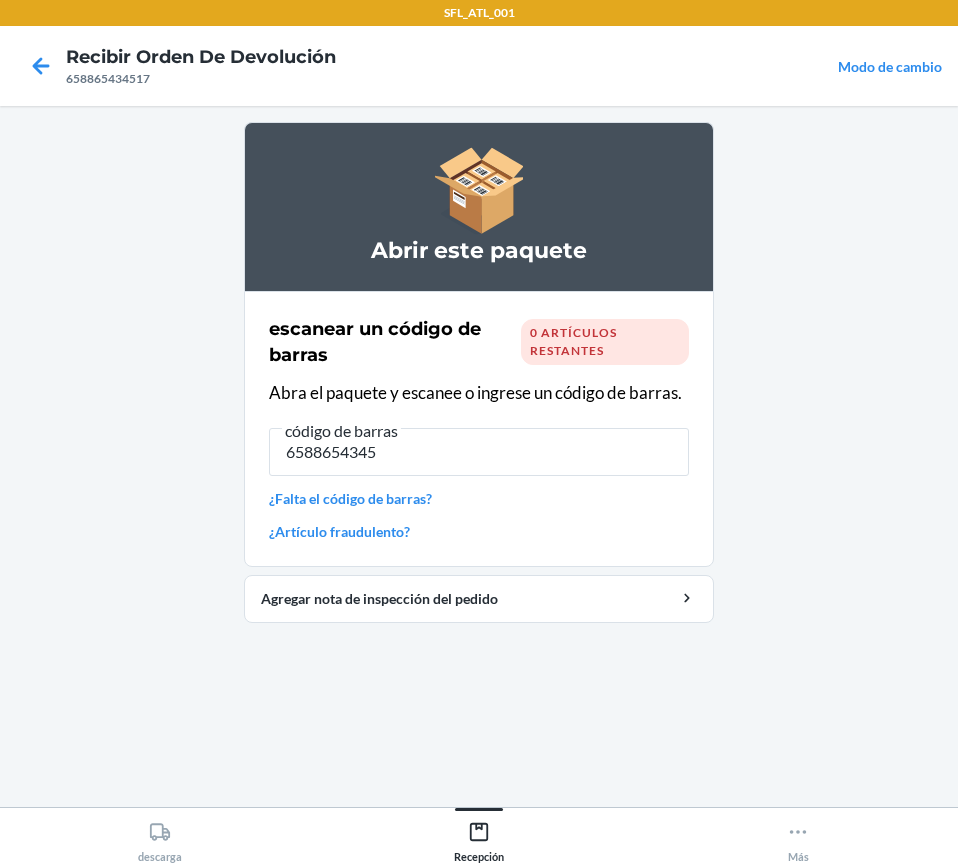 type on "65886543451" 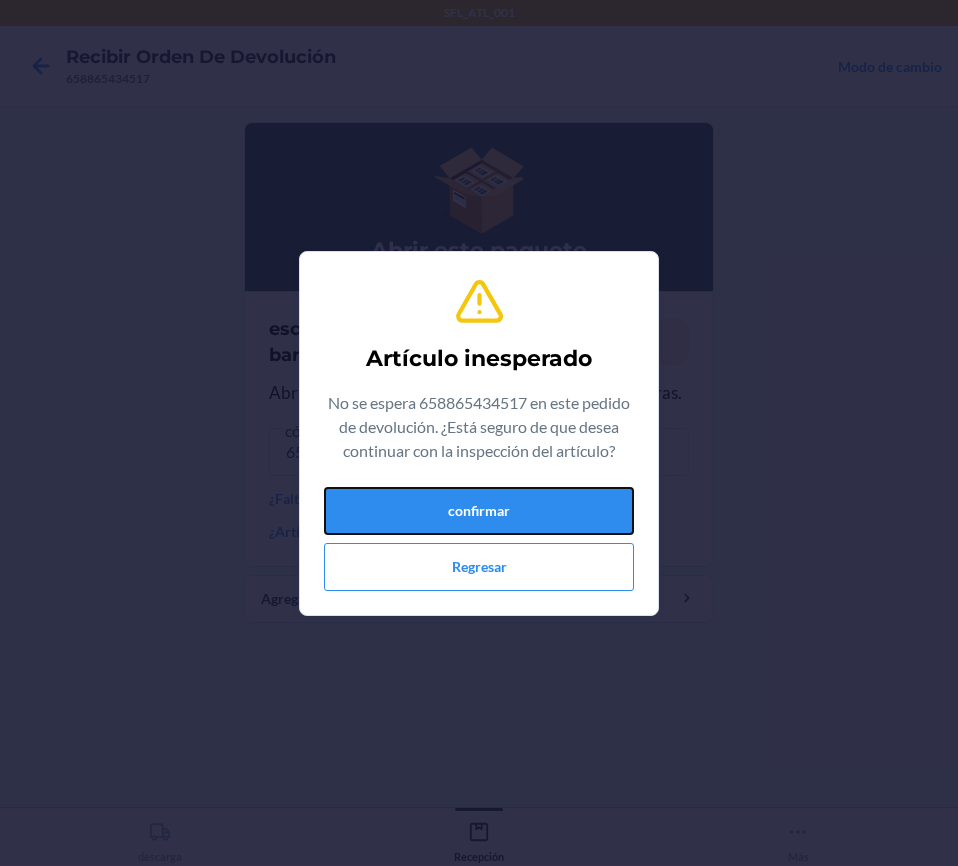 click on "confirmar" at bounding box center [479, 511] 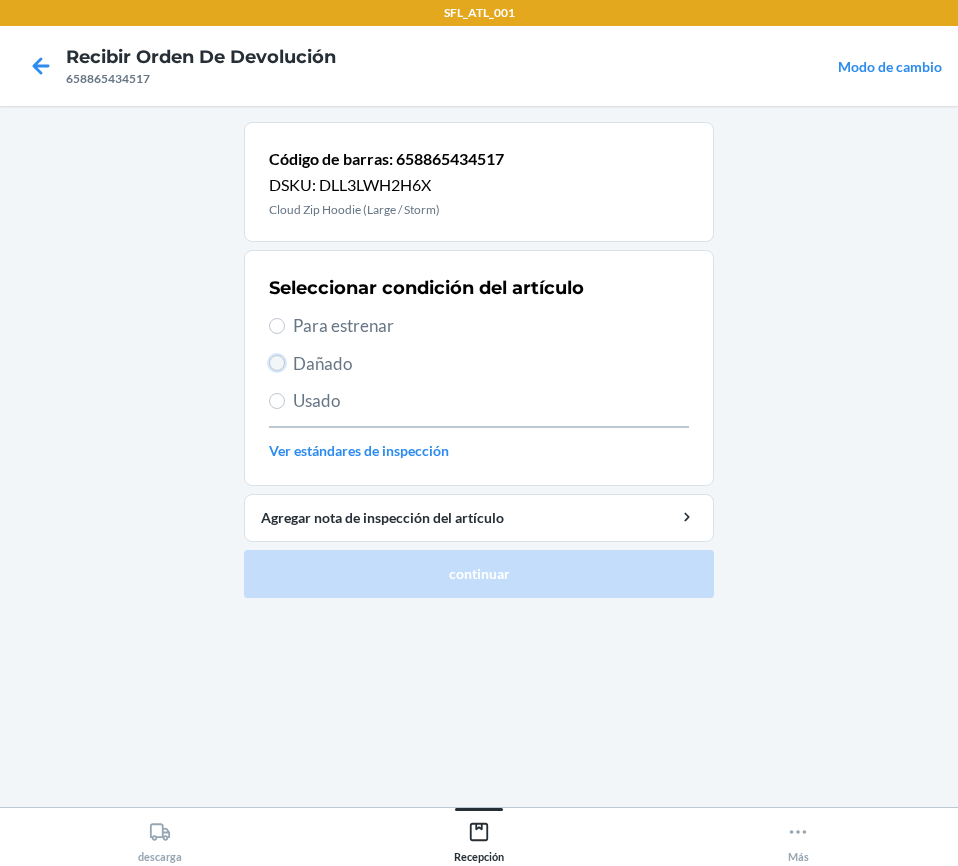 click on "Dañado" at bounding box center [277, 363] 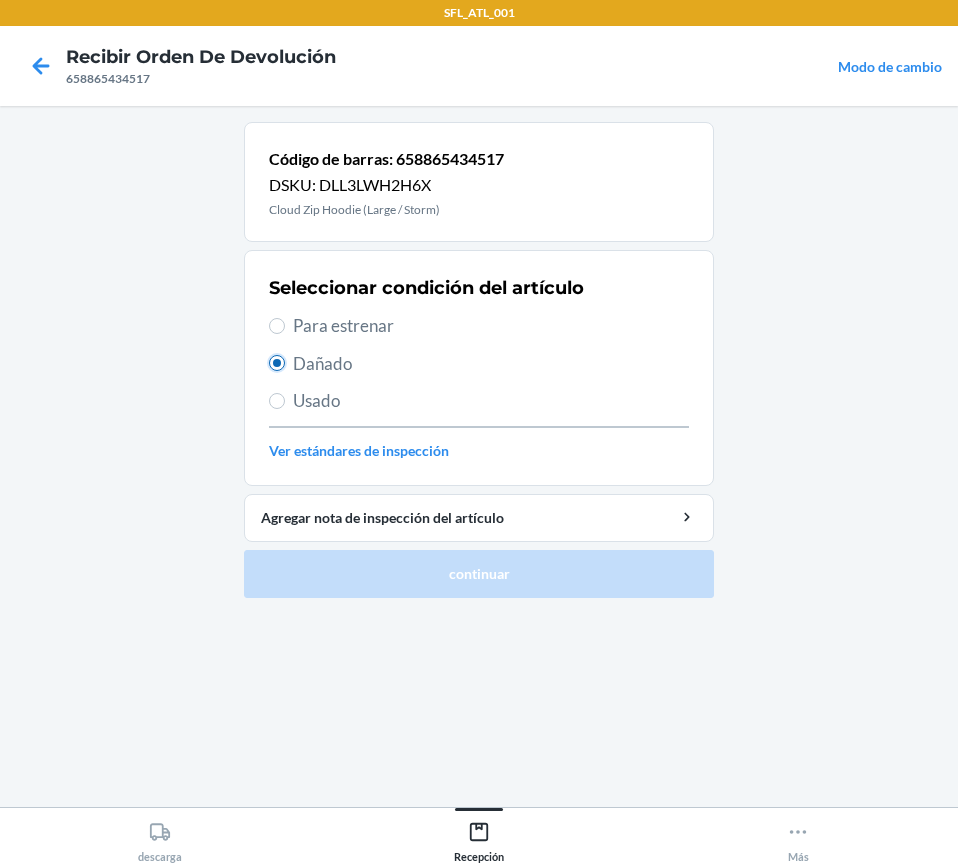 radio on "true" 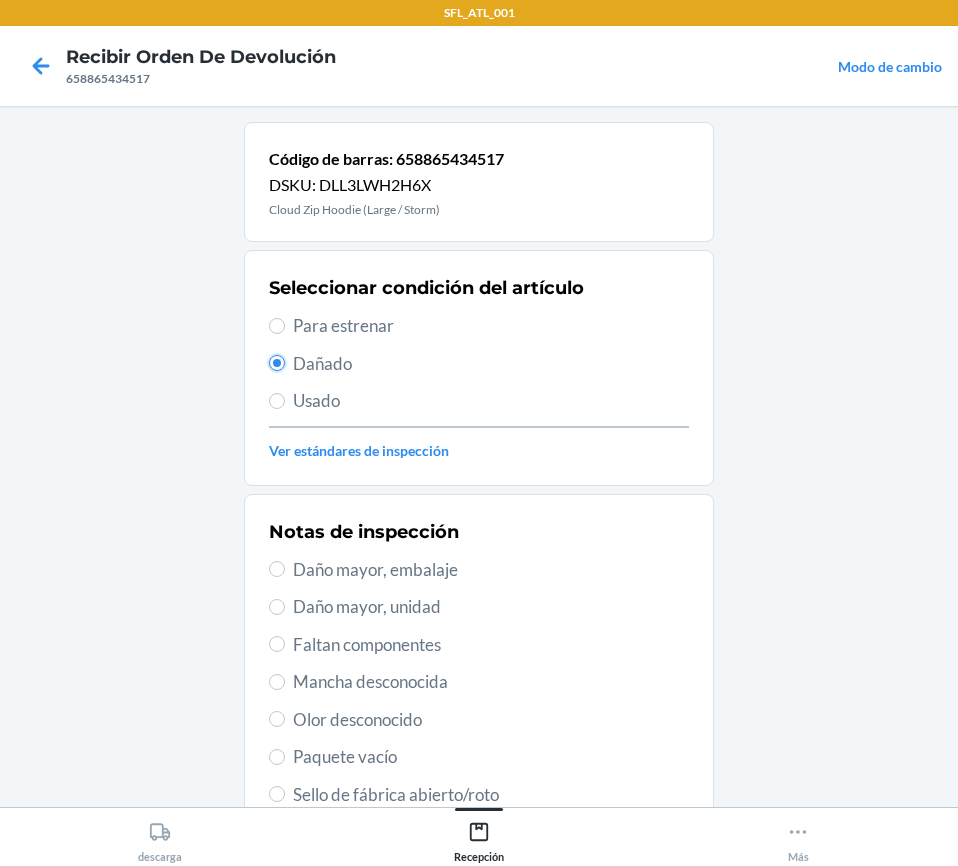 scroll, scrollTop: 341, scrollLeft: 0, axis: vertical 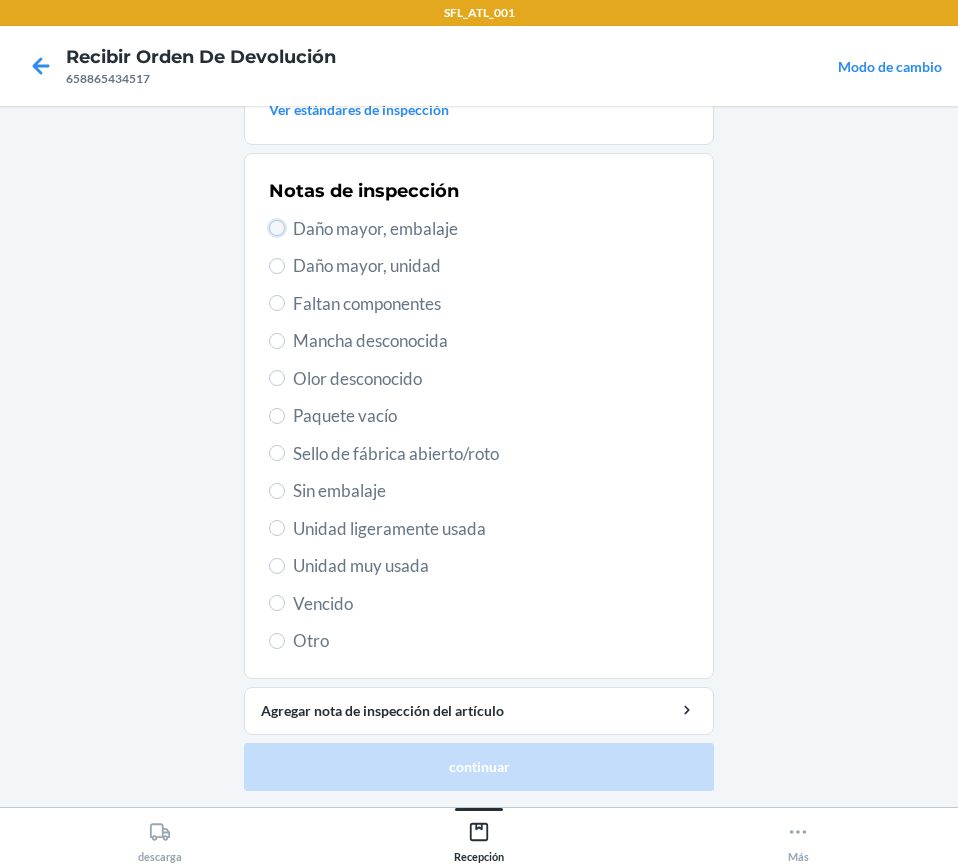 click on "Daño mayor, embalaje" at bounding box center (277, 228) 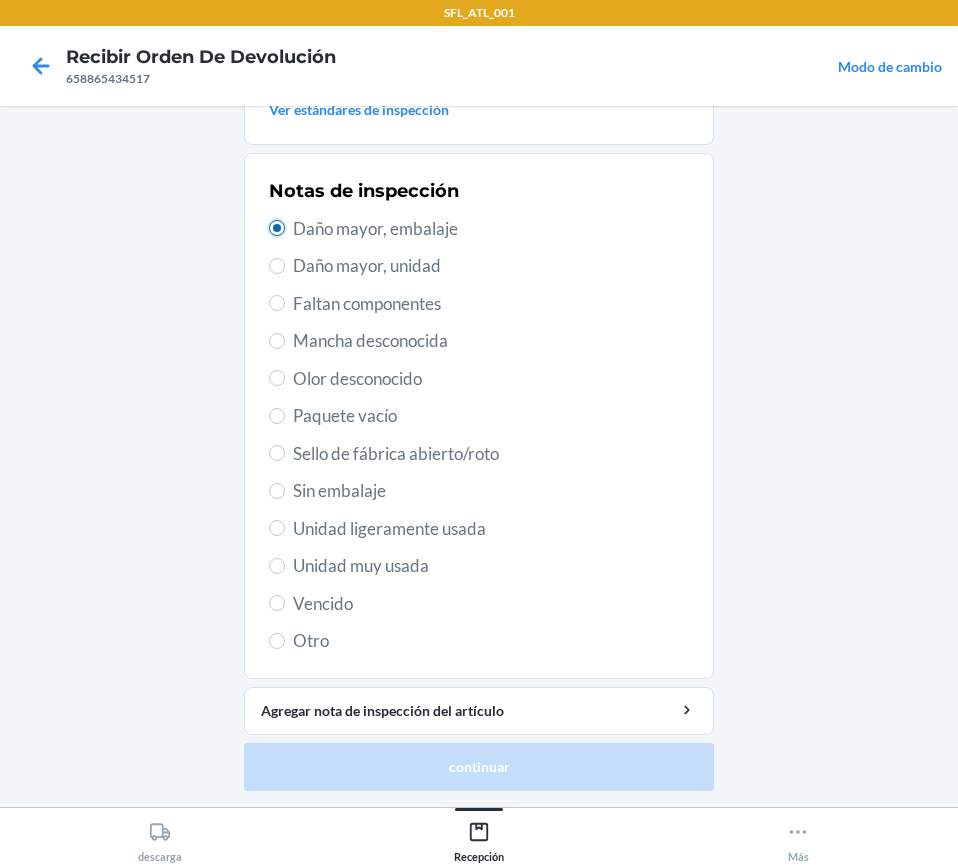 radio on "true" 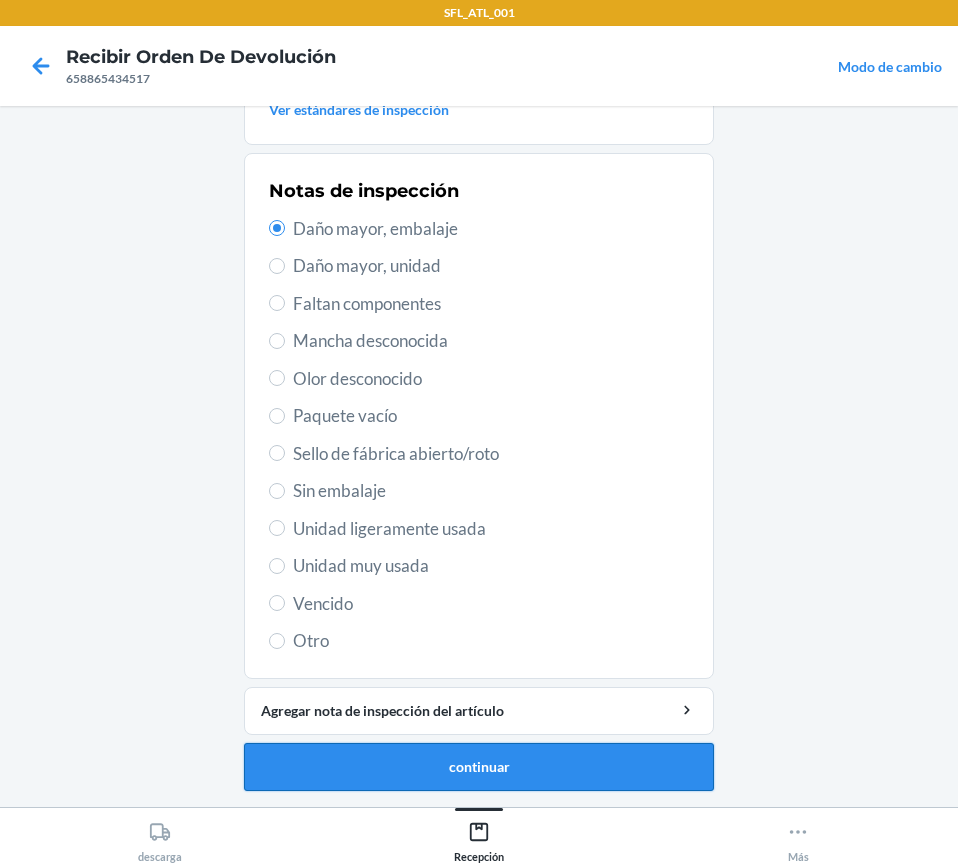 click on "continuar" at bounding box center (479, 767) 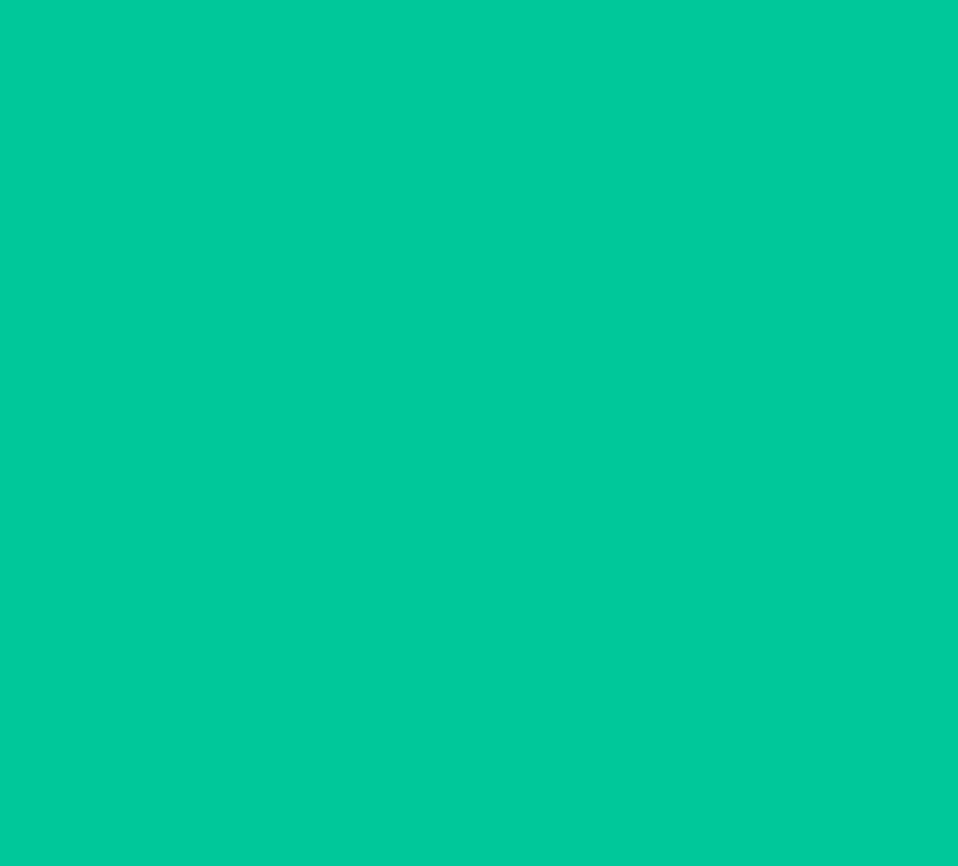 scroll, scrollTop: 201, scrollLeft: 0, axis: vertical 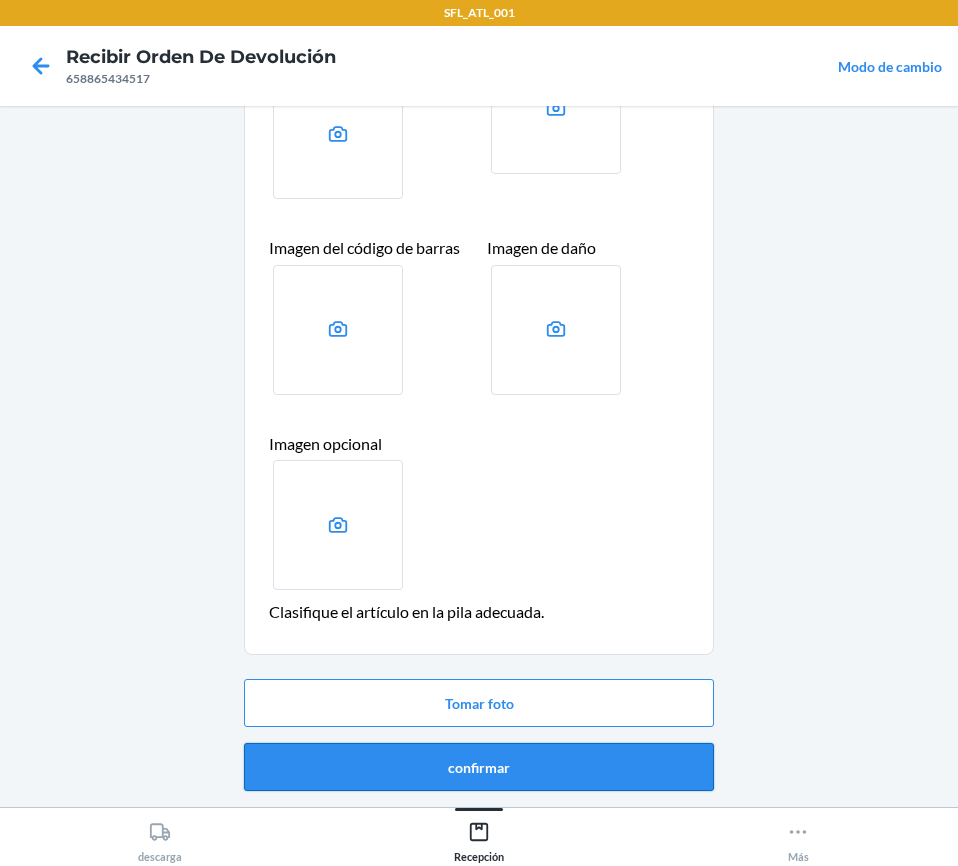 click on "confirmar" at bounding box center [479, 767] 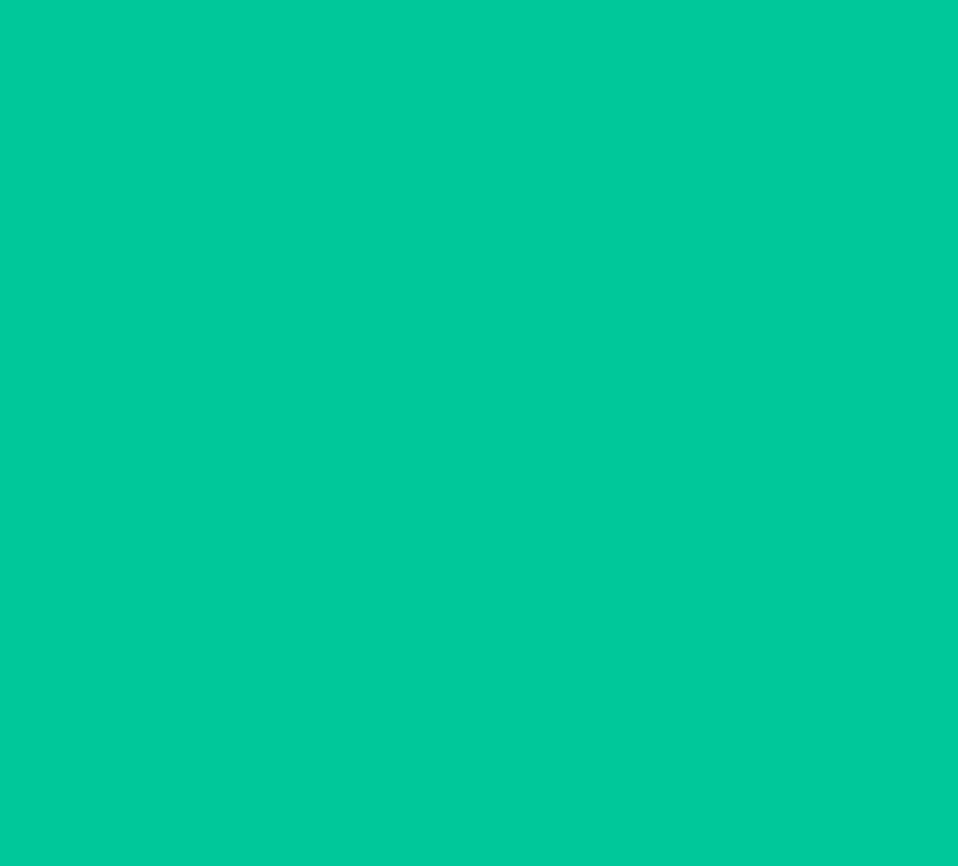 scroll, scrollTop: 0, scrollLeft: 0, axis: both 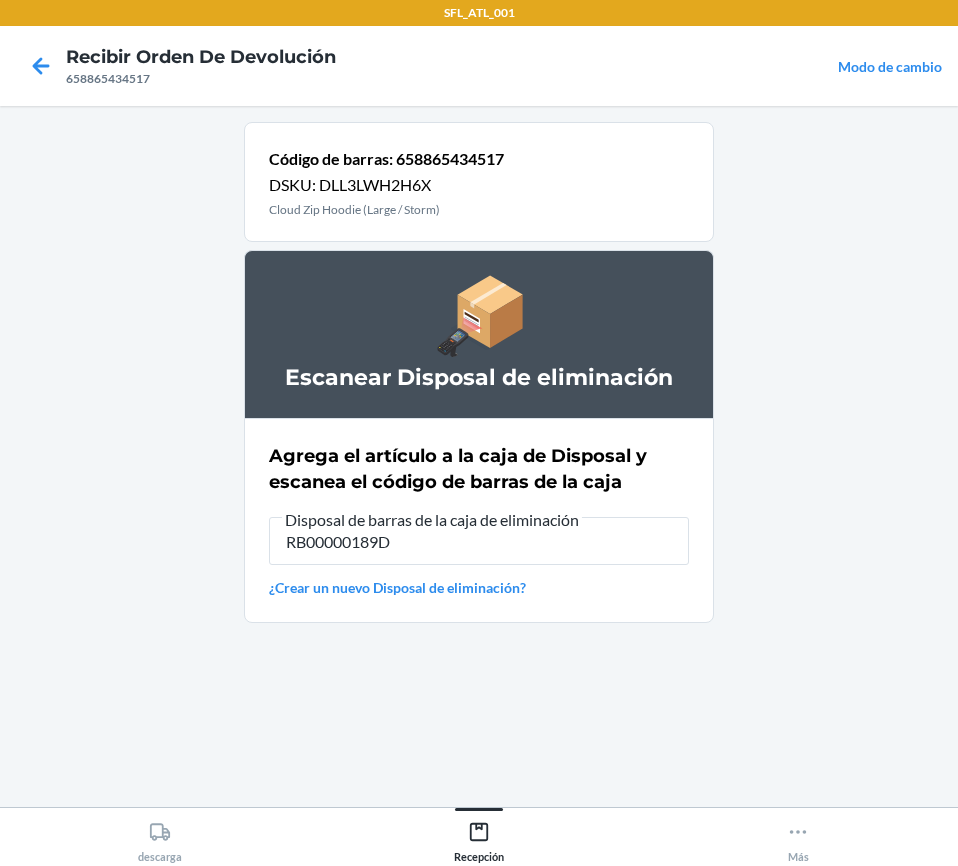 type on "RB00000189D" 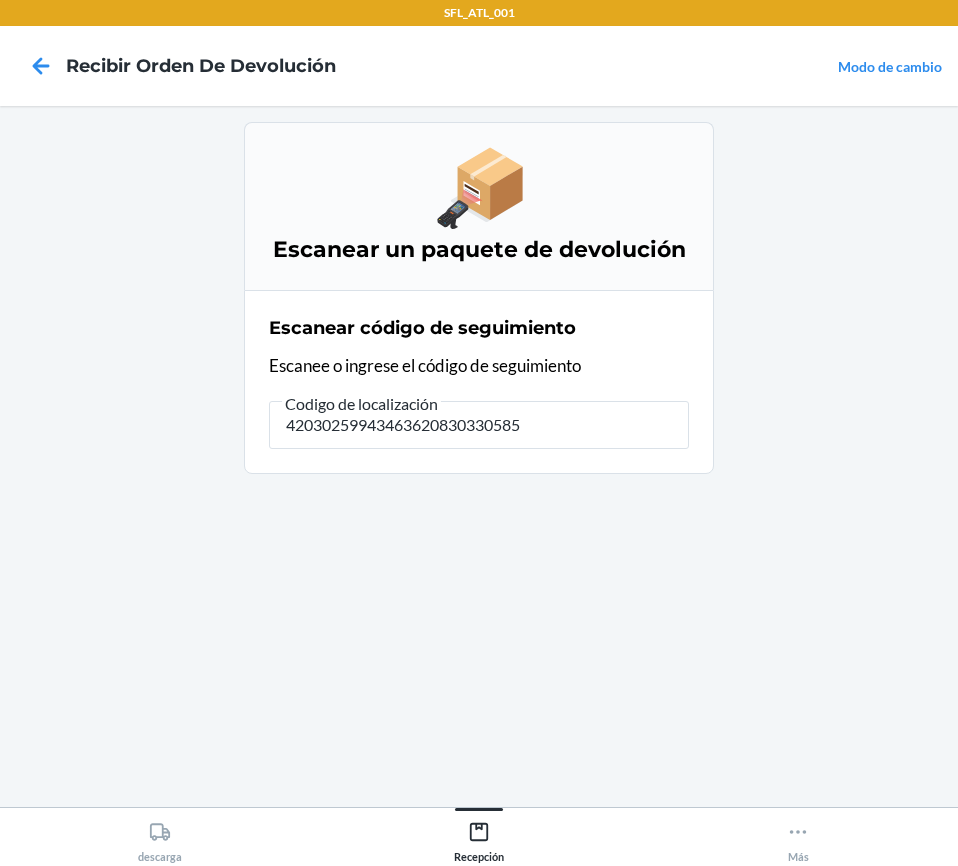 type on "420302599434636208303305856" 